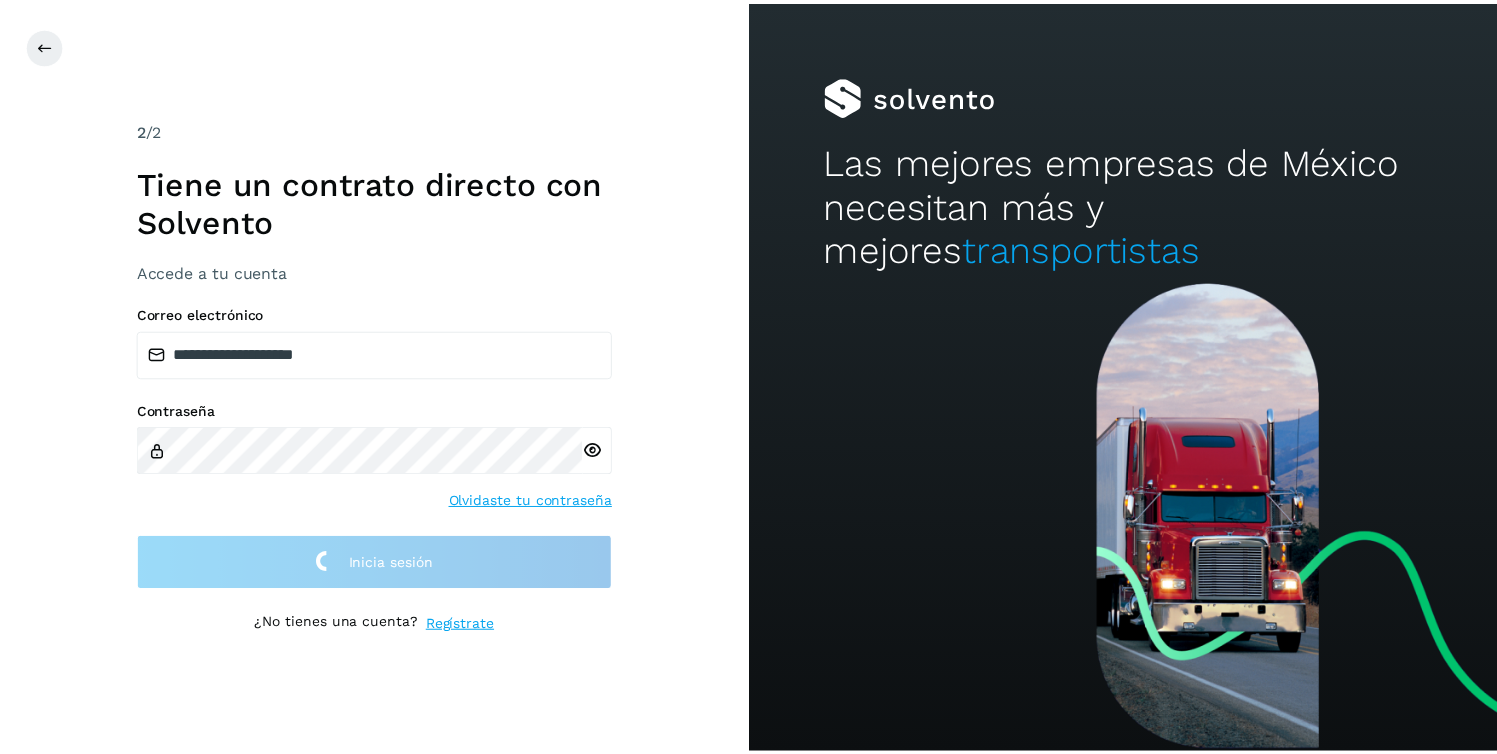 scroll, scrollTop: 0, scrollLeft: 0, axis: both 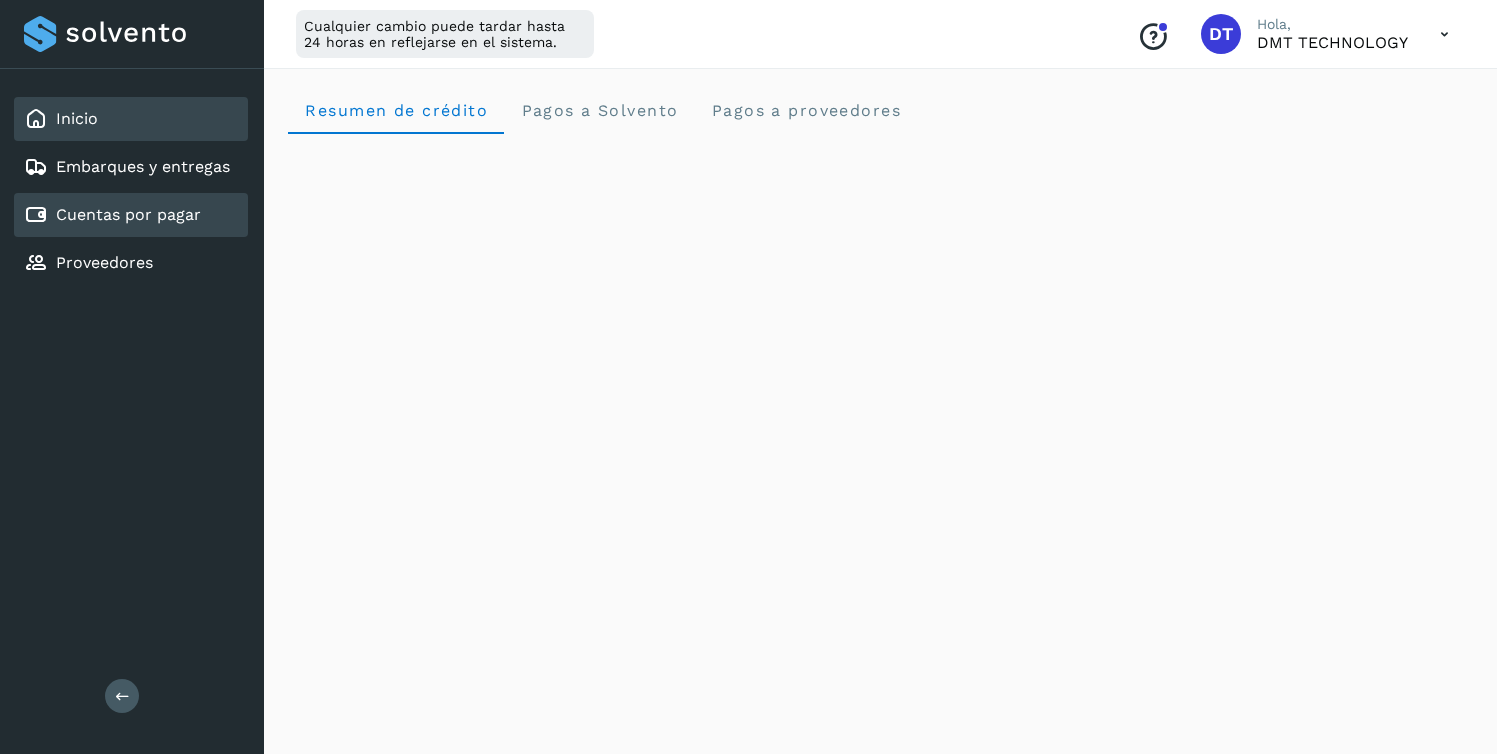 click on "Cuentas por pagar" 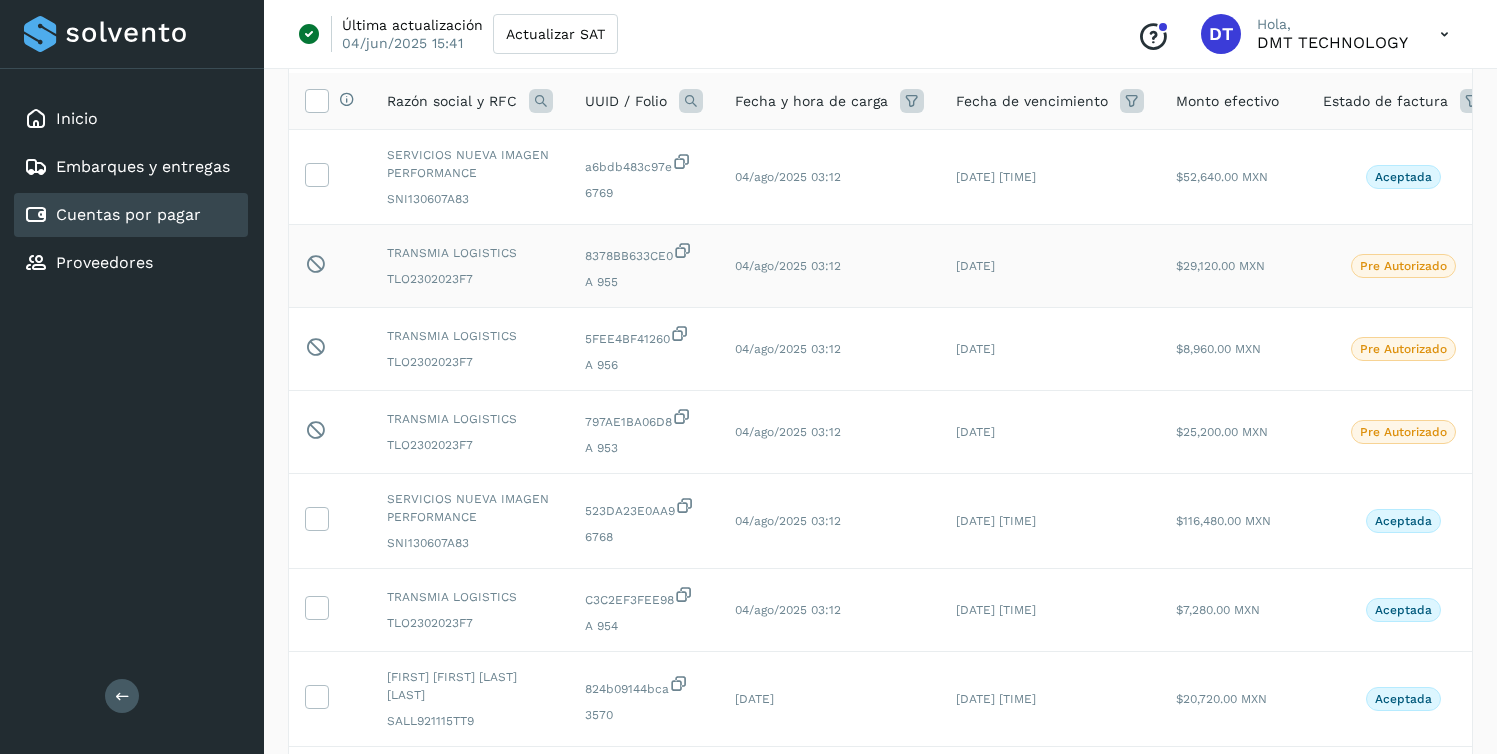 scroll, scrollTop: 0, scrollLeft: 0, axis: both 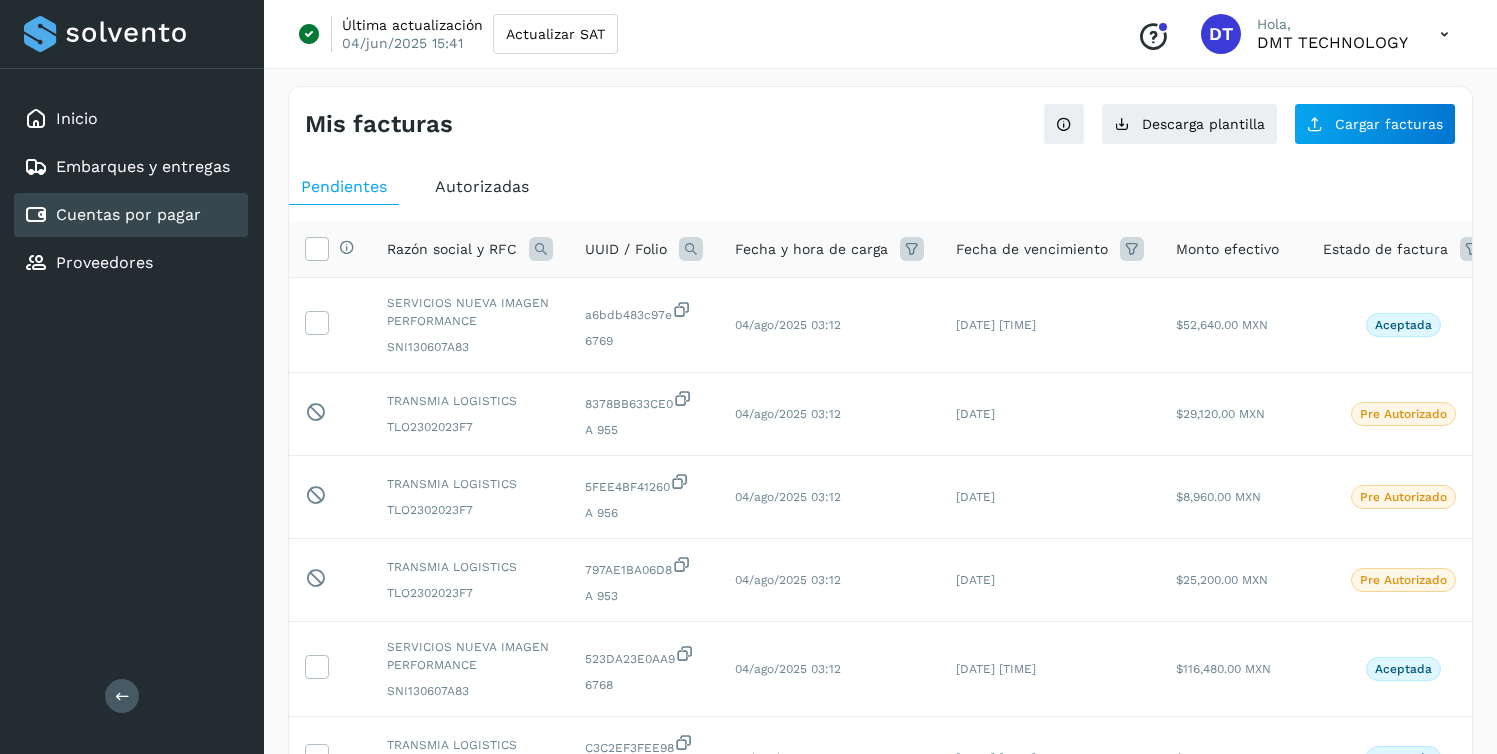 click at bounding box center [1472, 249] 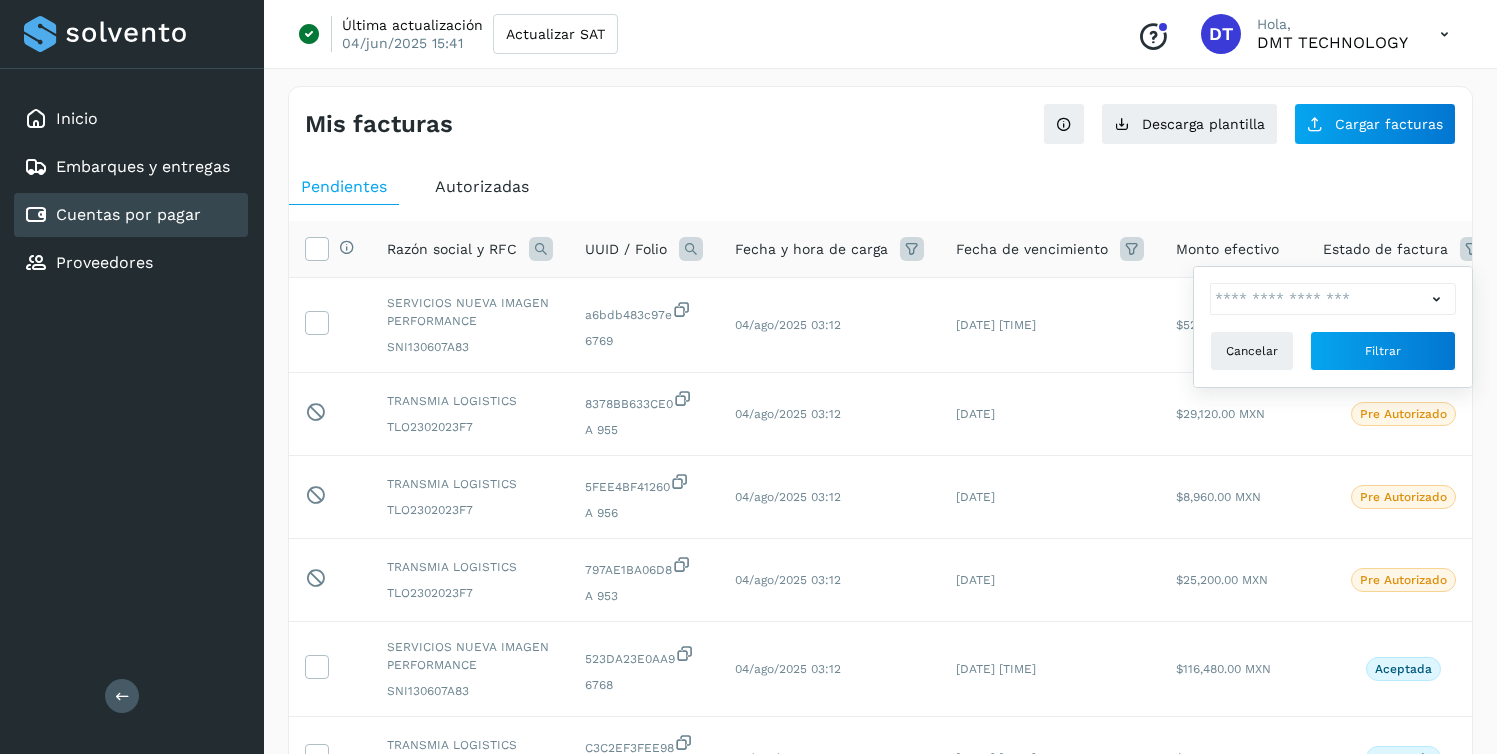 click at bounding box center [541, 249] 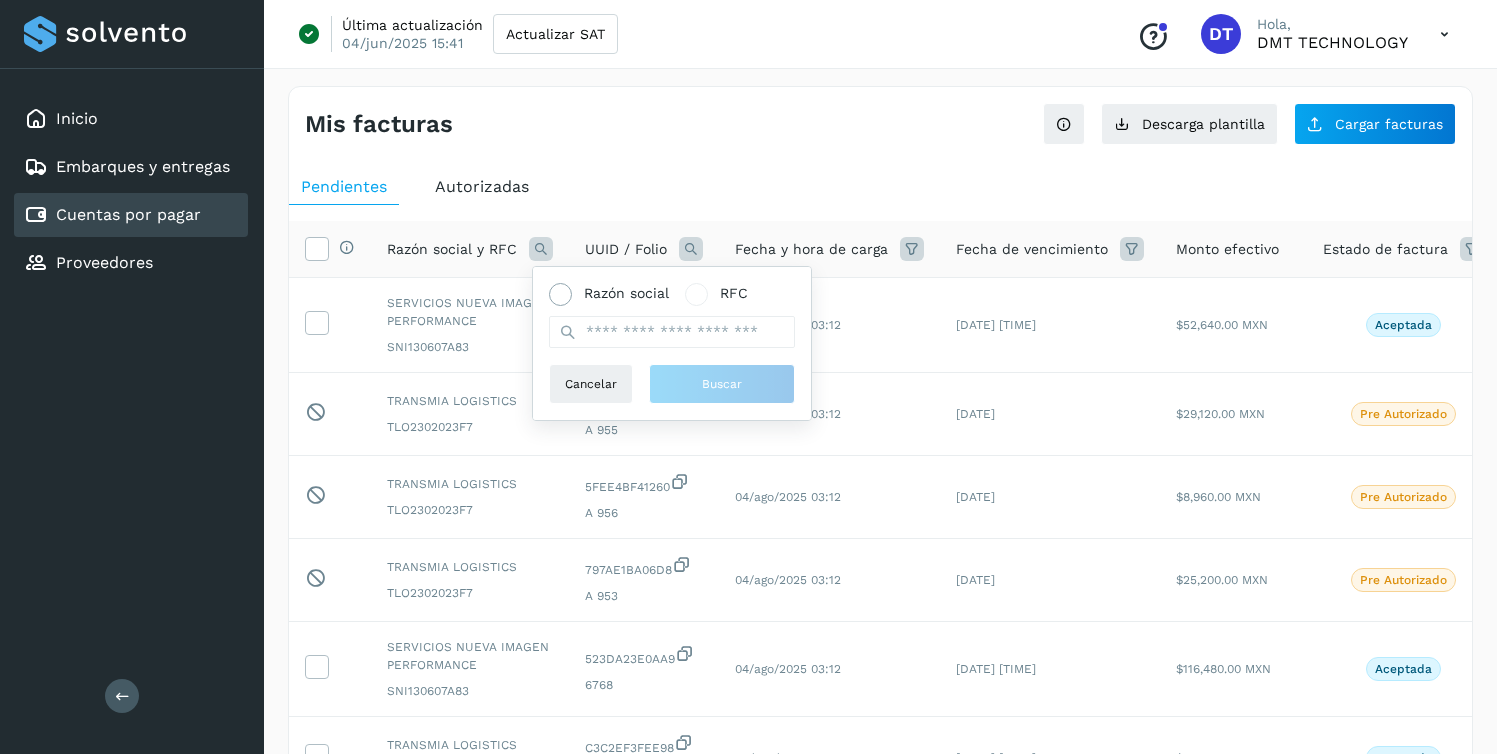 click at bounding box center (560, 294) 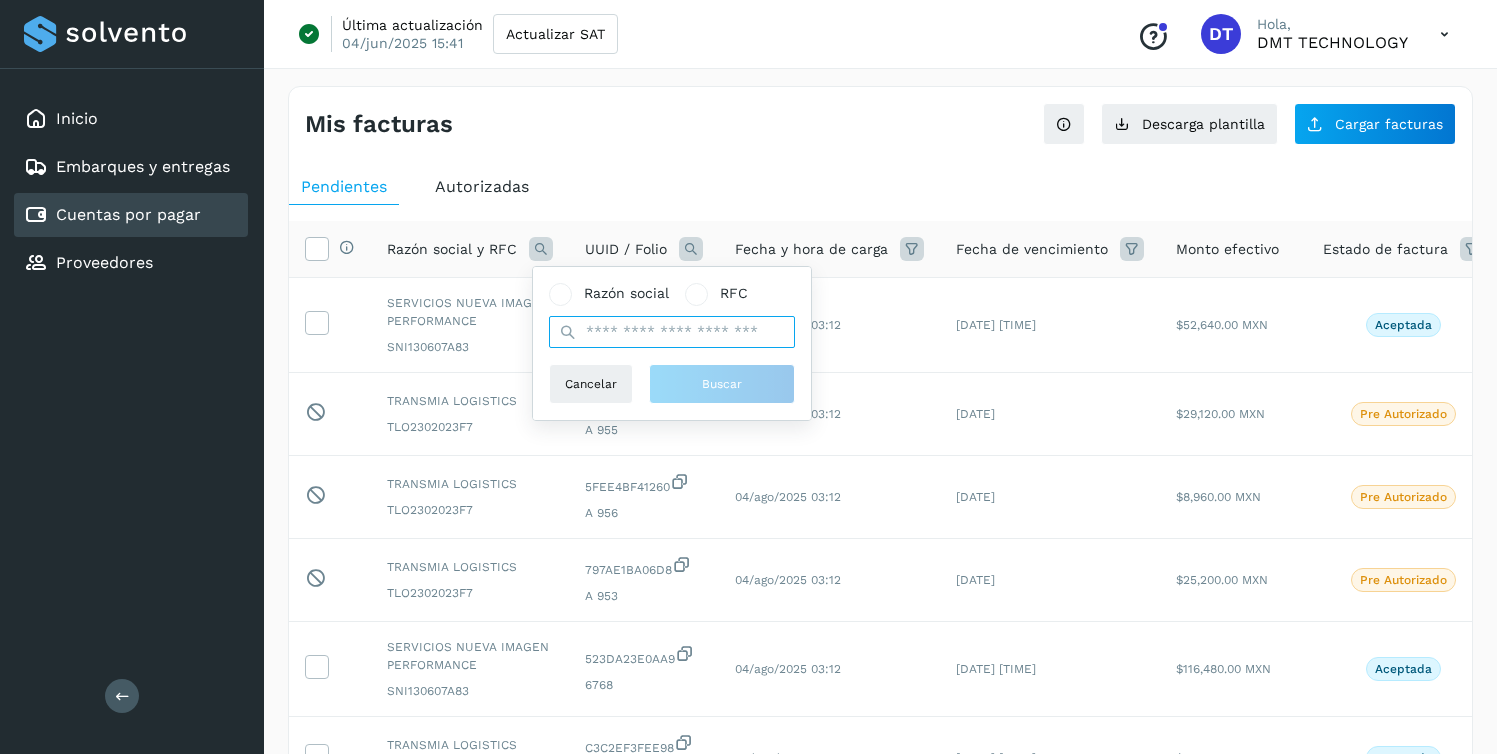 click at bounding box center (672, 332) 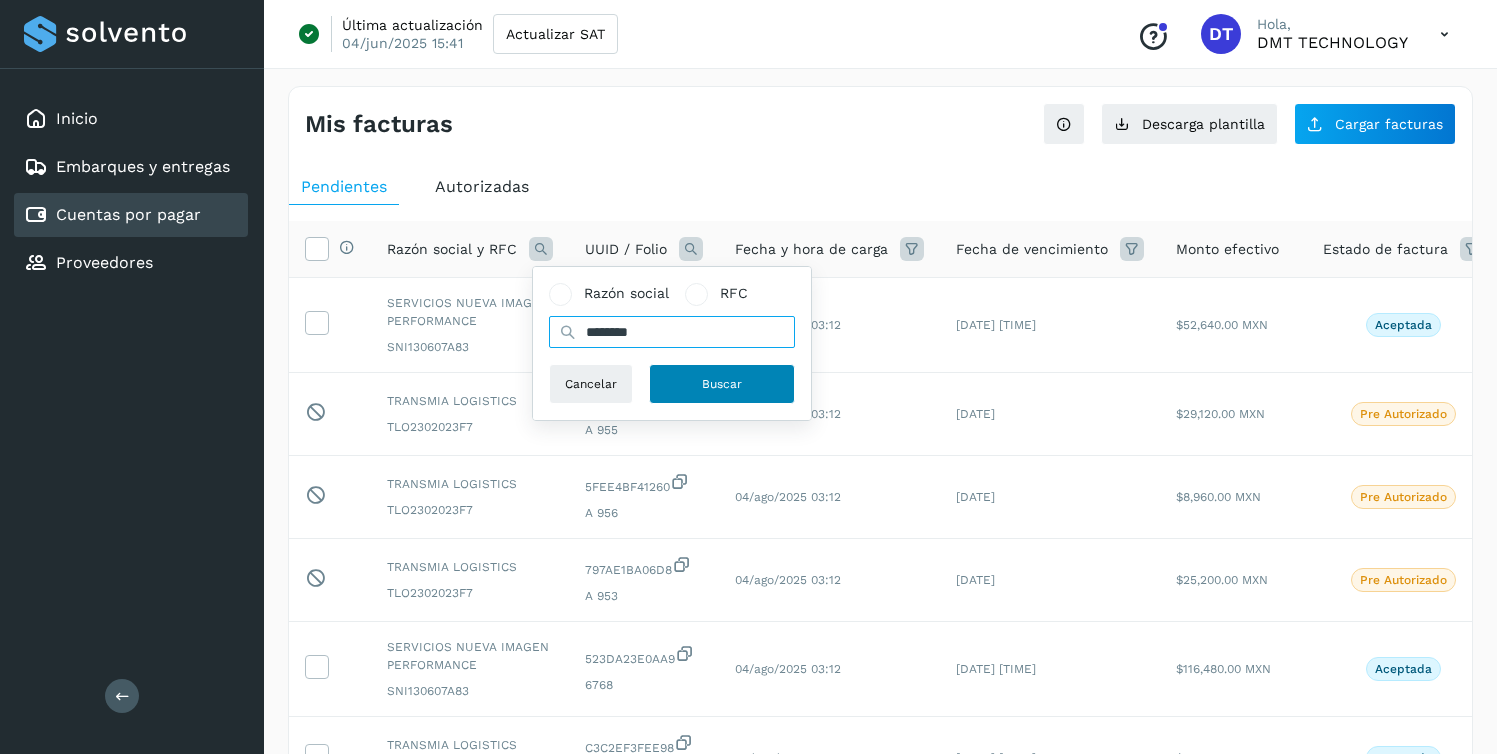 type on "********" 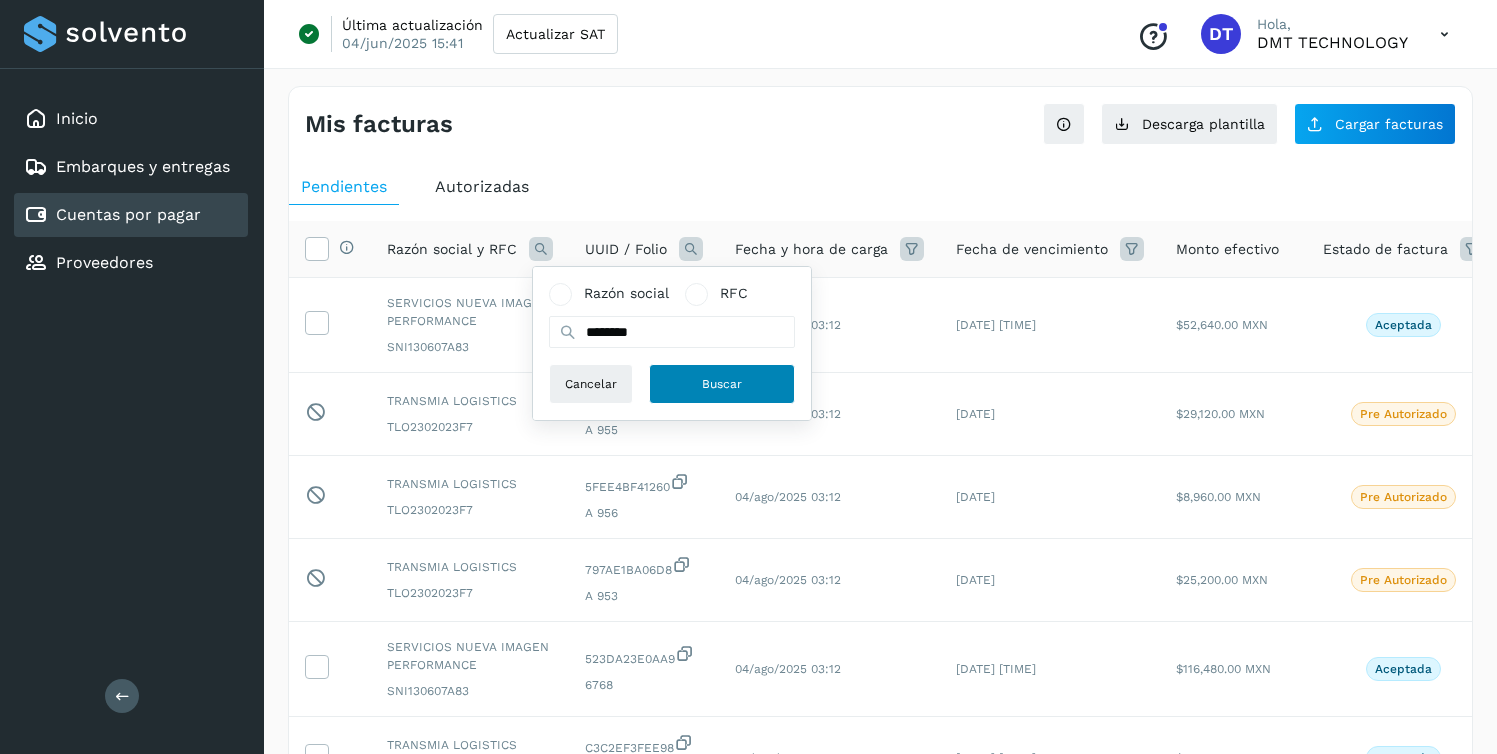 click on "Buscar" 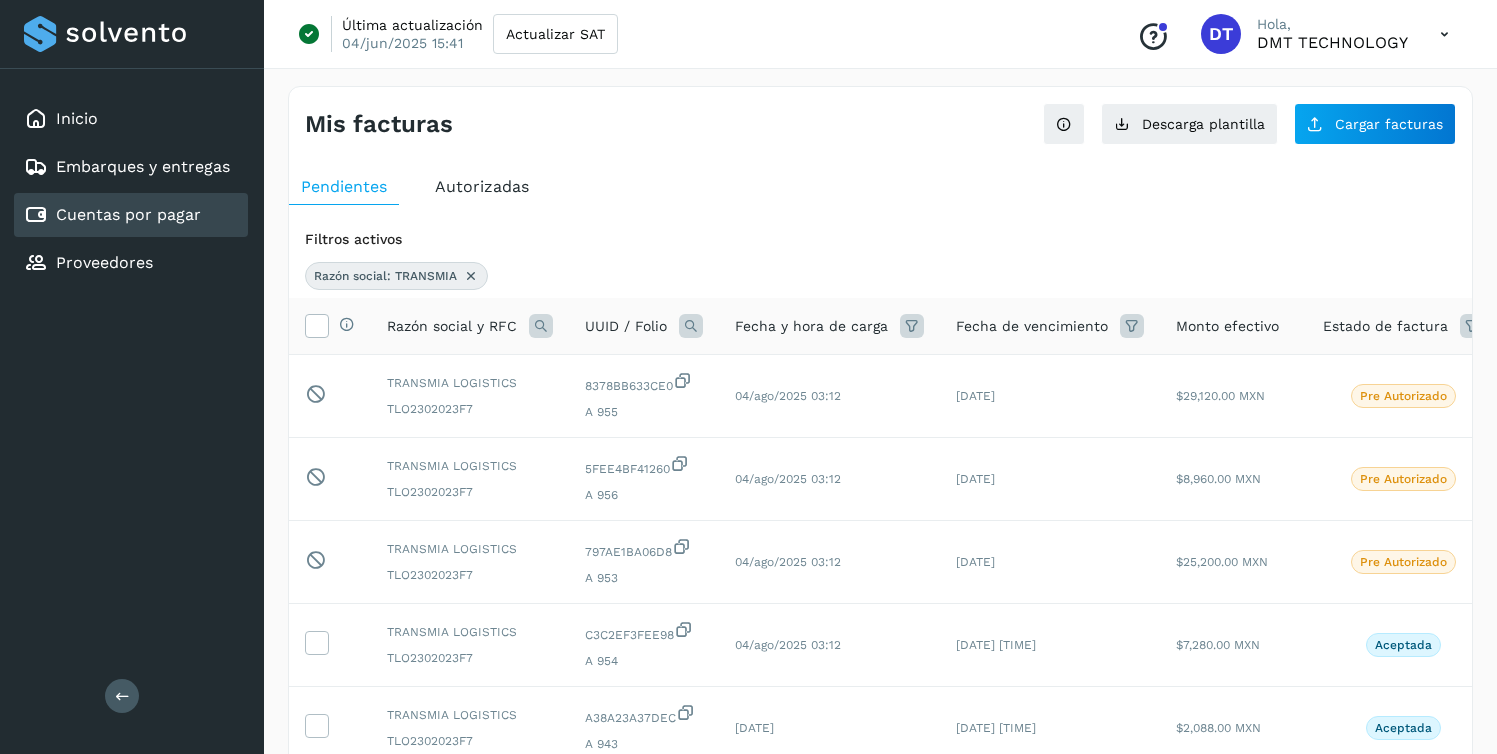 click at bounding box center [471, 276] 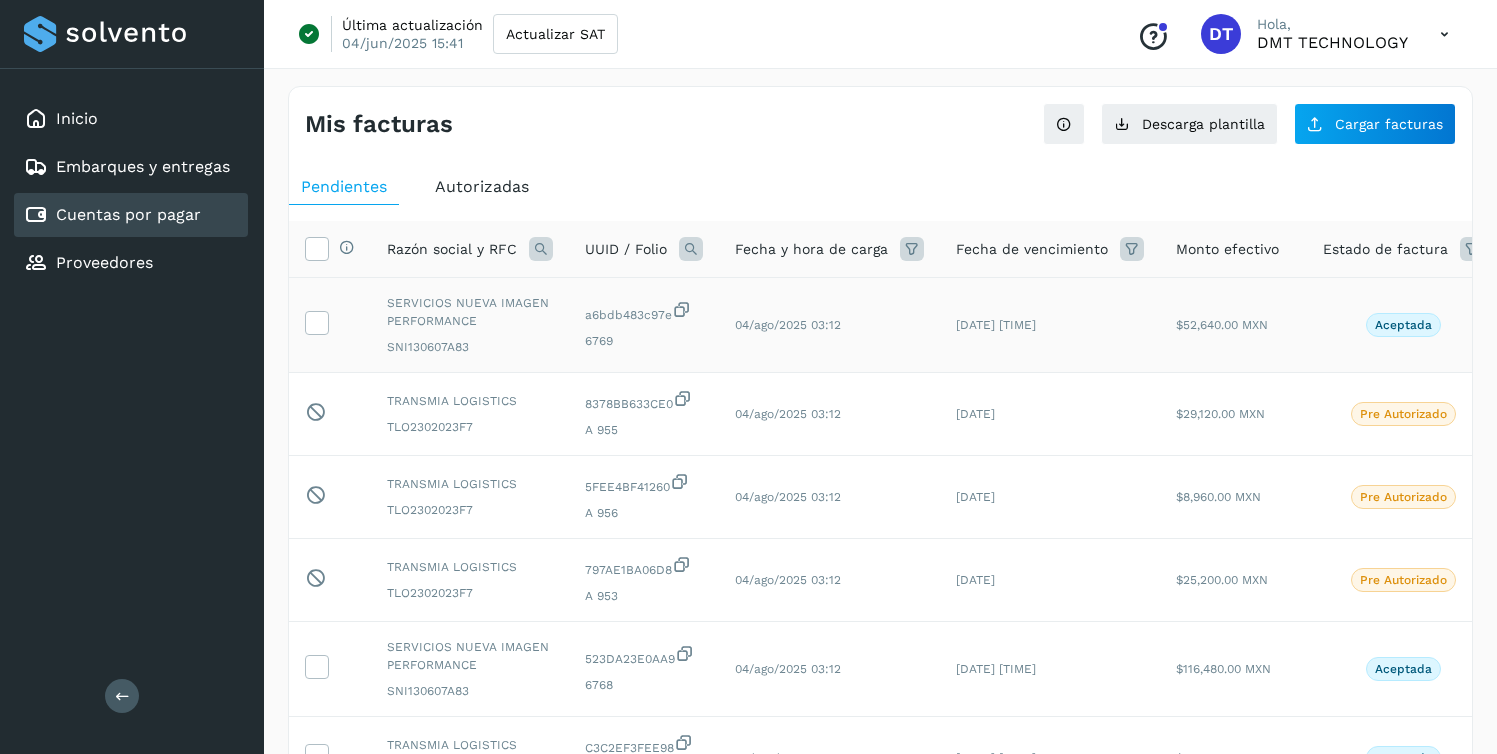 click on "SNI130607A83" at bounding box center (470, 347) 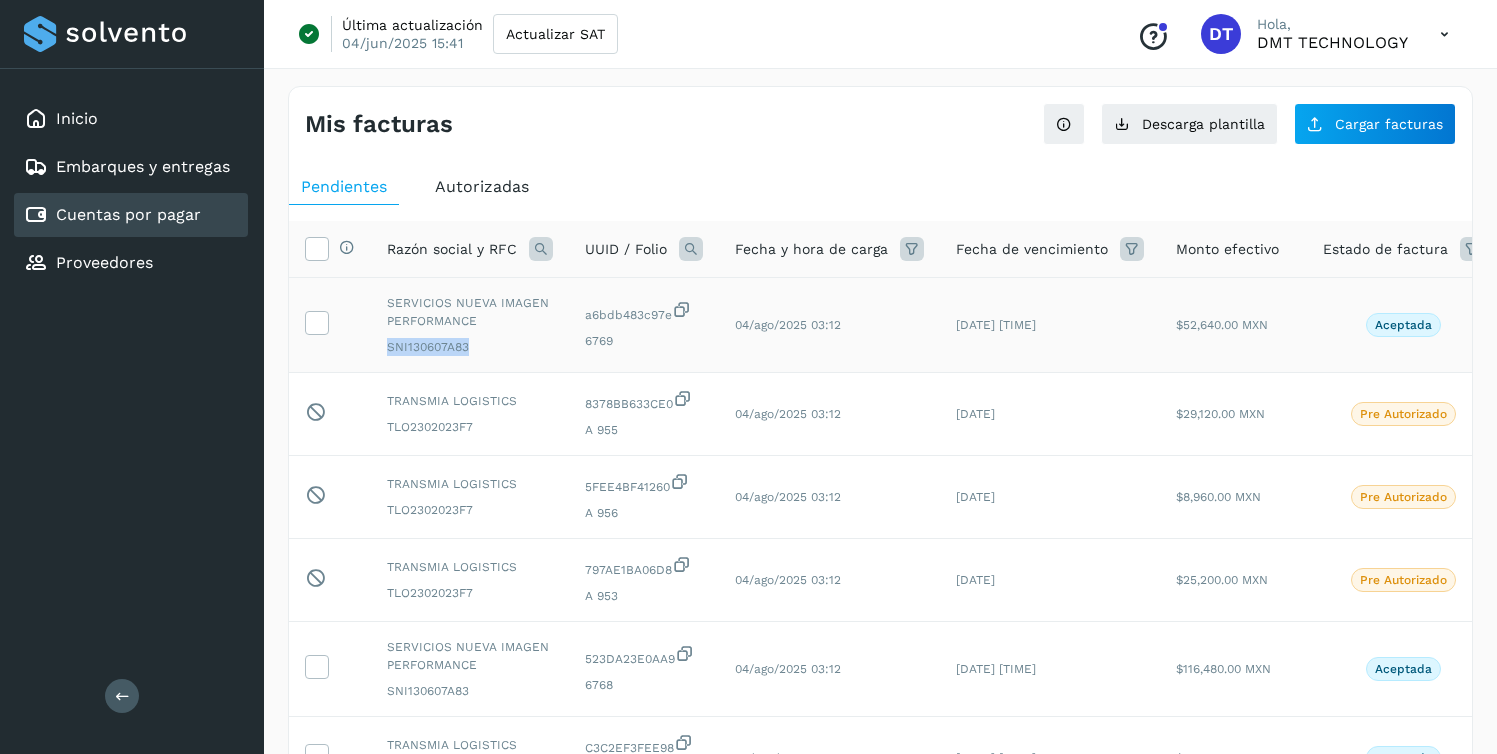 click on "SNI130607A83" at bounding box center (470, 347) 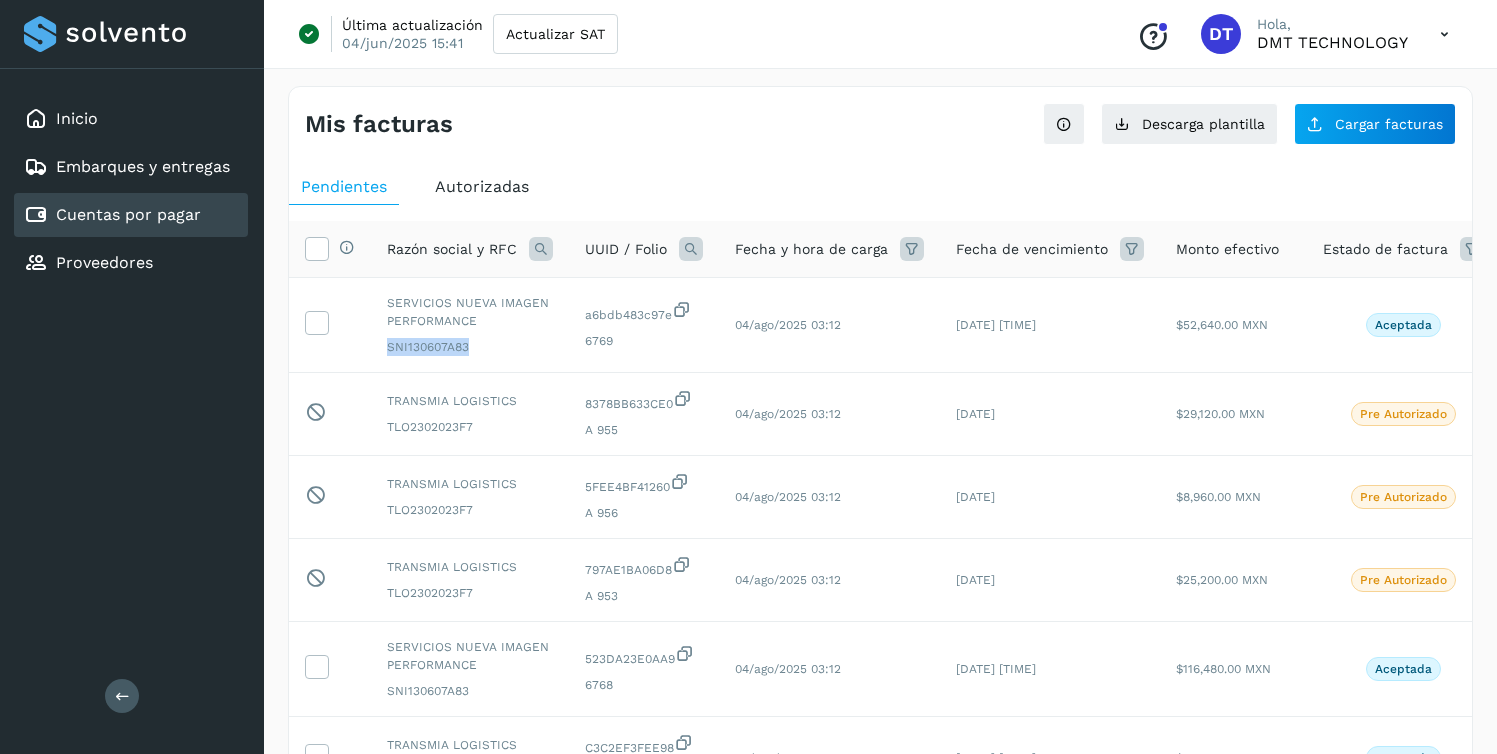 click at bounding box center (541, 249) 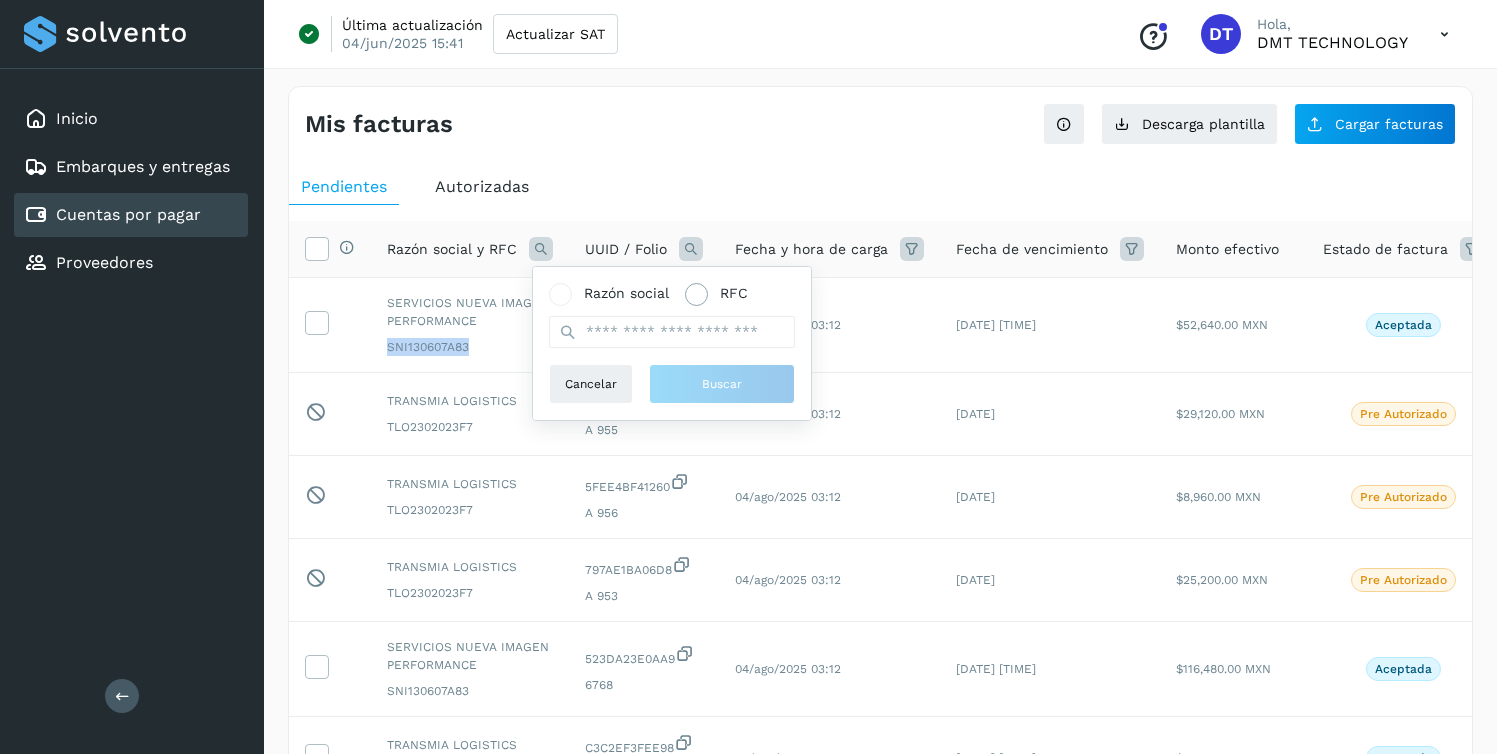click at bounding box center [696, 294] 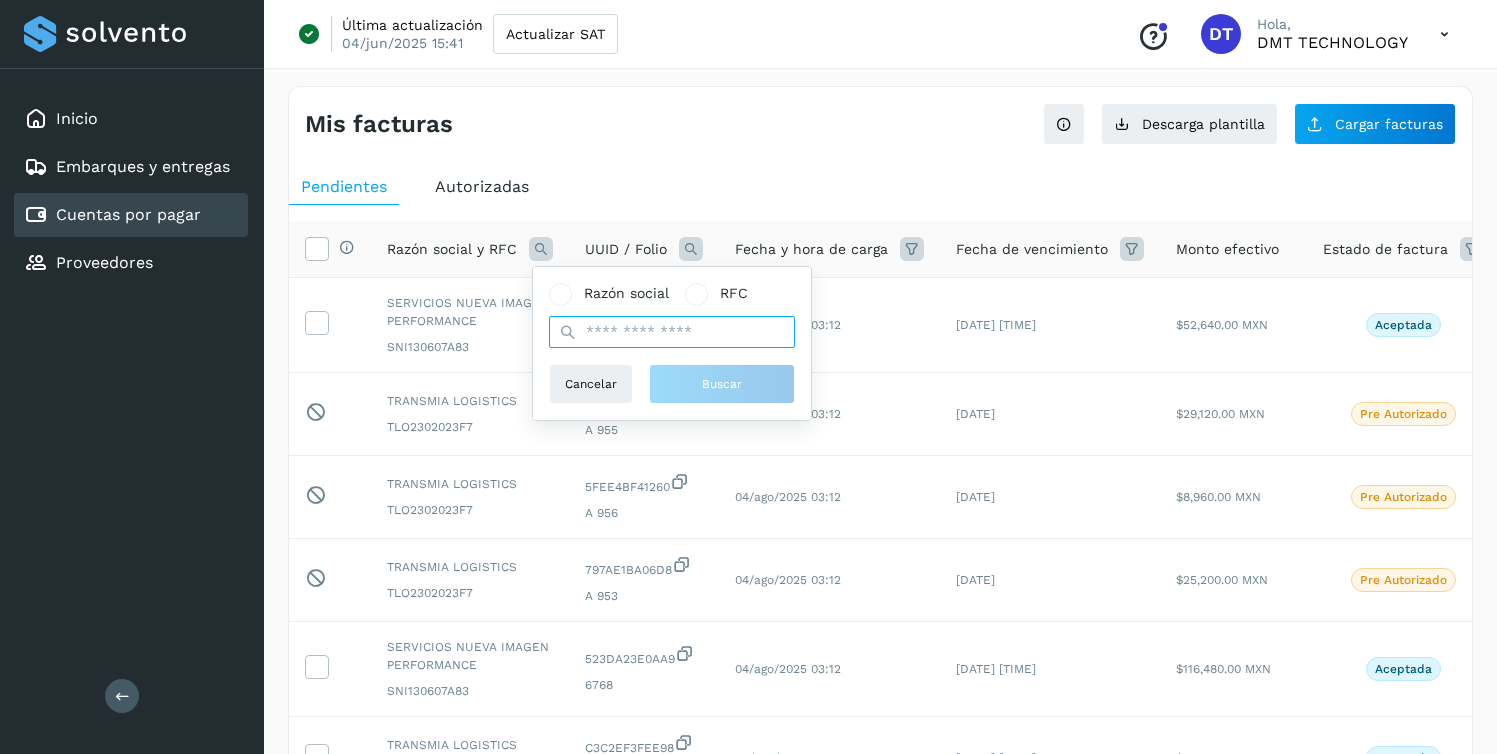 click at bounding box center (672, 332) 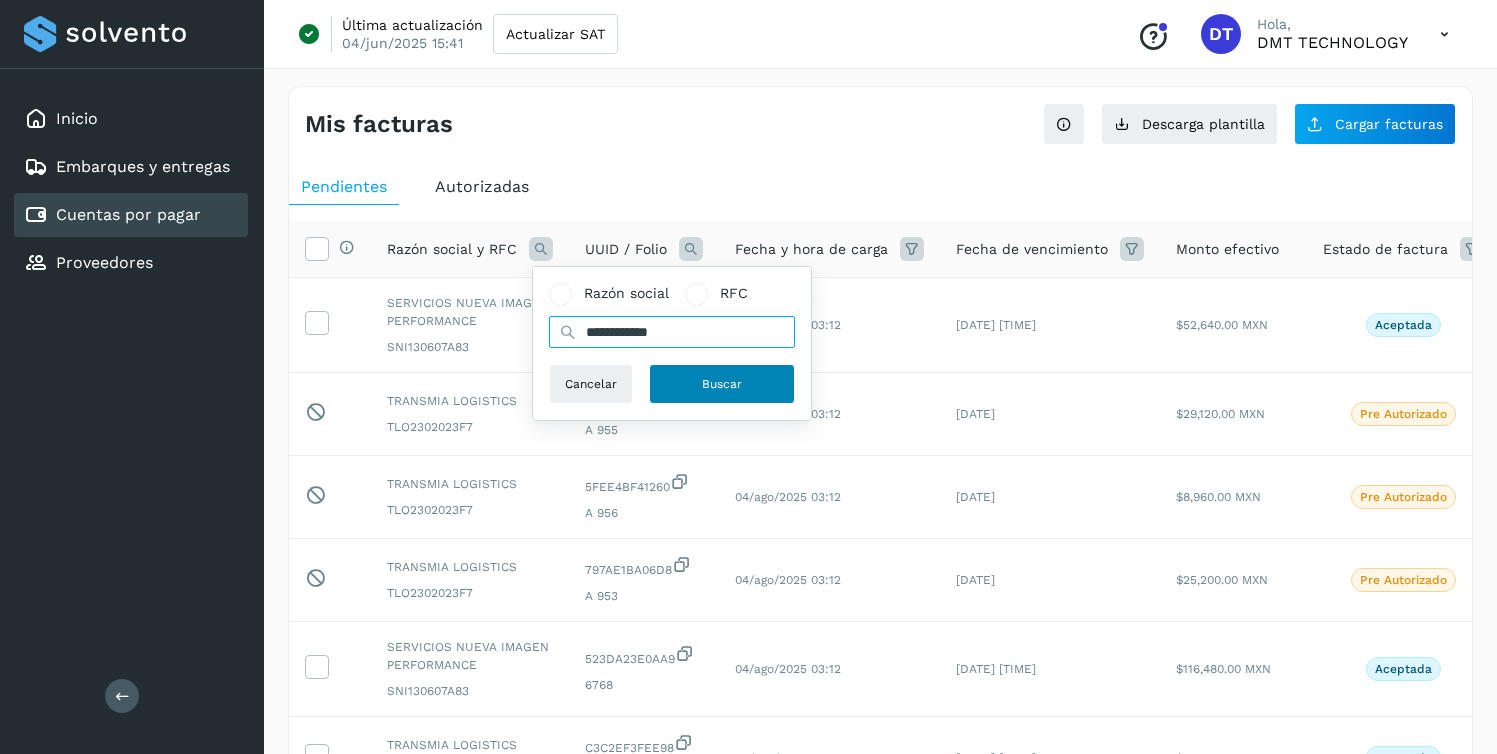 type on "**********" 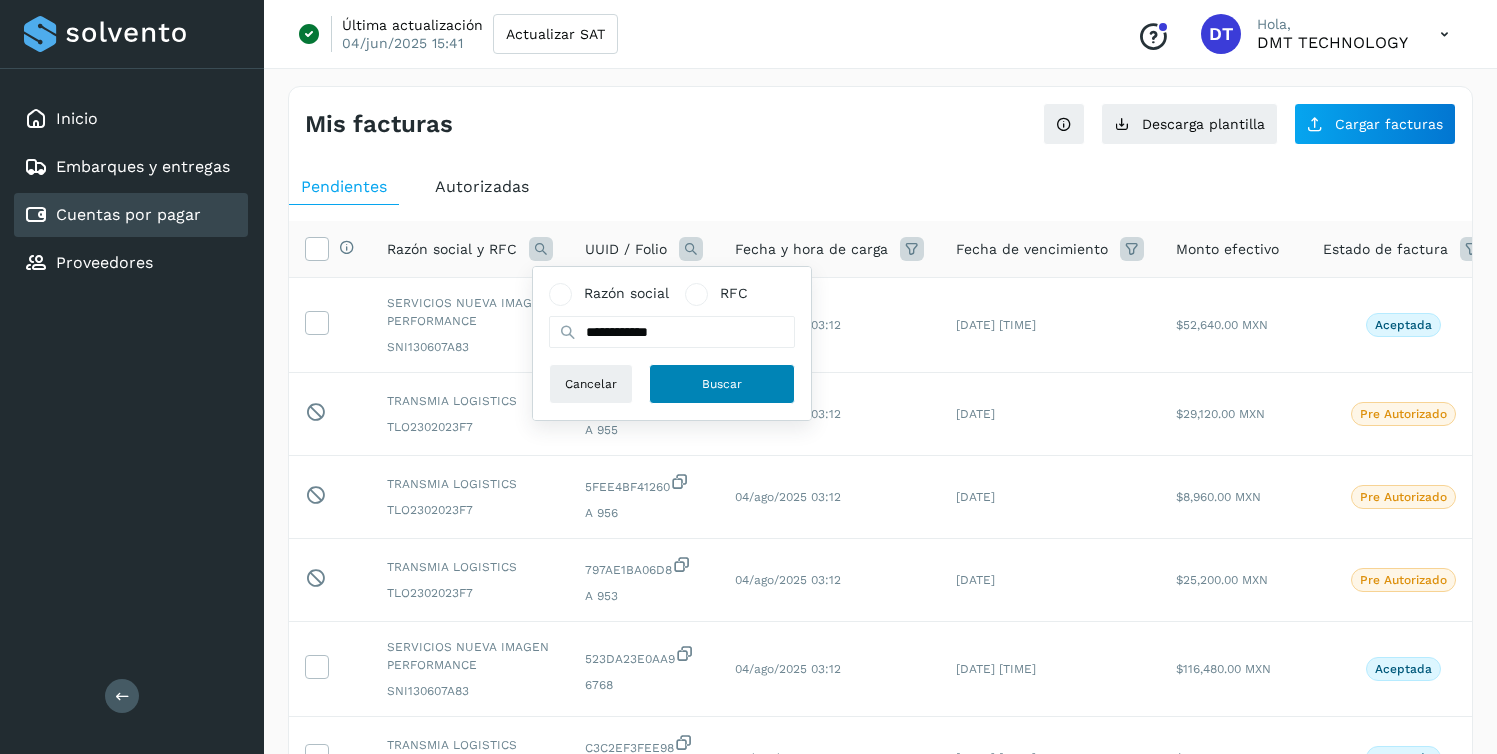 click on "Buscar" 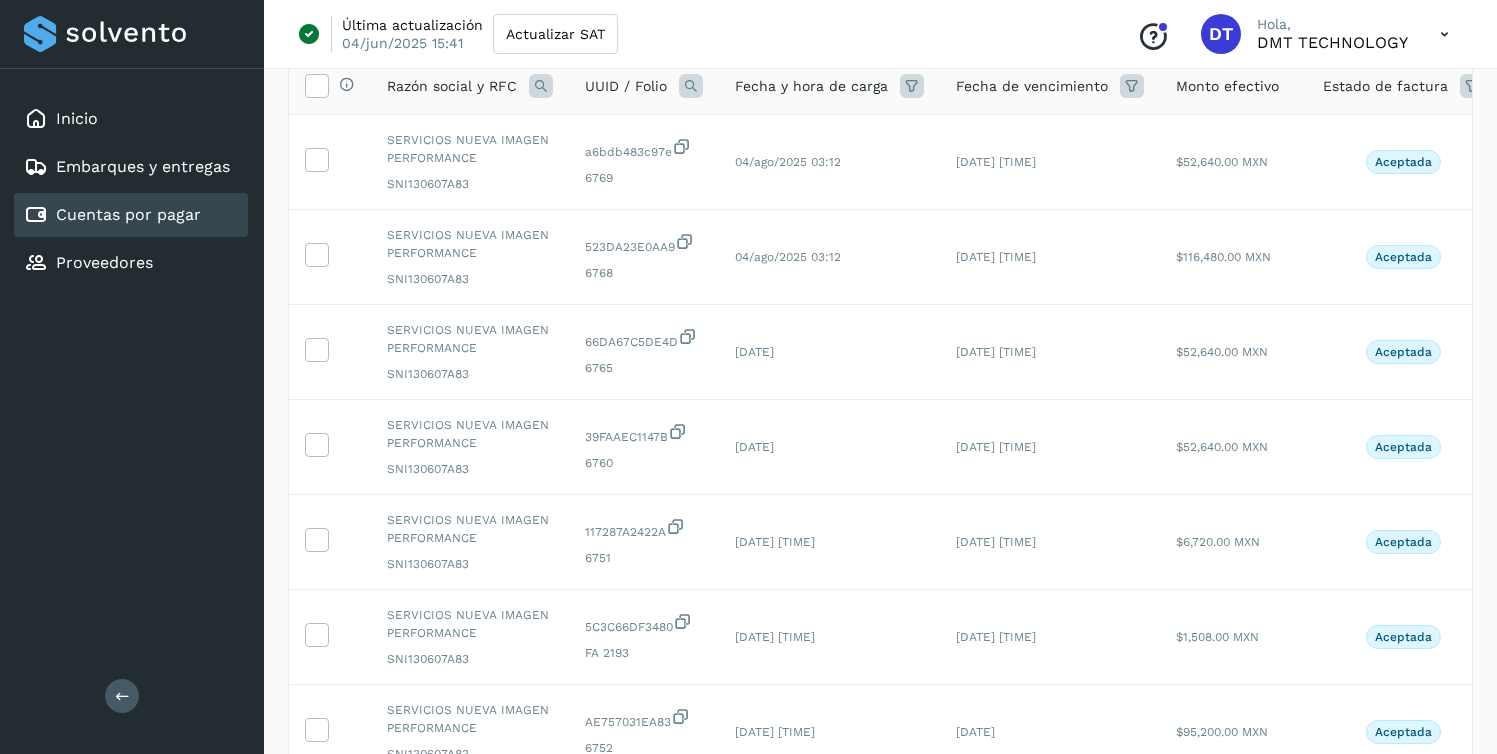 scroll, scrollTop: 0, scrollLeft: 0, axis: both 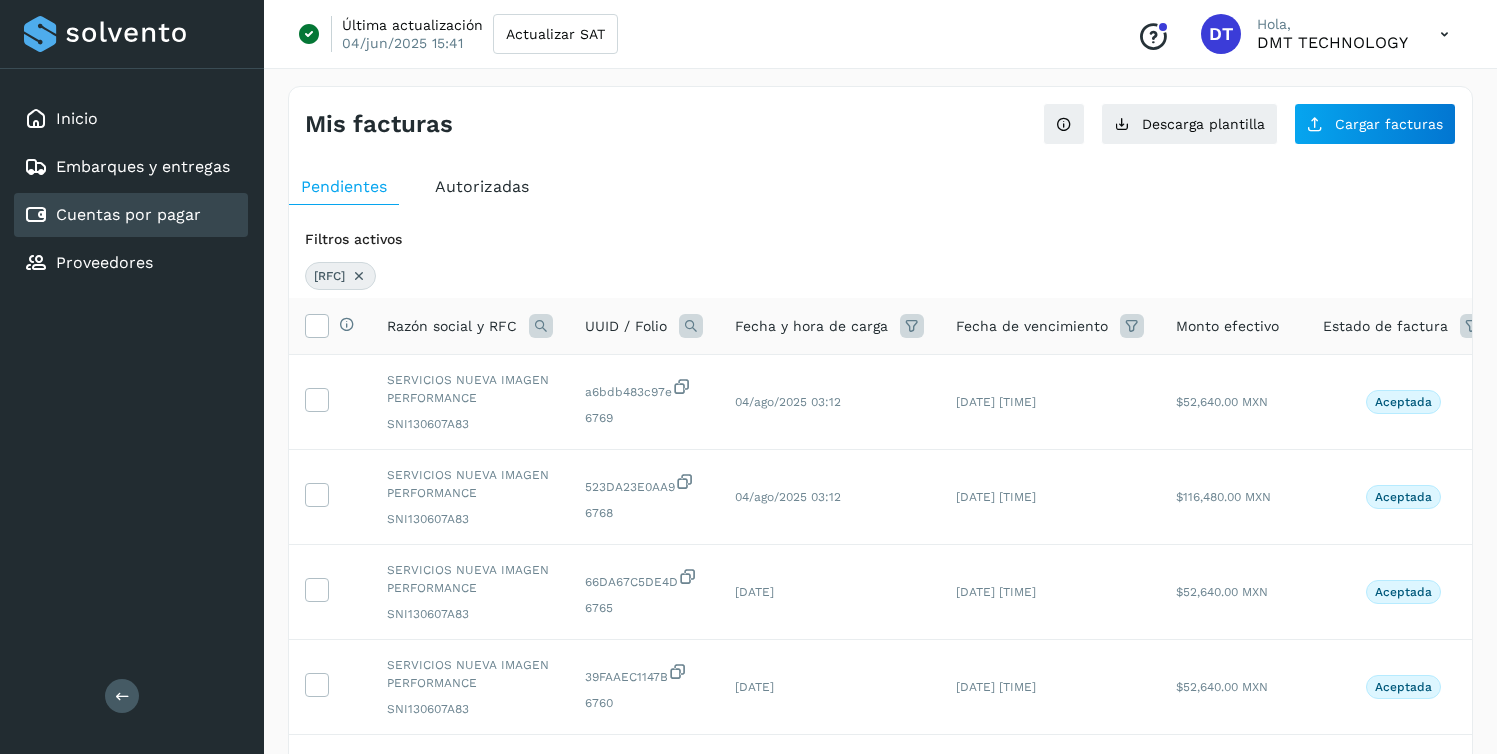 click at bounding box center (359, 276) 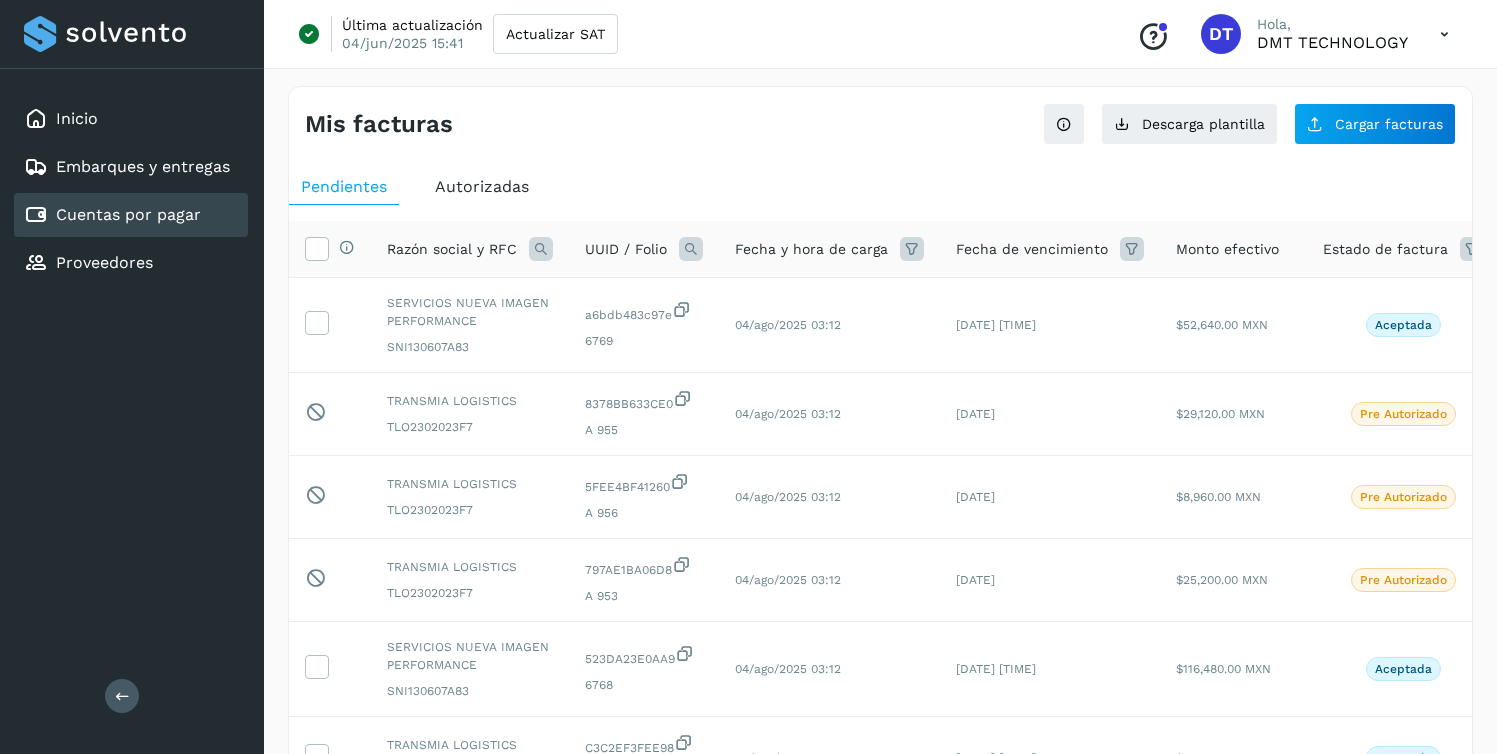 click on "Autorizadas" at bounding box center [482, 186] 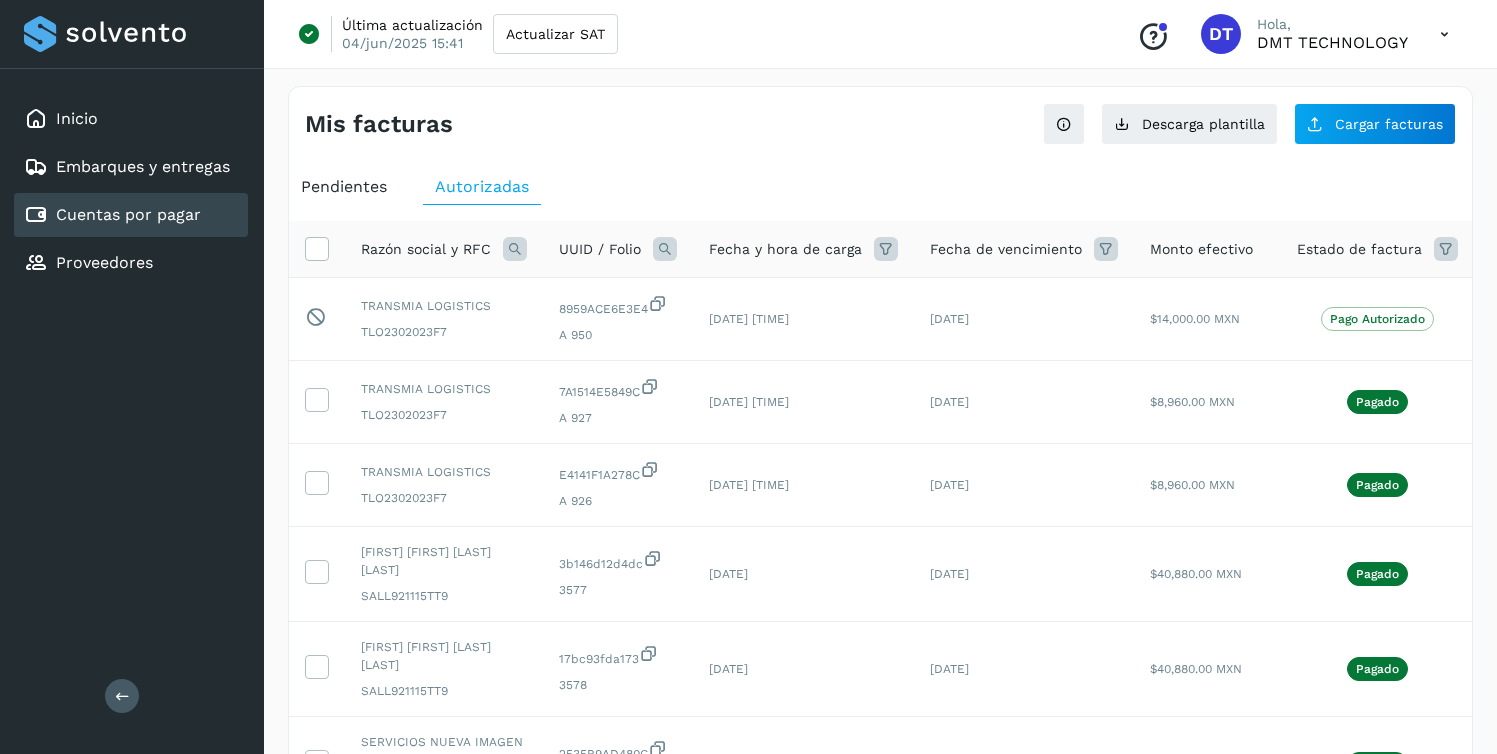 click at bounding box center (1446, 249) 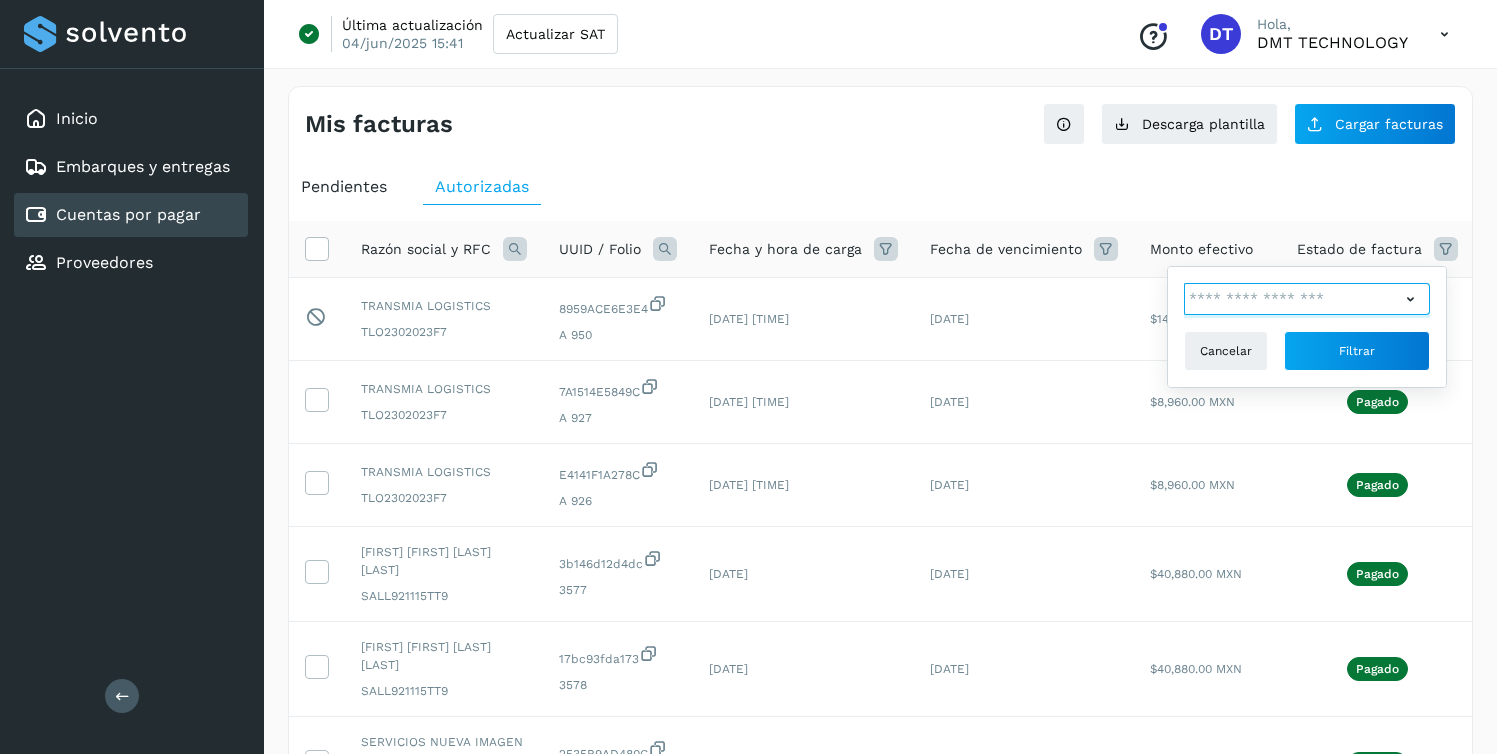 click at bounding box center [1292, 299] 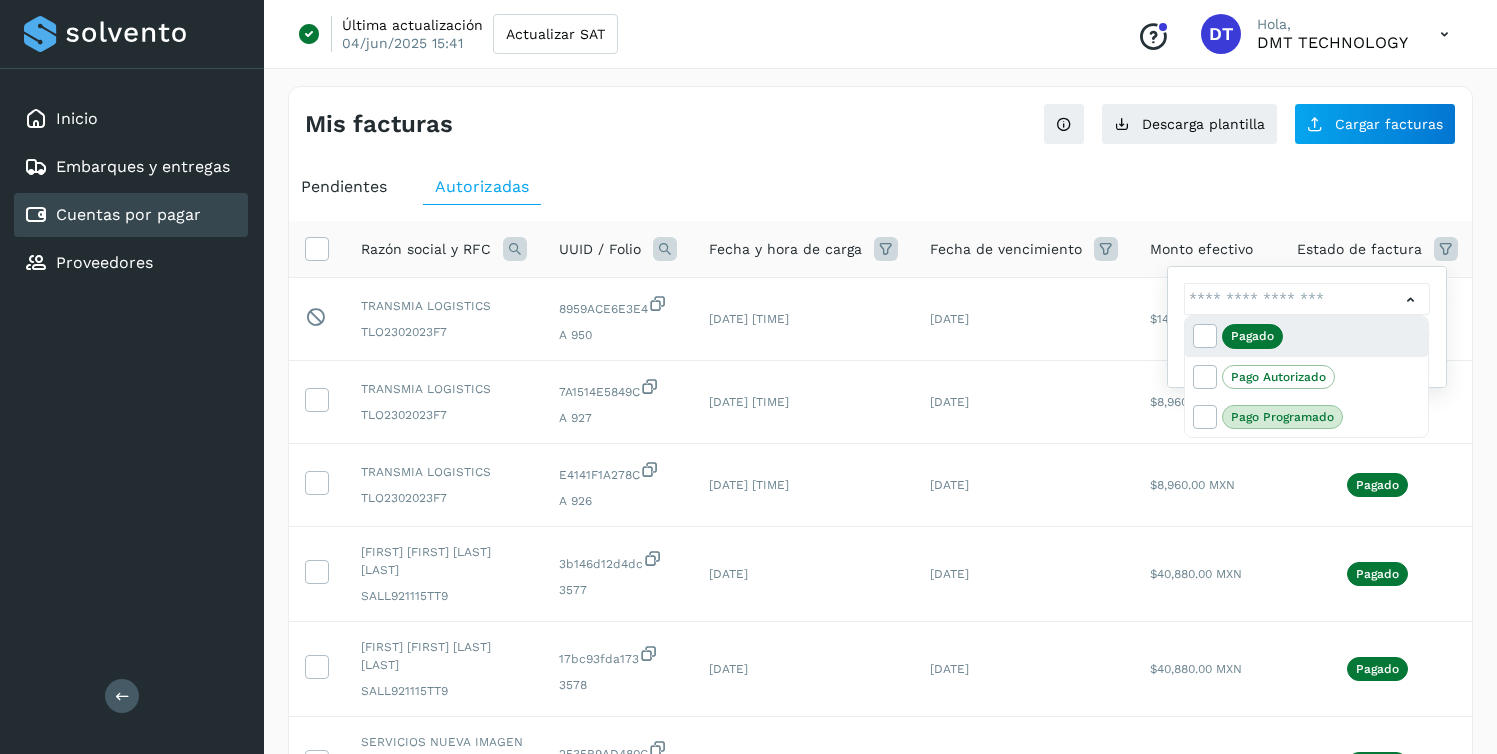 click on "Pagado" 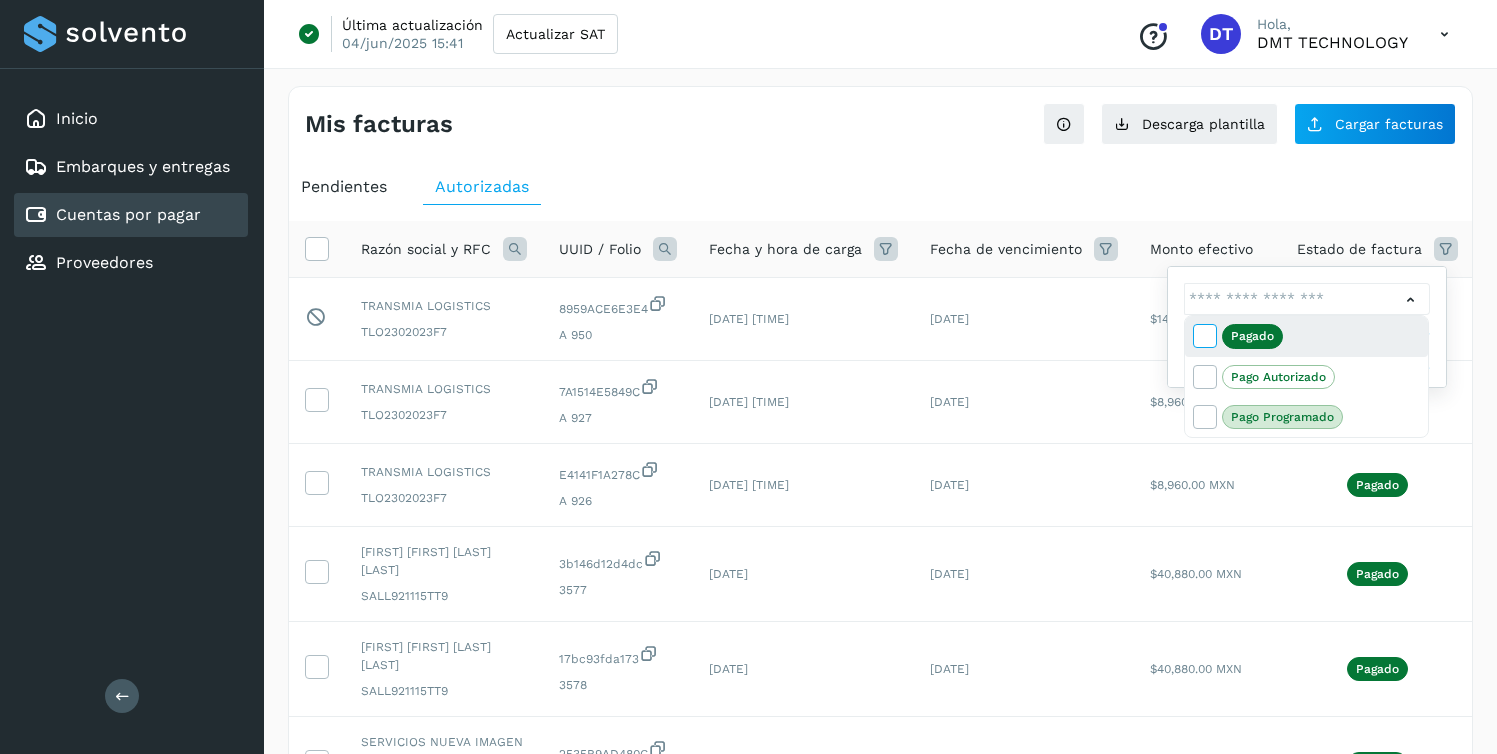 click at bounding box center (1204, 335) 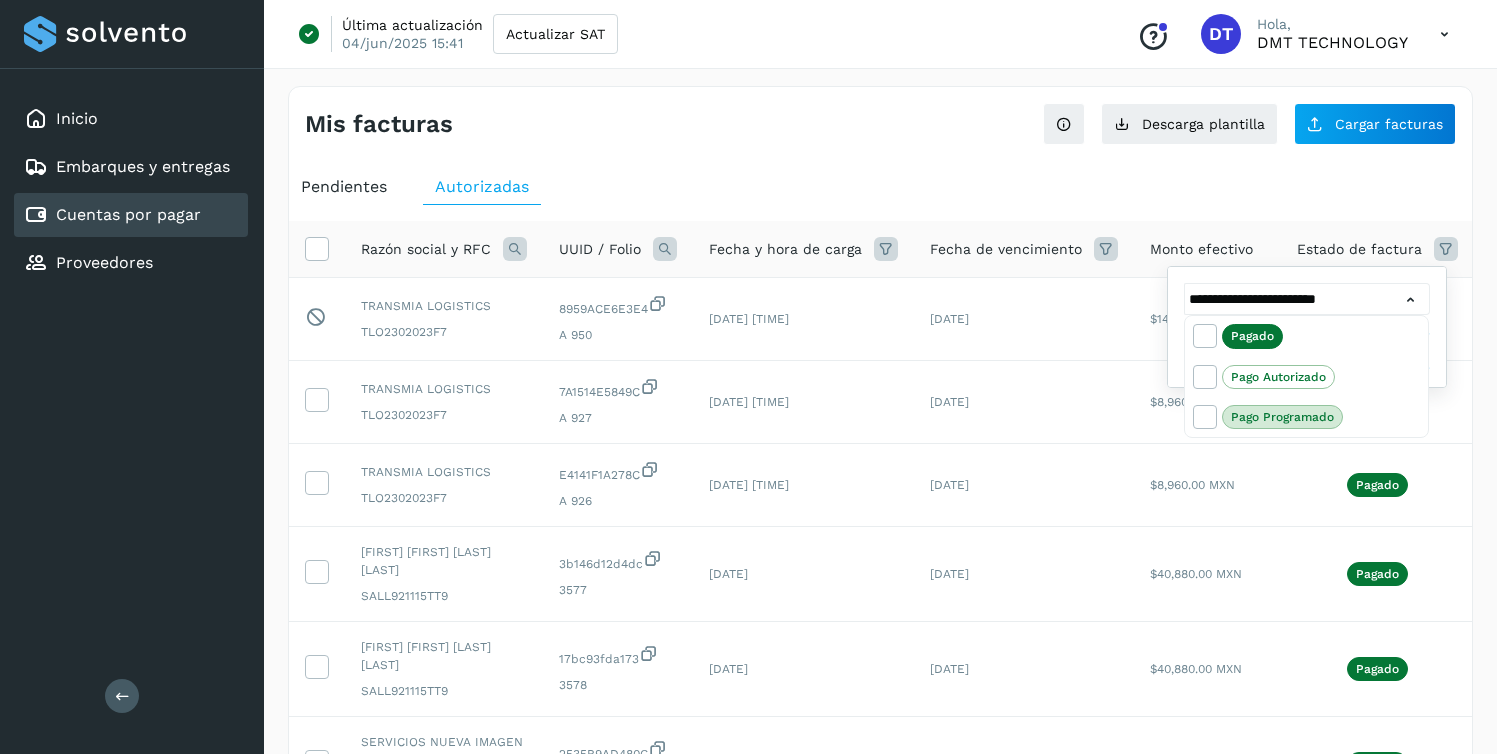 click at bounding box center (748, 377) 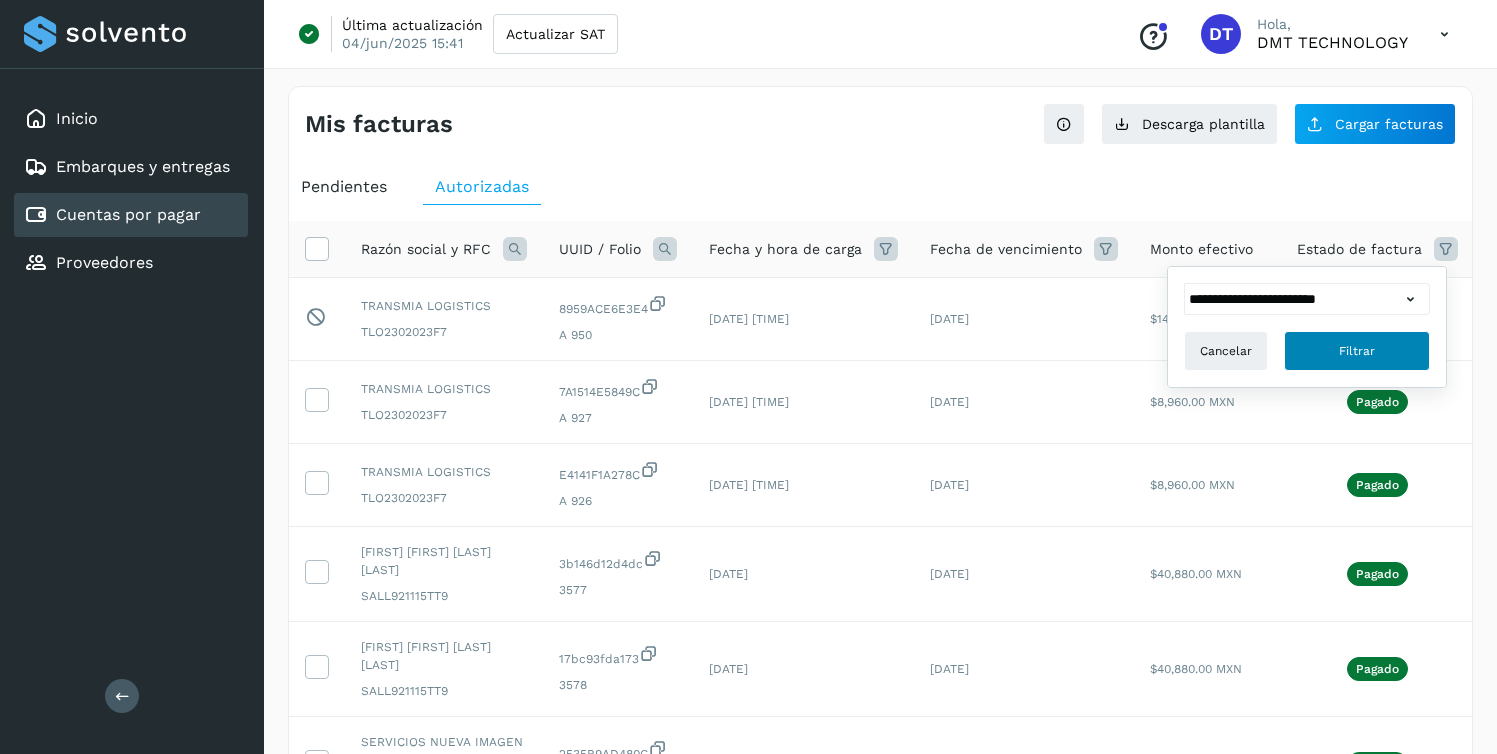 click on "Filtrar" at bounding box center [1357, 351] 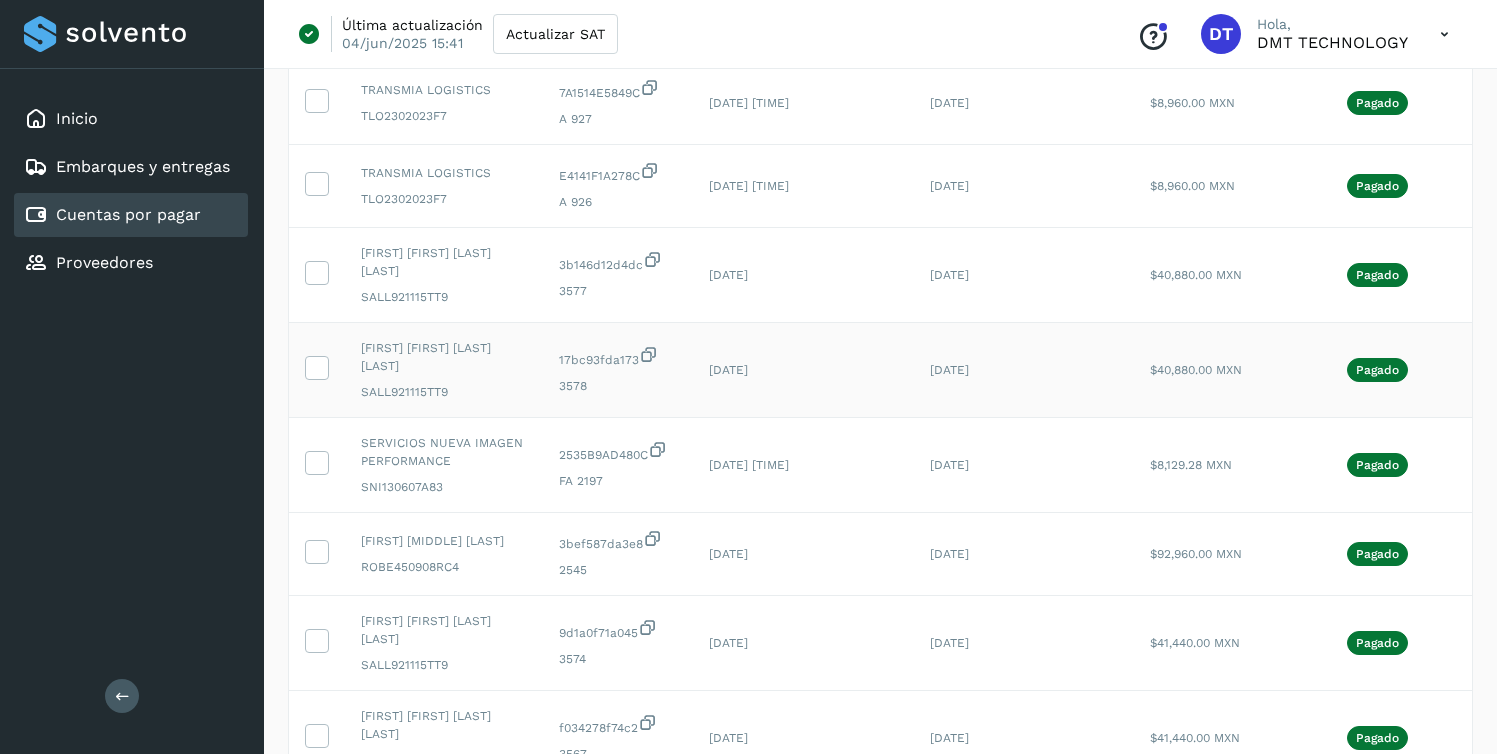 scroll, scrollTop: 712, scrollLeft: 0, axis: vertical 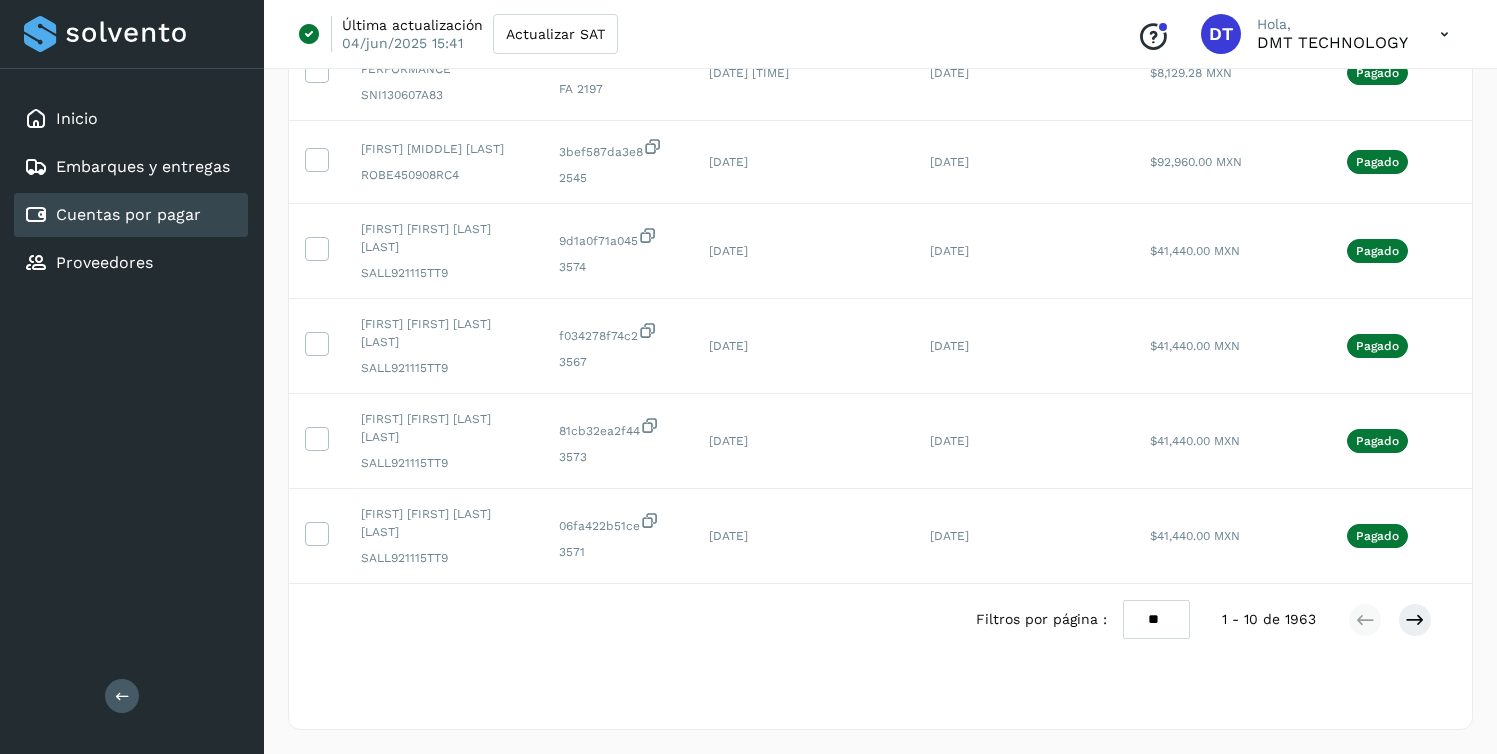 click on "** ** **" at bounding box center (1156, 619) 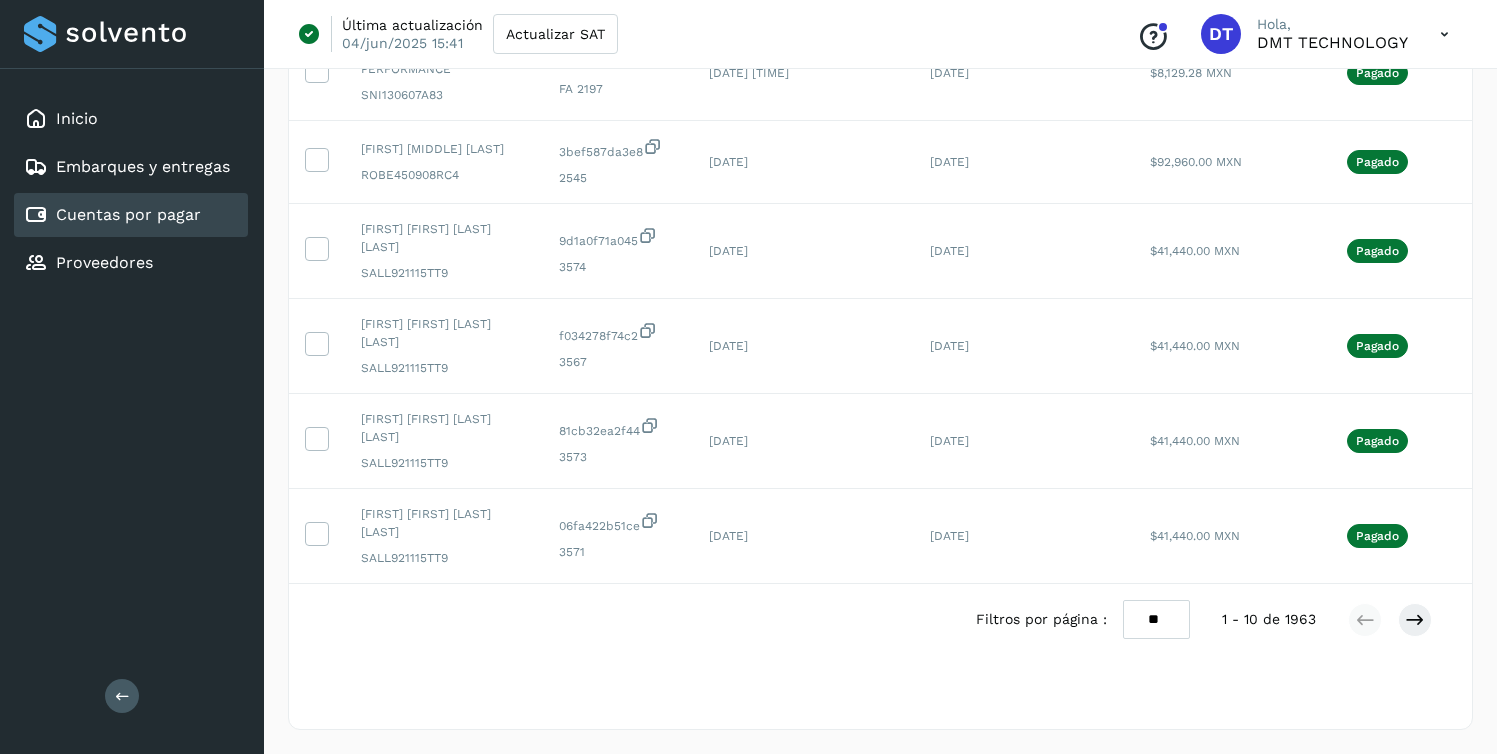 select on "**" 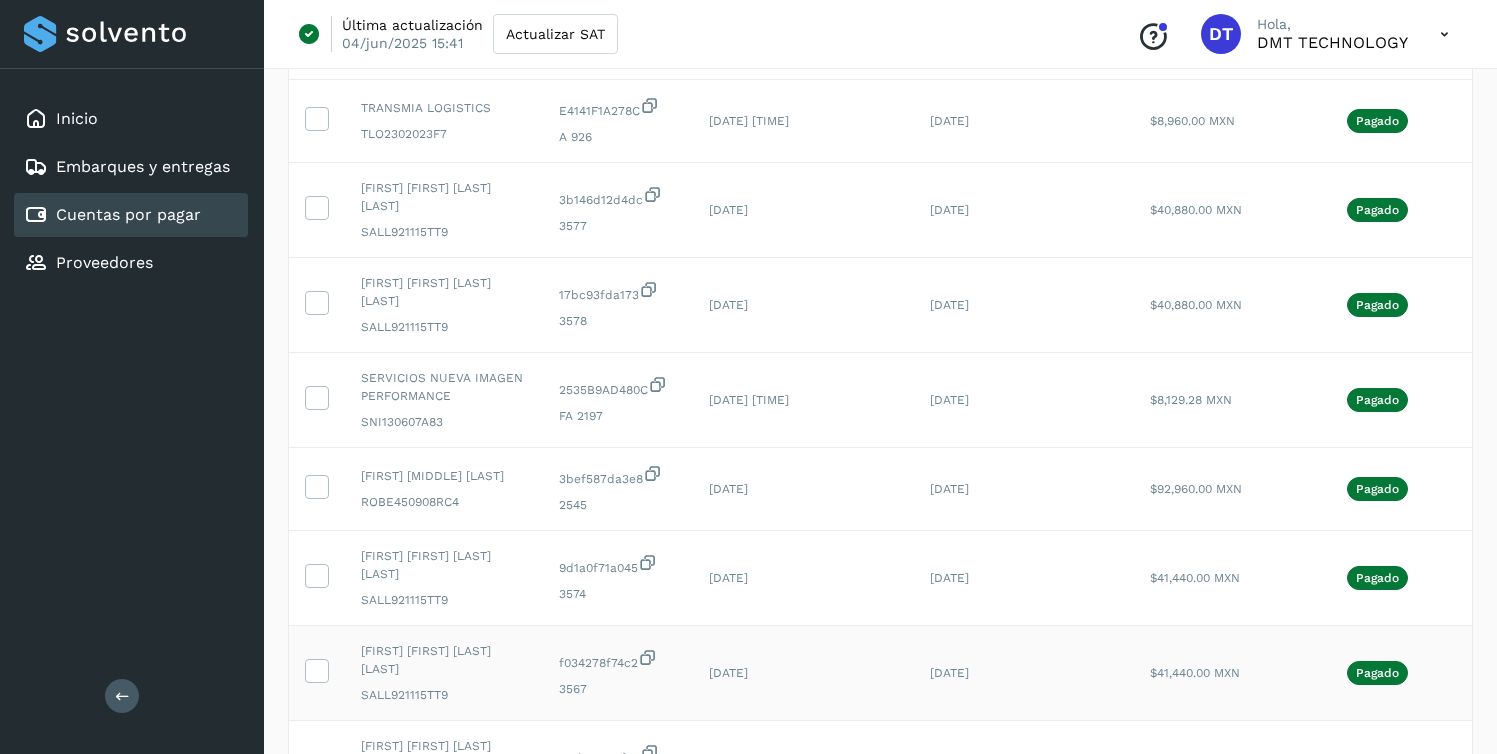 scroll, scrollTop: 0, scrollLeft: 0, axis: both 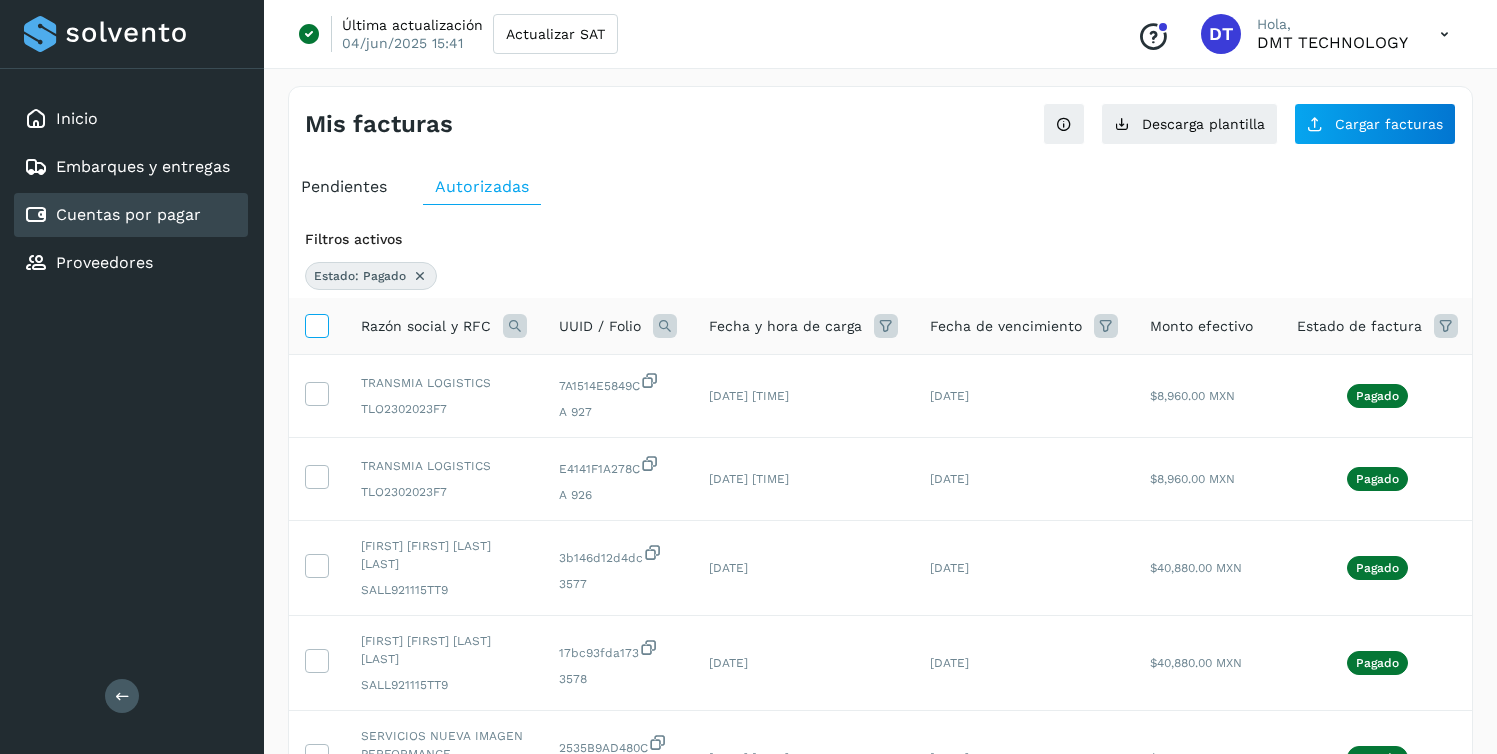 click at bounding box center [316, 324] 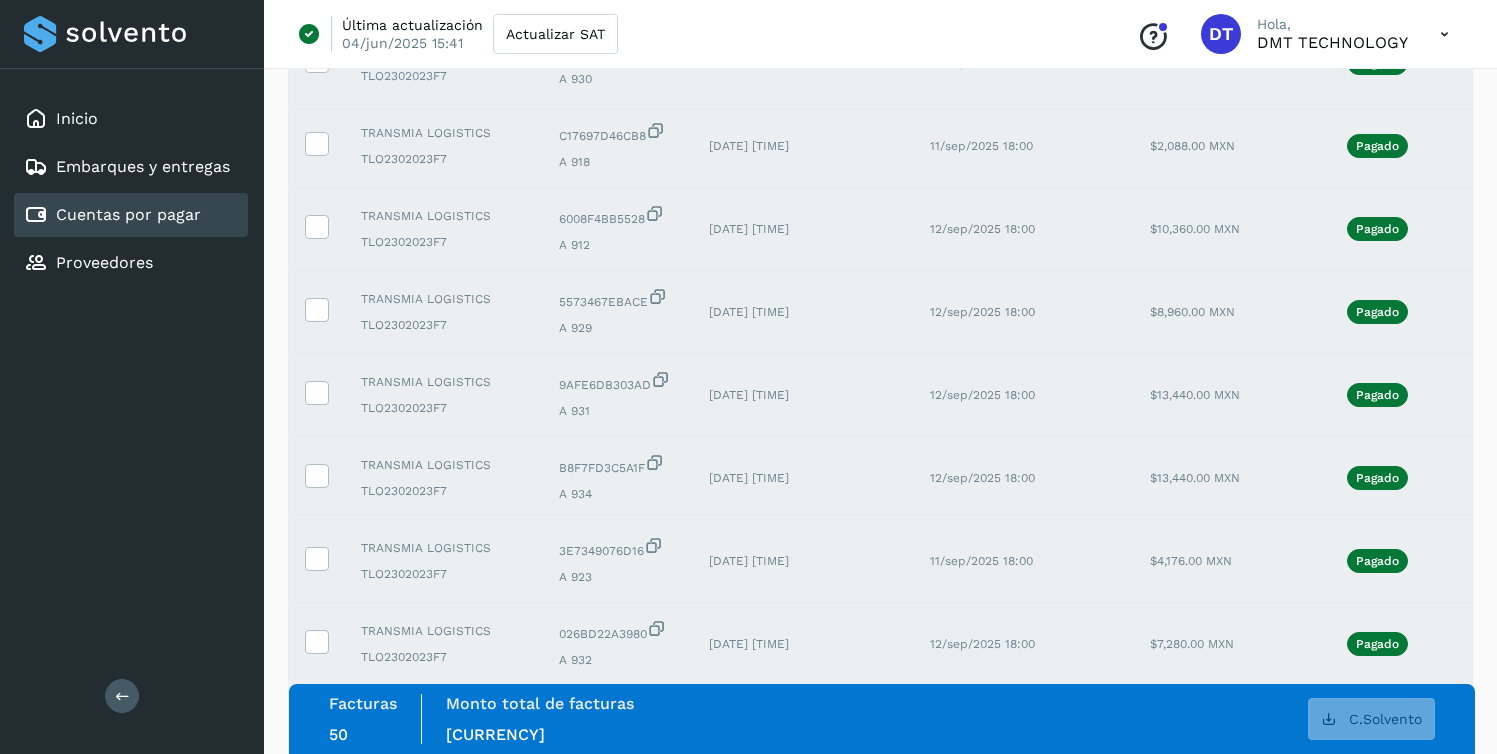 scroll, scrollTop: 4128, scrollLeft: 0, axis: vertical 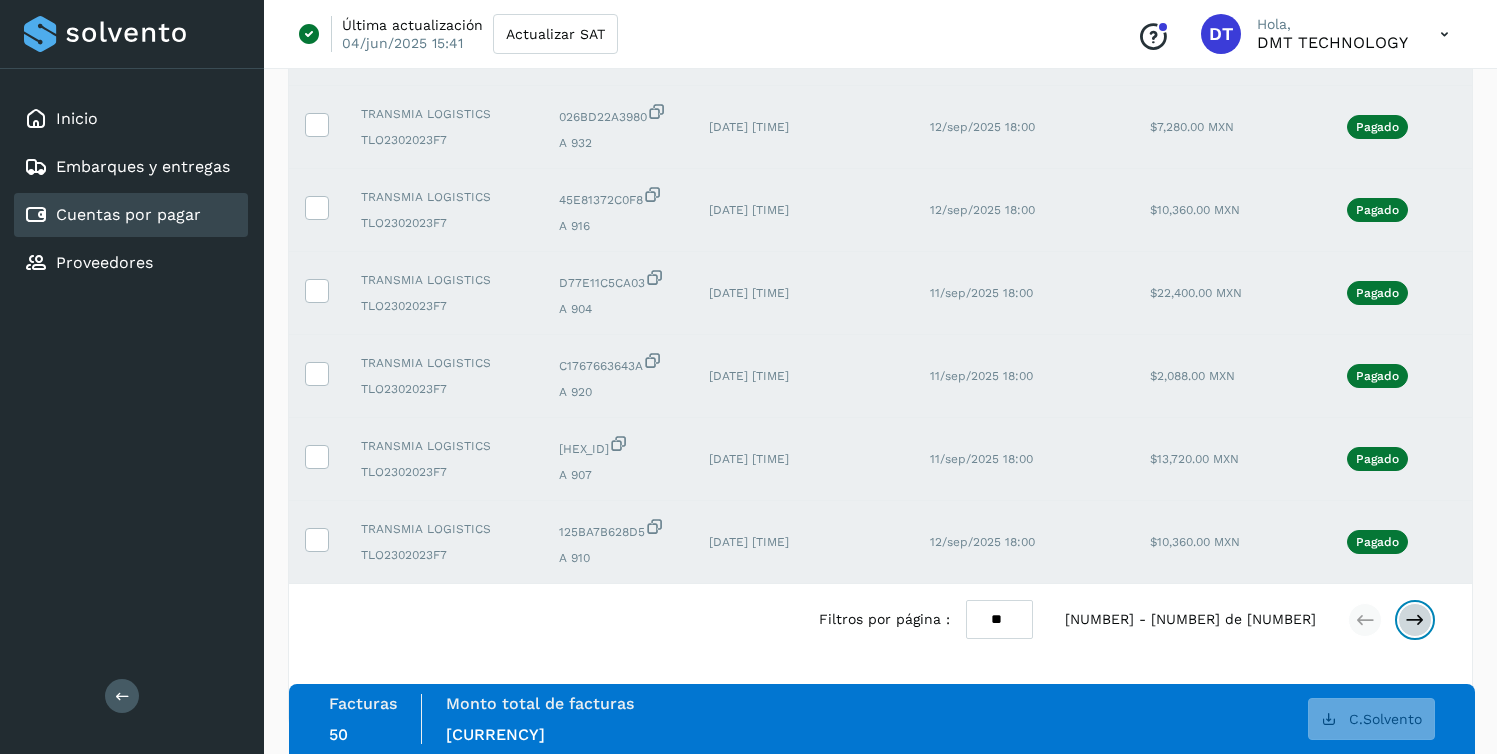 click at bounding box center (1415, 620) 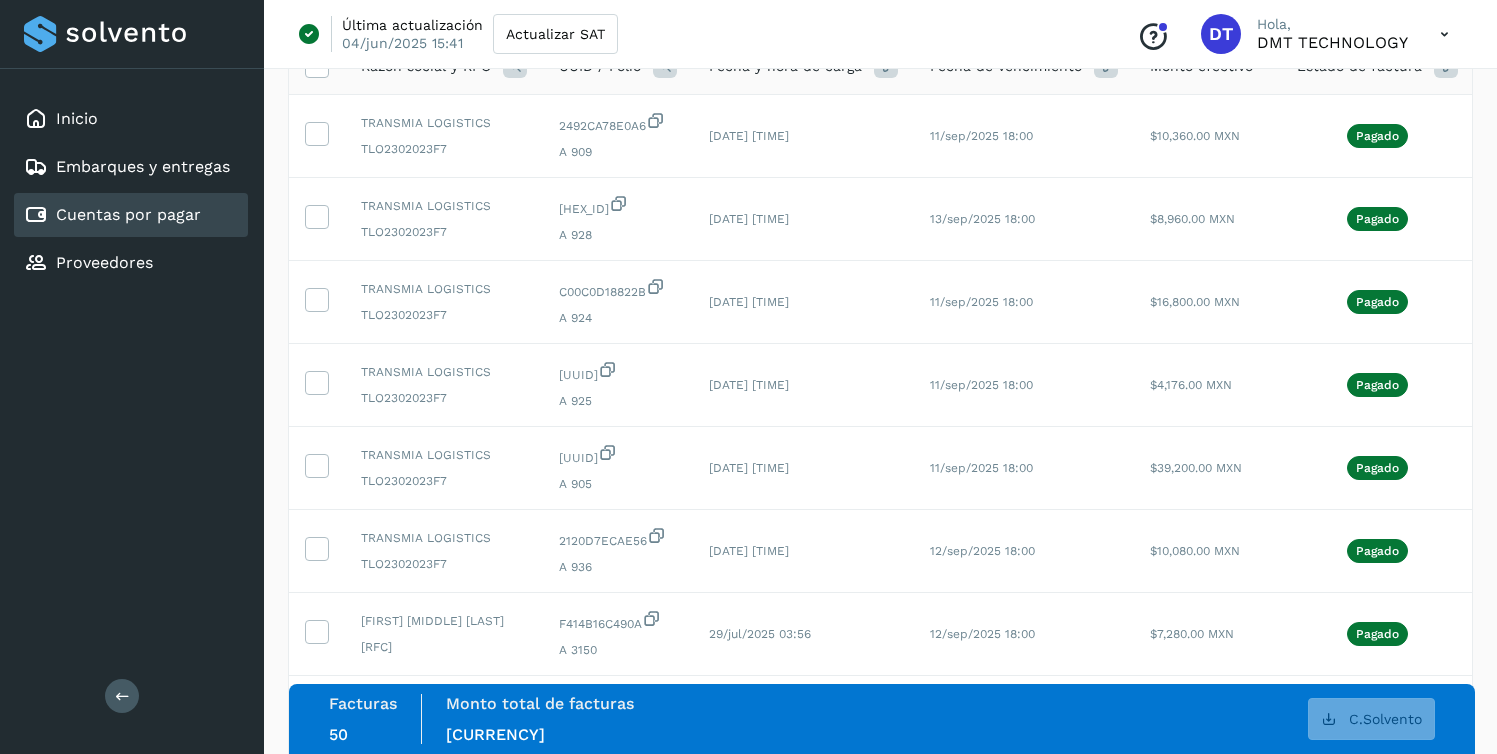 scroll, scrollTop: 0, scrollLeft: 0, axis: both 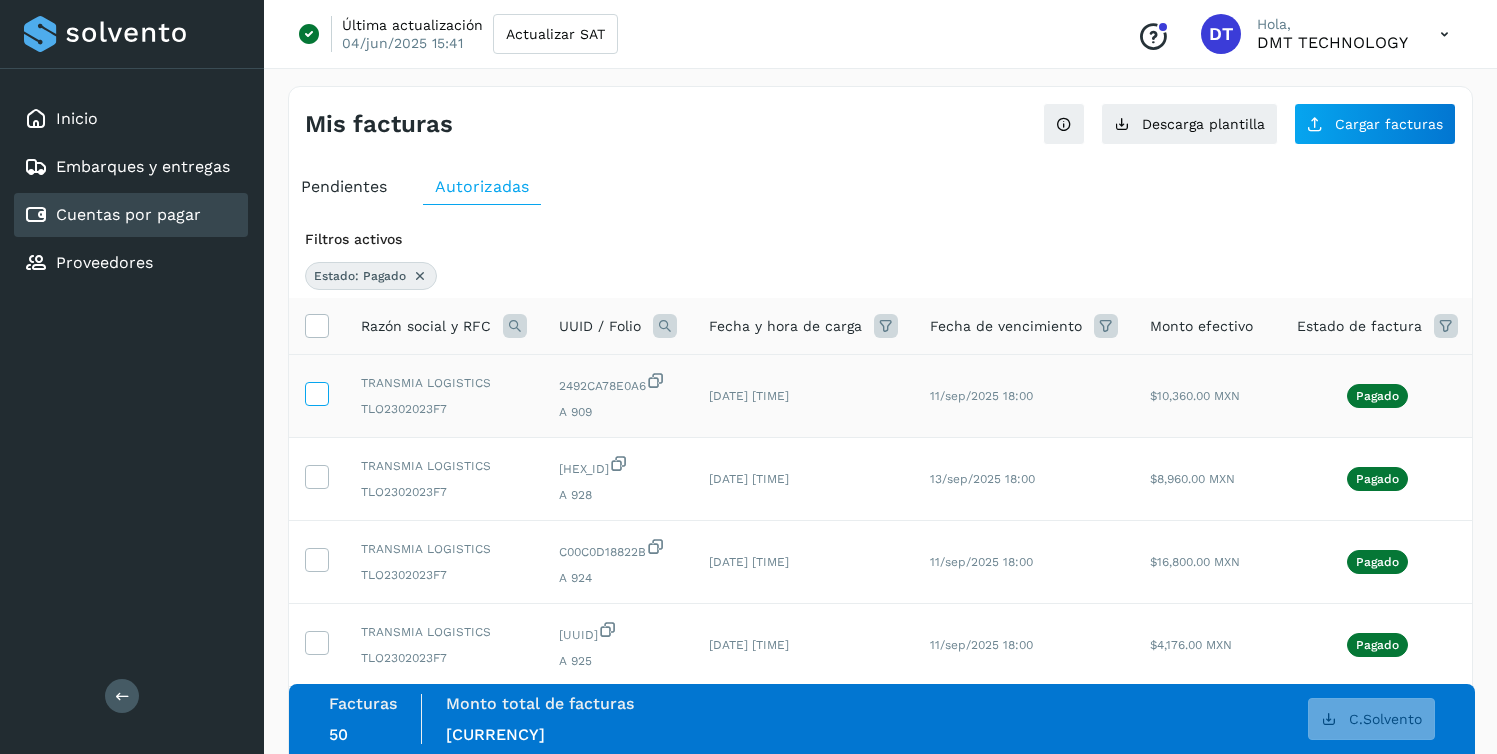 click at bounding box center (316, 392) 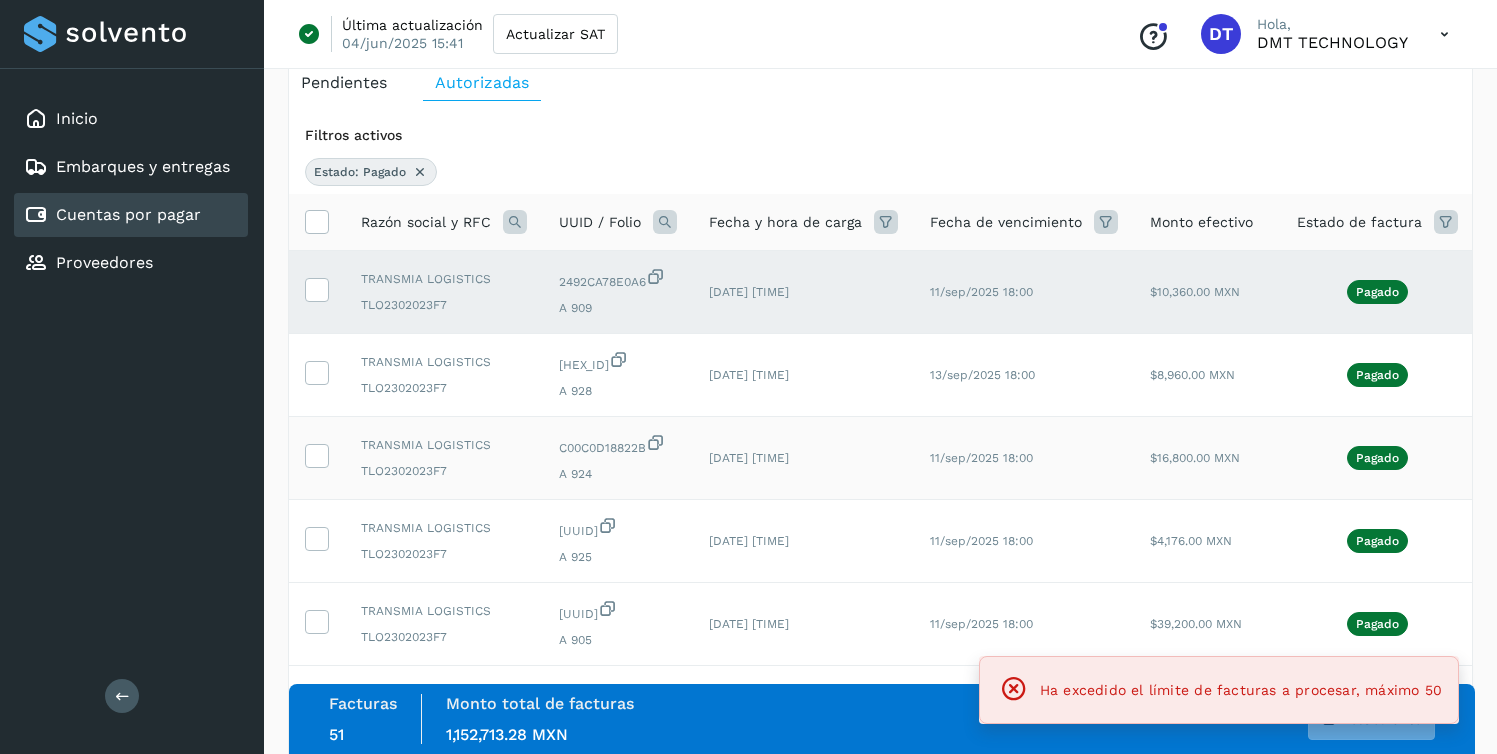 scroll, scrollTop: 0, scrollLeft: 0, axis: both 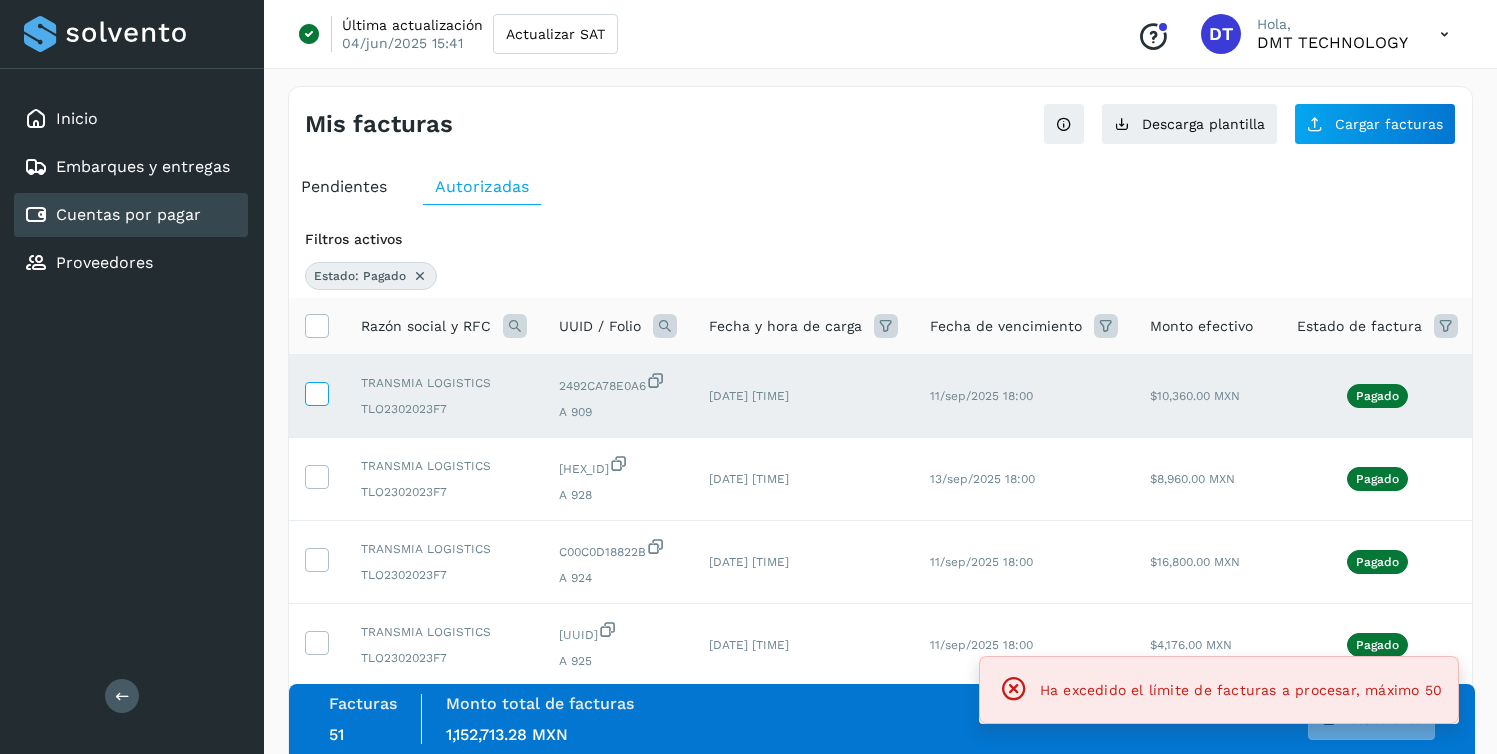 click at bounding box center [316, 392] 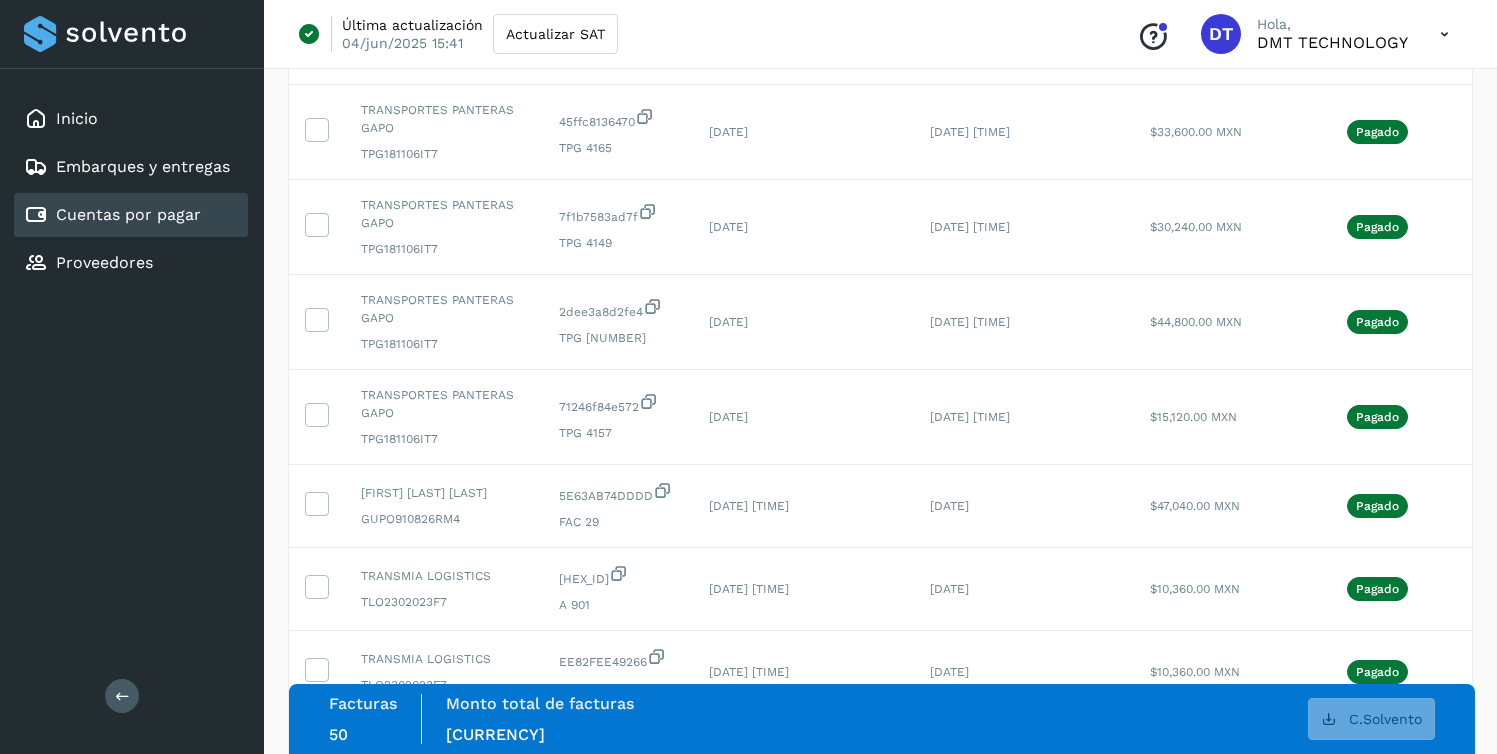 scroll, scrollTop: 4332, scrollLeft: 0, axis: vertical 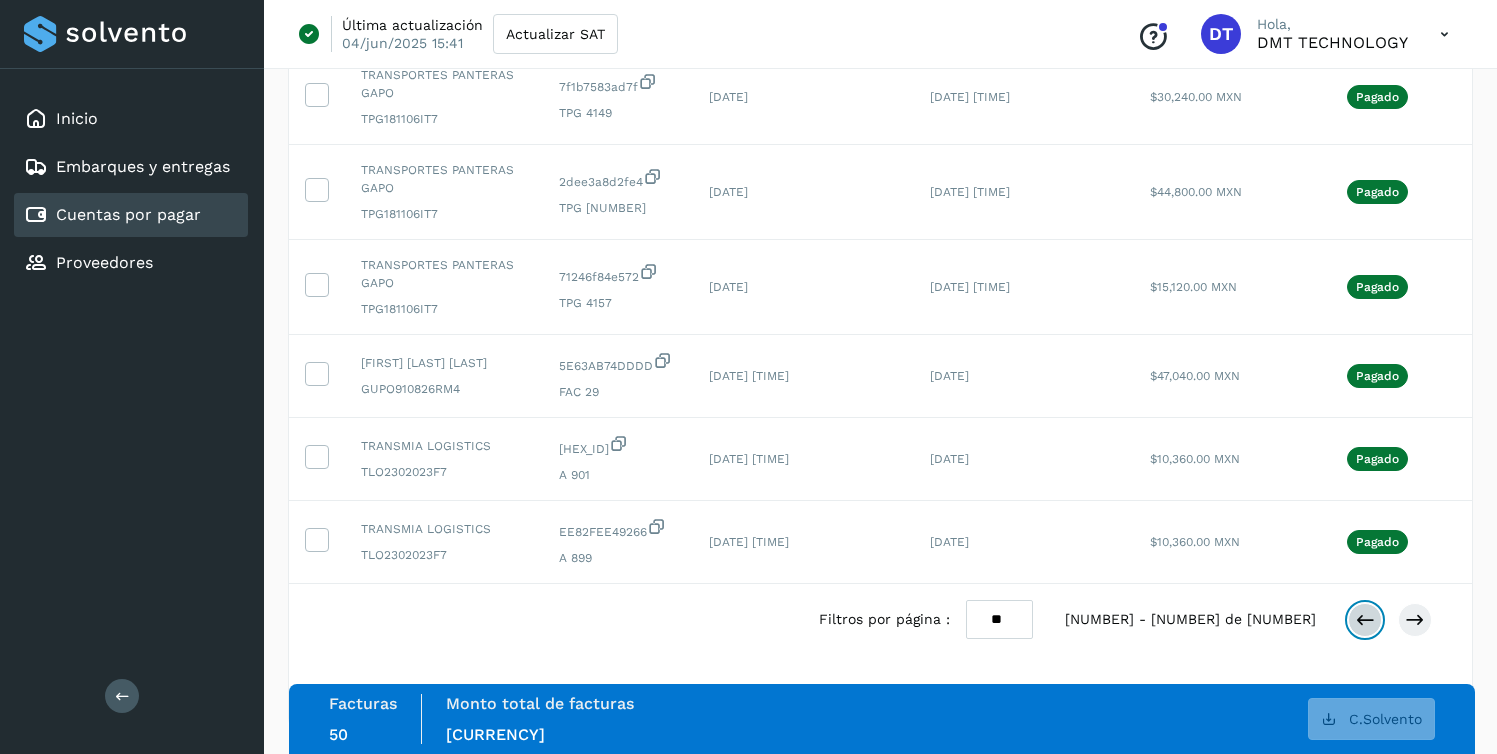 click at bounding box center [1365, 620] 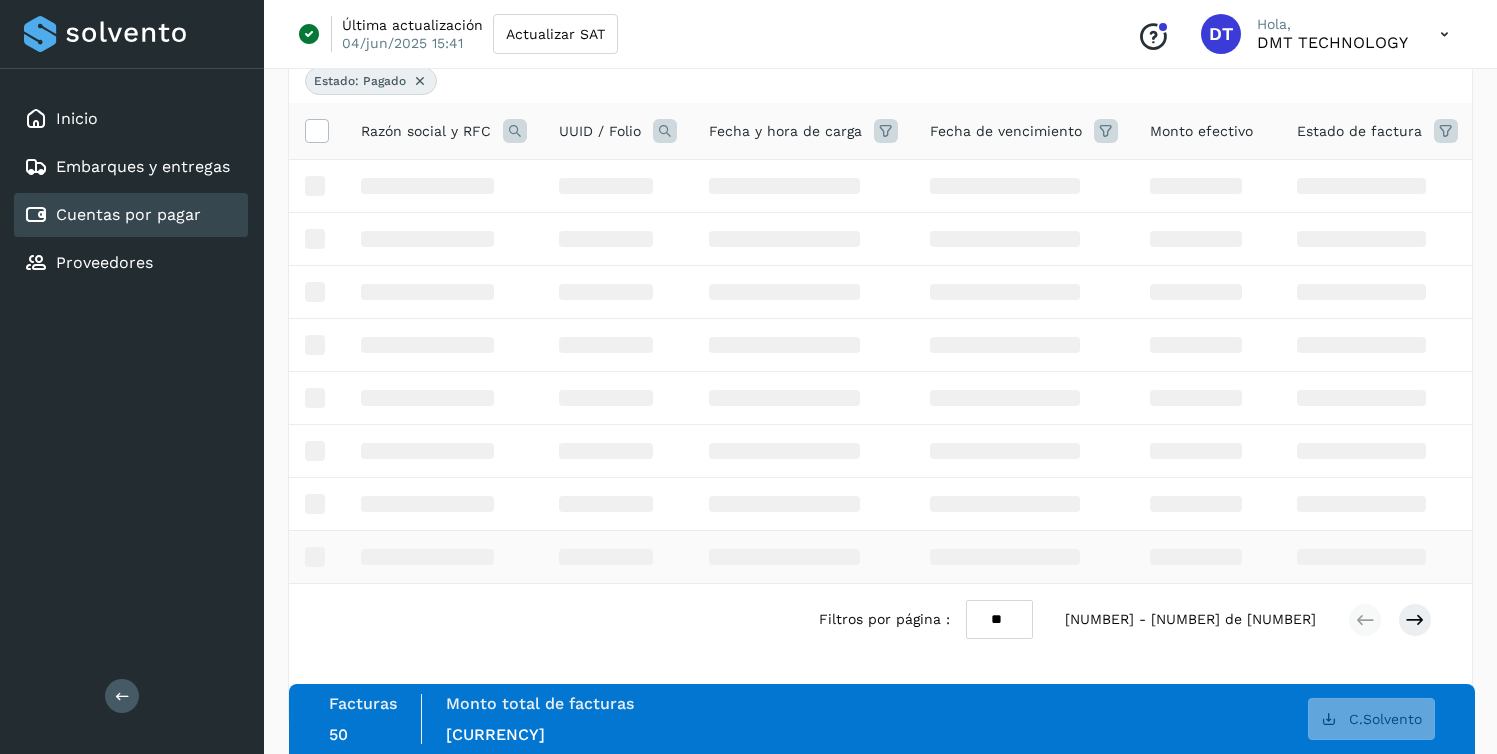 scroll, scrollTop: 0, scrollLeft: 0, axis: both 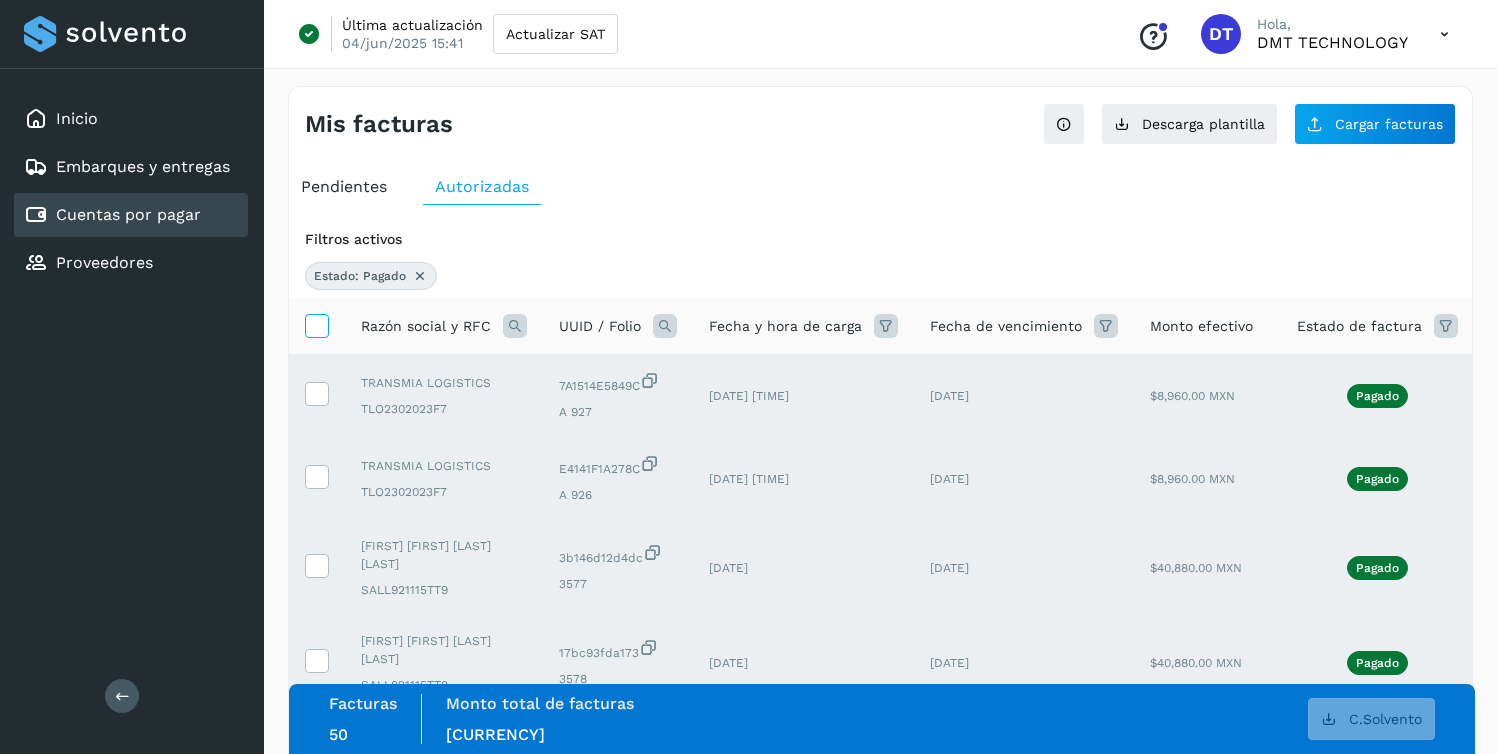 click at bounding box center [316, 324] 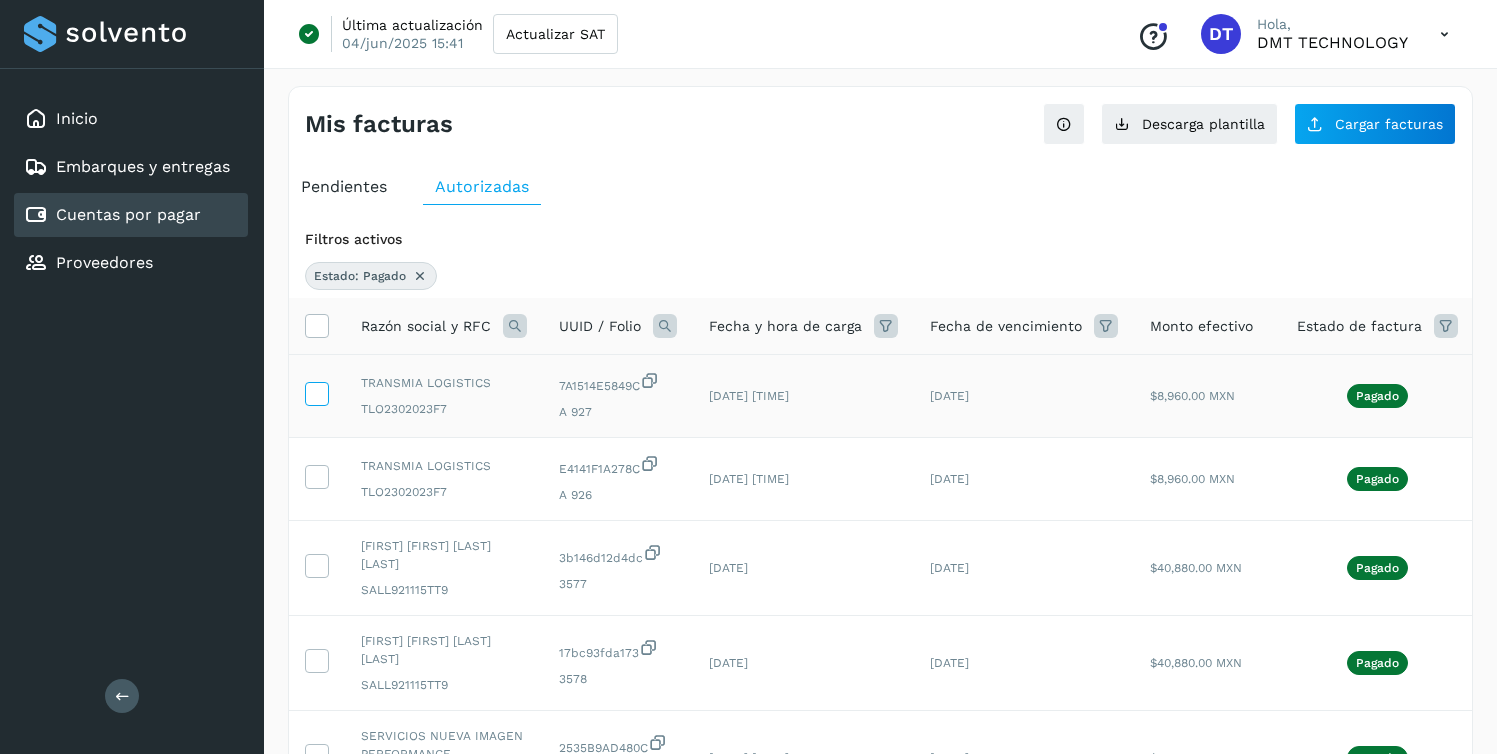 click at bounding box center [316, 392] 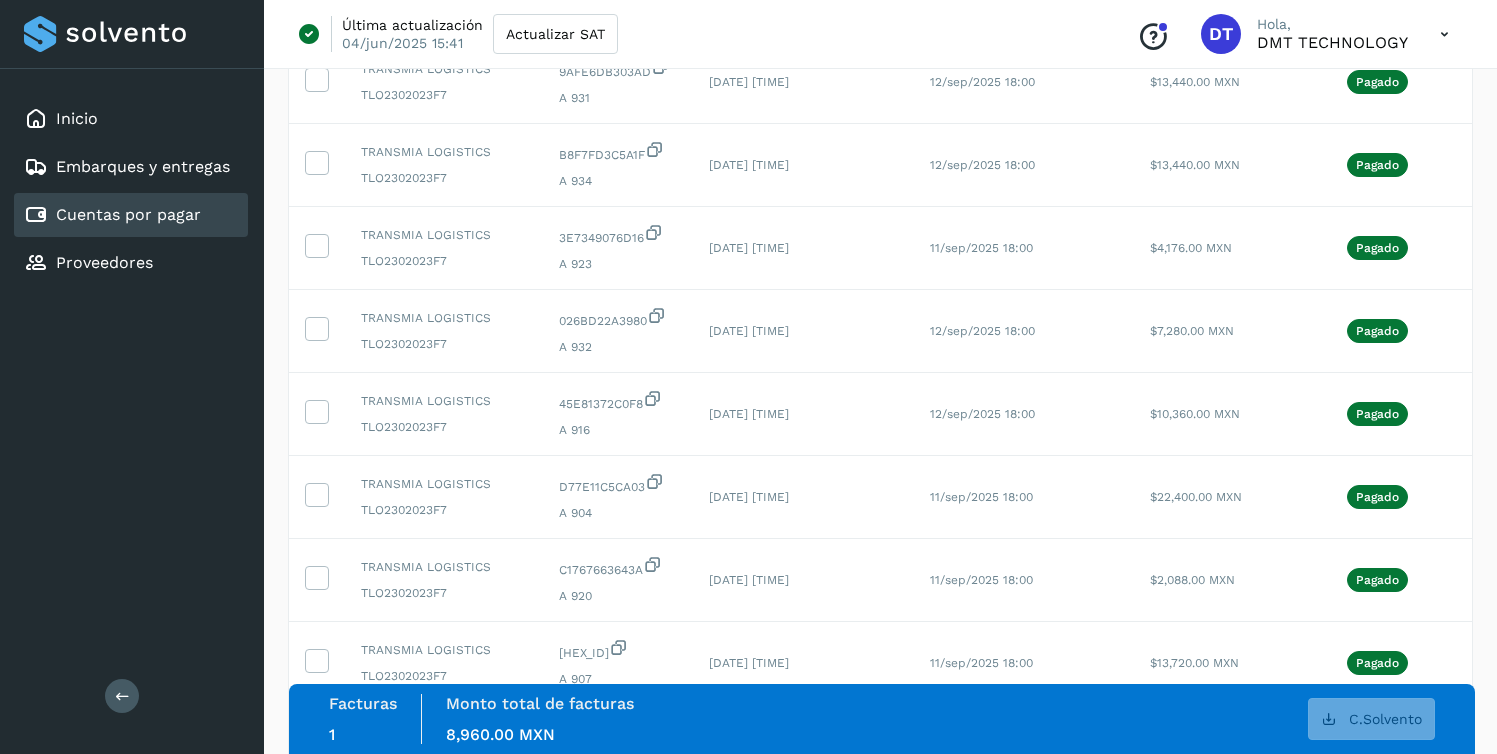 scroll, scrollTop: 4128, scrollLeft: 0, axis: vertical 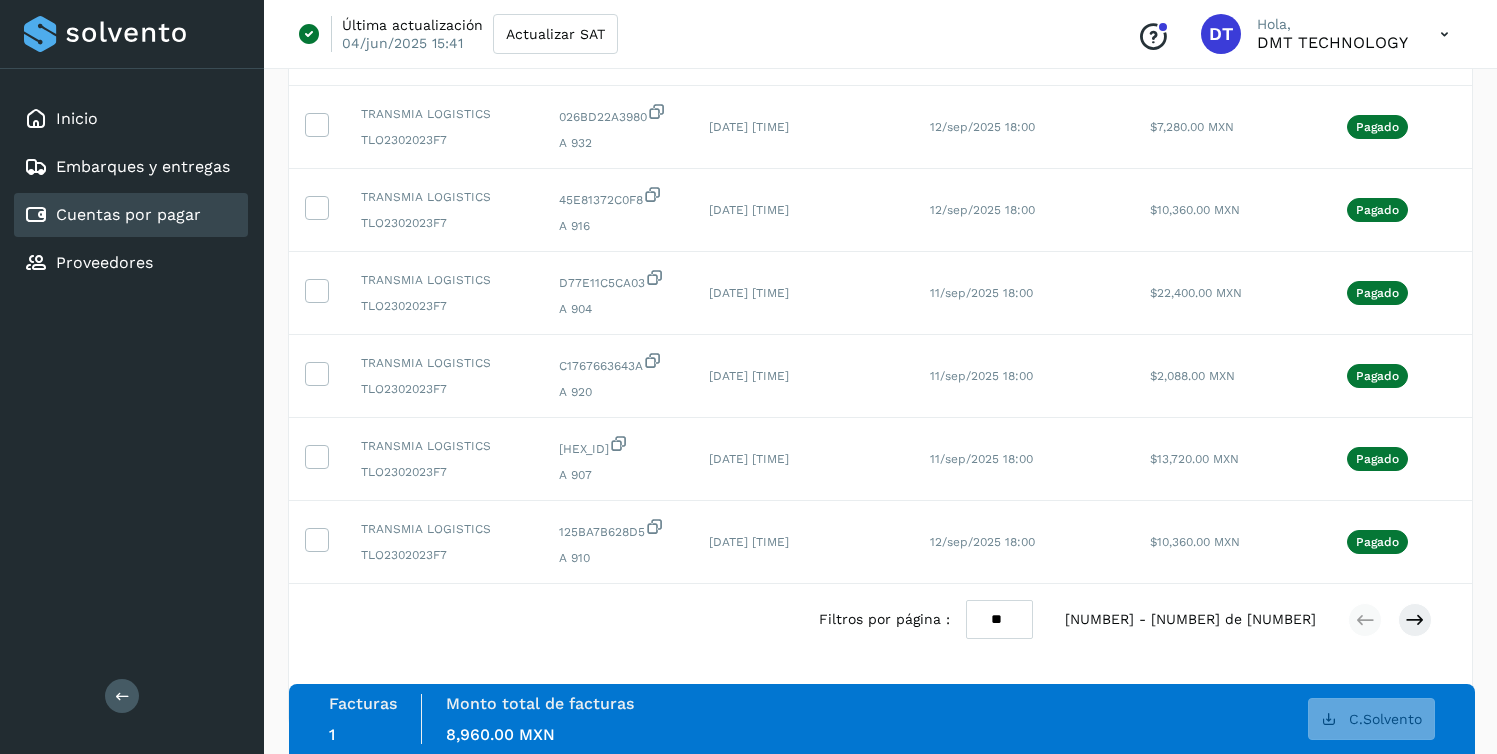 click on "** ** **" at bounding box center [999, 619] 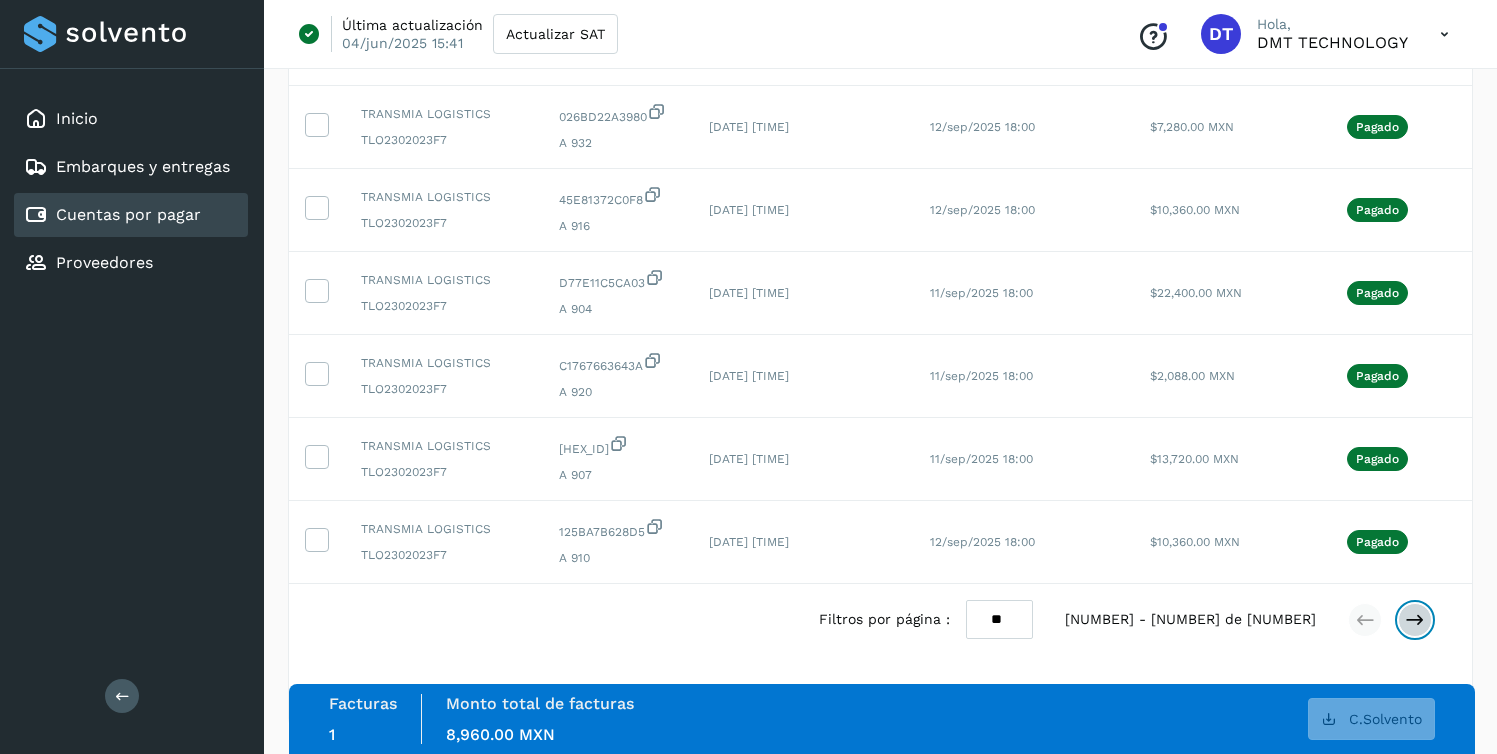click at bounding box center [1415, 620] 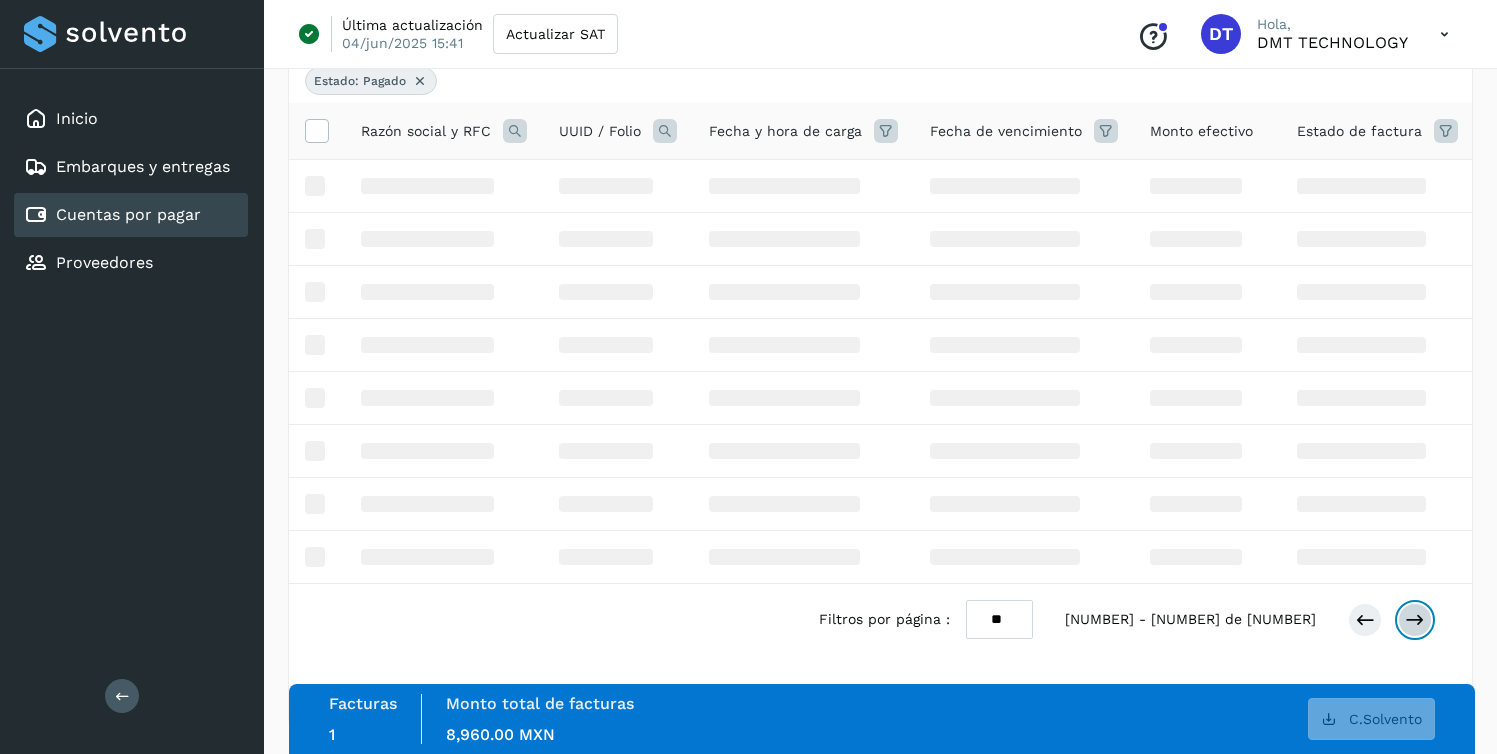 click at bounding box center (1415, 620) 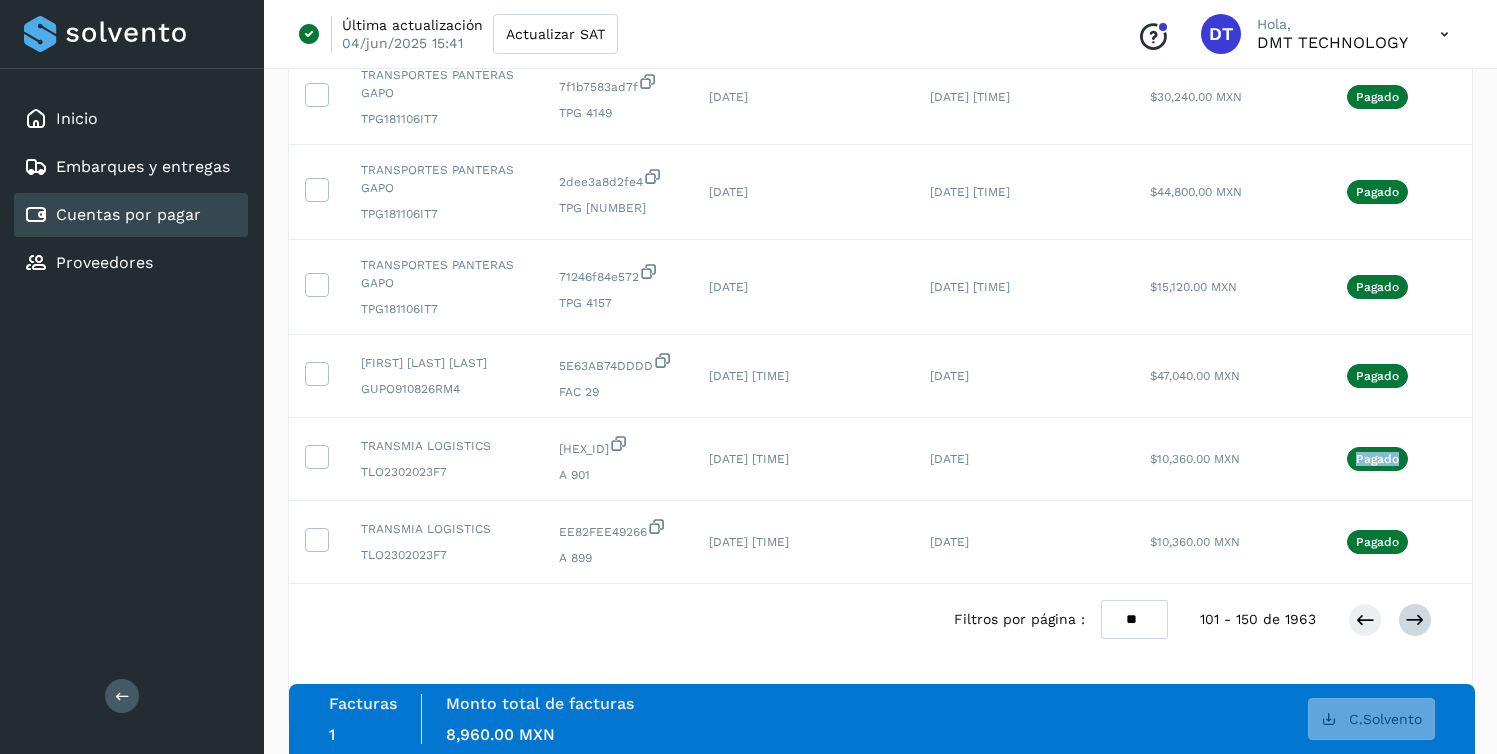 click on "Pagado" 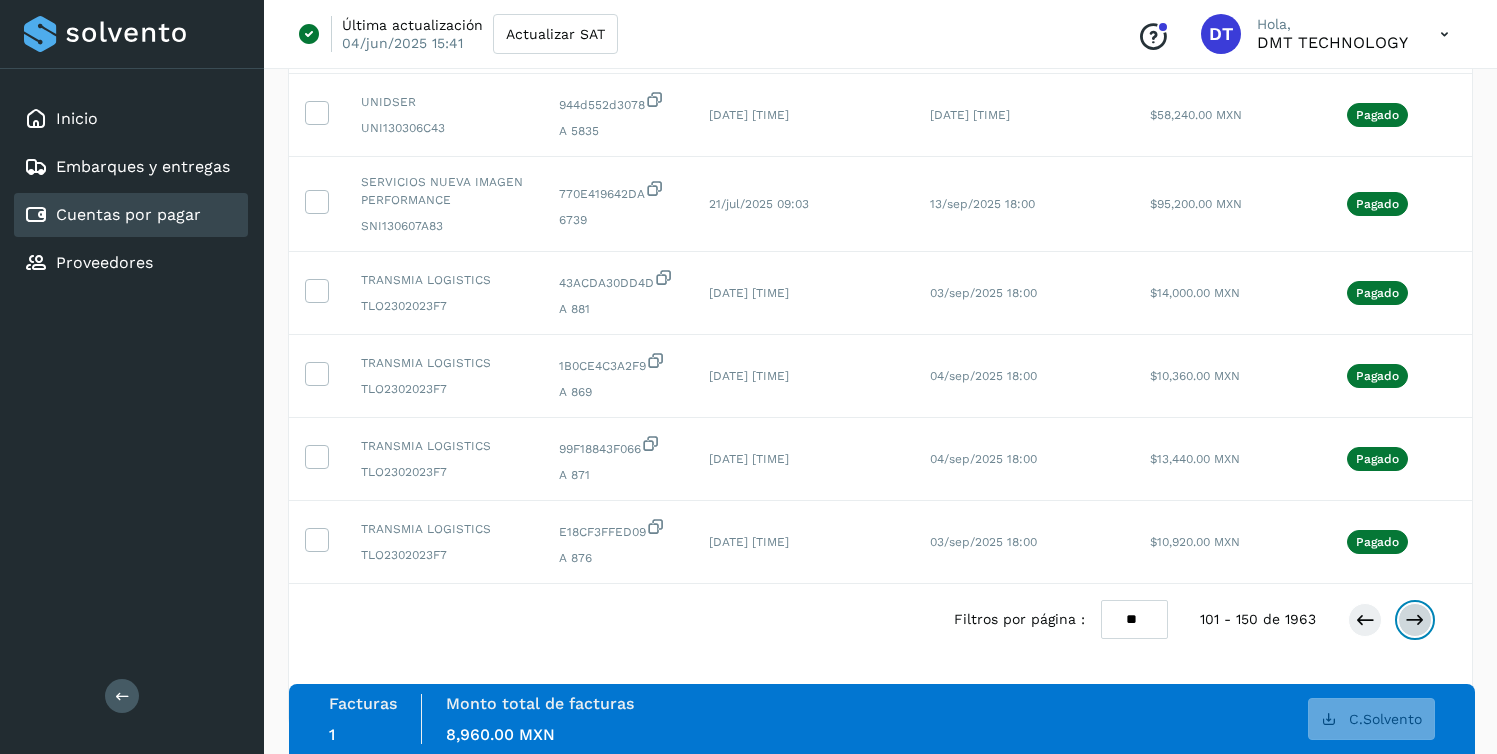click at bounding box center (1415, 620) 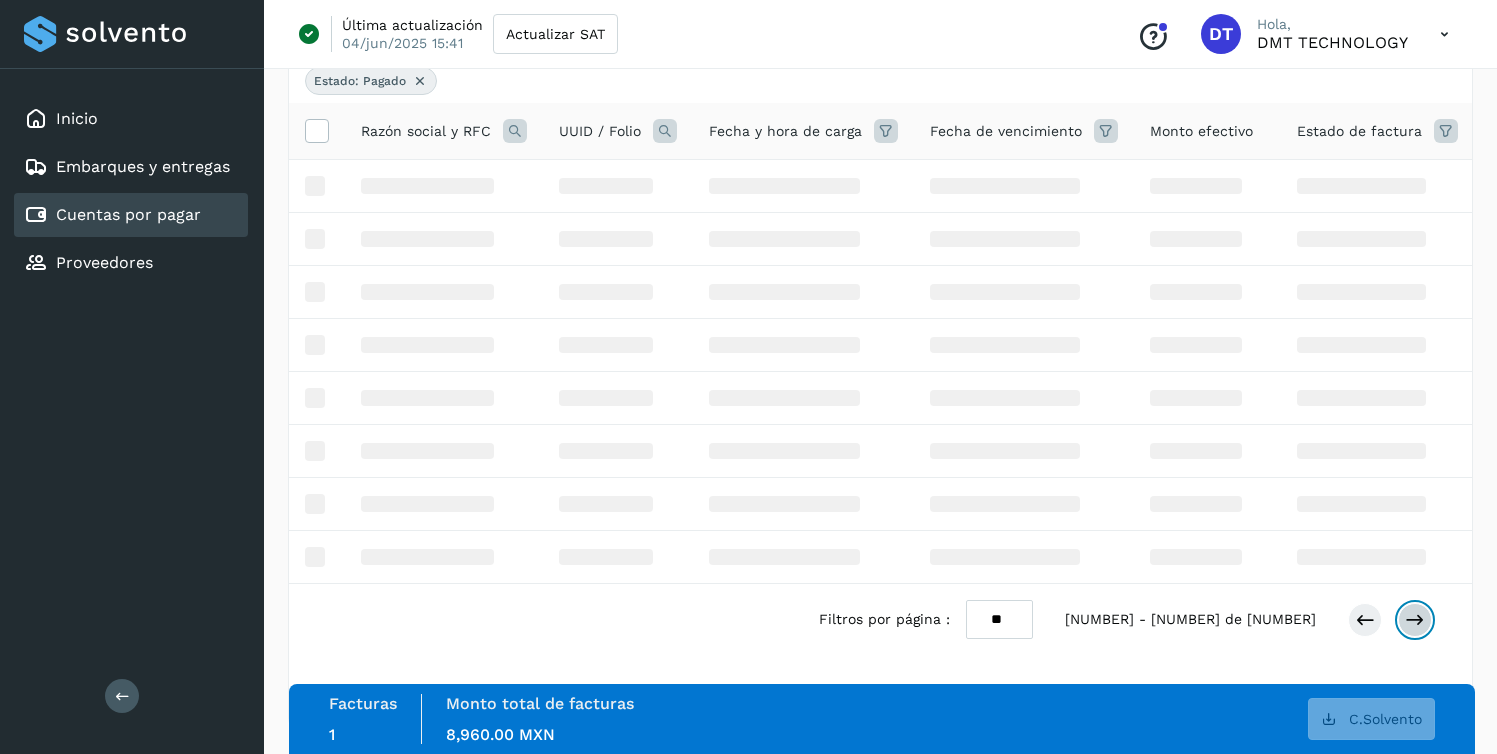 click at bounding box center (1415, 620) 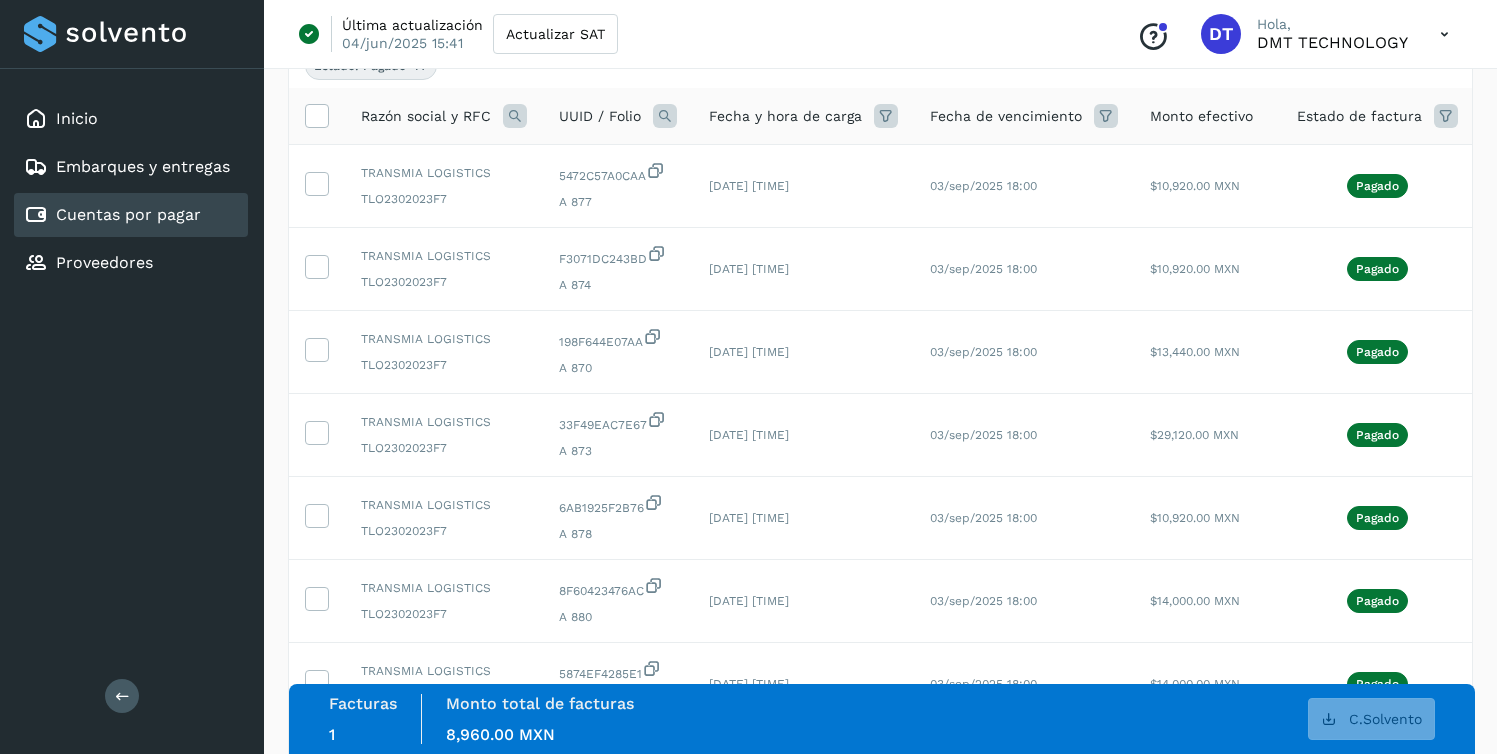 scroll, scrollTop: 4170, scrollLeft: 0, axis: vertical 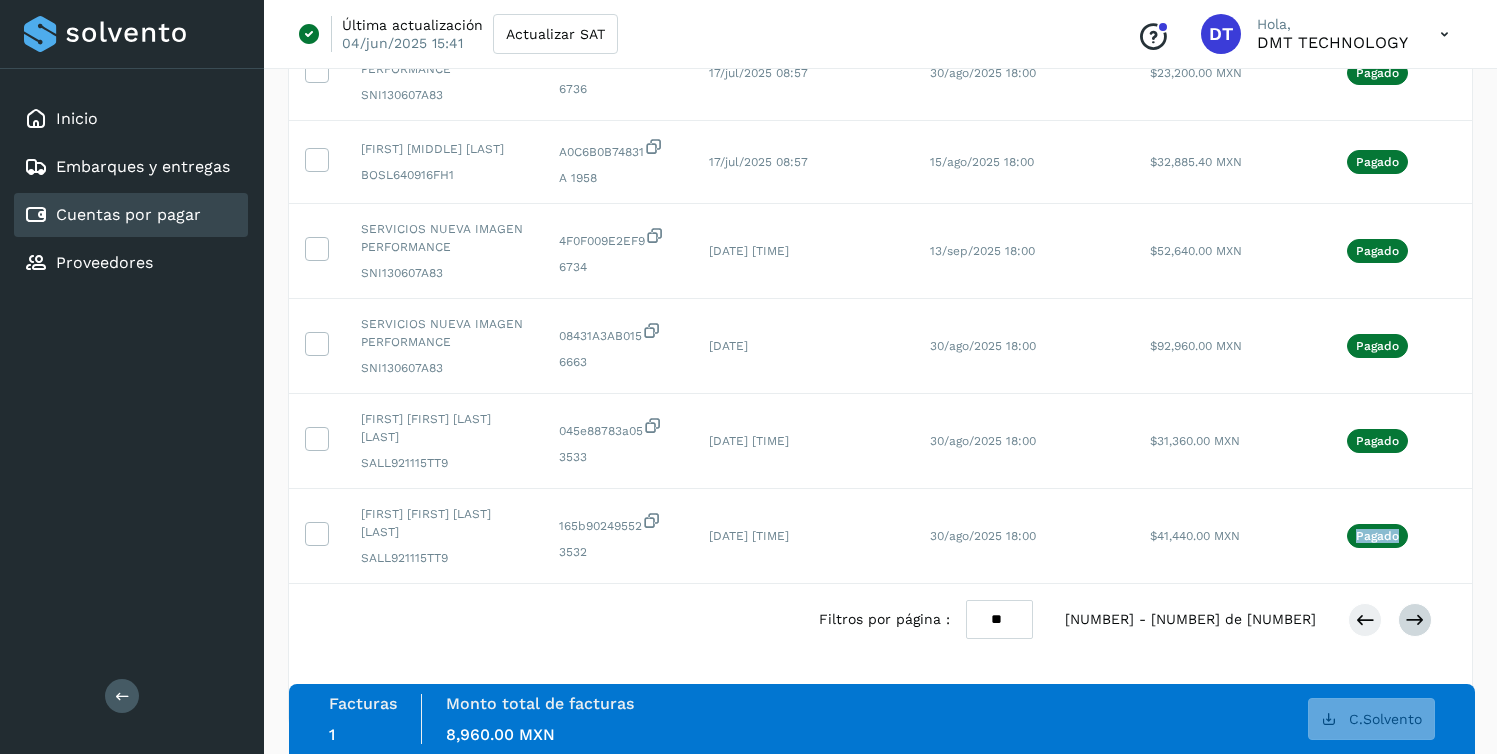 click on "Pagado" 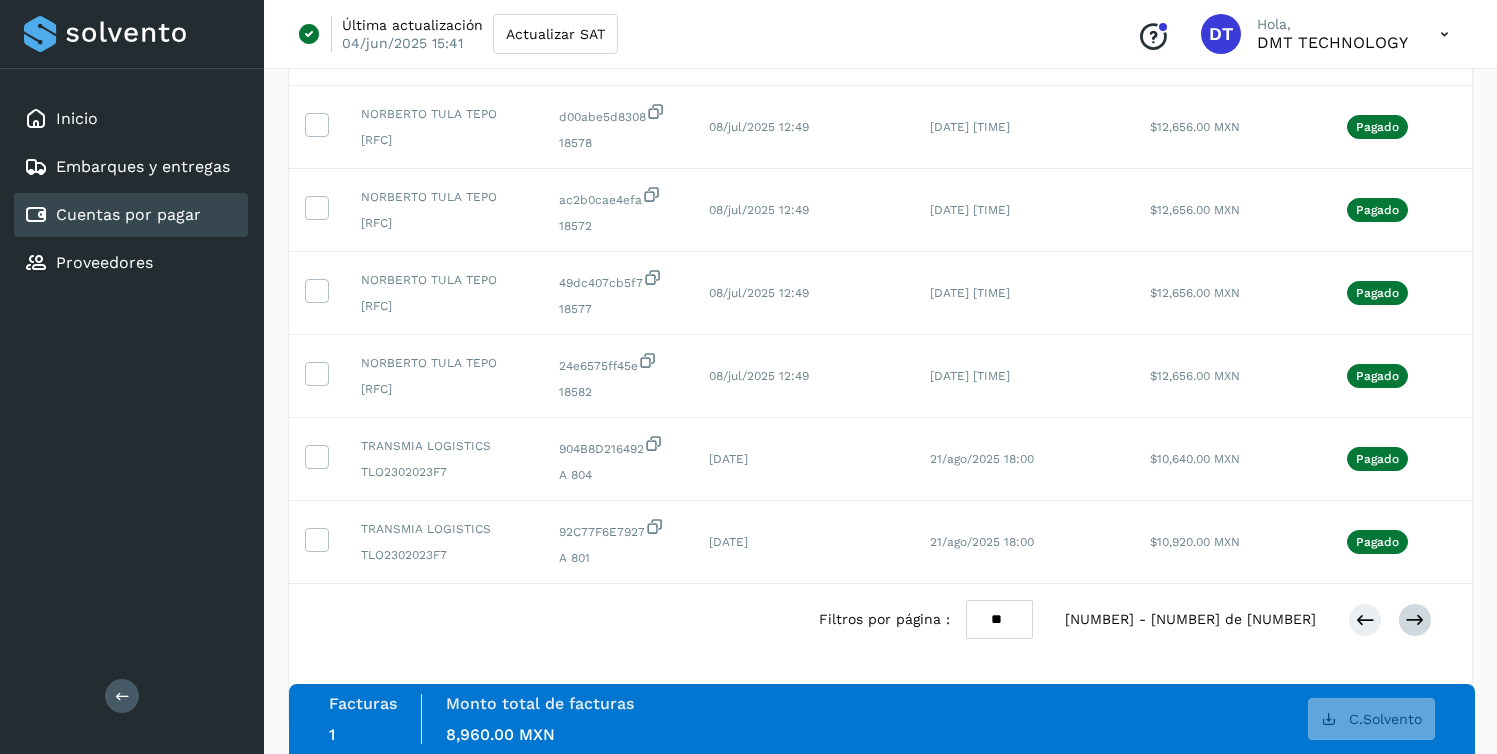 scroll, scrollTop: 0, scrollLeft: 96, axis: horizontal 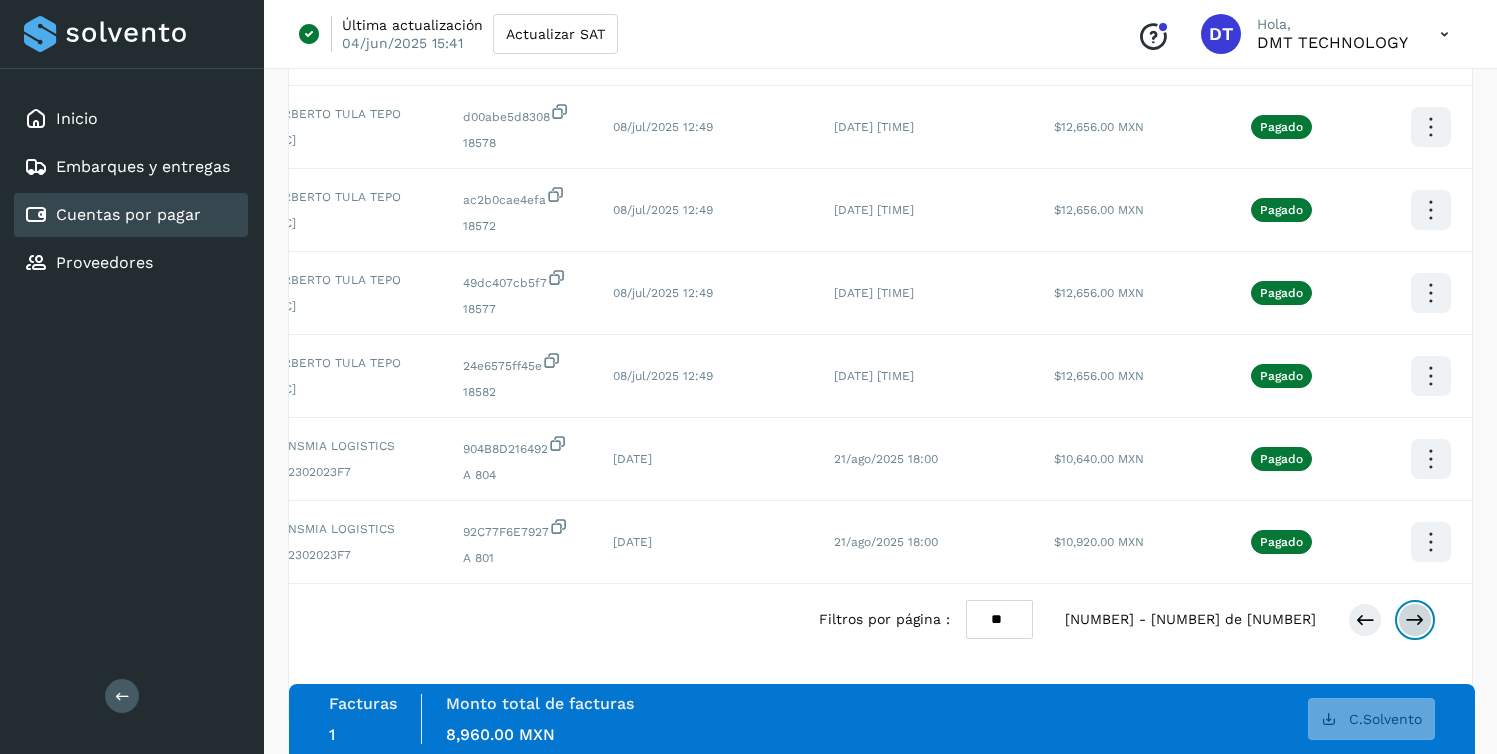 click at bounding box center [1415, 620] 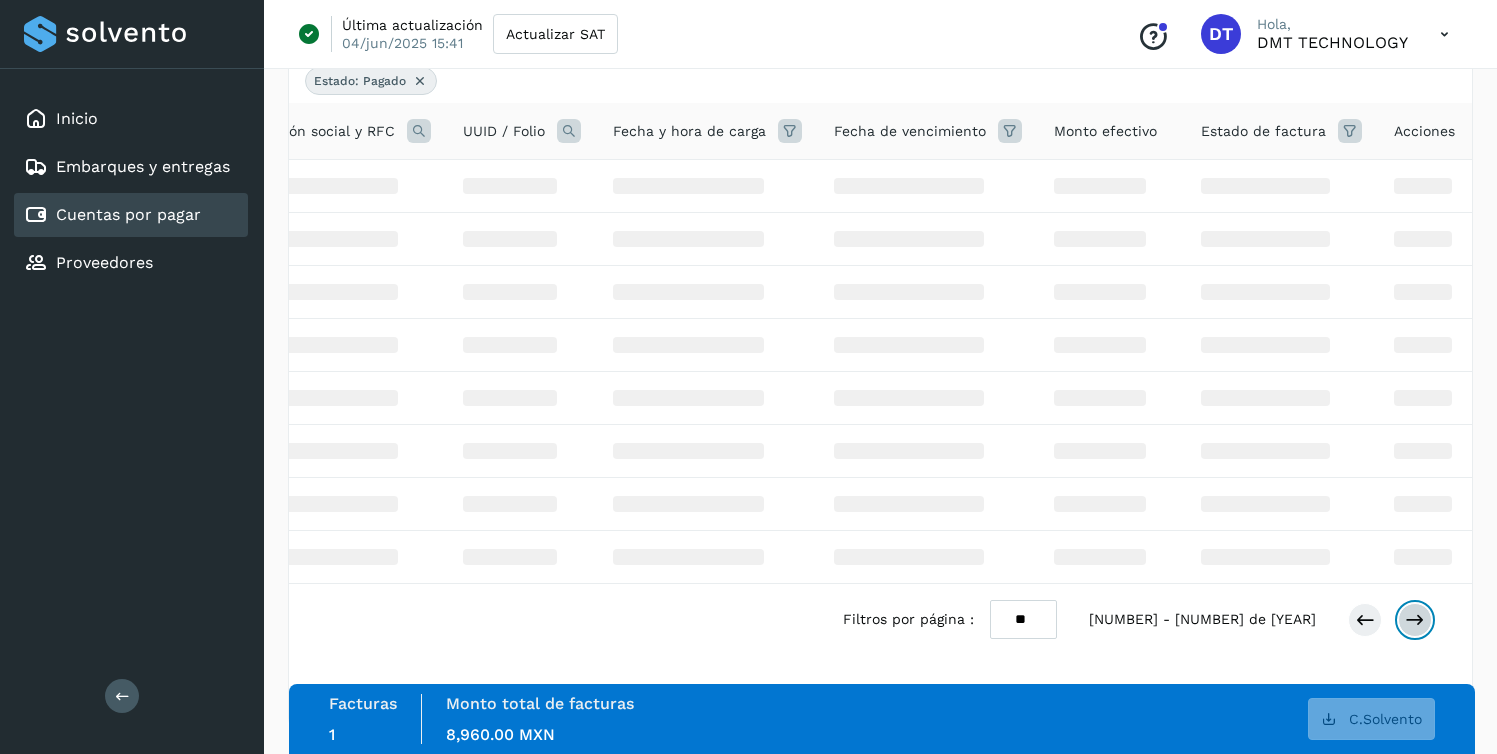 click at bounding box center (1415, 620) 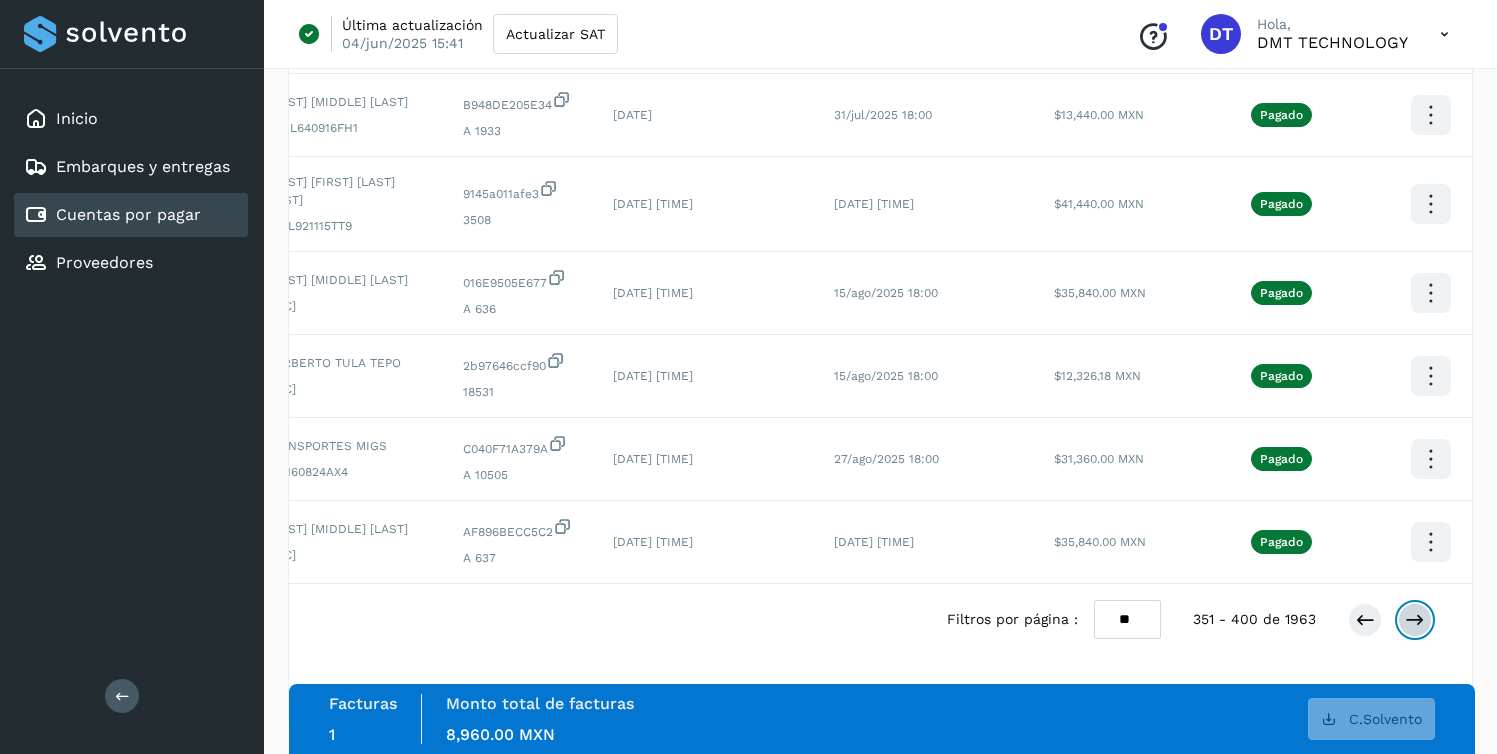 click at bounding box center [1415, 620] 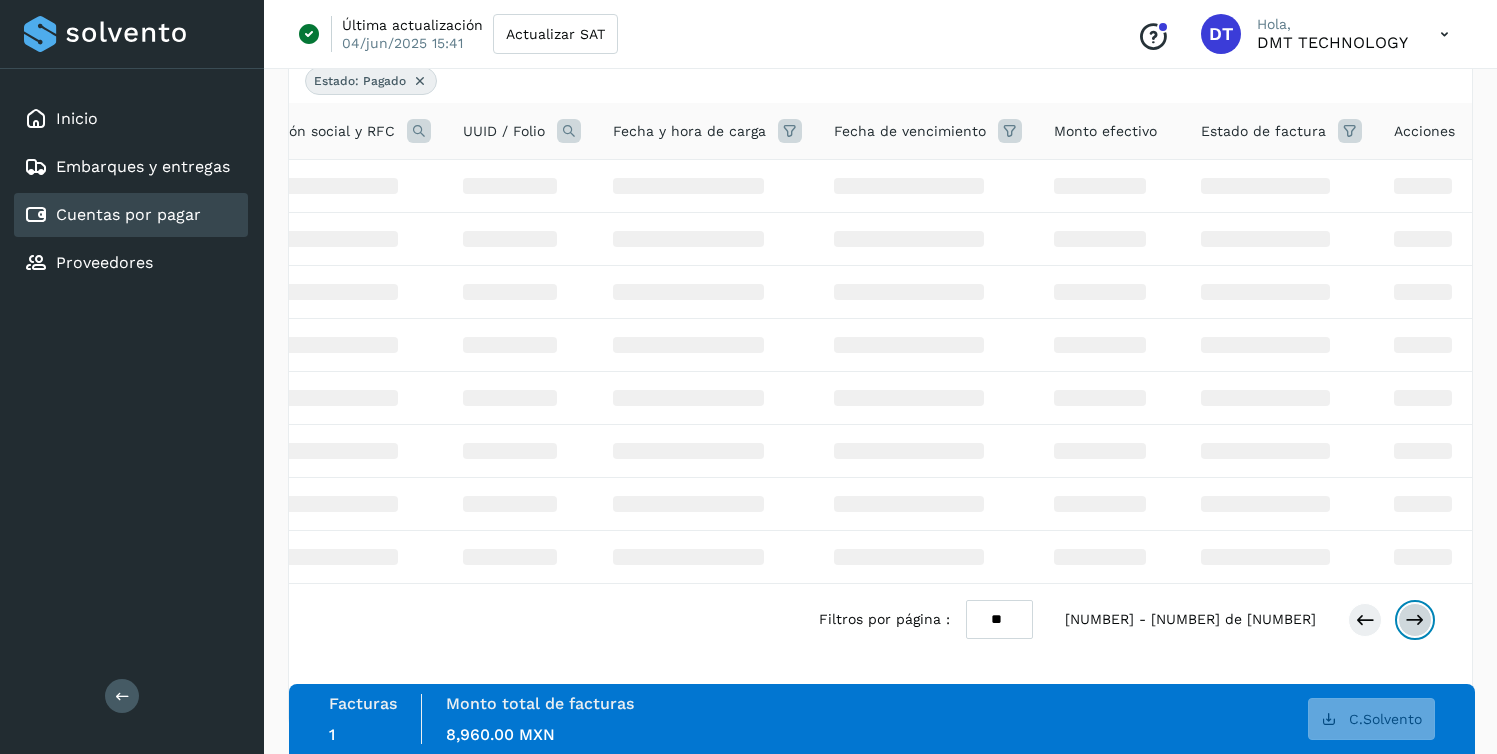 click at bounding box center (1415, 620) 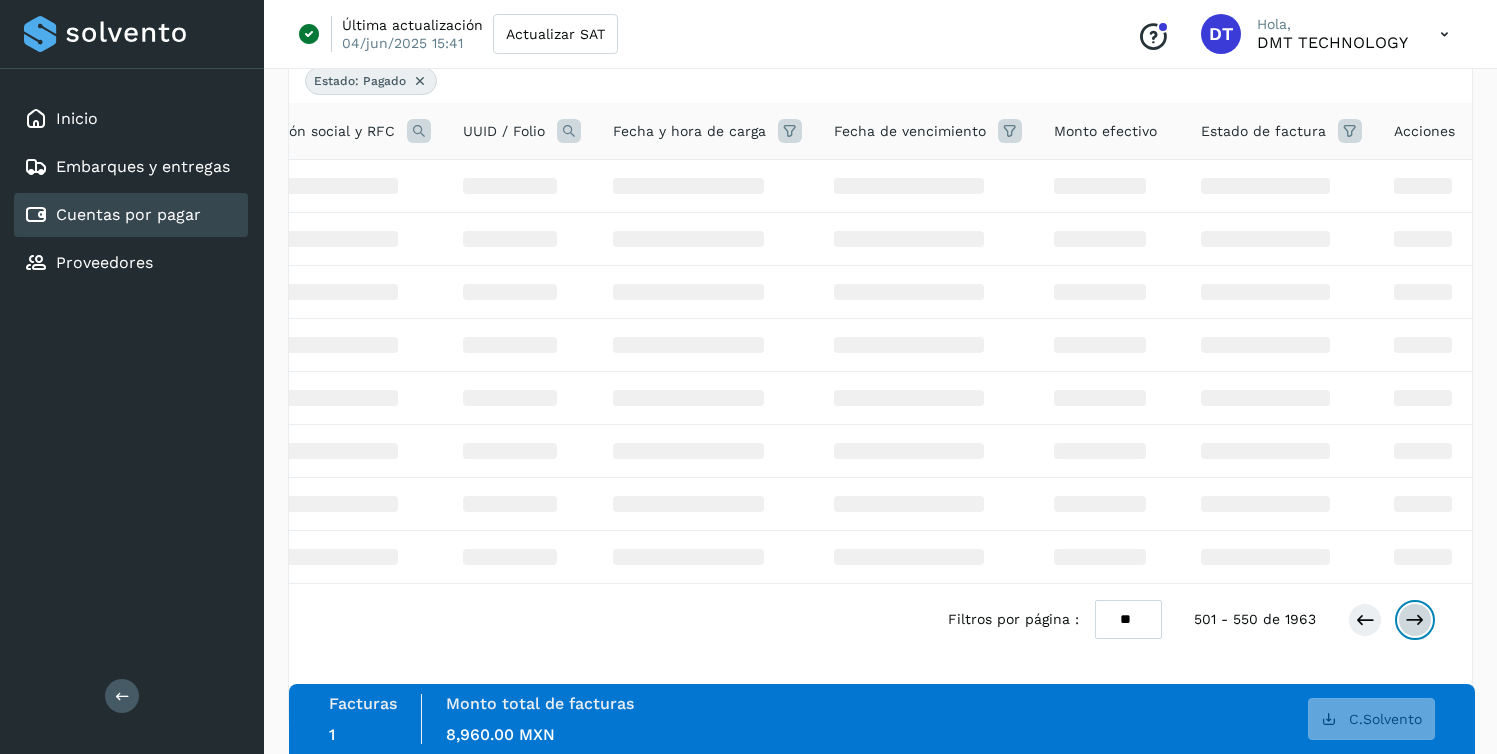 click at bounding box center [1415, 620] 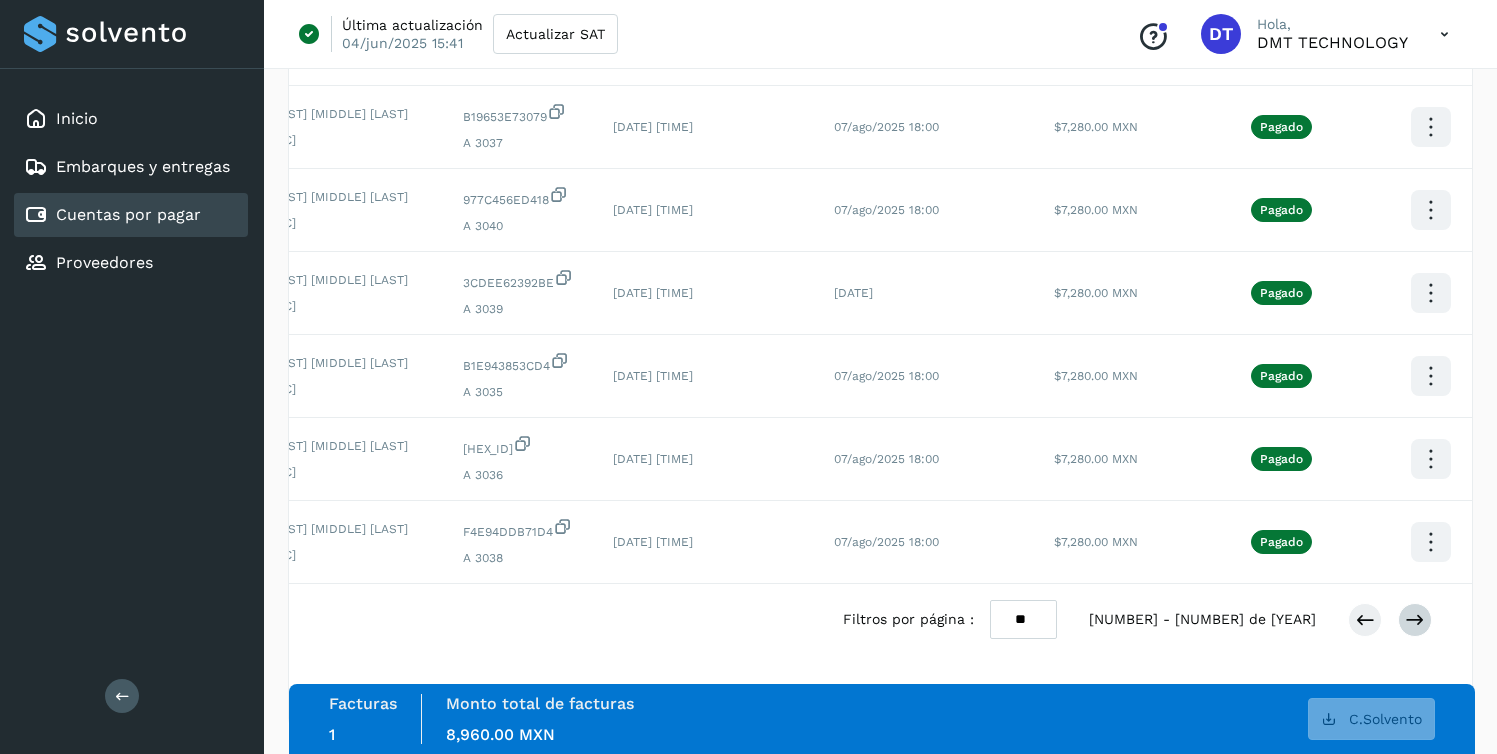 scroll, scrollTop: 4248, scrollLeft: 0, axis: vertical 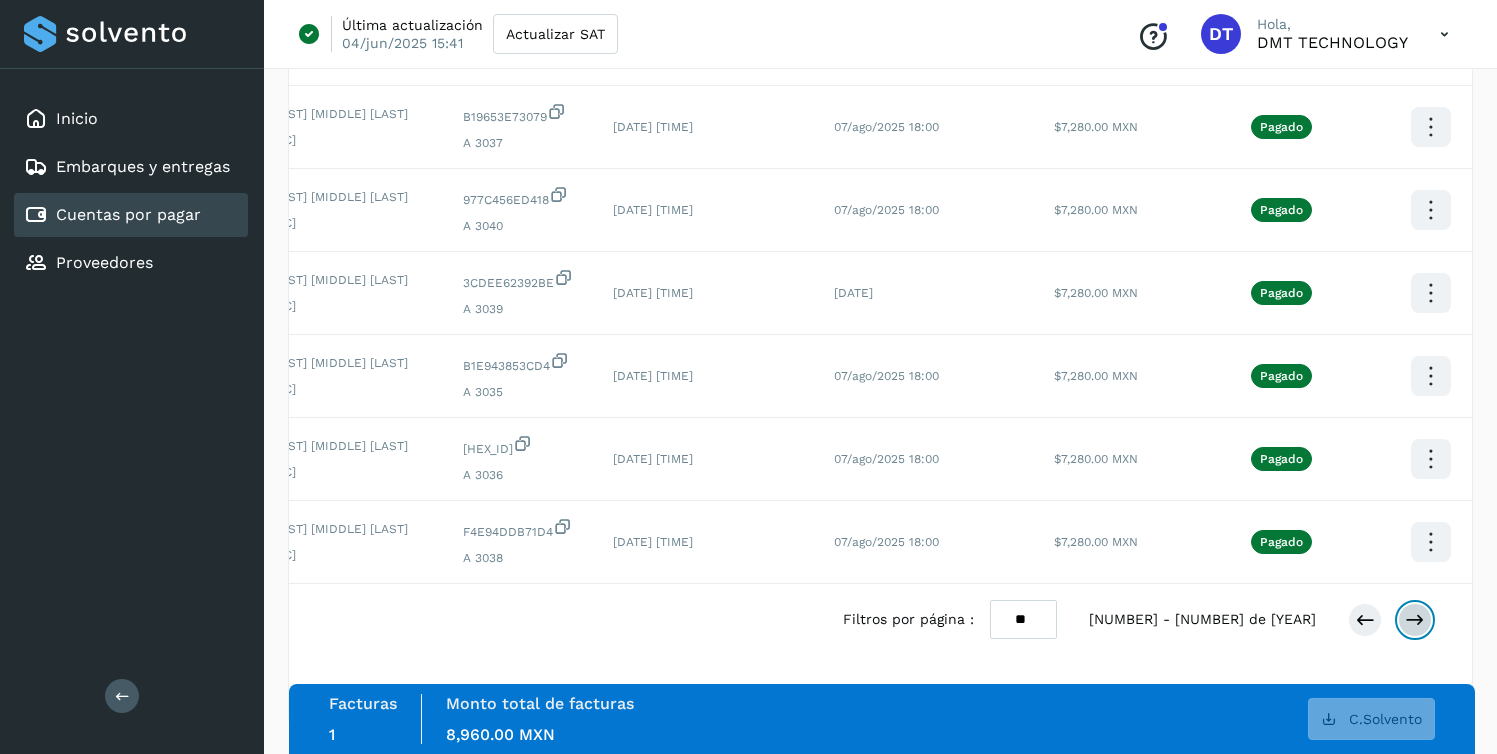 click at bounding box center [1415, 620] 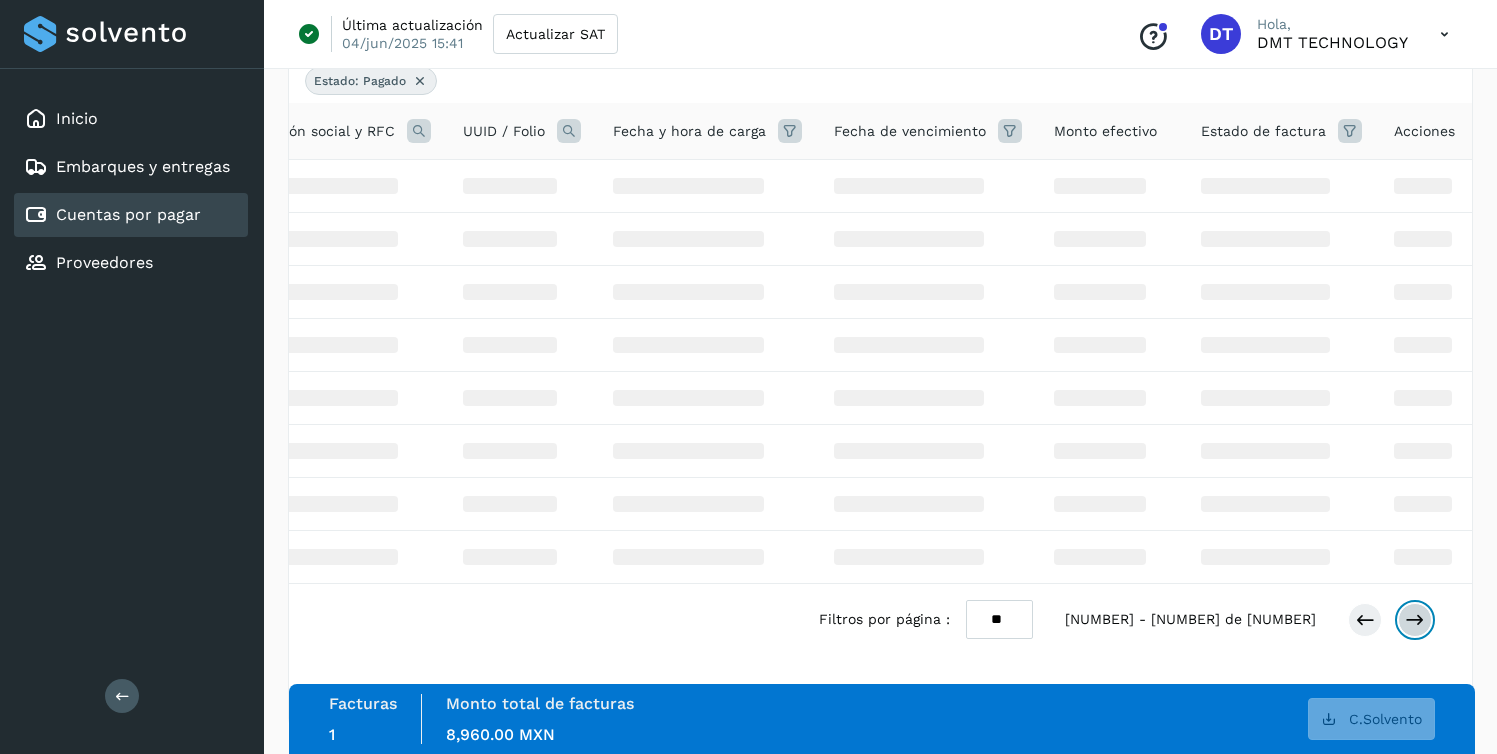 click at bounding box center (1415, 620) 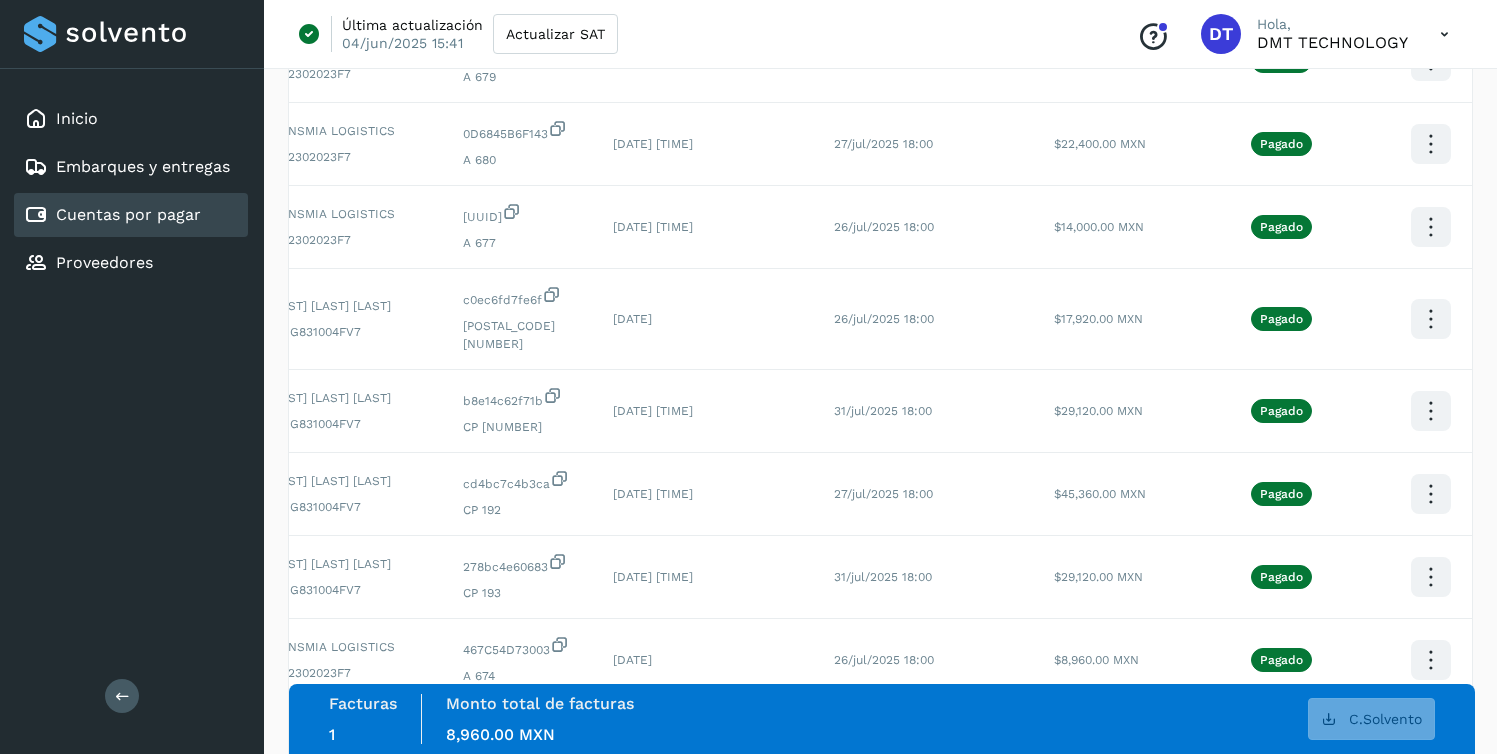 scroll, scrollTop: 0, scrollLeft: 0, axis: both 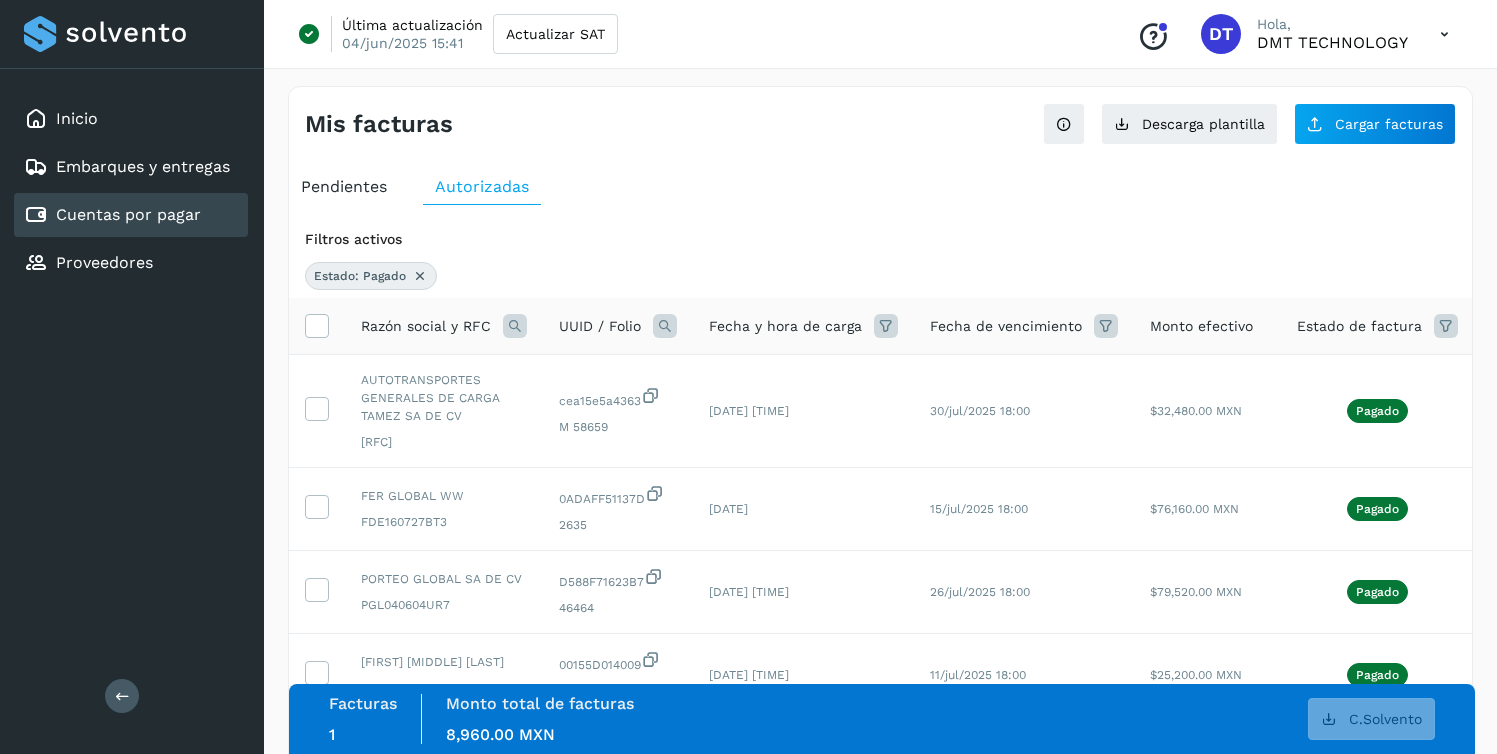 click on "Filtros activos" at bounding box center [880, 239] 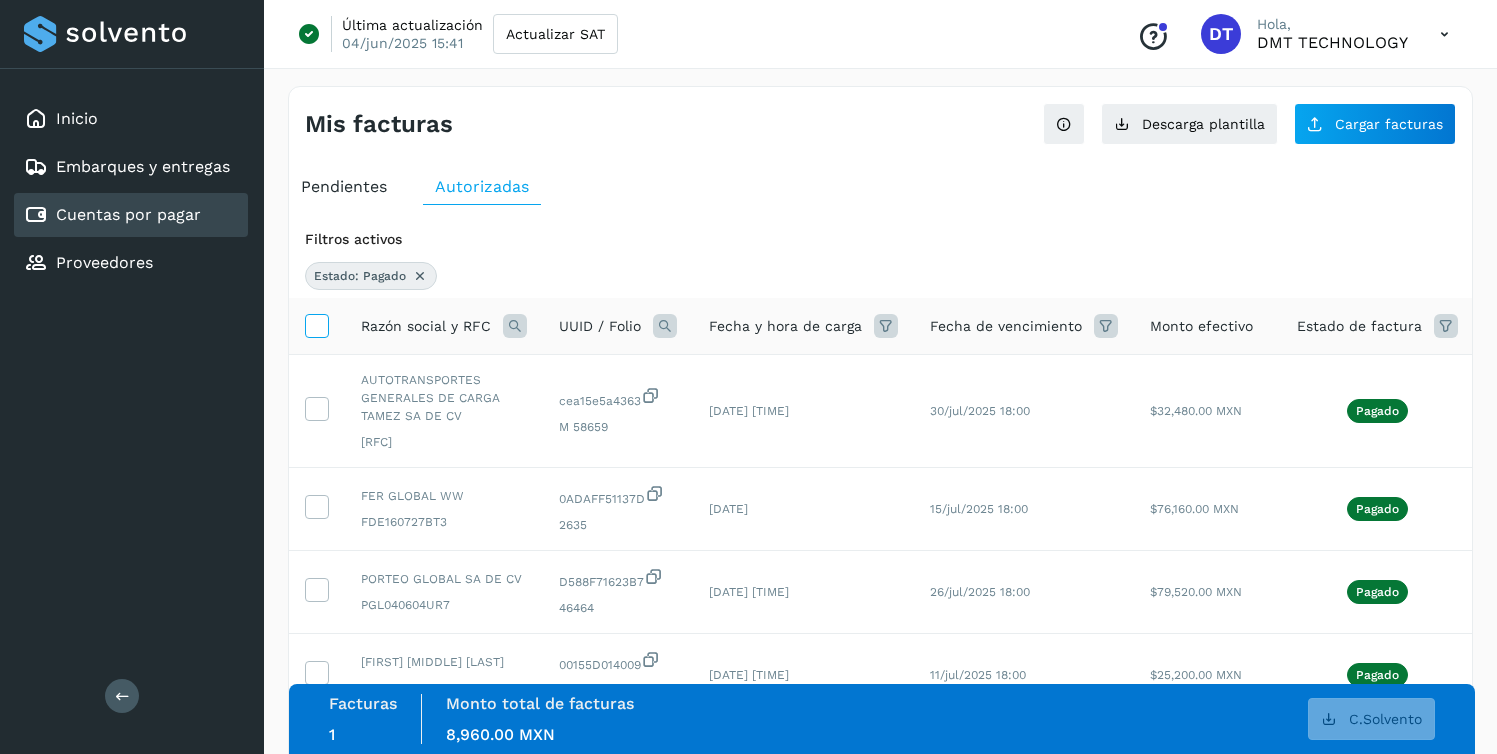 click at bounding box center [316, 324] 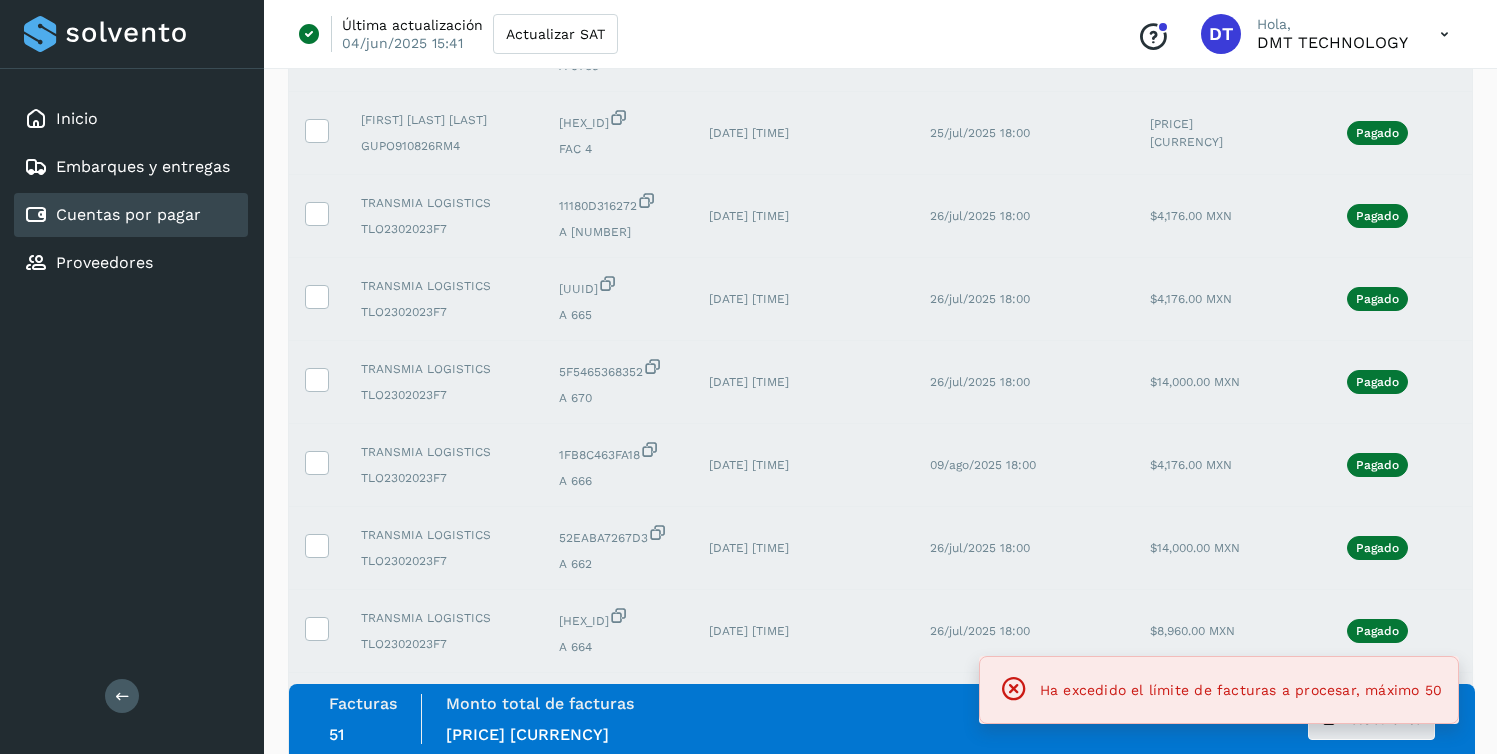 scroll, scrollTop: 2587, scrollLeft: 0, axis: vertical 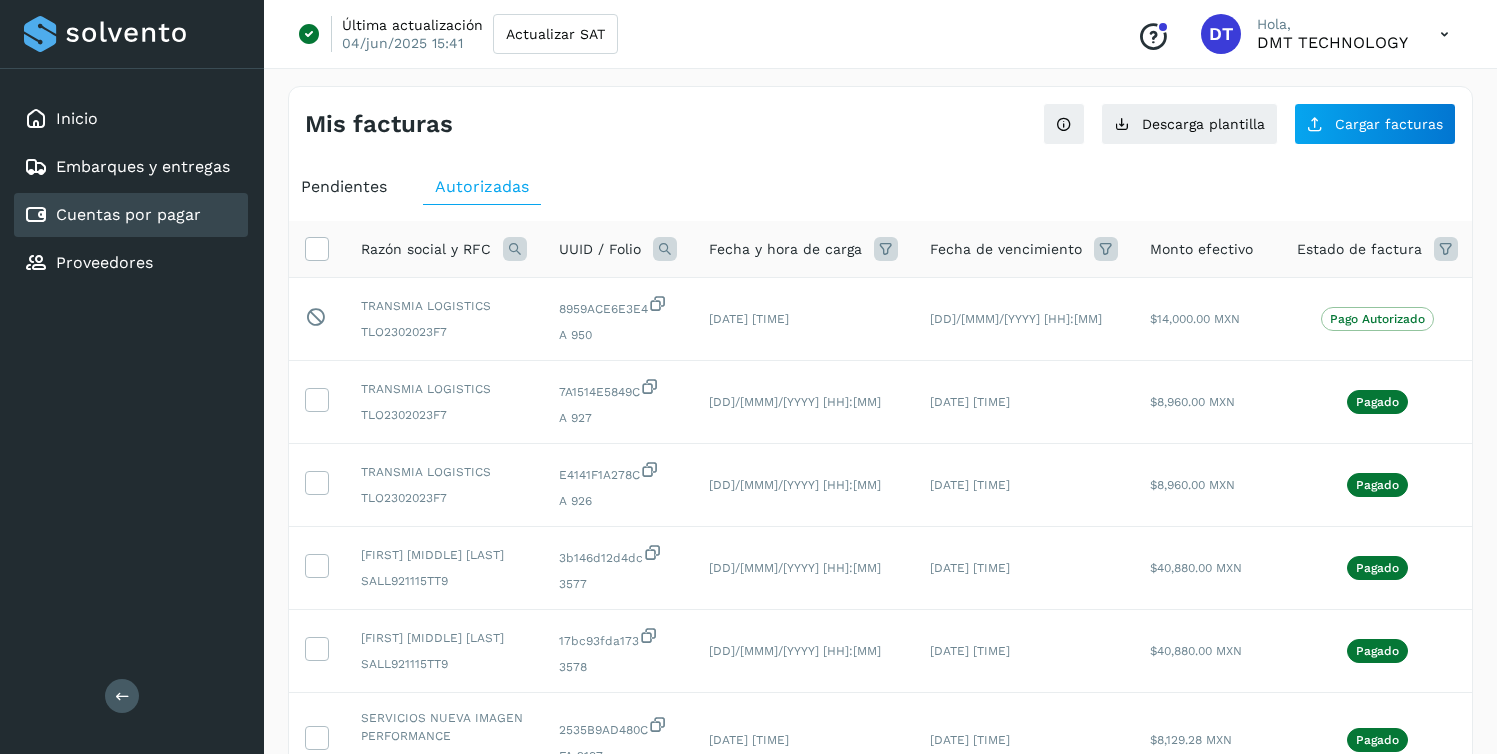 click at bounding box center [1446, 249] 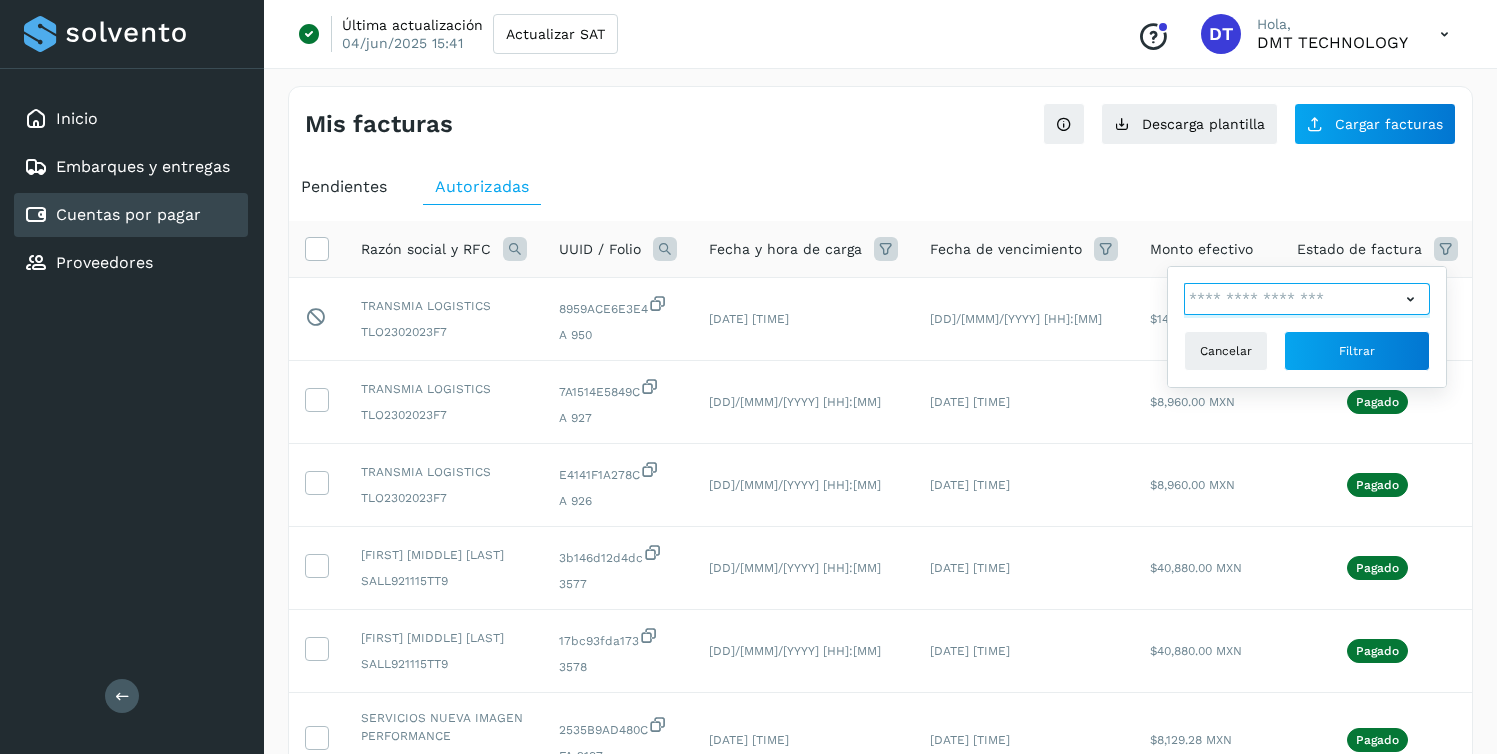click at bounding box center (1292, 299) 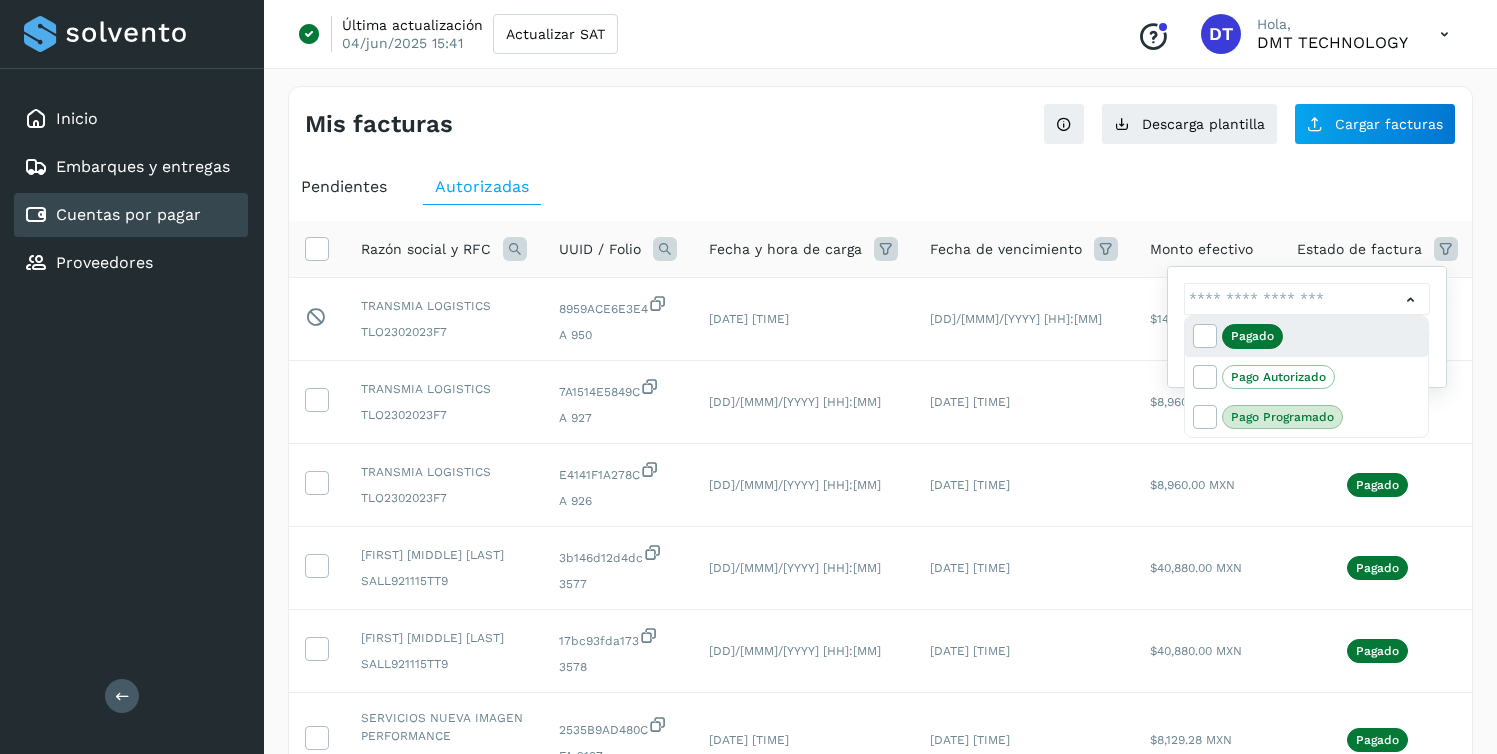 click on "Pagado" 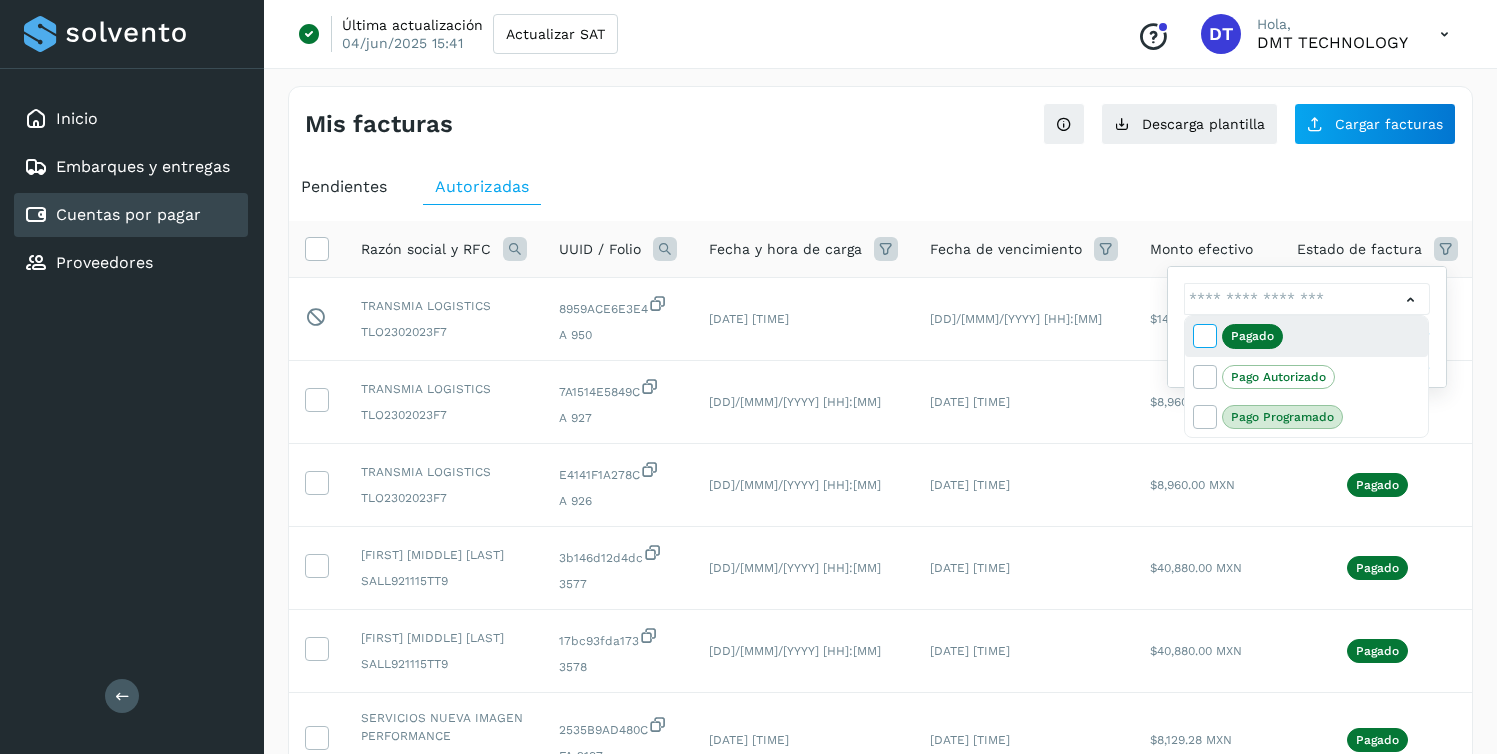 click at bounding box center [1204, 335] 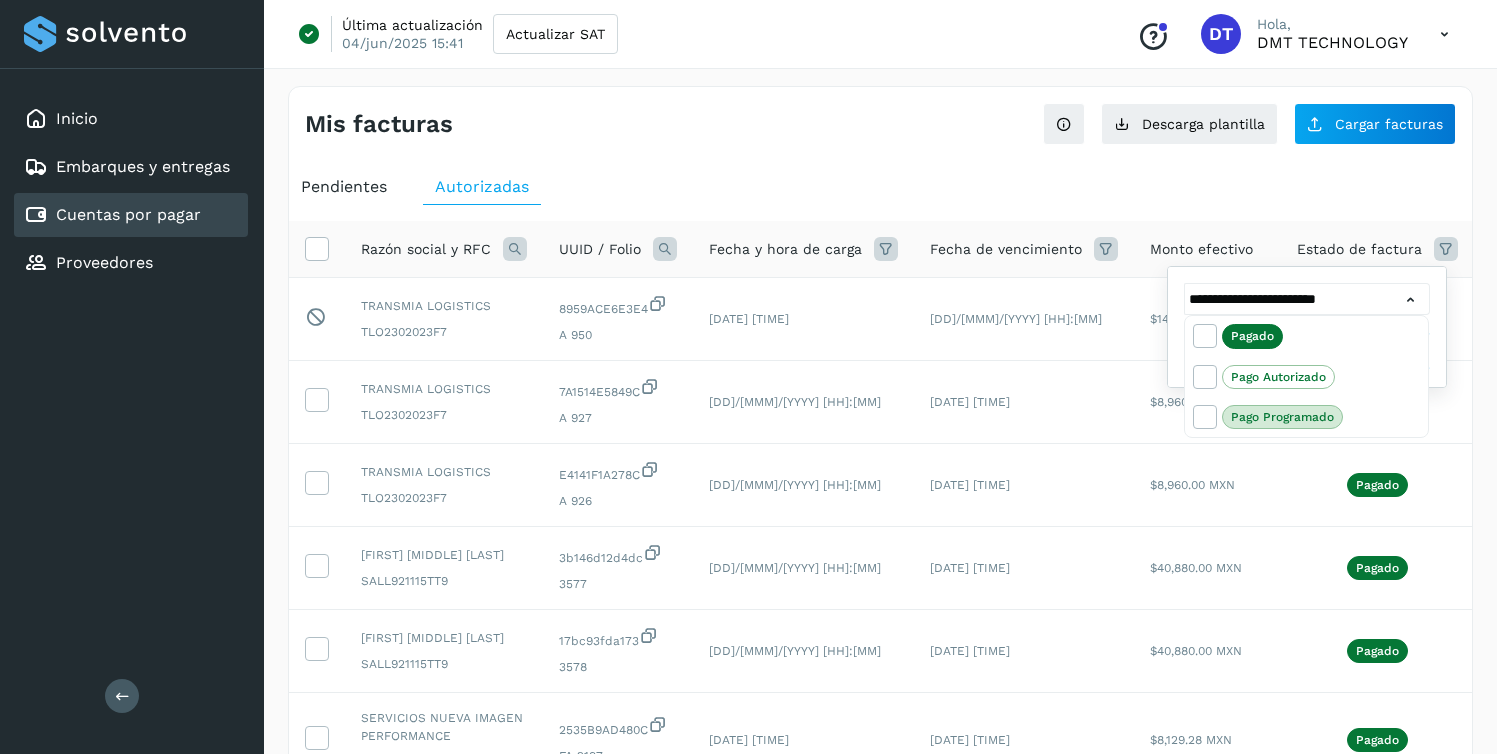 click at bounding box center [748, 377] 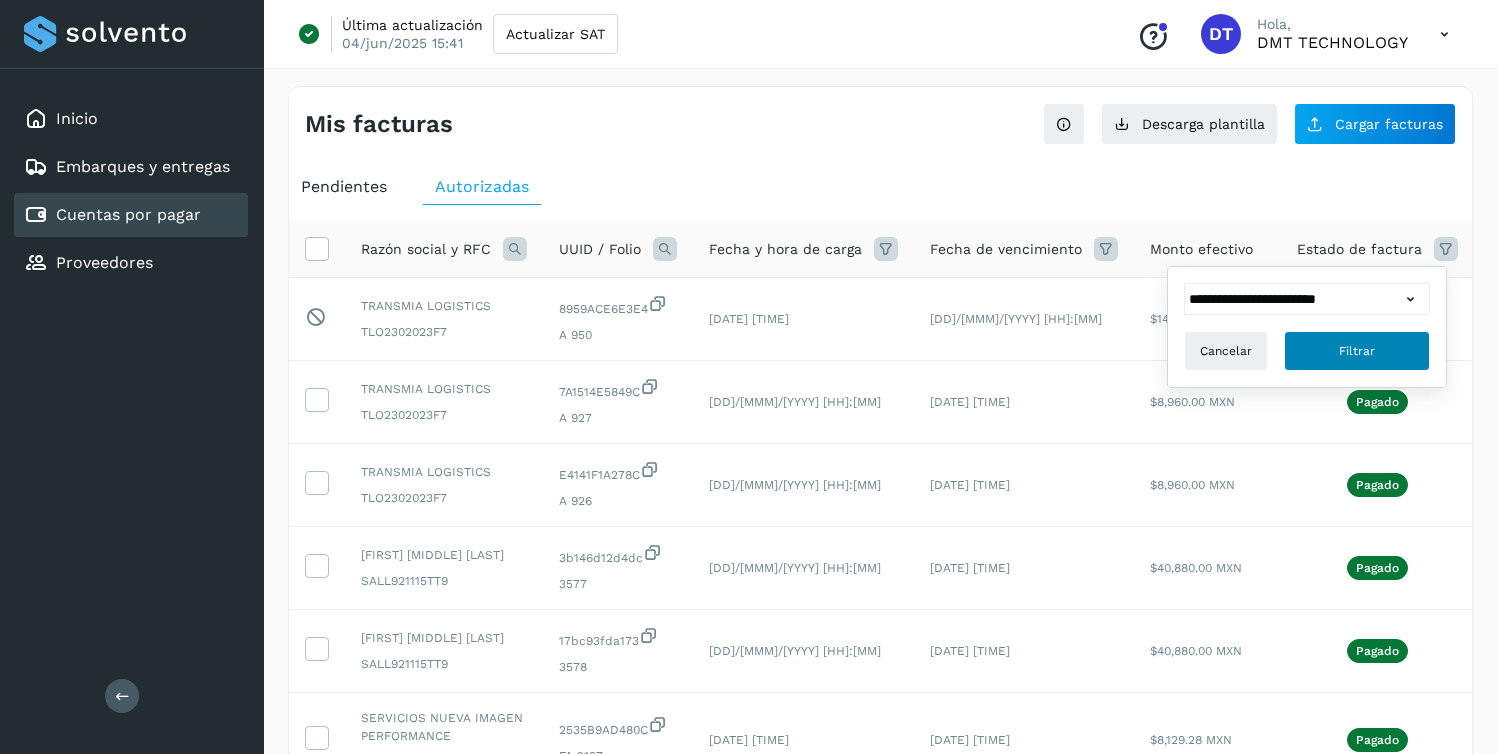 click on "Filtrar" at bounding box center [1357, 351] 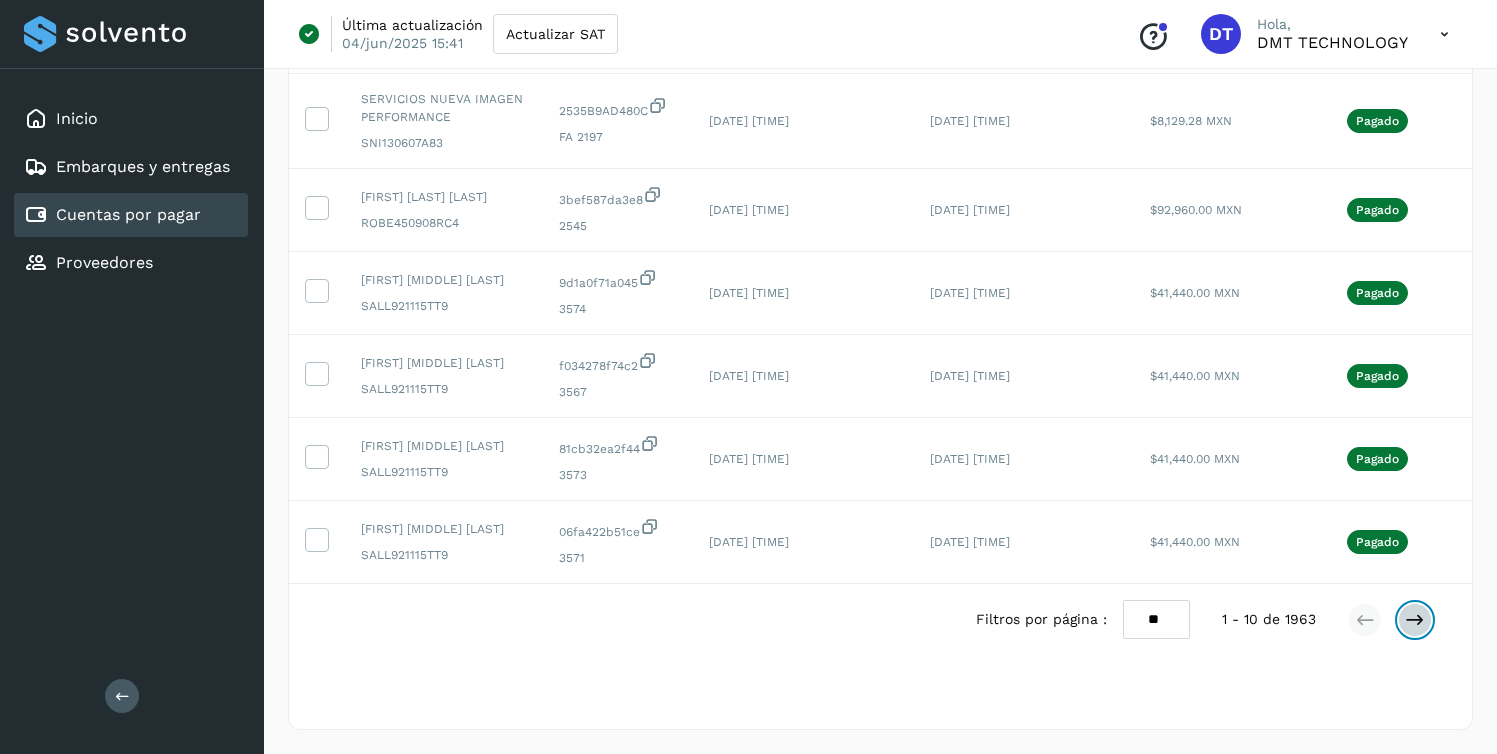 click at bounding box center (1415, 620) 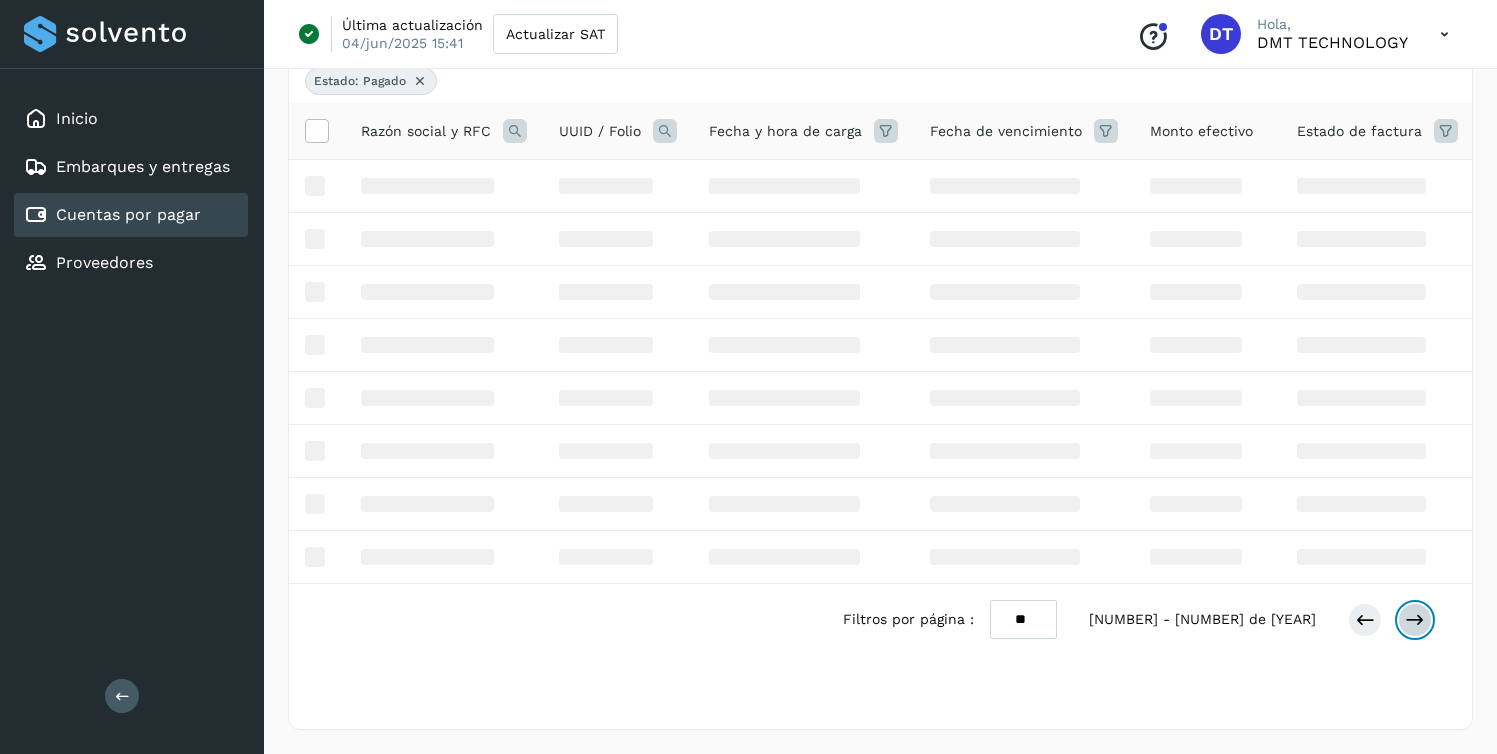 click at bounding box center (1415, 620) 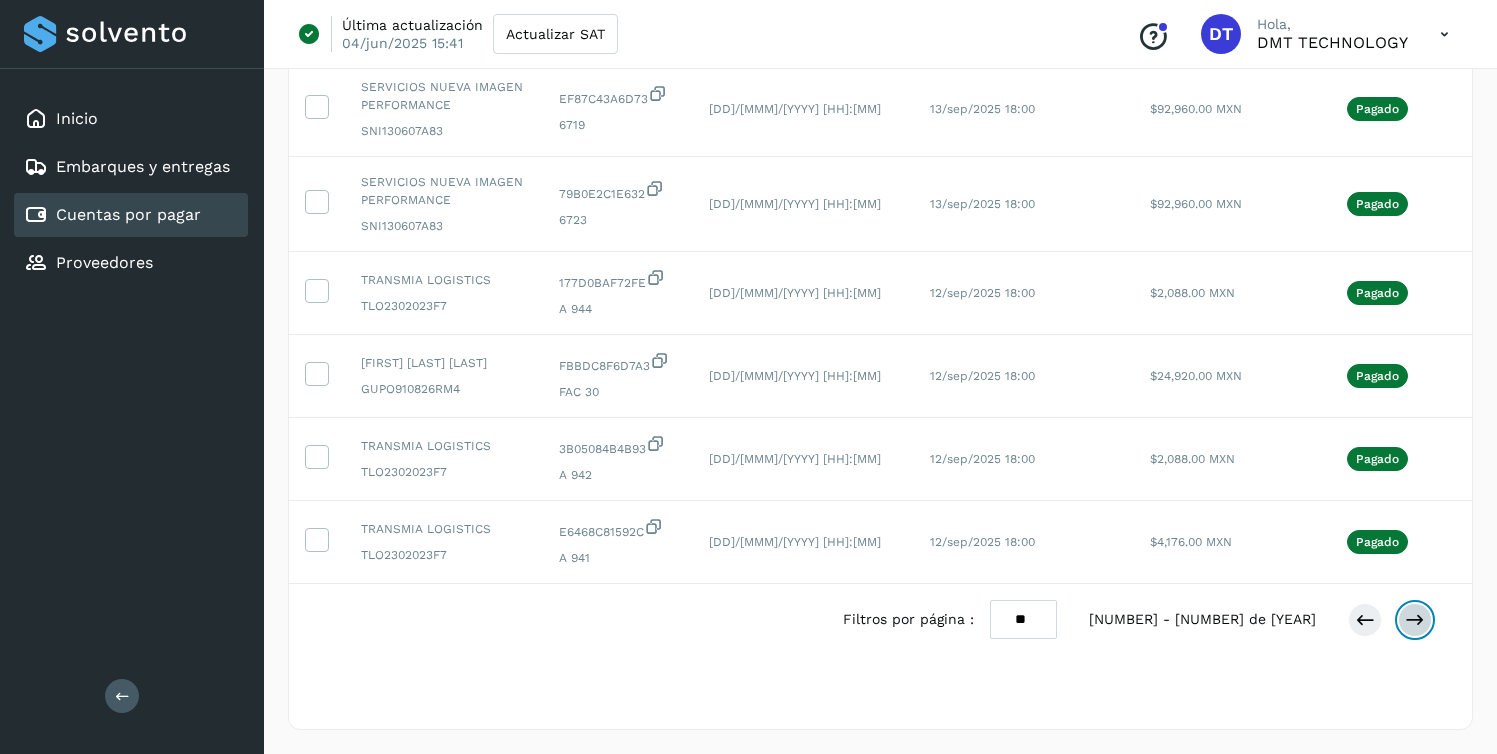 click at bounding box center [1415, 620] 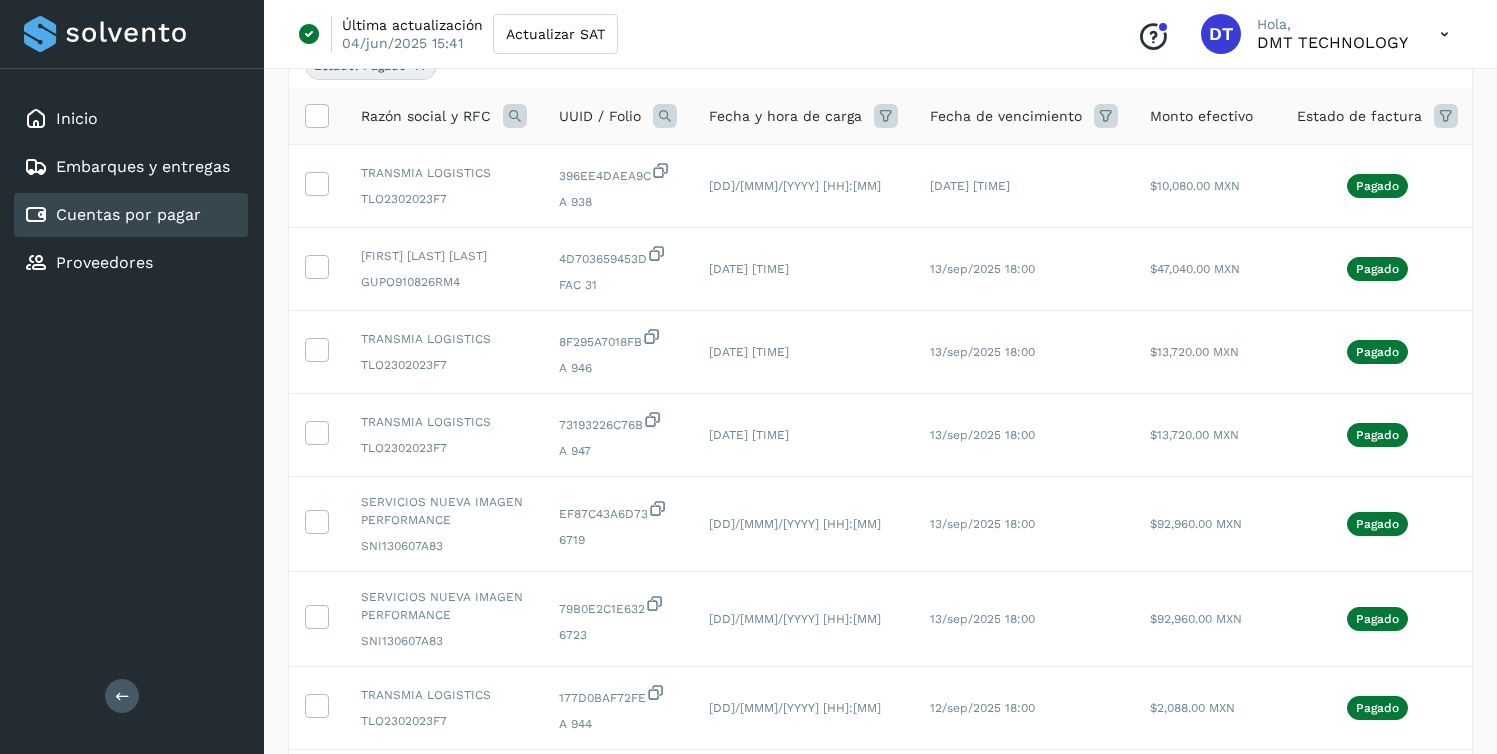 click at bounding box center (1415, 1035) 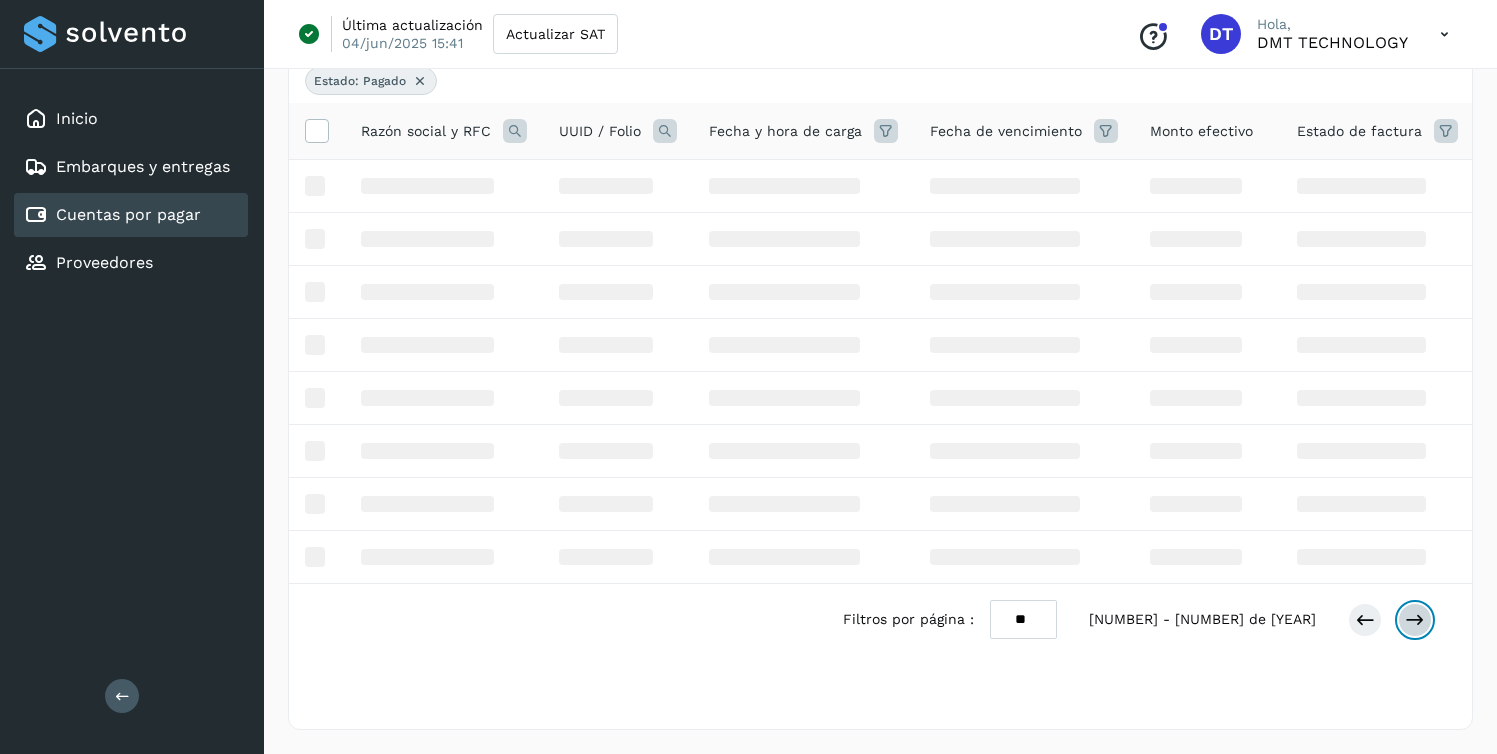 click at bounding box center (1415, 620) 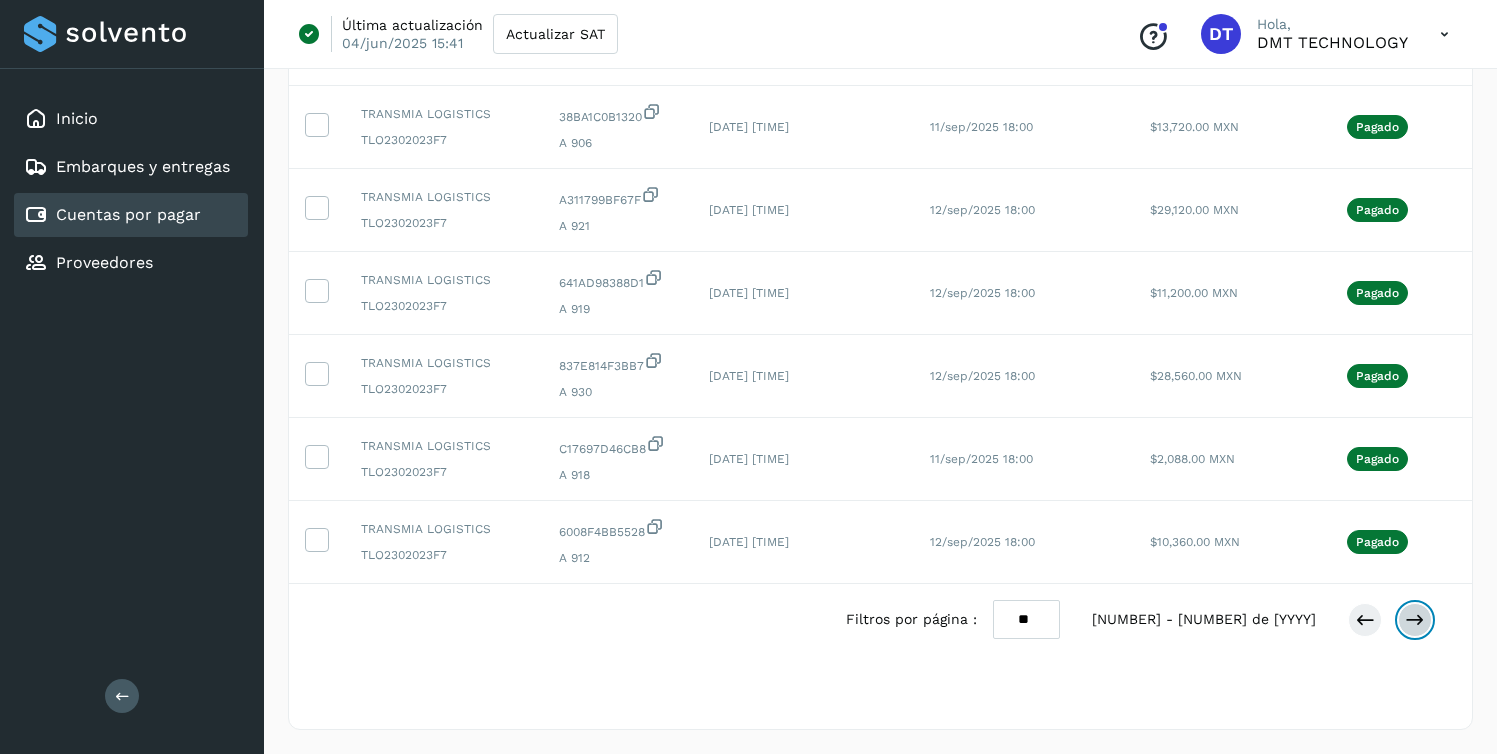 click at bounding box center [1415, 620] 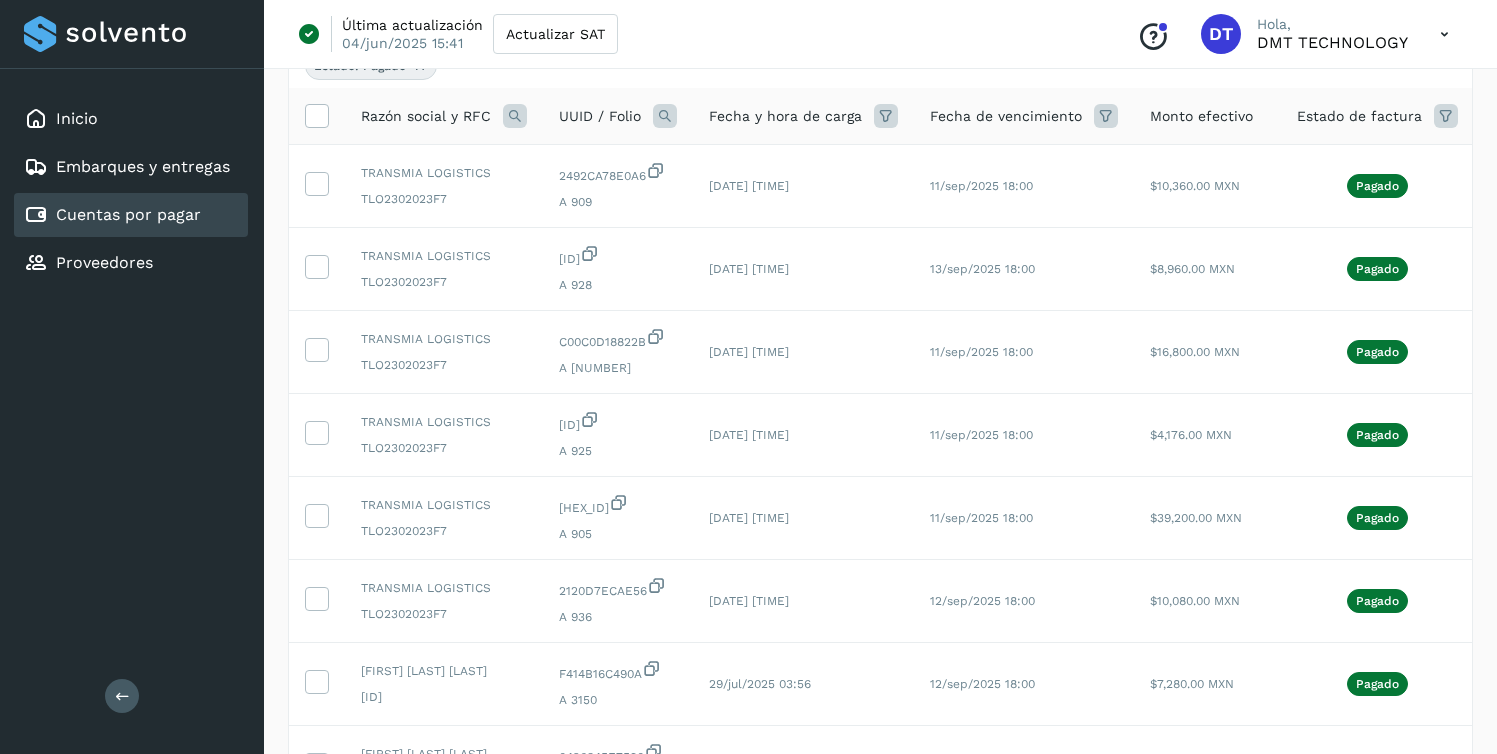 click at bounding box center [1415, 1011] 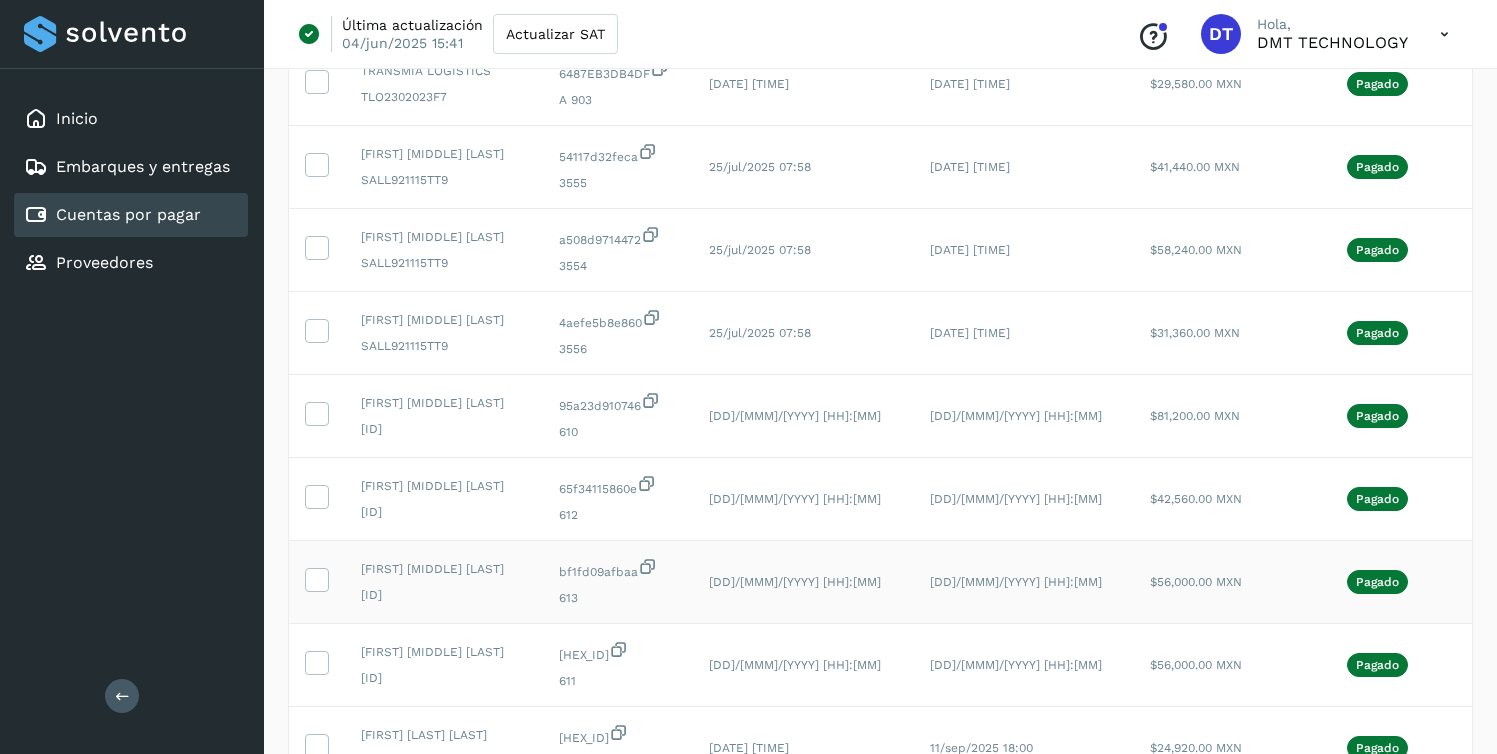 scroll, scrollTop: 0, scrollLeft: 0, axis: both 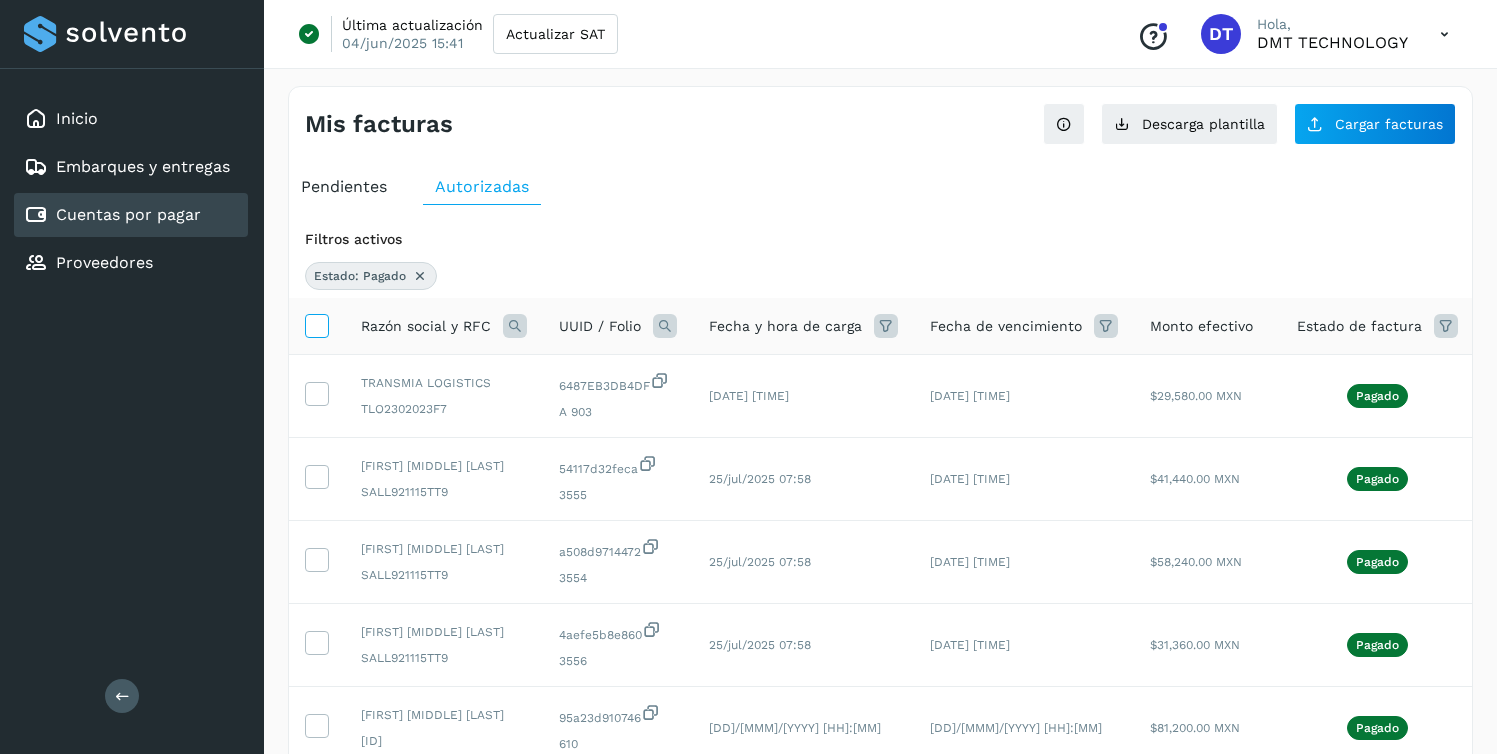 click at bounding box center [316, 324] 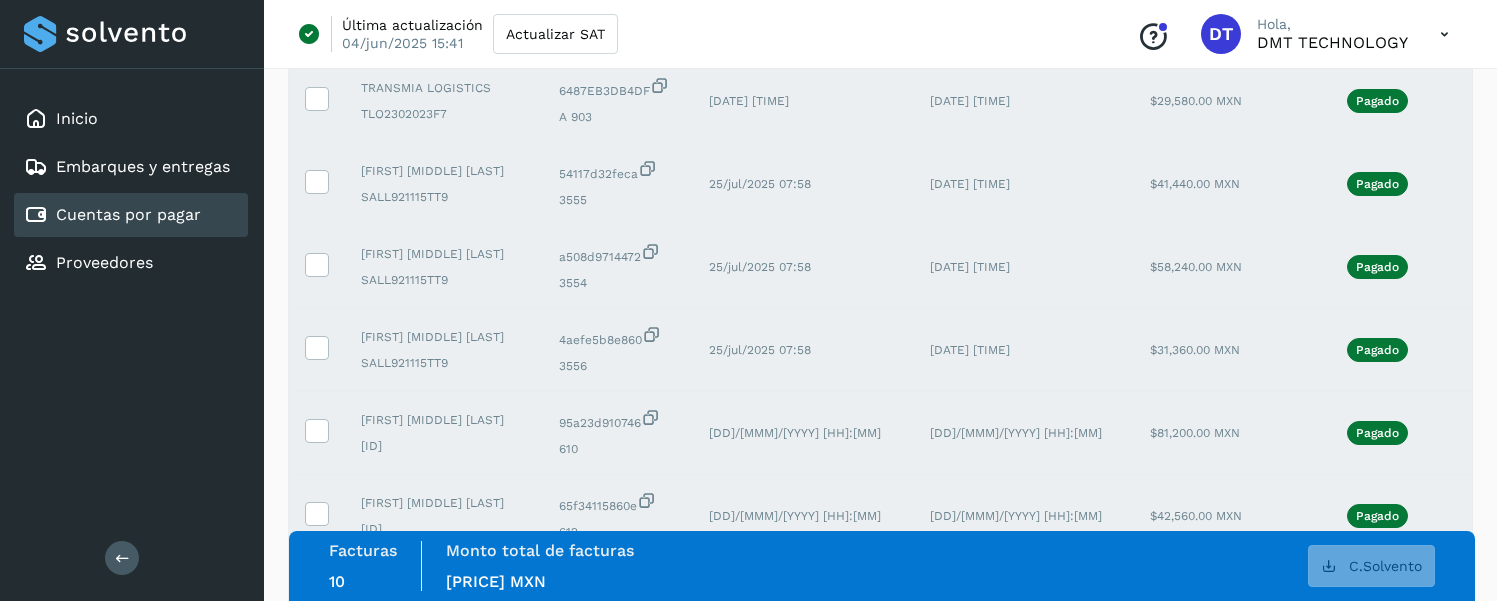 scroll, scrollTop: 0, scrollLeft: 0, axis: both 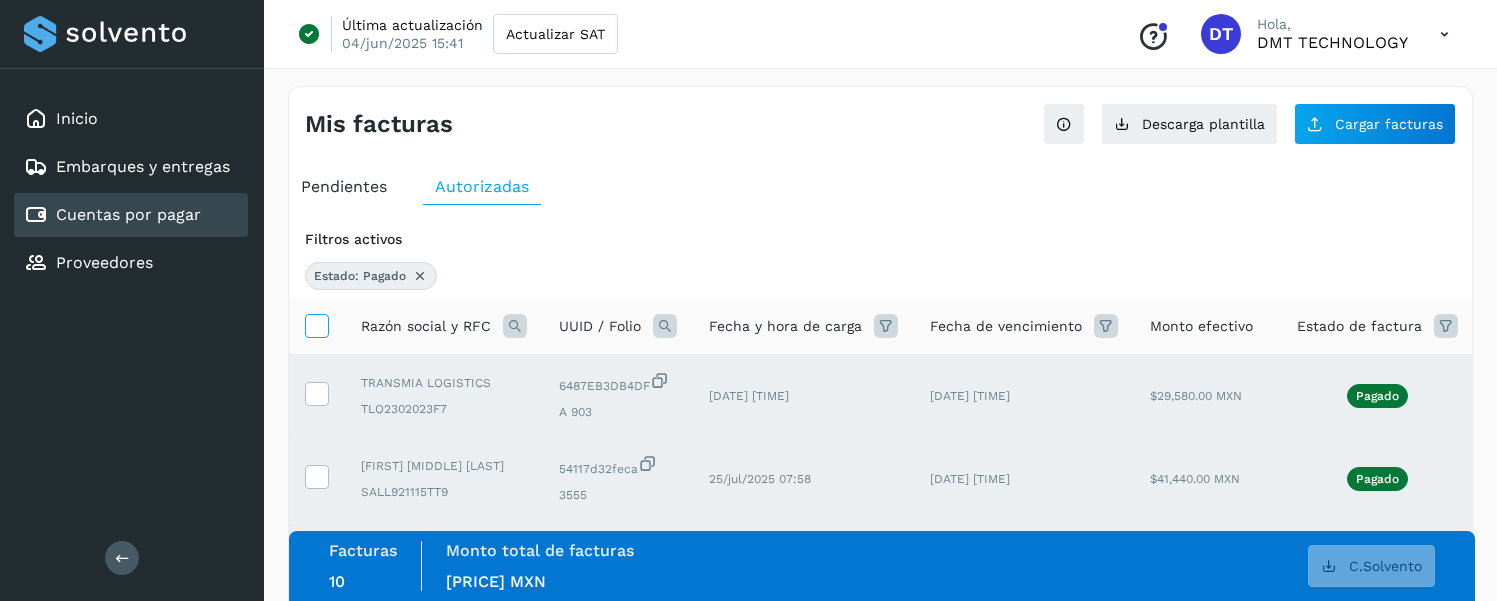 click at bounding box center [316, 324] 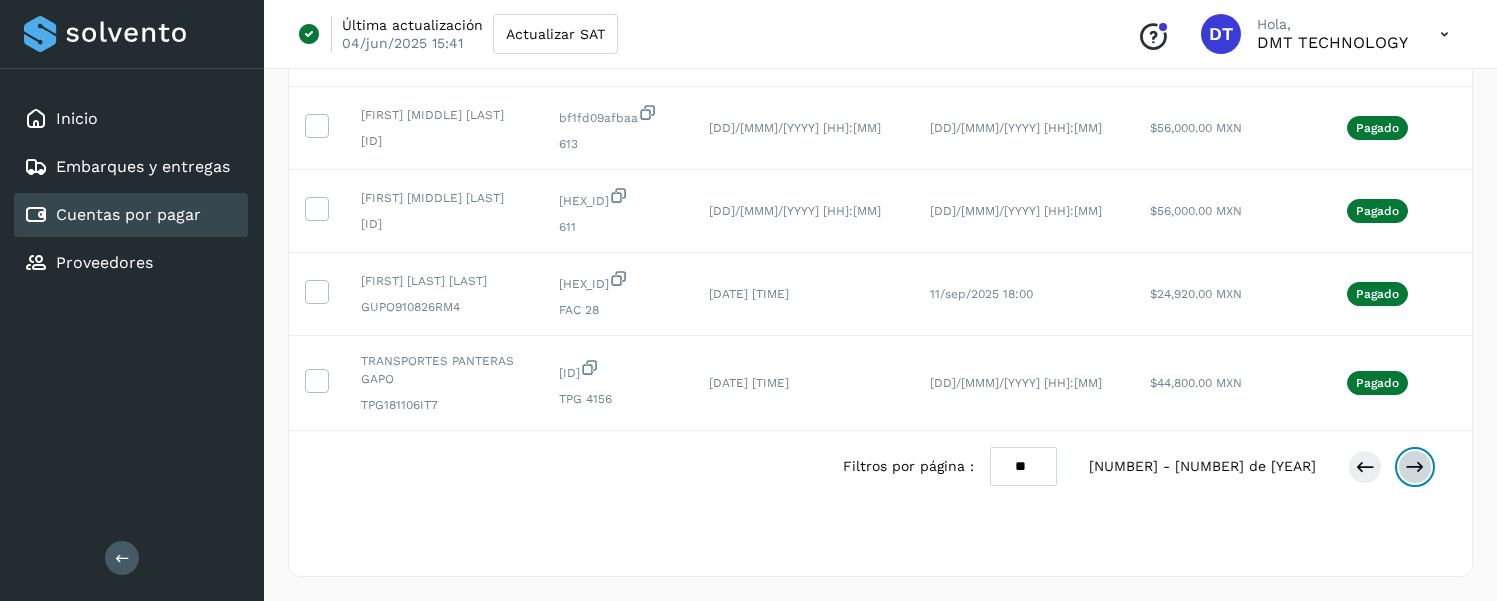 click at bounding box center (1415, 467) 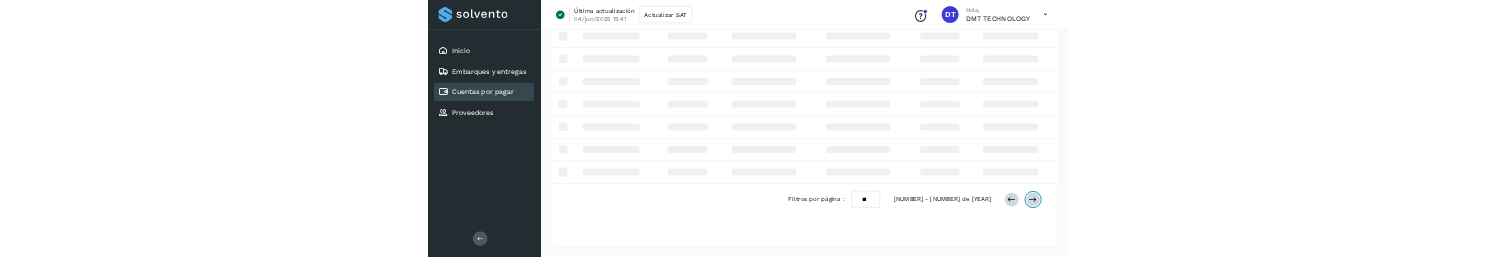 scroll, scrollTop: 865, scrollLeft: 0, axis: vertical 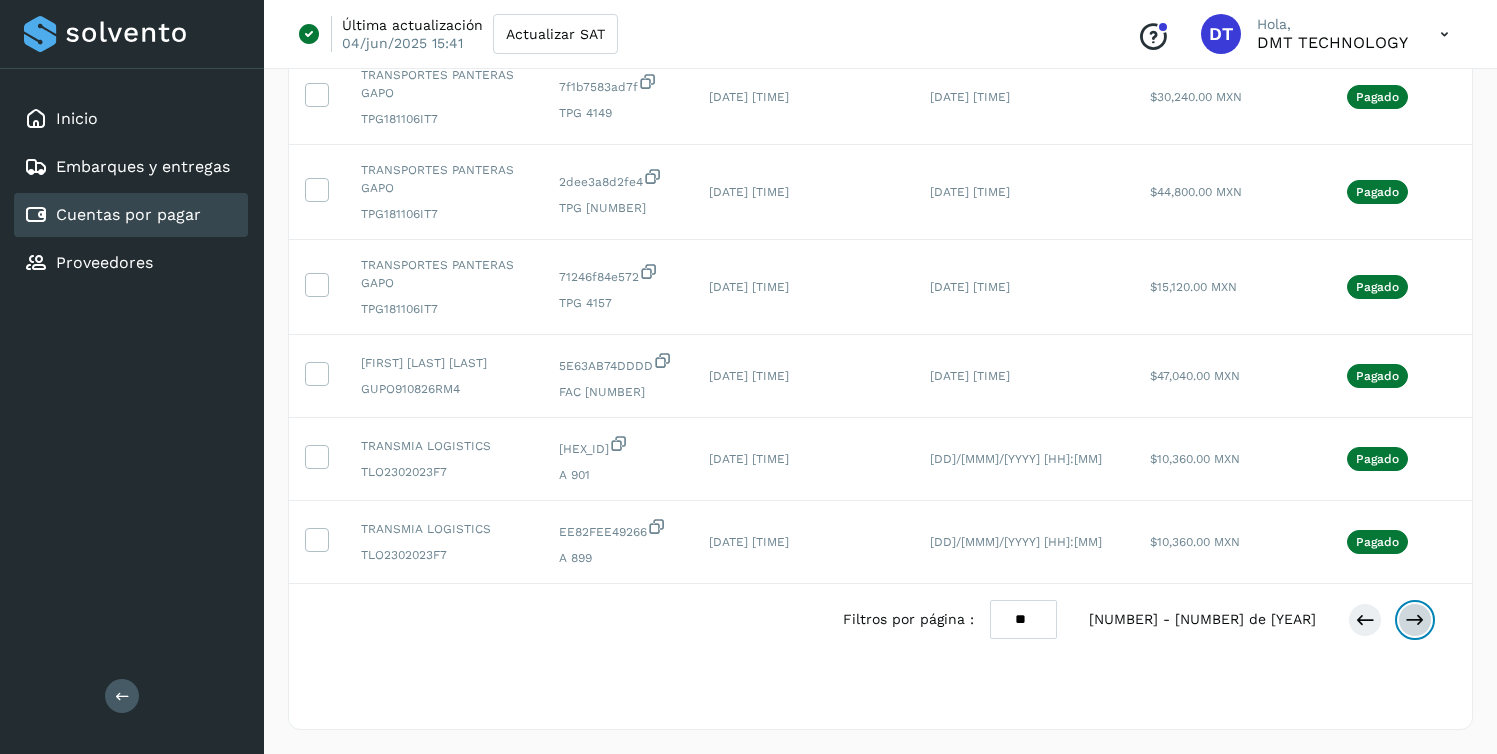 click at bounding box center (1415, 620) 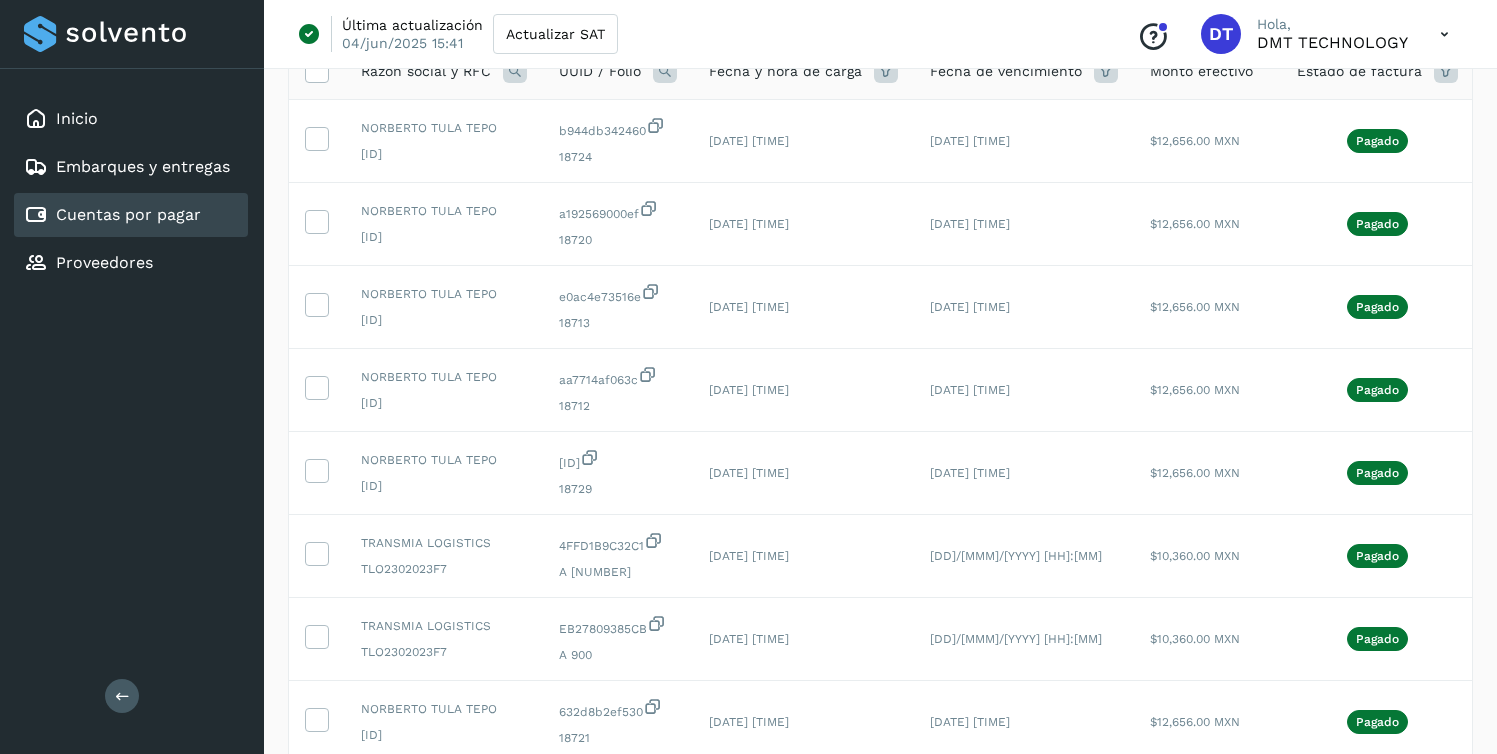 scroll, scrollTop: 0, scrollLeft: 0, axis: both 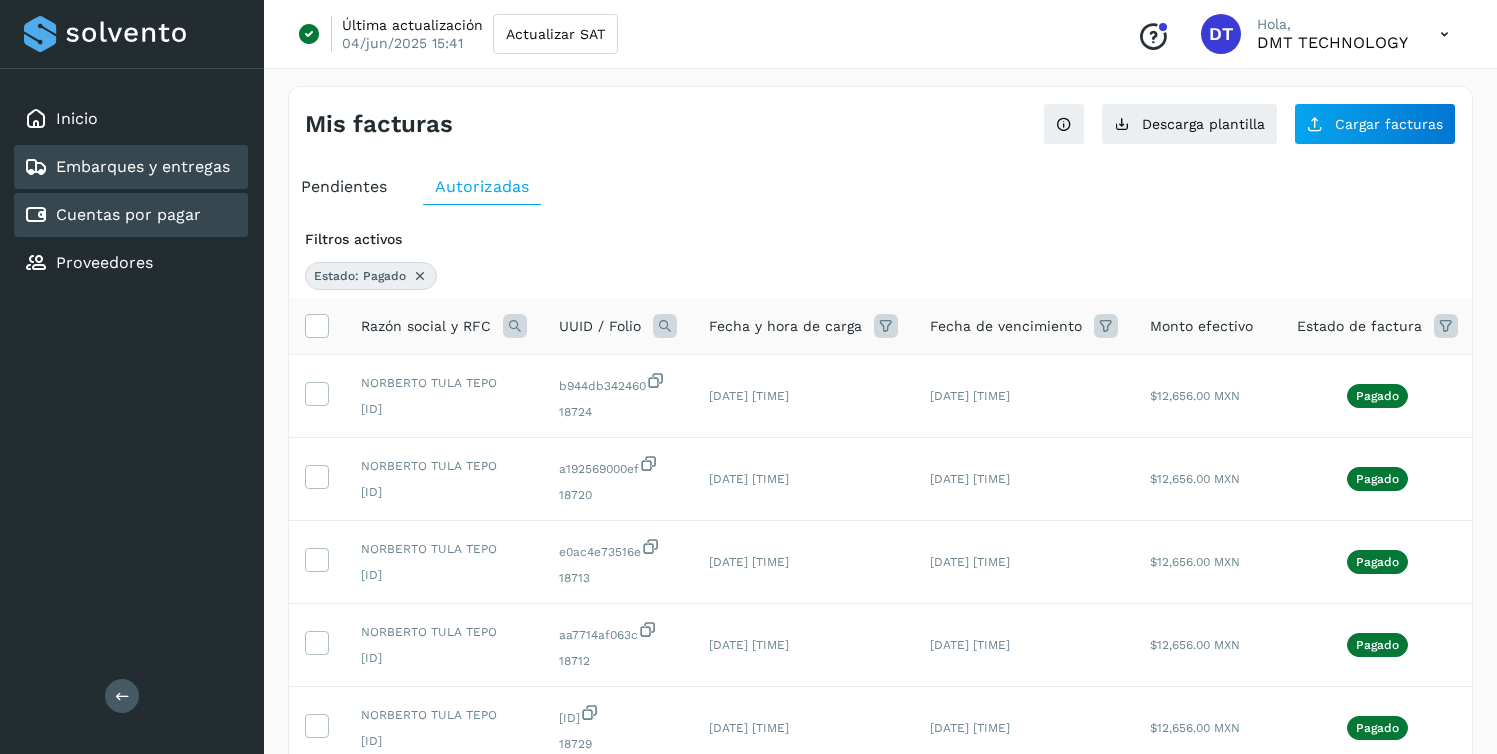 click on "Embarques y entregas" at bounding box center (127, 167) 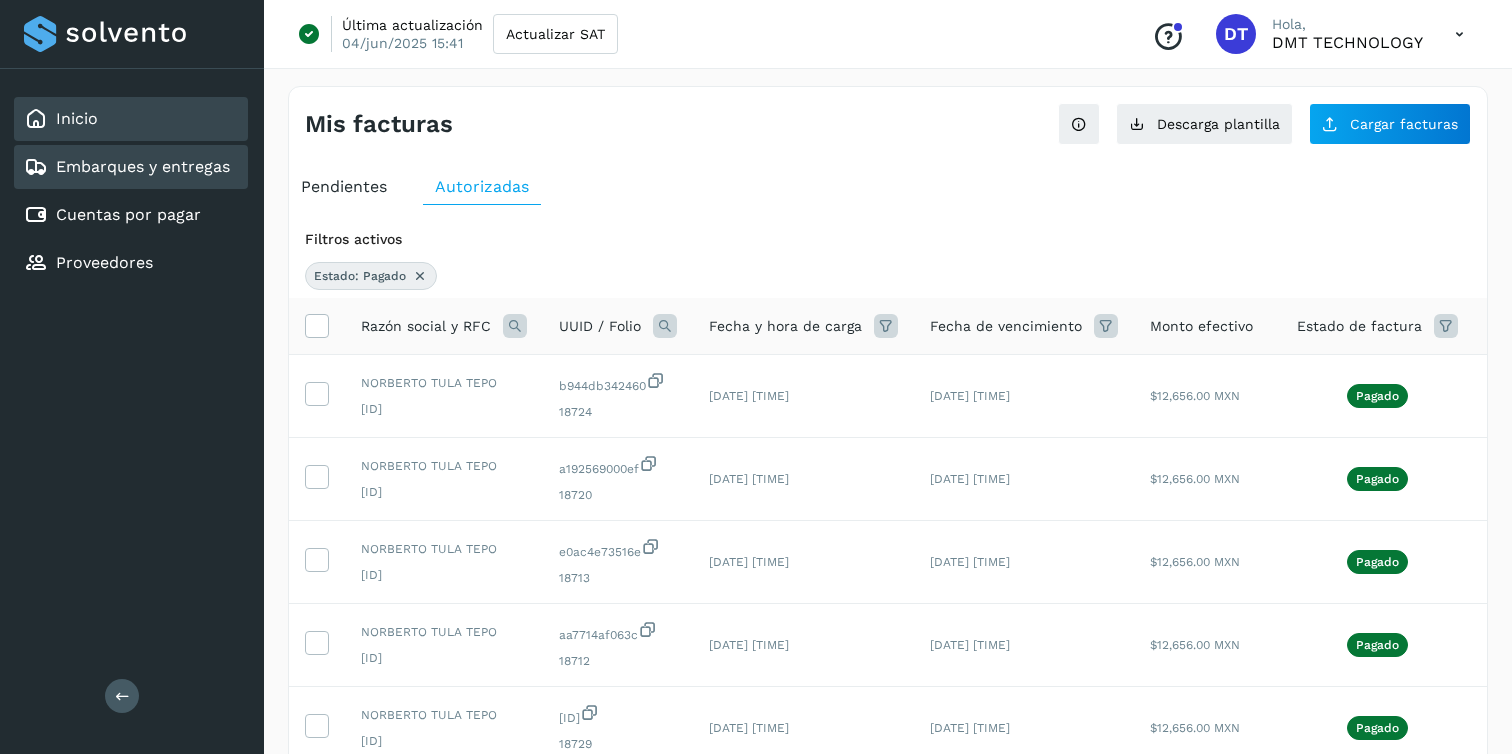 click on "Inicio" at bounding box center (77, 118) 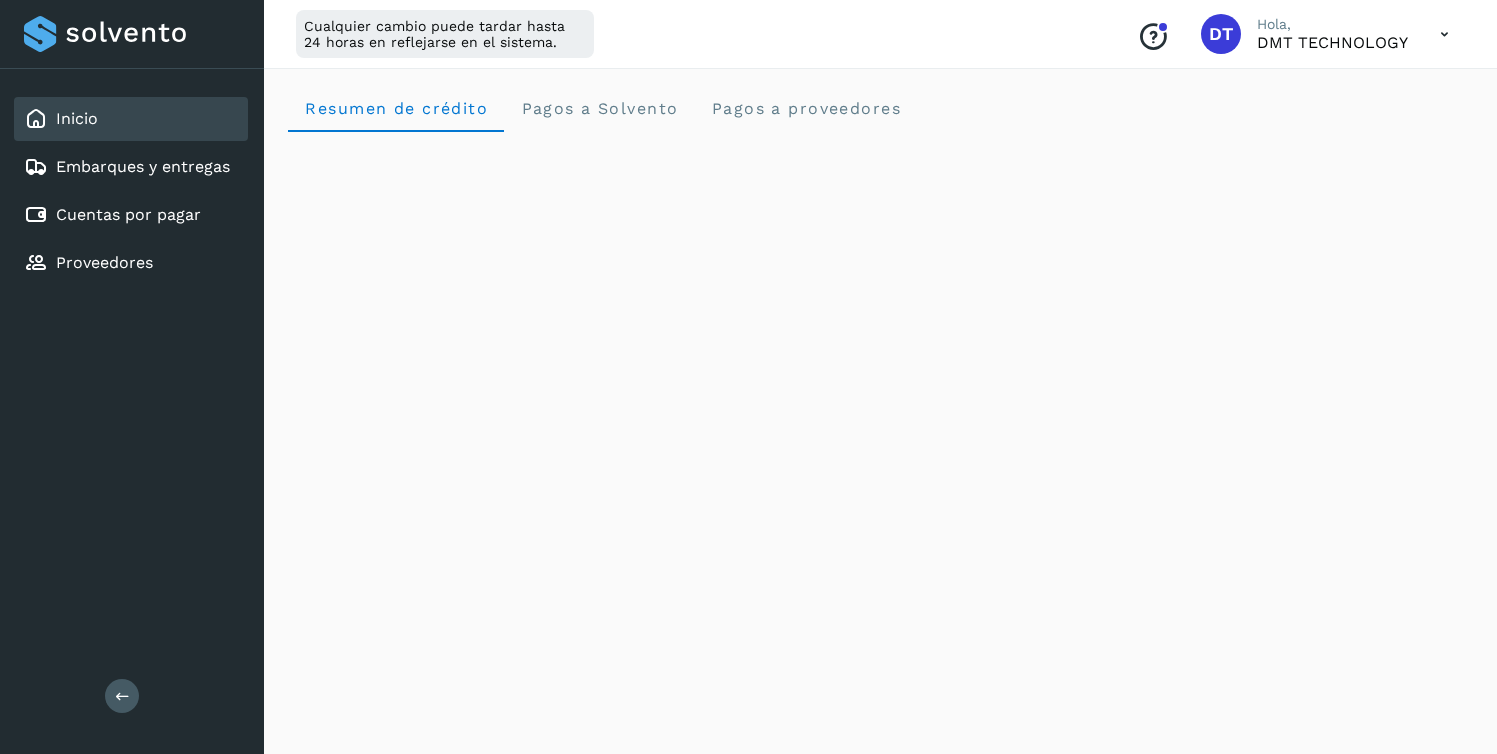 scroll, scrollTop: 0, scrollLeft: 0, axis: both 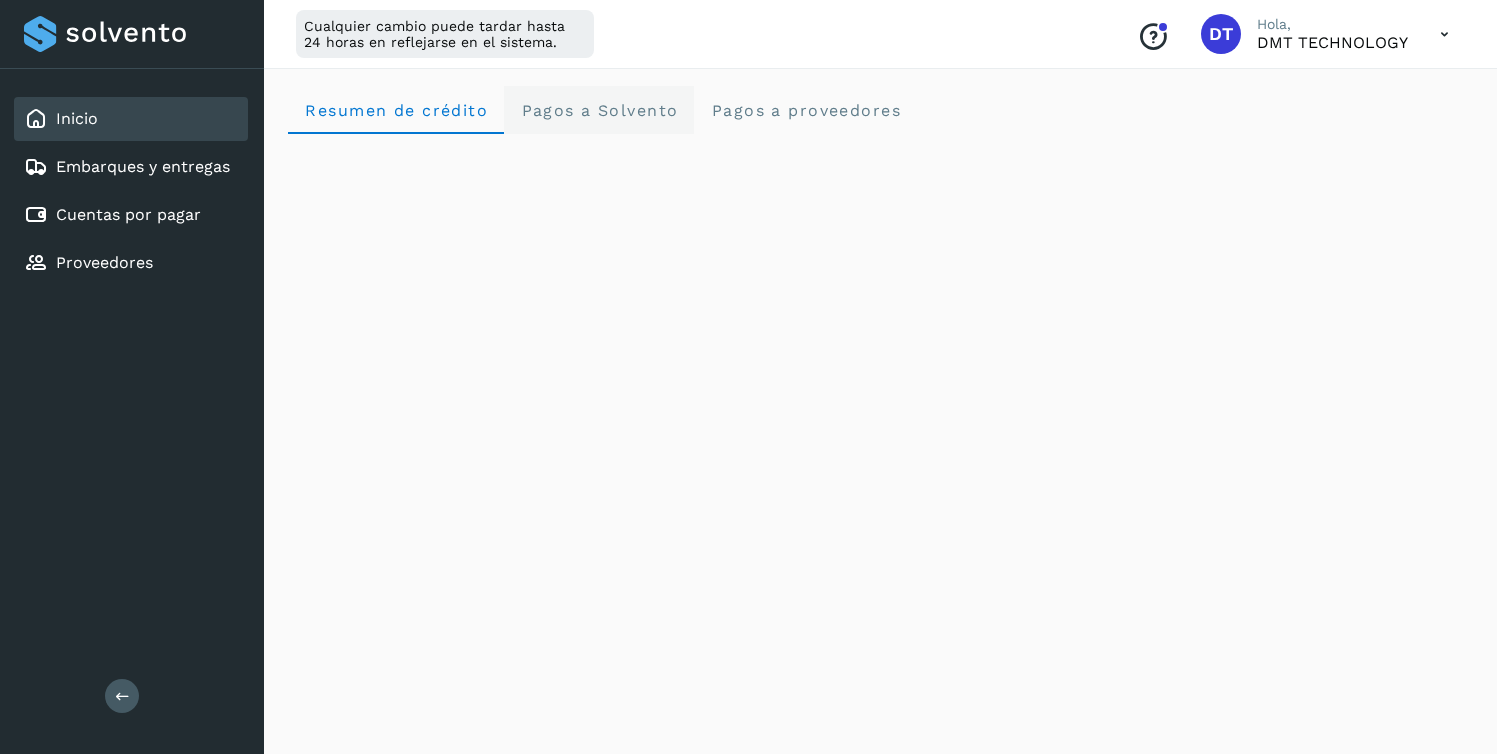 click on "Pagos a Solvento" 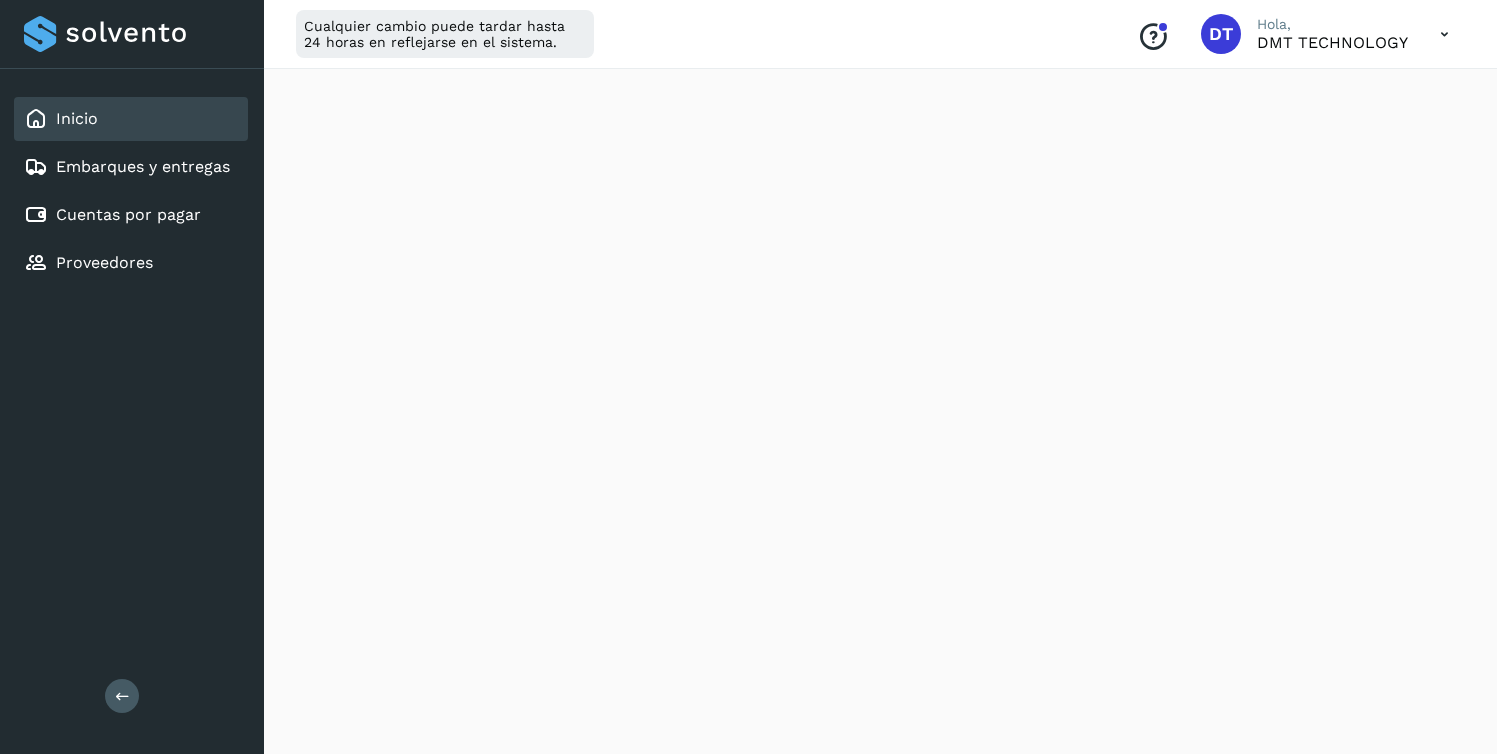 scroll, scrollTop: 0, scrollLeft: 0, axis: both 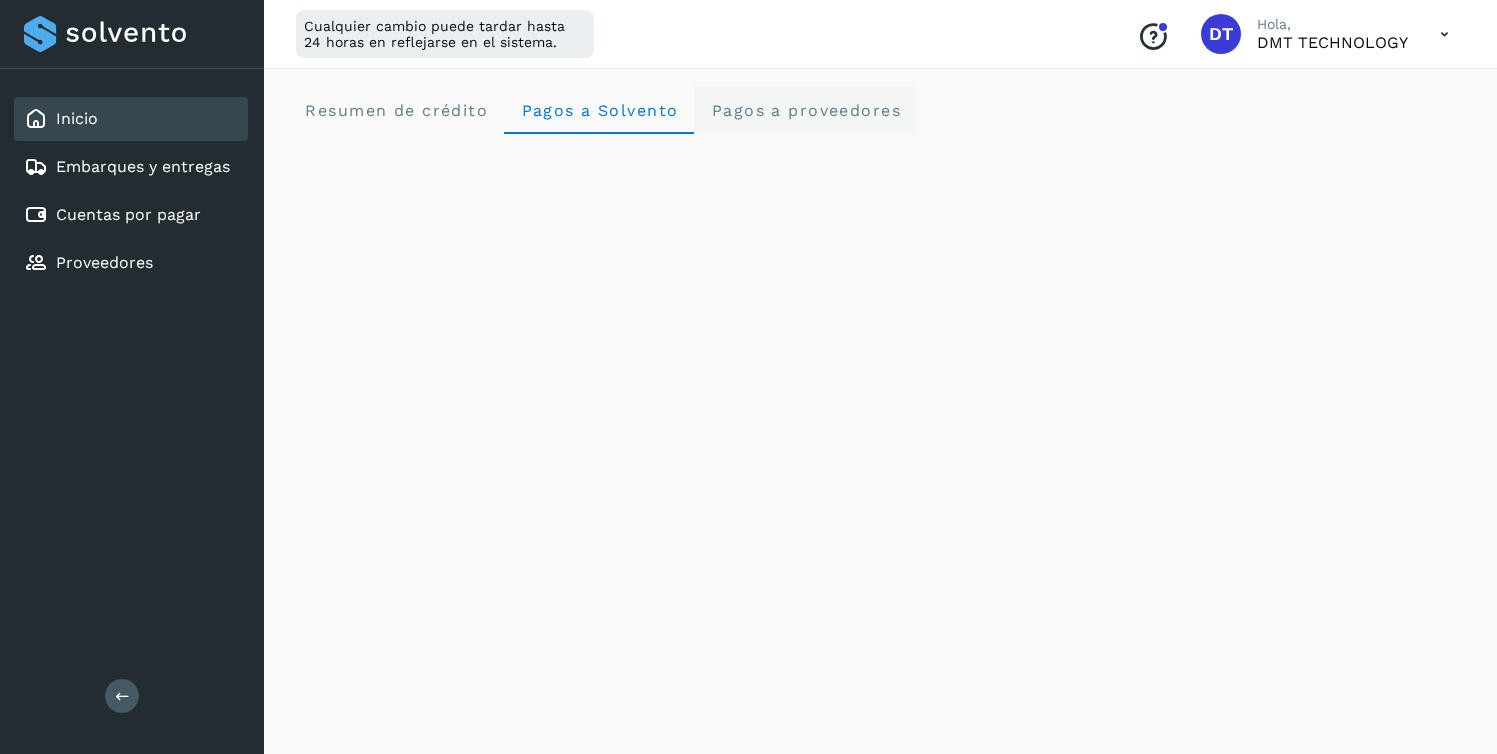 click on "Pagos a proveedores" 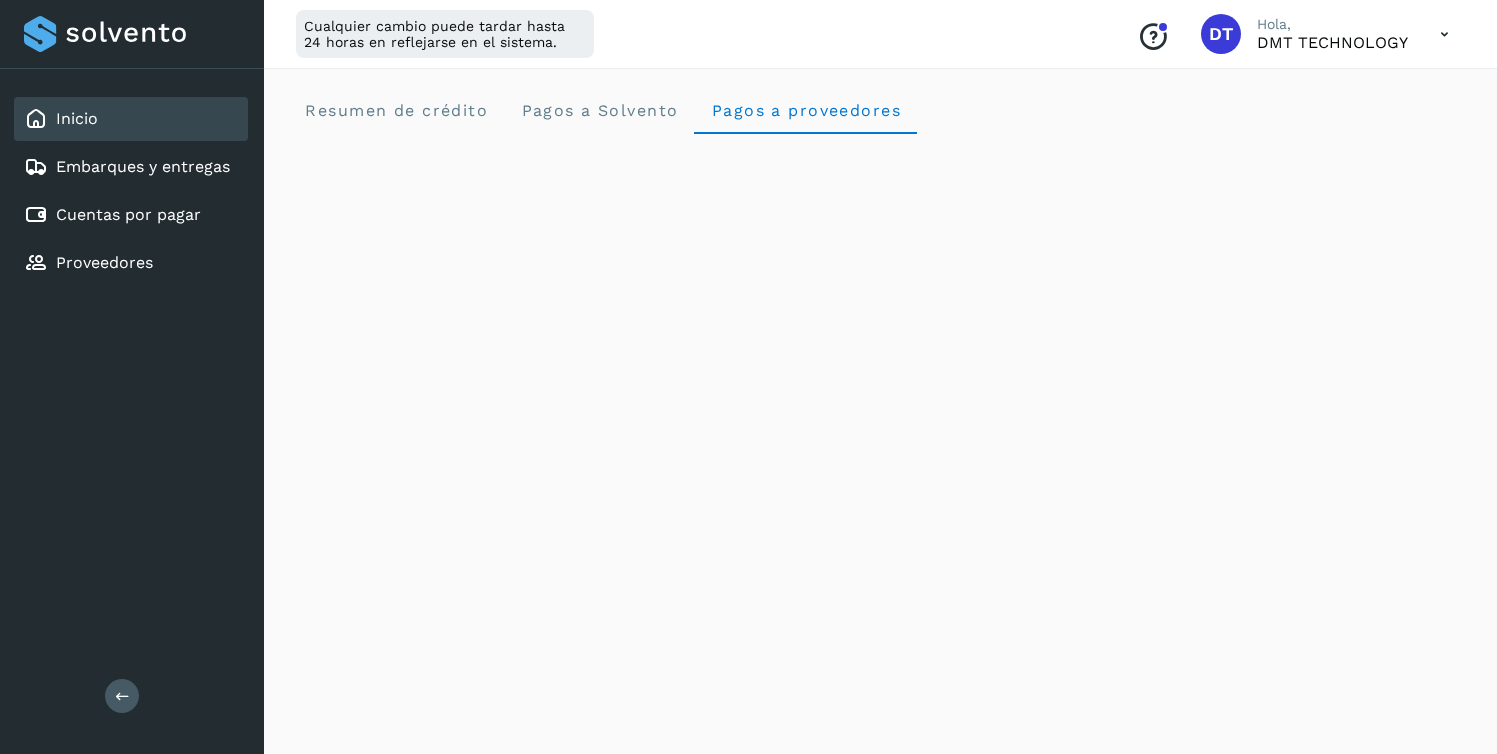 scroll, scrollTop: 920, scrollLeft: 0, axis: vertical 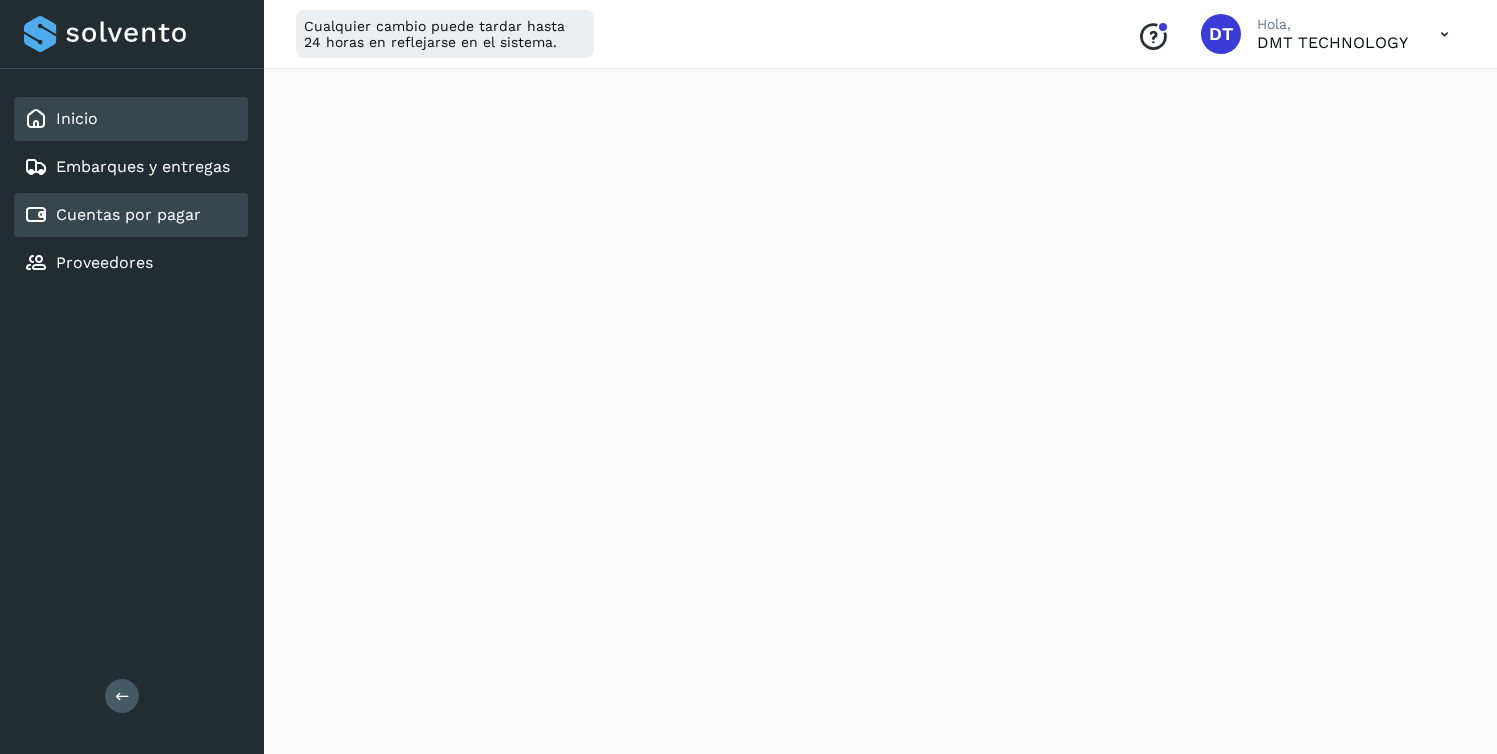 click on "Cuentas por pagar" at bounding box center (128, 214) 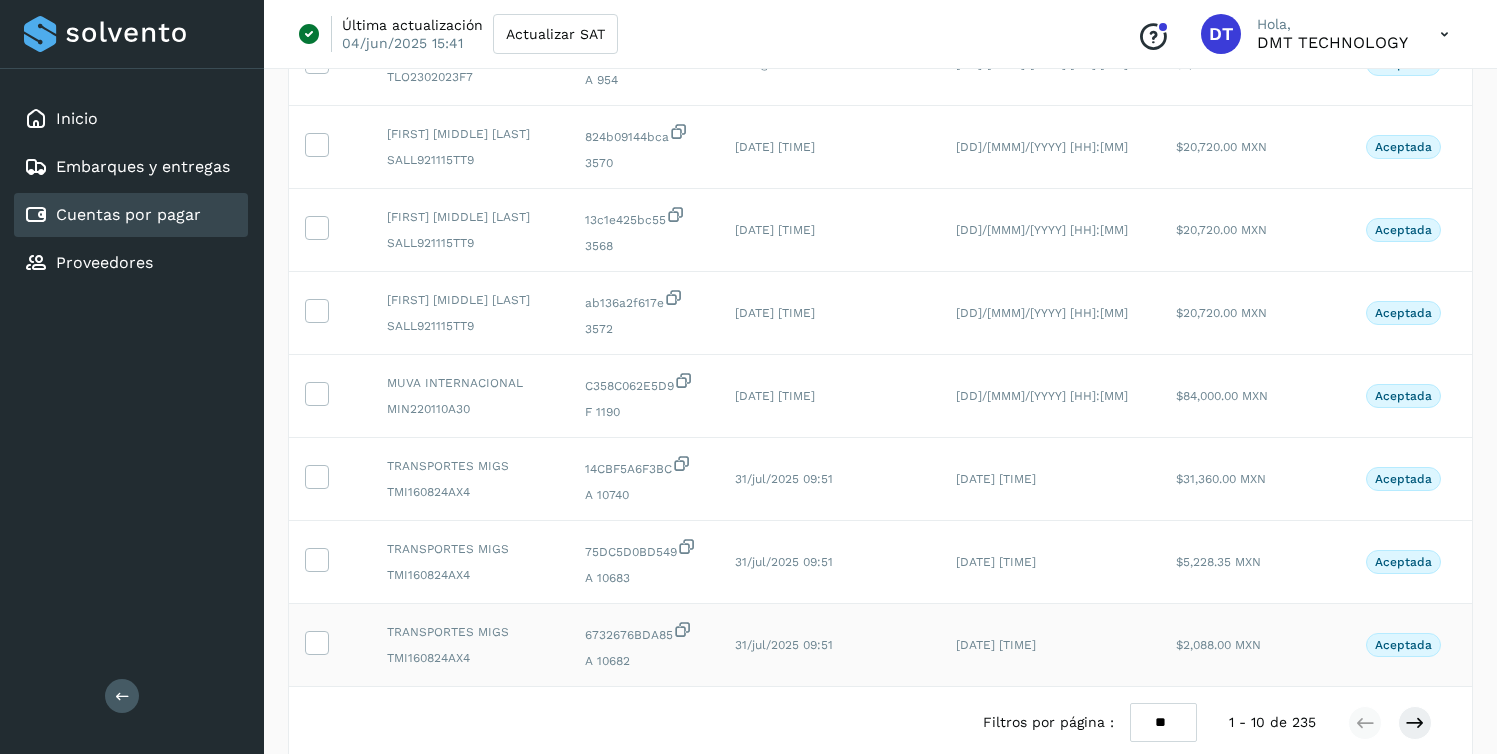 scroll, scrollTop: 0, scrollLeft: 0, axis: both 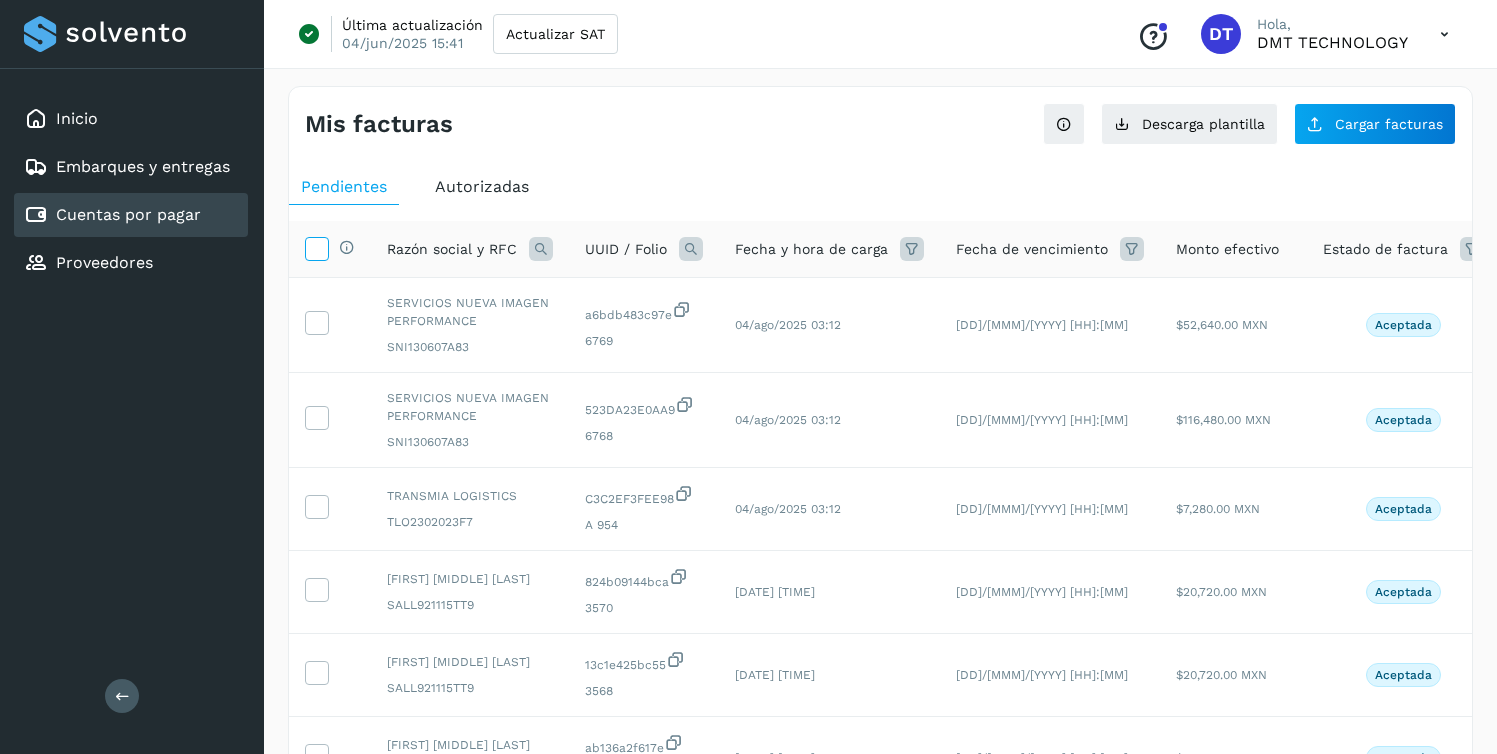 click at bounding box center (316, 247) 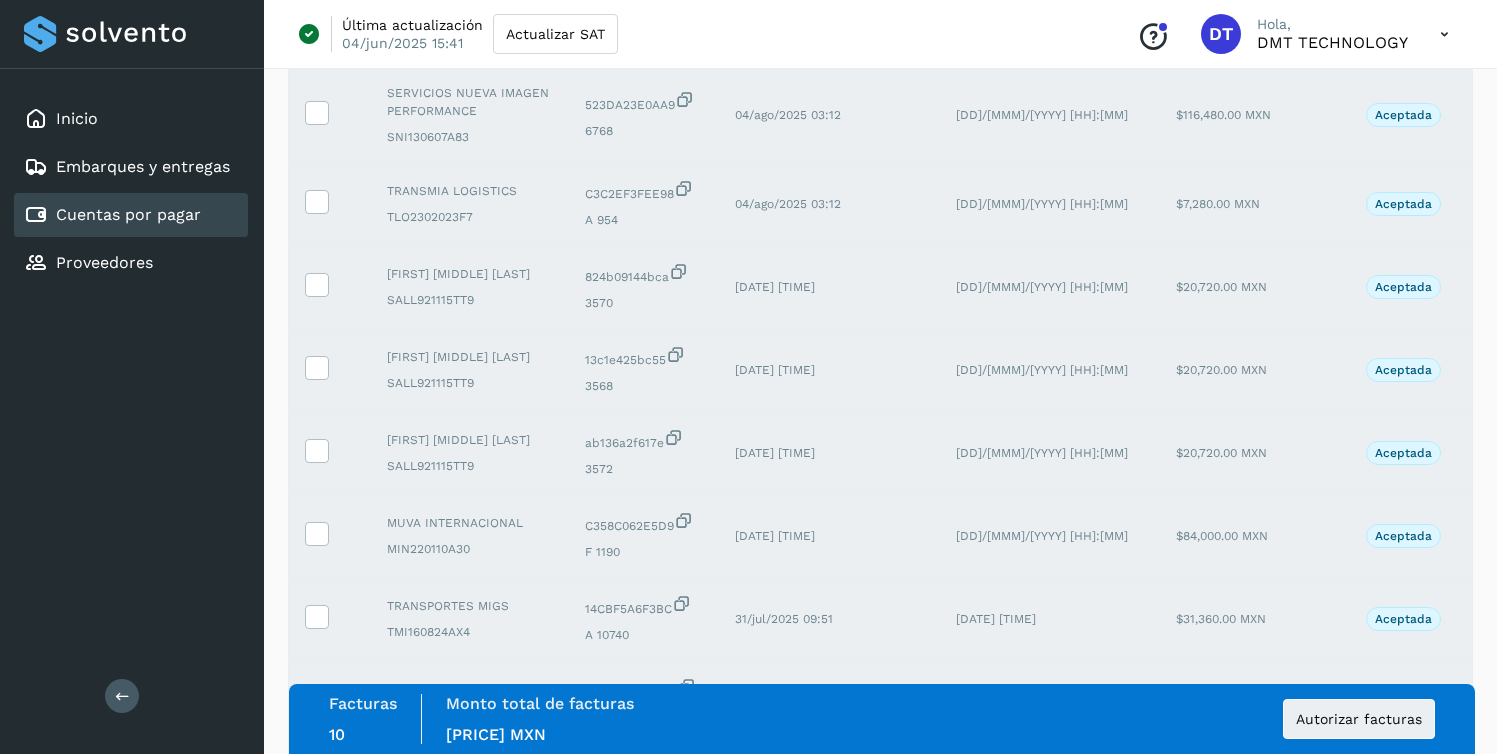 scroll, scrollTop: 599, scrollLeft: 0, axis: vertical 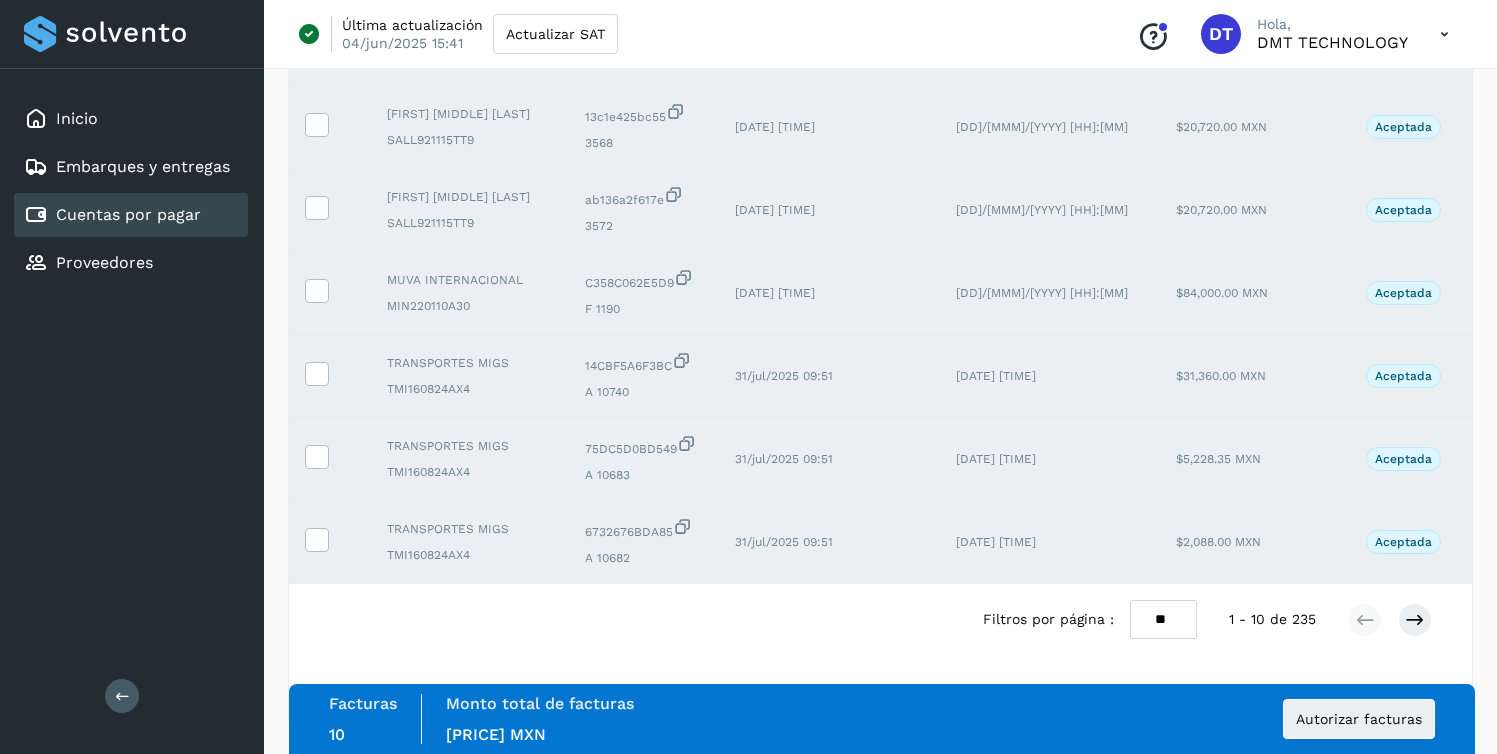 click on "** ** **" at bounding box center [1163, 619] 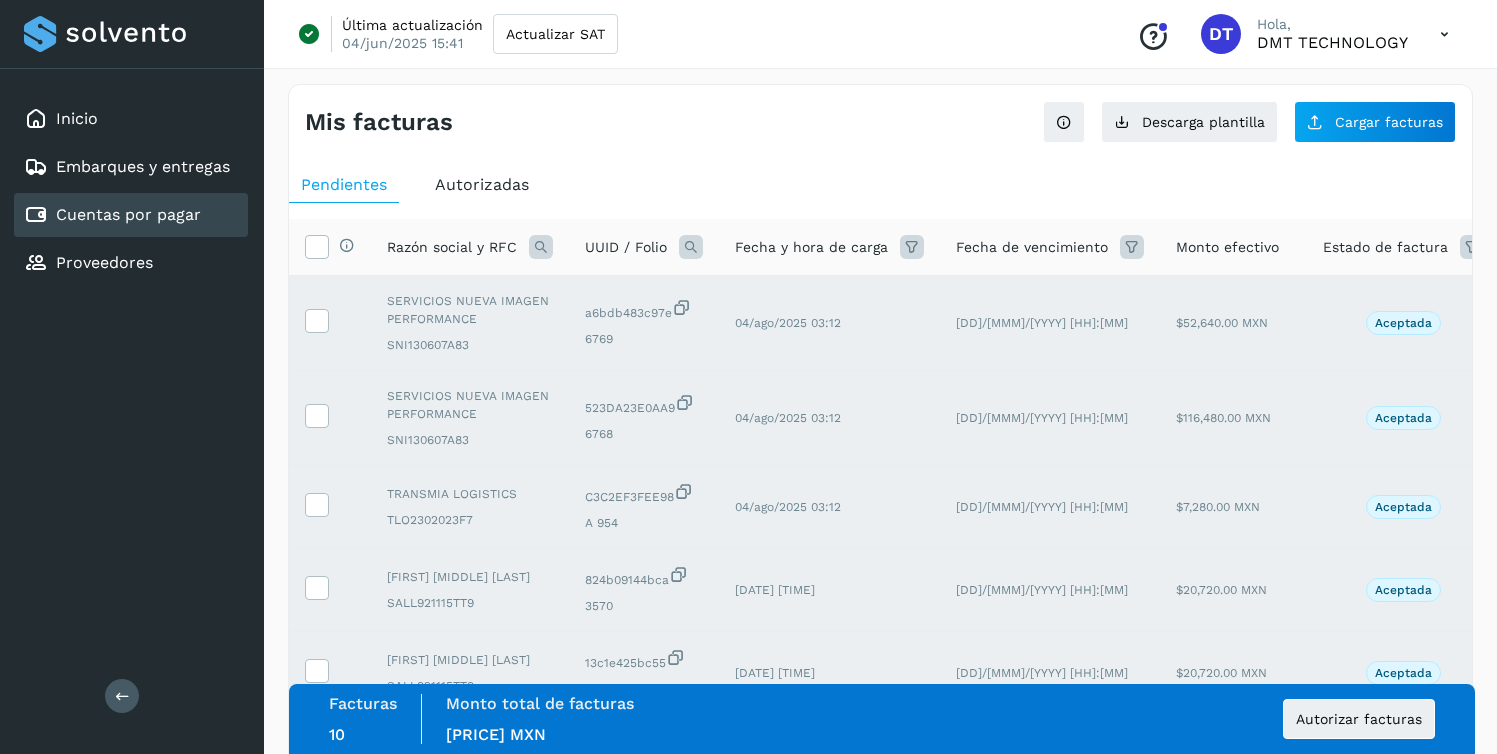 scroll, scrollTop: 0, scrollLeft: 0, axis: both 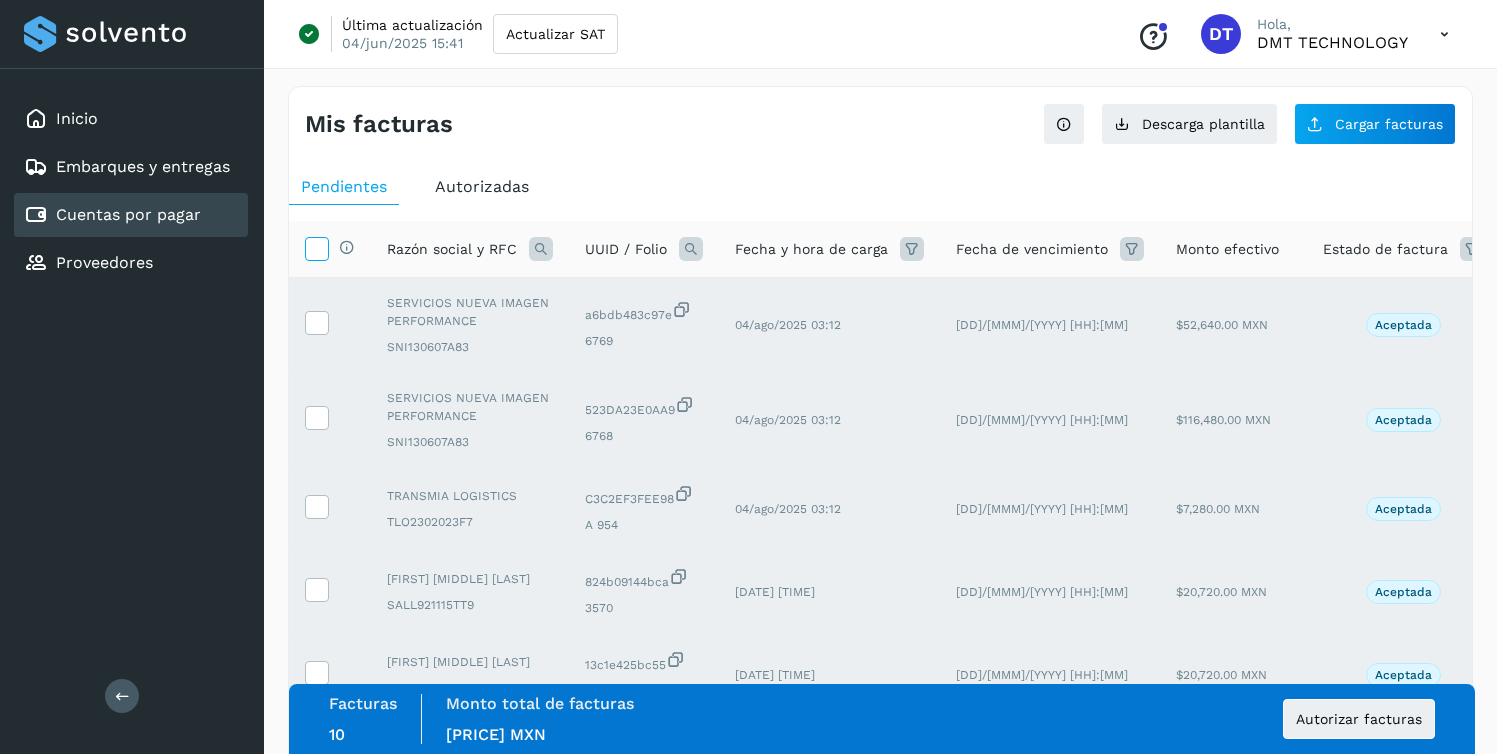 click at bounding box center (316, 247) 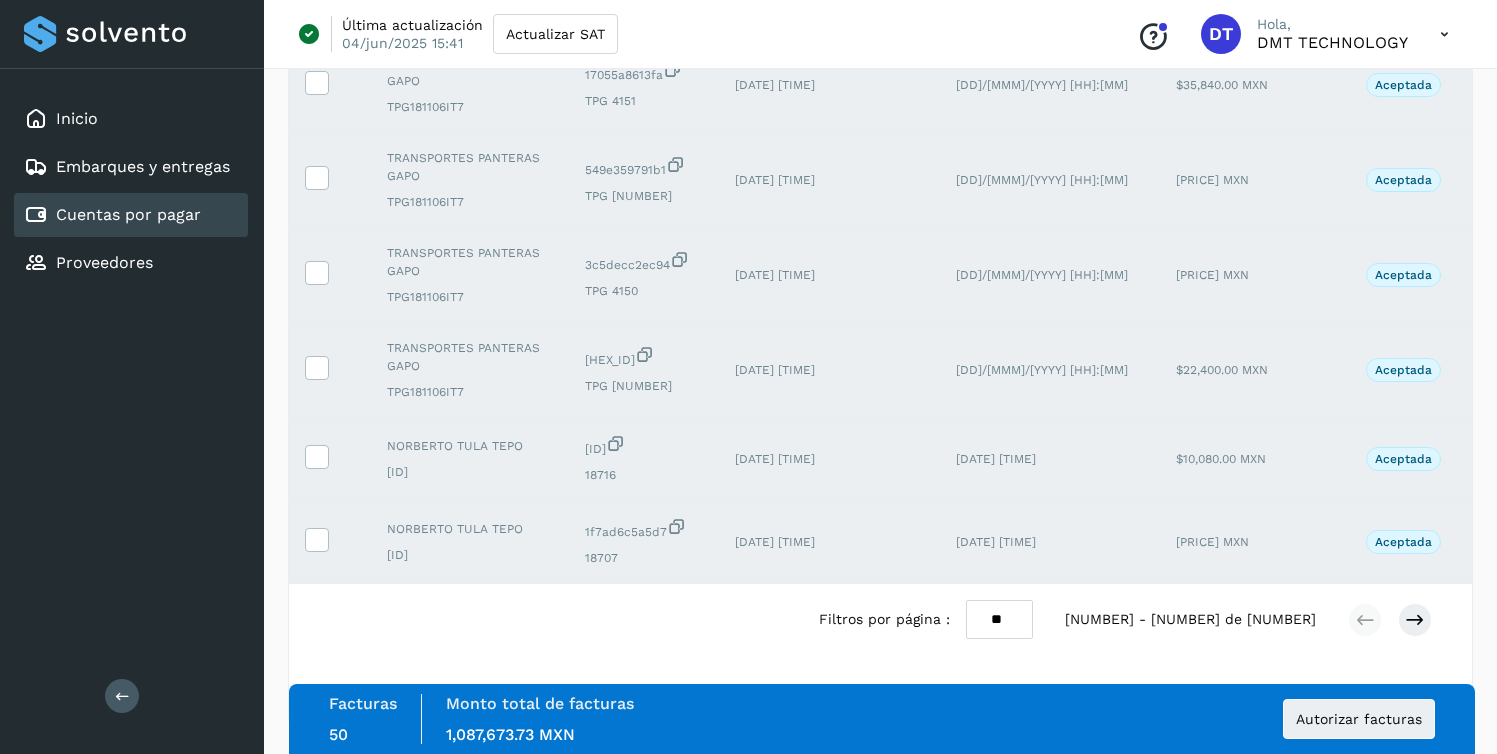 scroll, scrollTop: 4195, scrollLeft: 0, axis: vertical 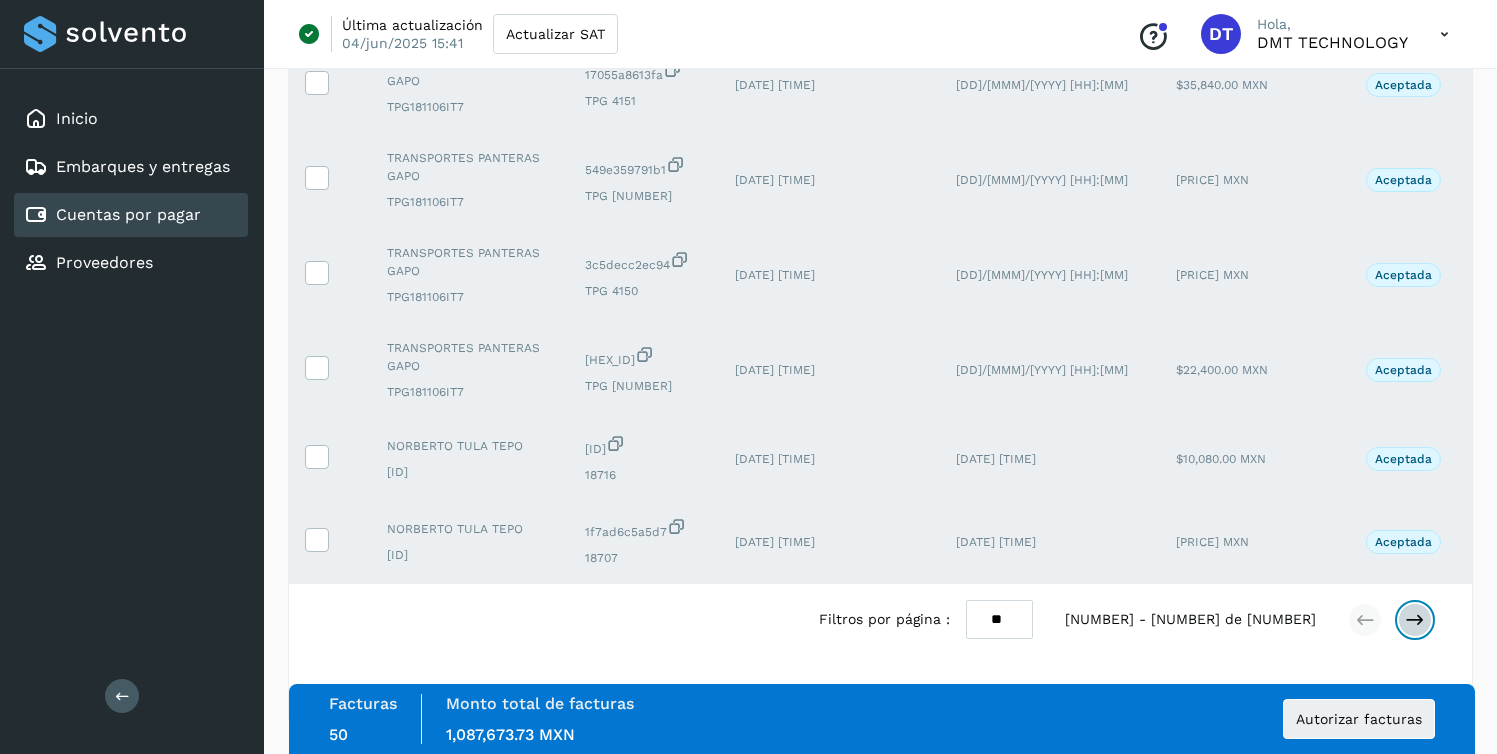 click at bounding box center [1415, 620] 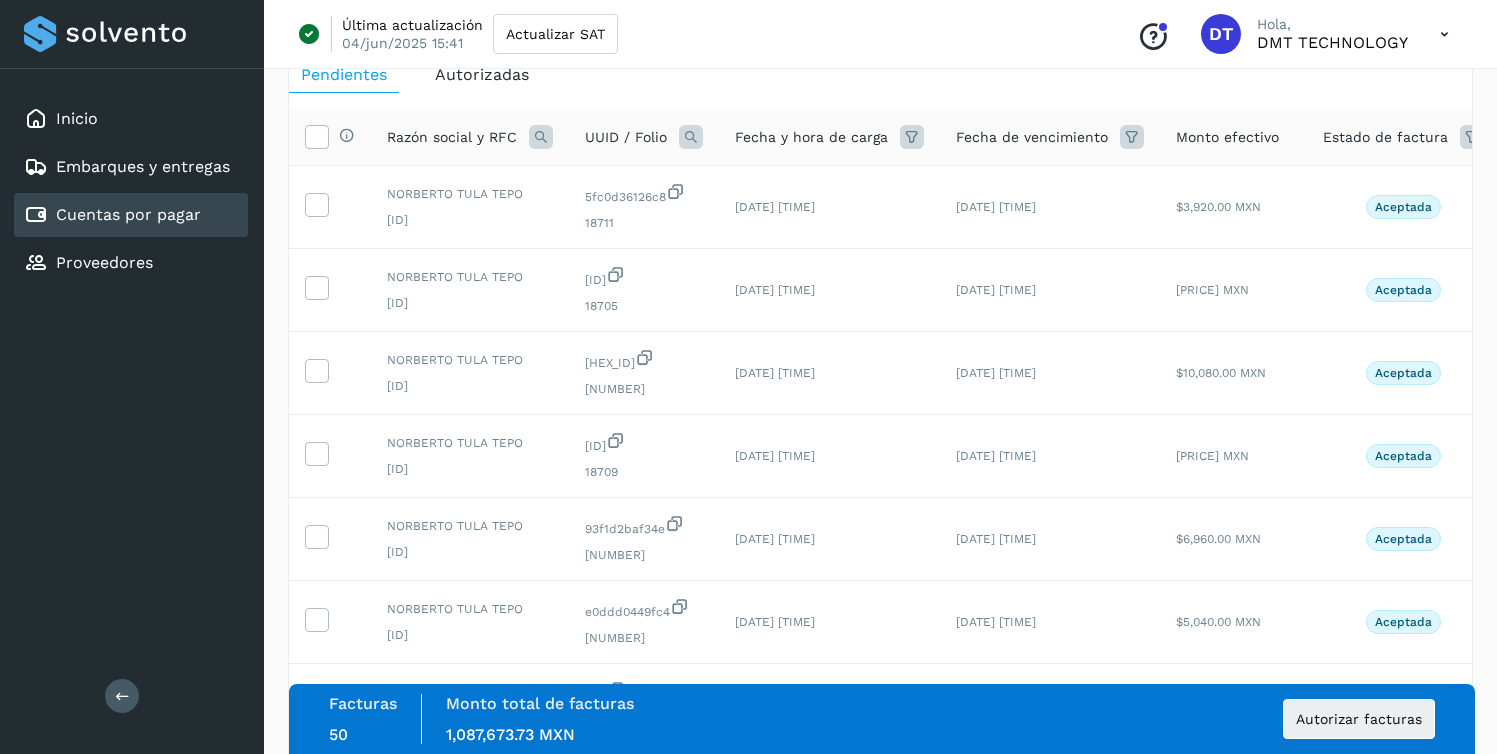 scroll, scrollTop: 0, scrollLeft: 0, axis: both 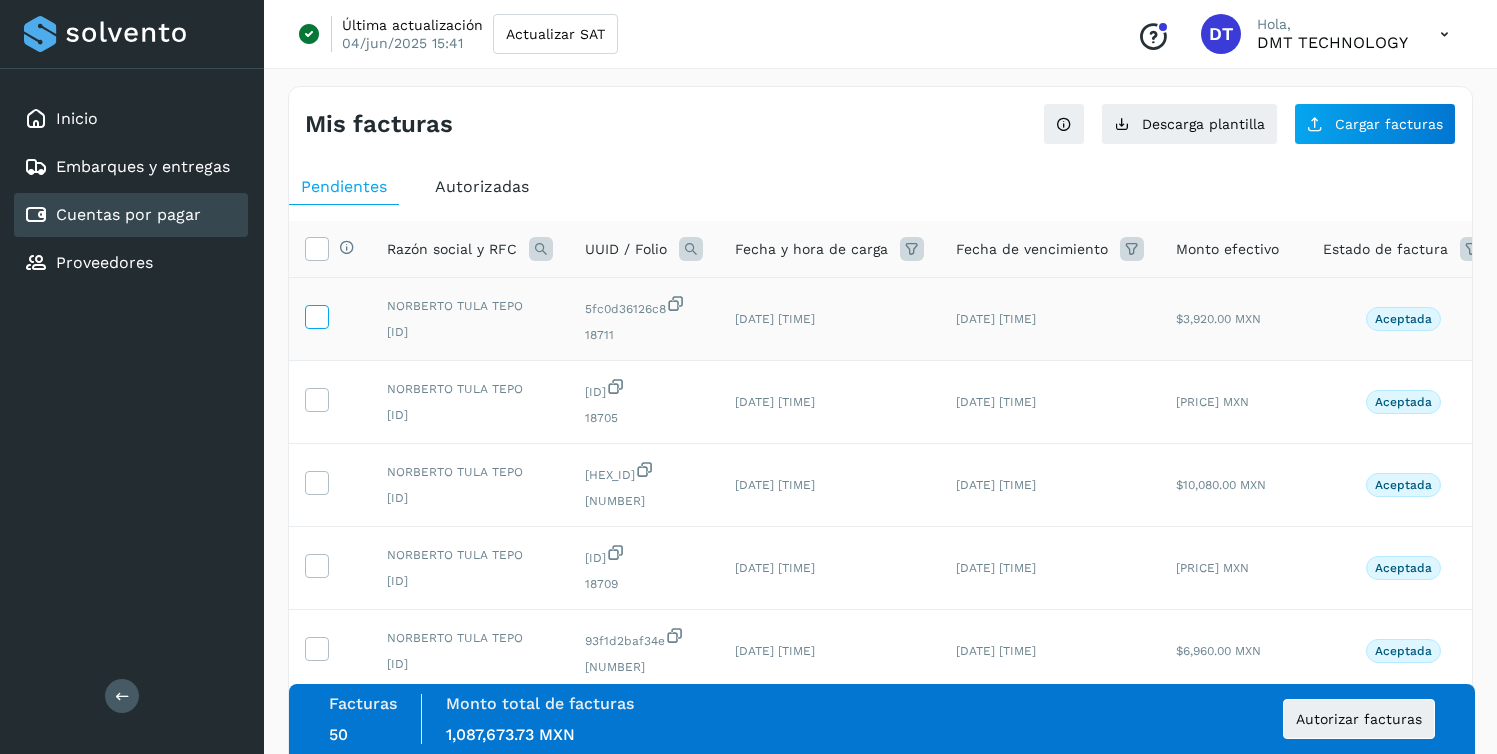 click at bounding box center [316, 315] 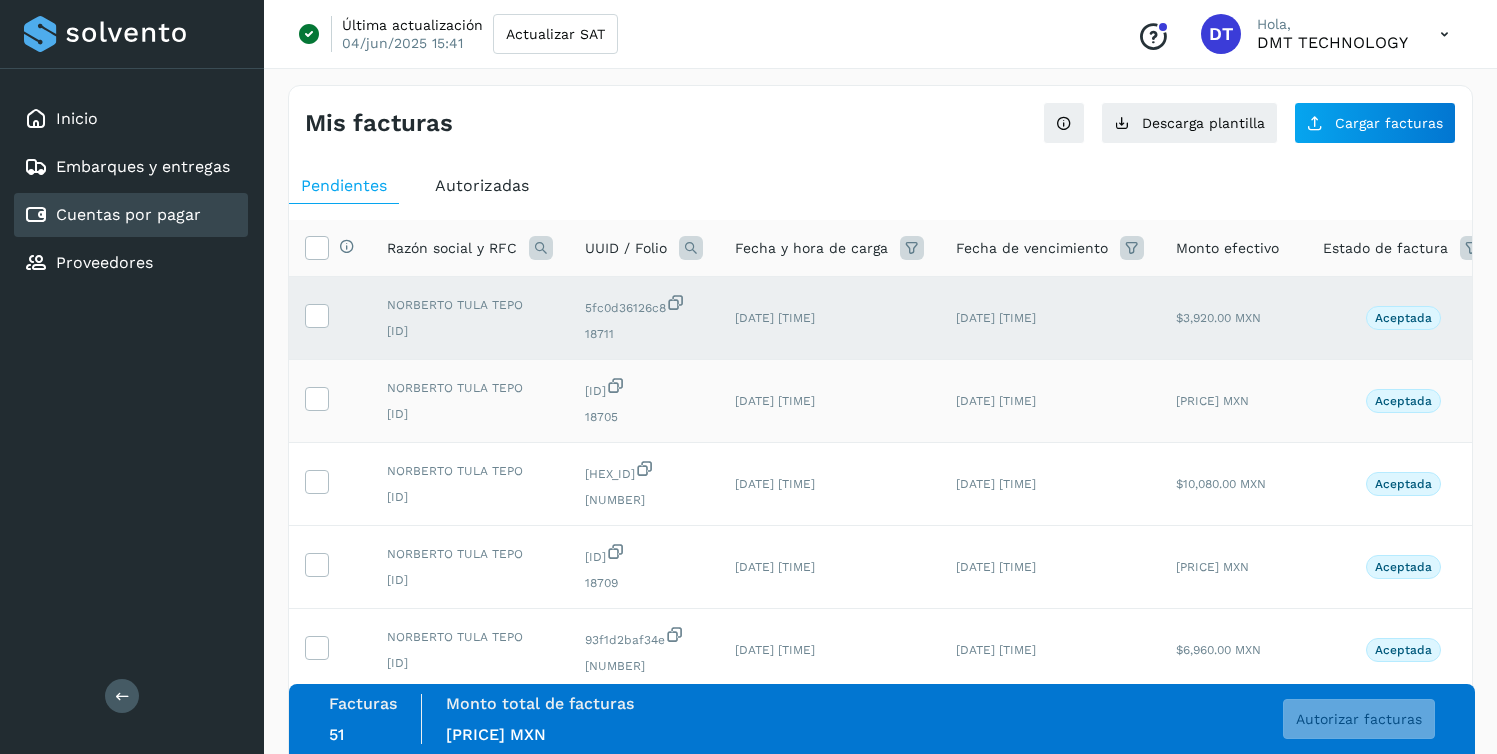 scroll, scrollTop: 0, scrollLeft: 0, axis: both 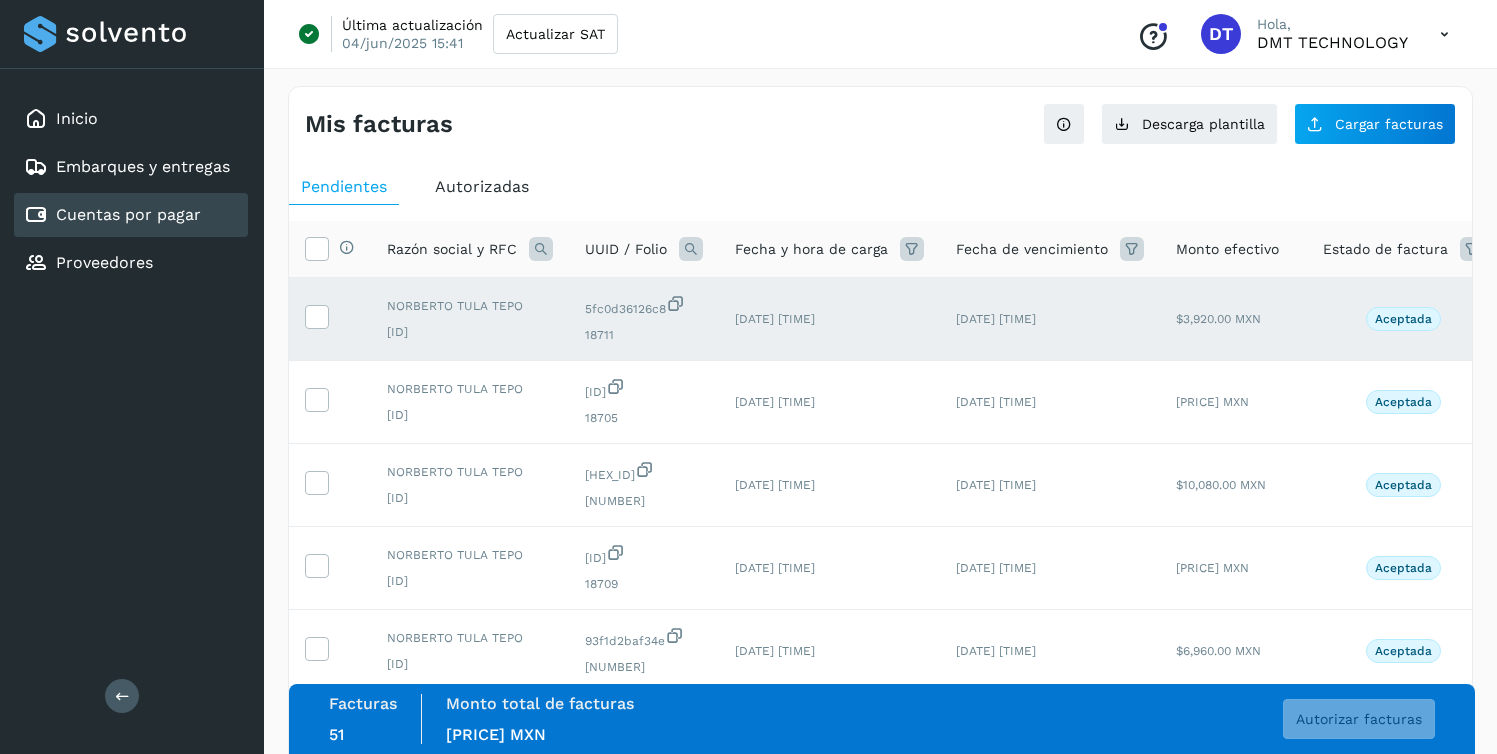 click on "Autorizadas" at bounding box center (482, 187) 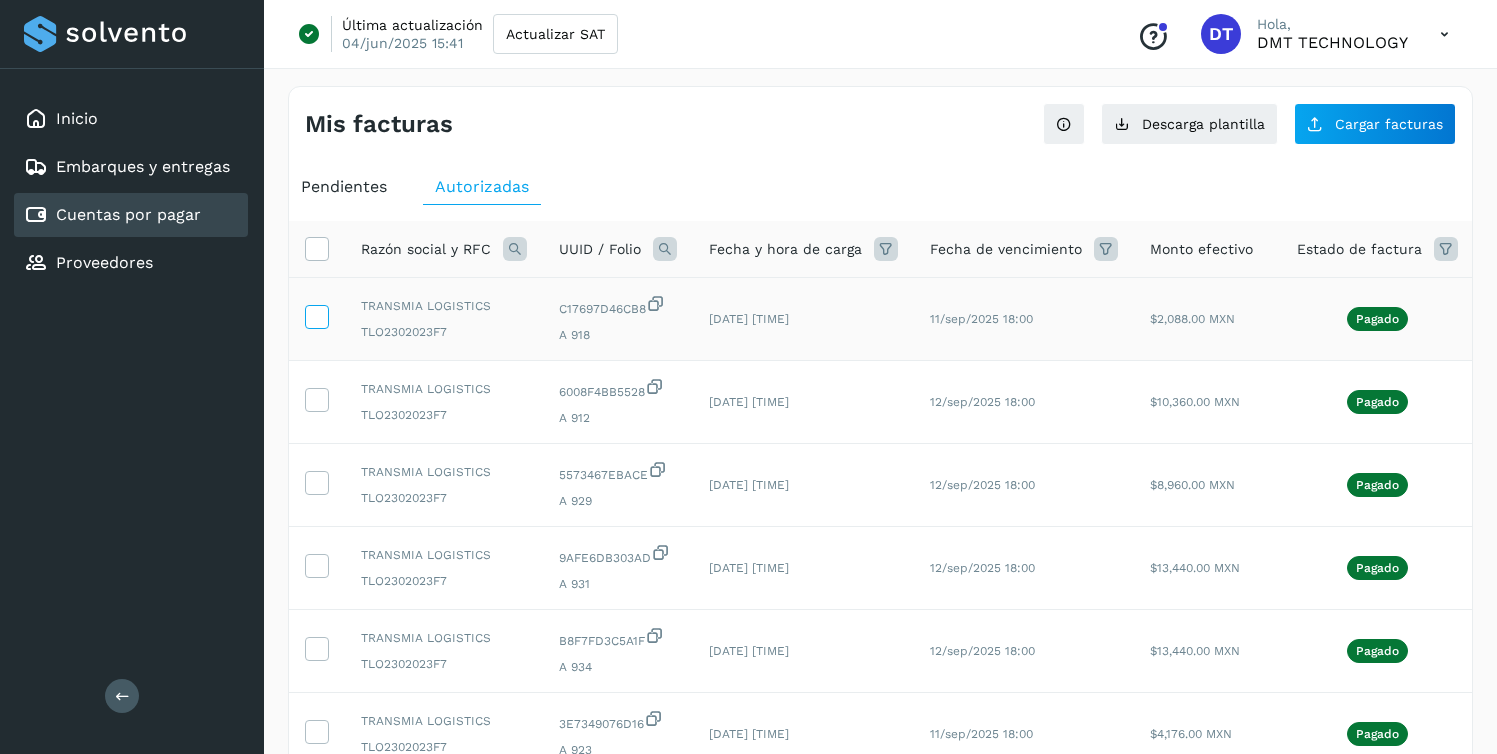 click at bounding box center (317, 317) 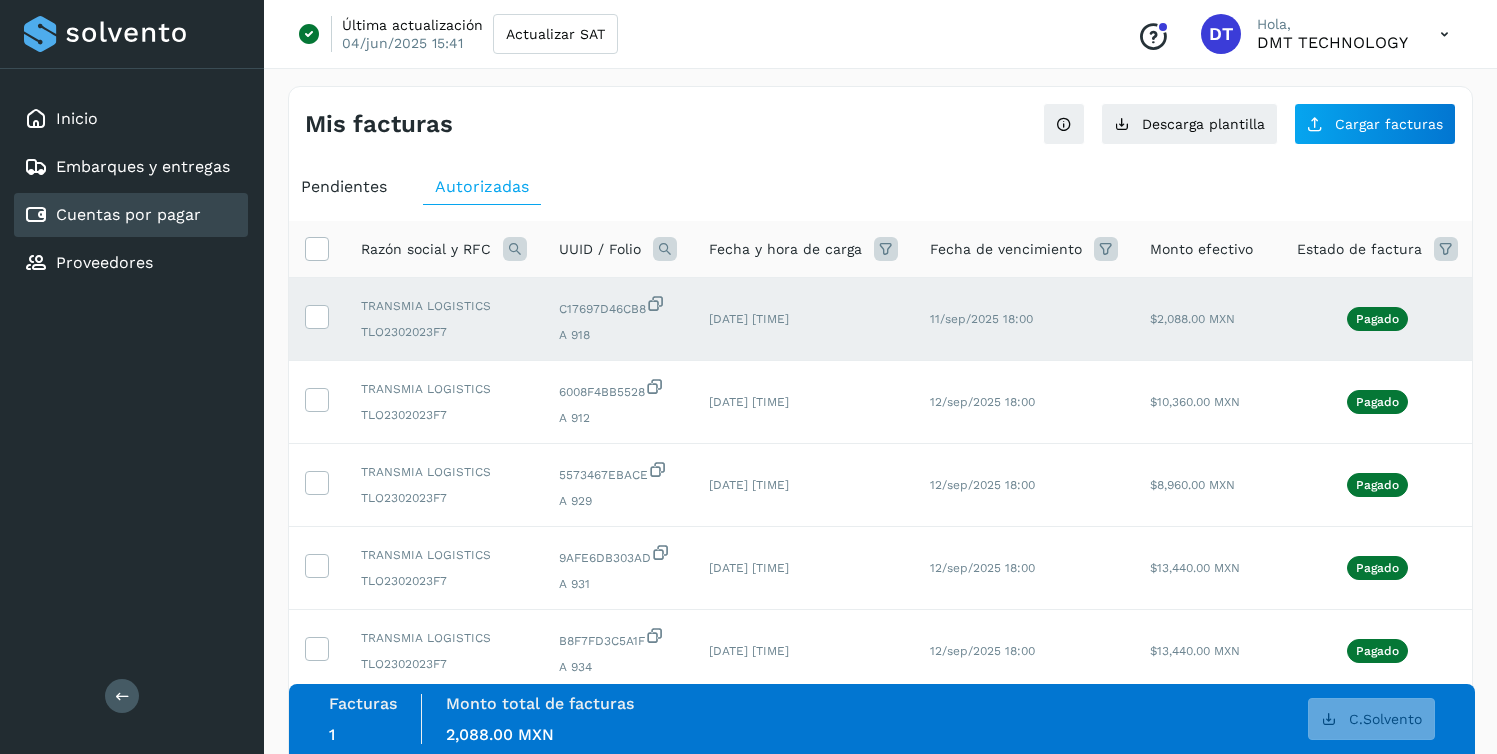 click at bounding box center [317, 249] 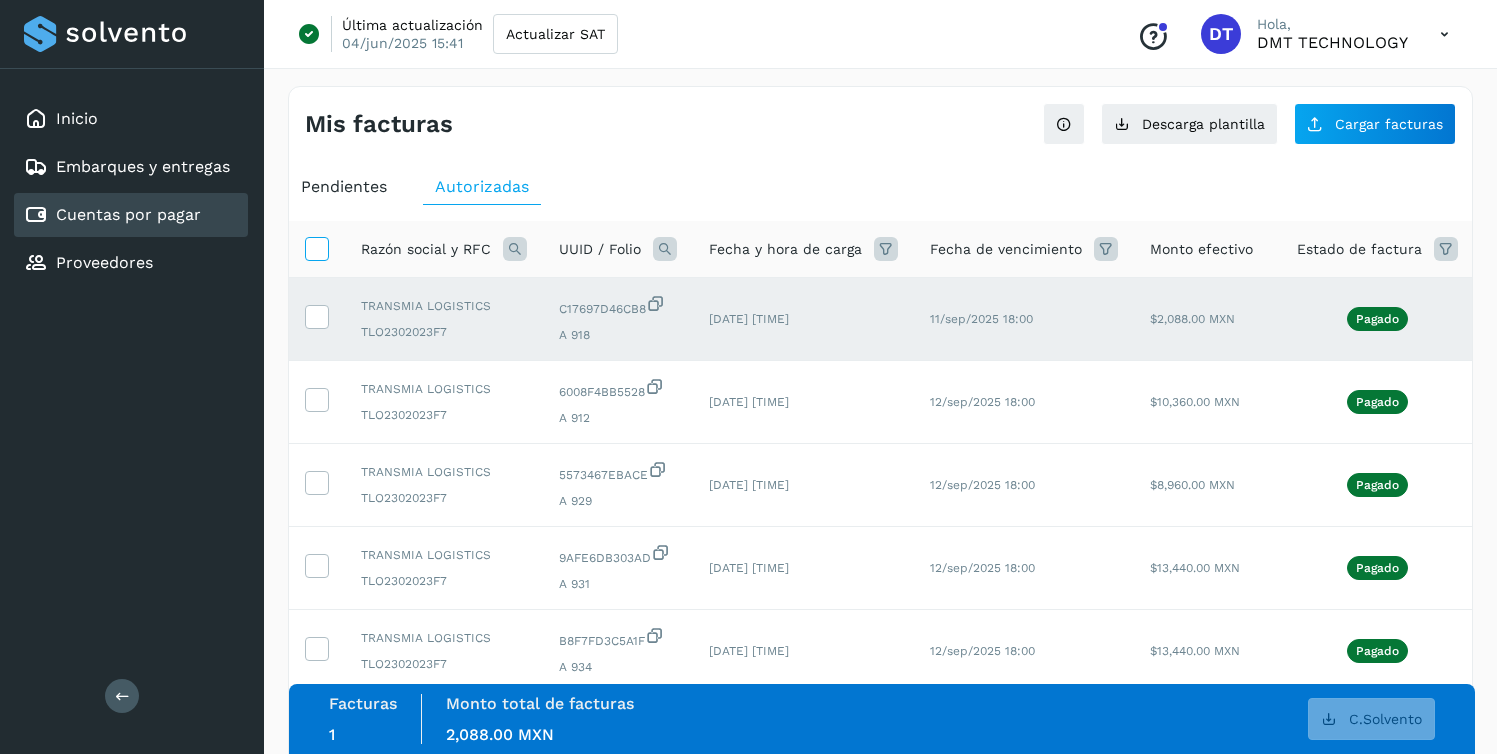 click at bounding box center (316, 247) 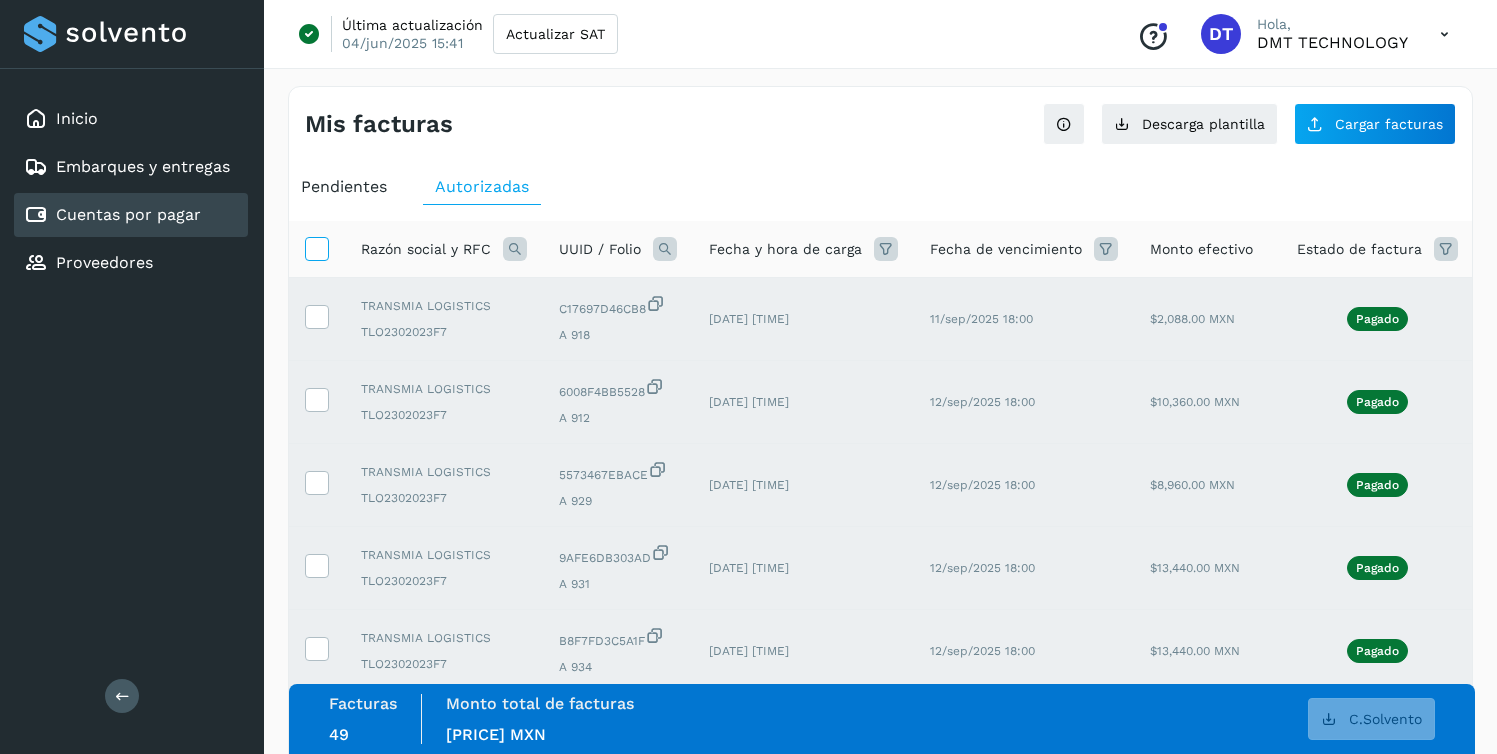 click at bounding box center (316, 247) 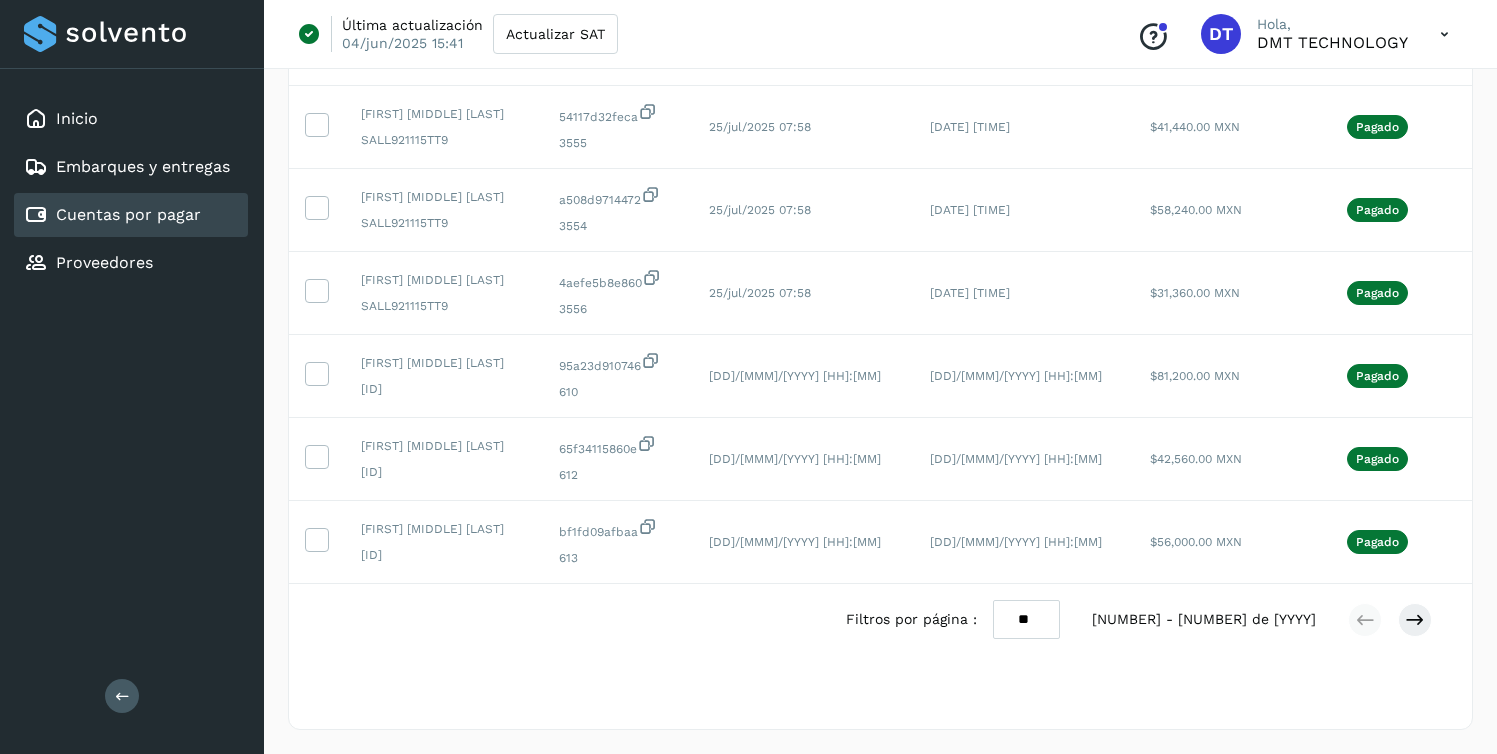 scroll, scrollTop: 4123, scrollLeft: 0, axis: vertical 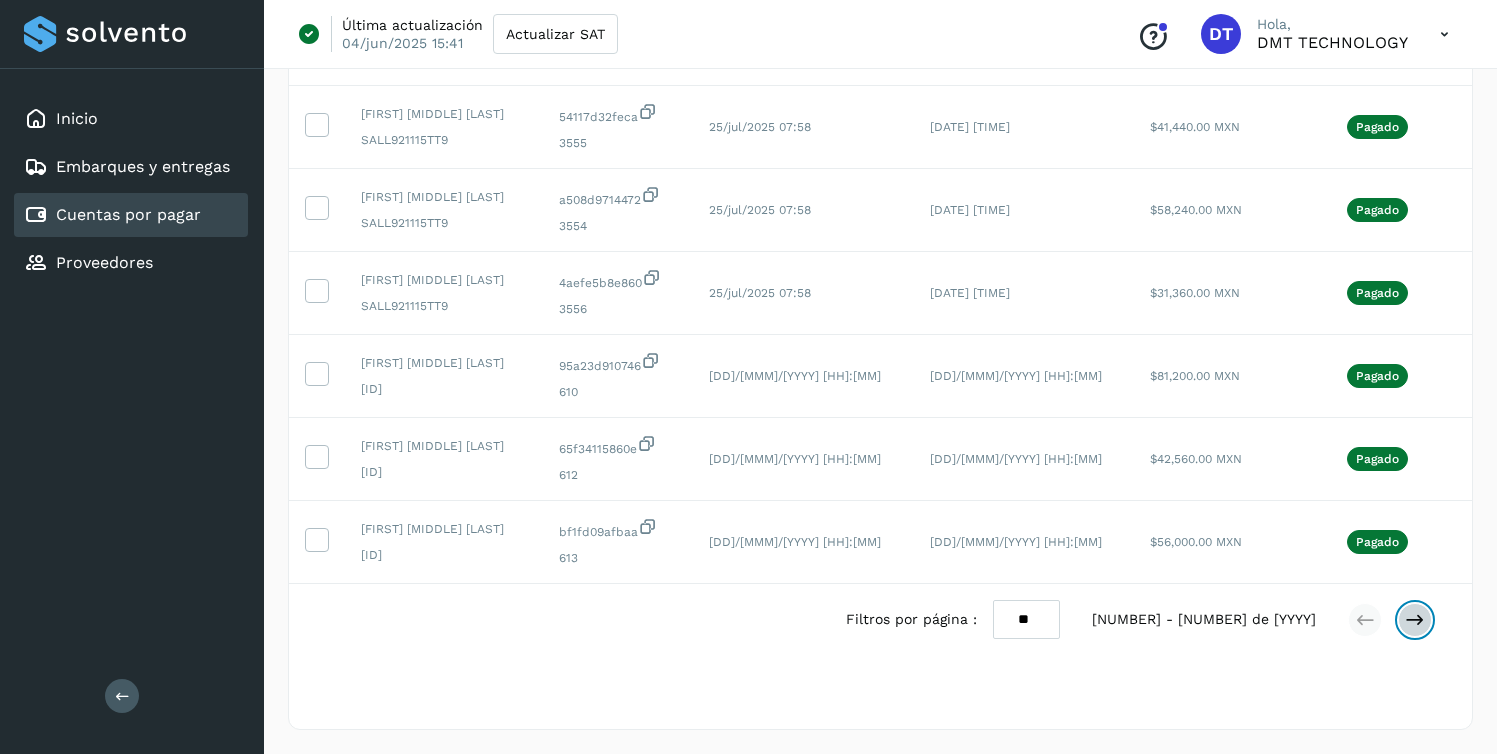 click at bounding box center (1415, 620) 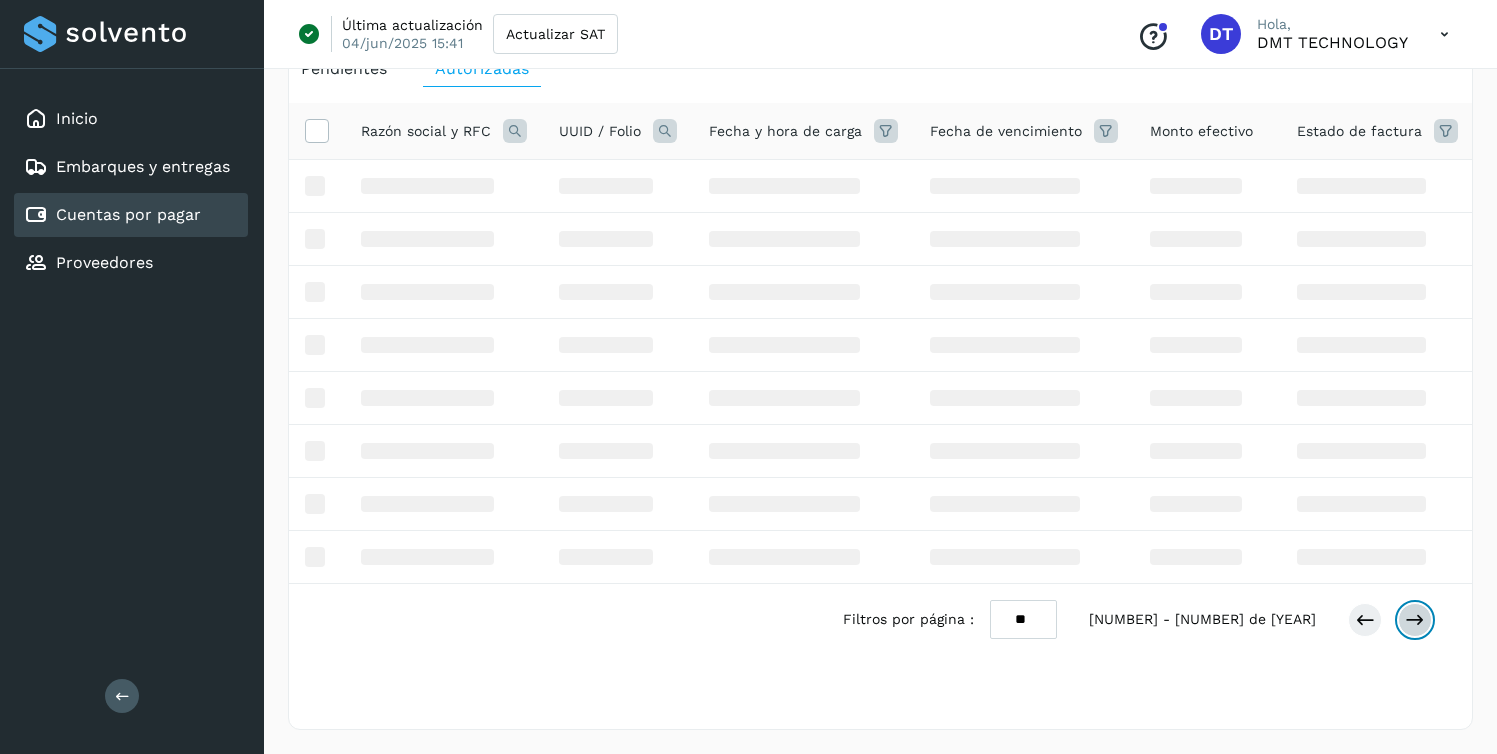 click at bounding box center (1415, 620) 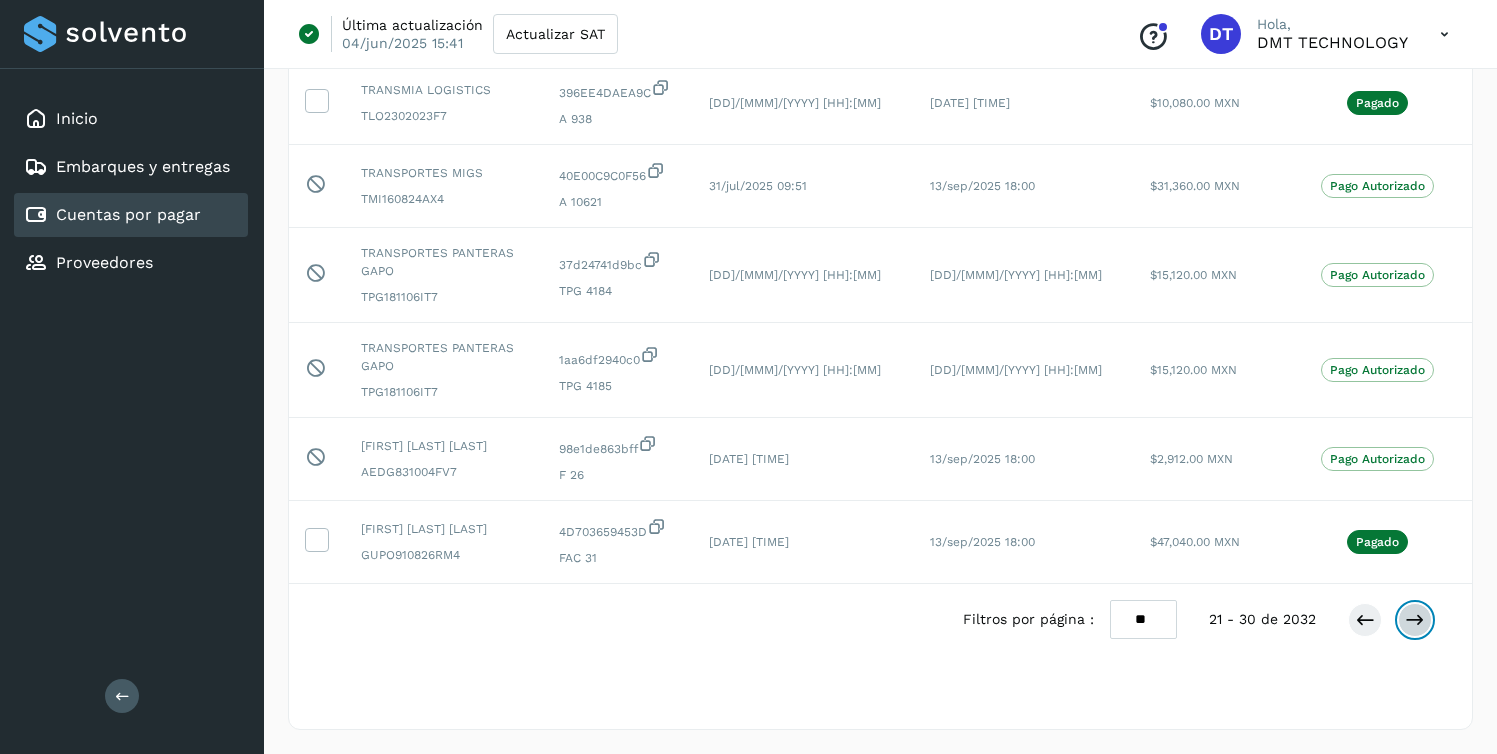 click at bounding box center [1415, 620] 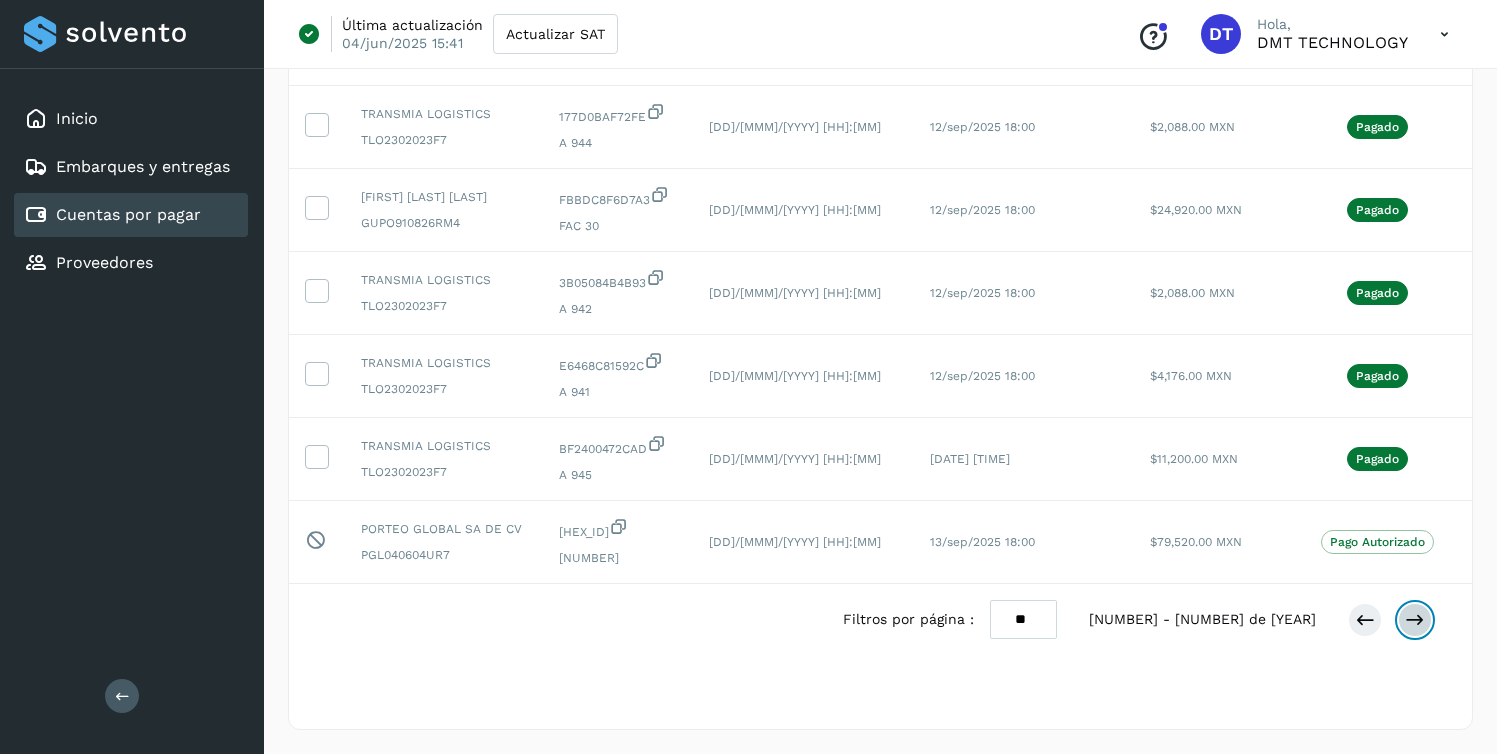 click at bounding box center (1415, 620) 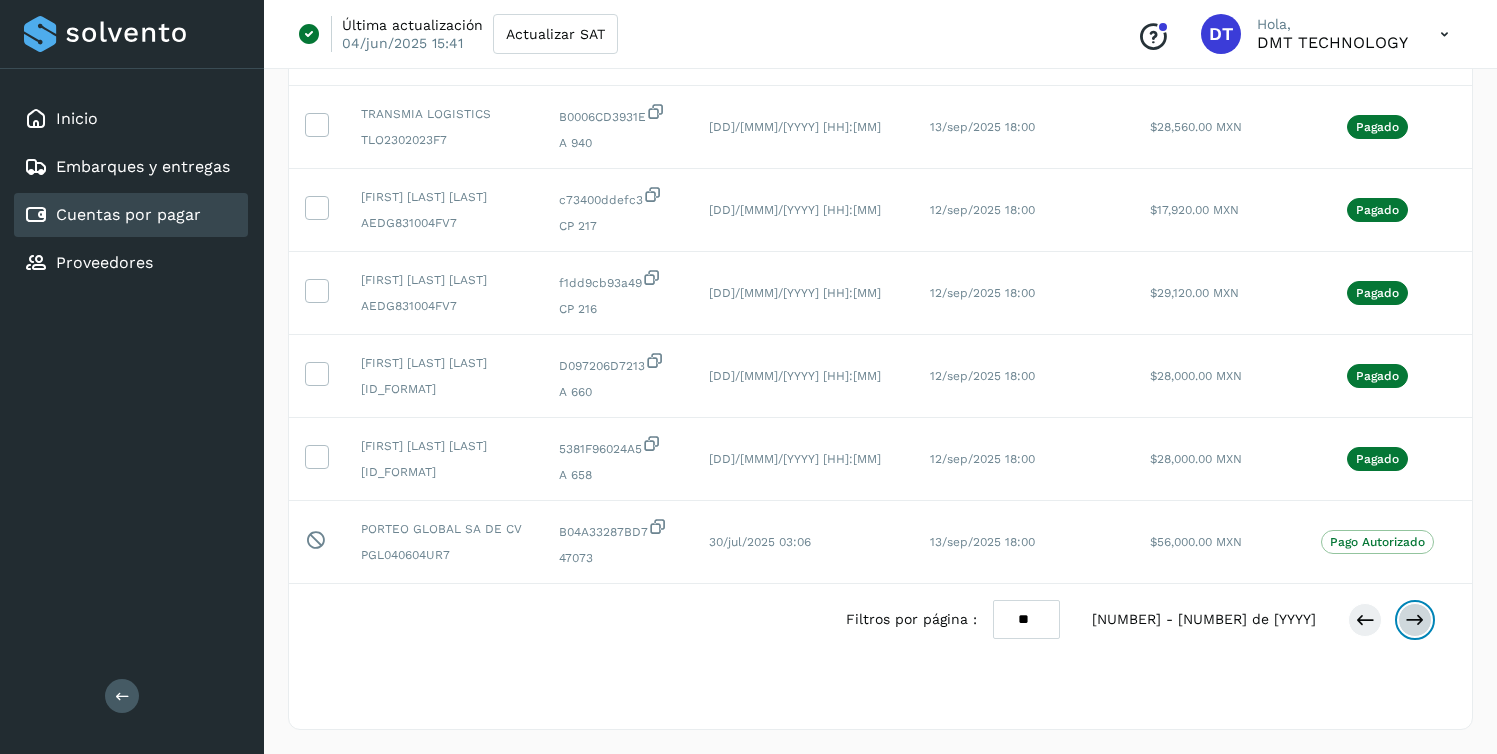 click at bounding box center [1415, 620] 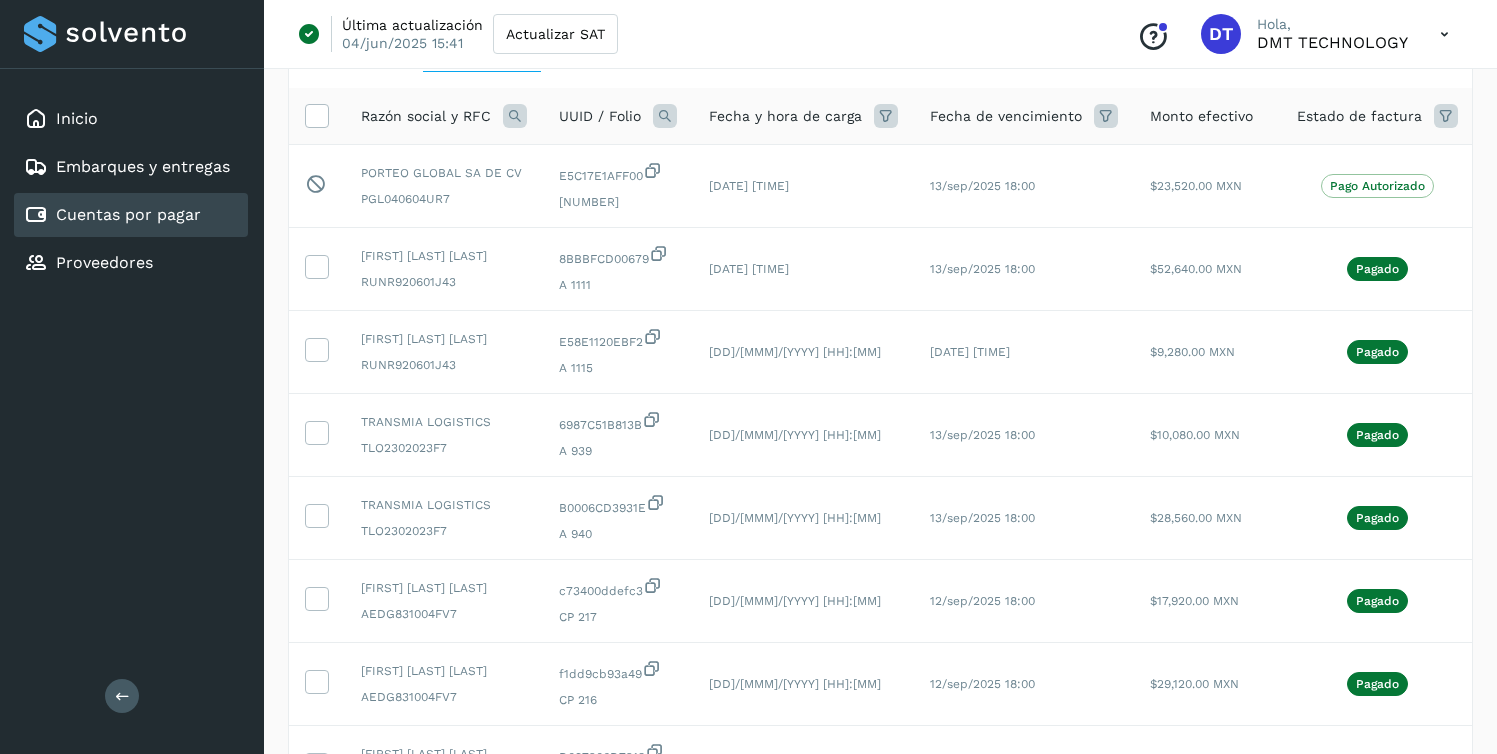click at bounding box center [1415, 1011] 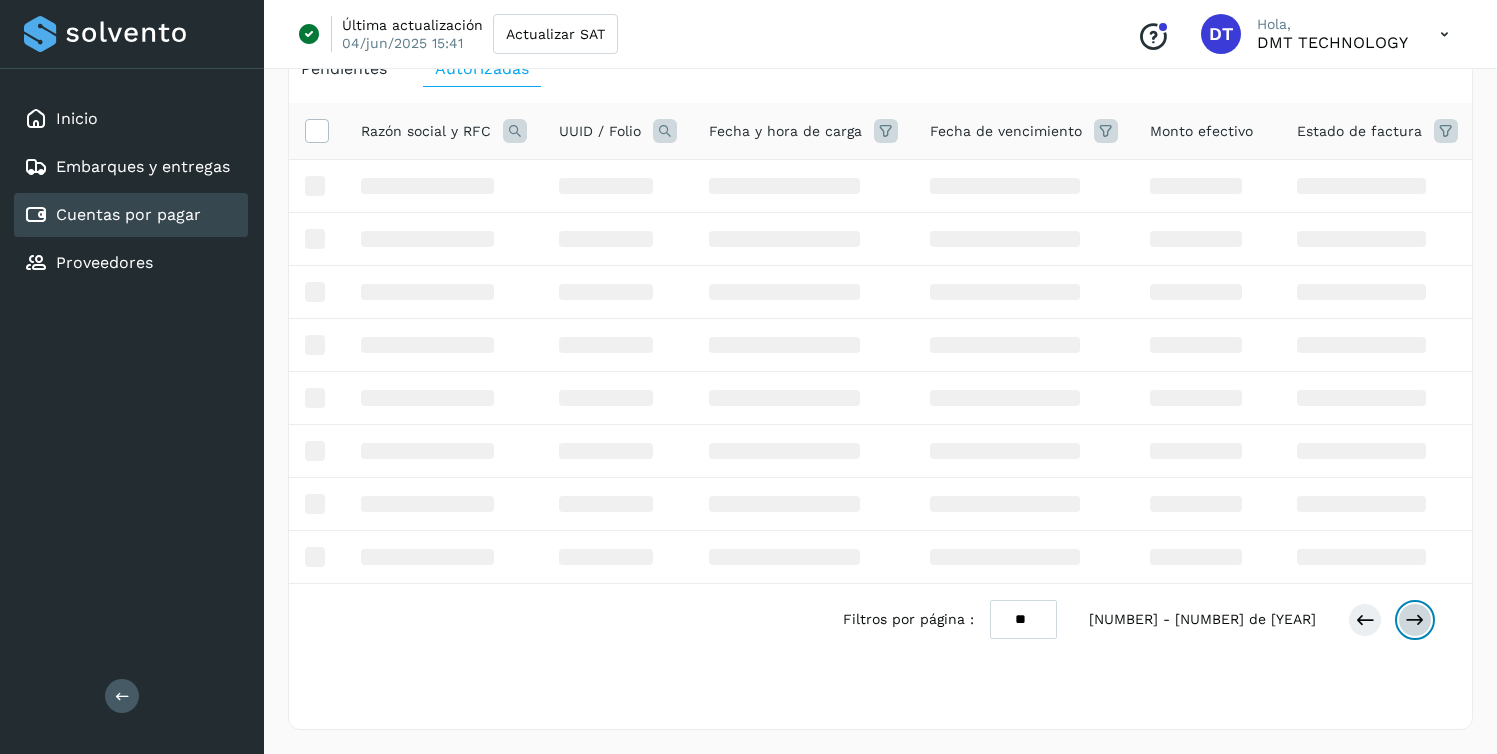 click at bounding box center (1415, 620) 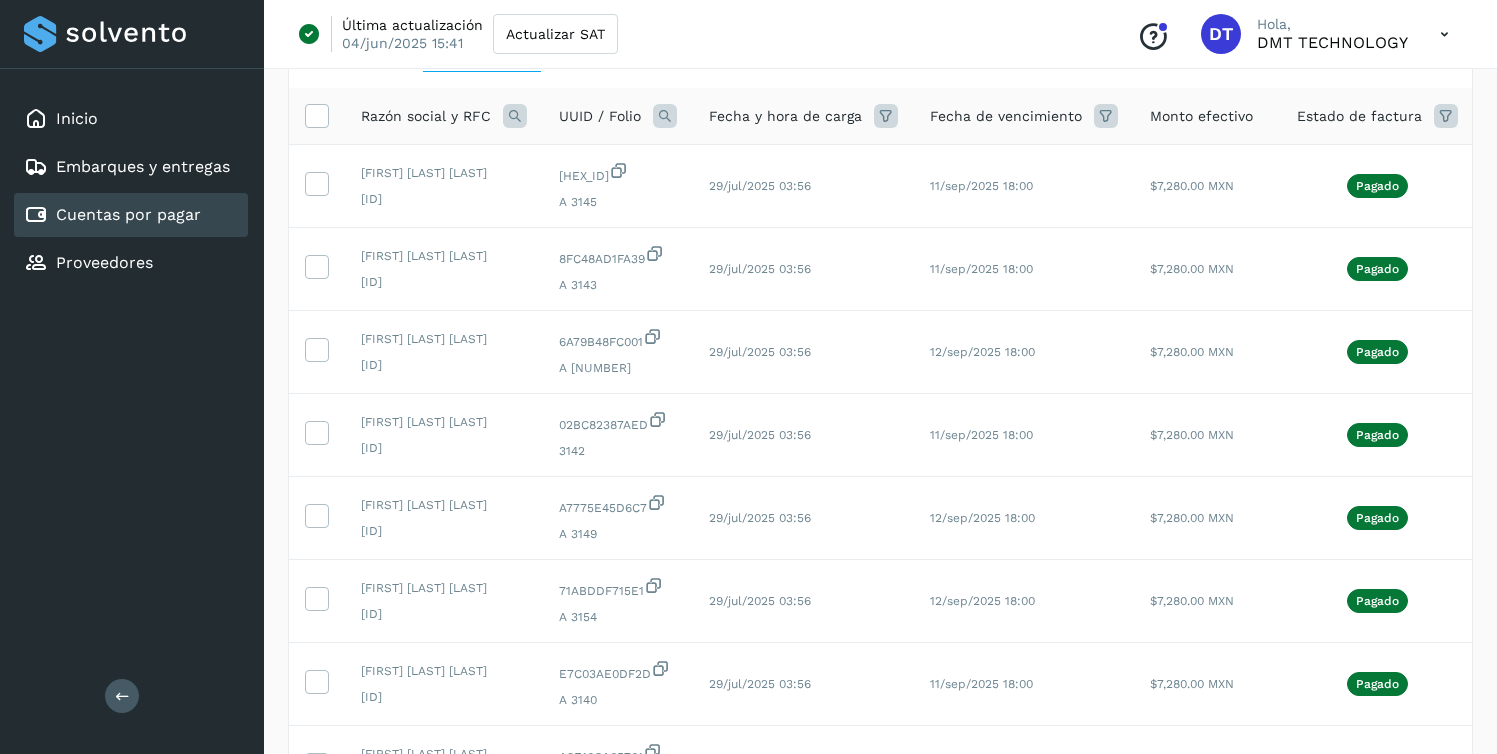 click at bounding box center (1415, 1011) 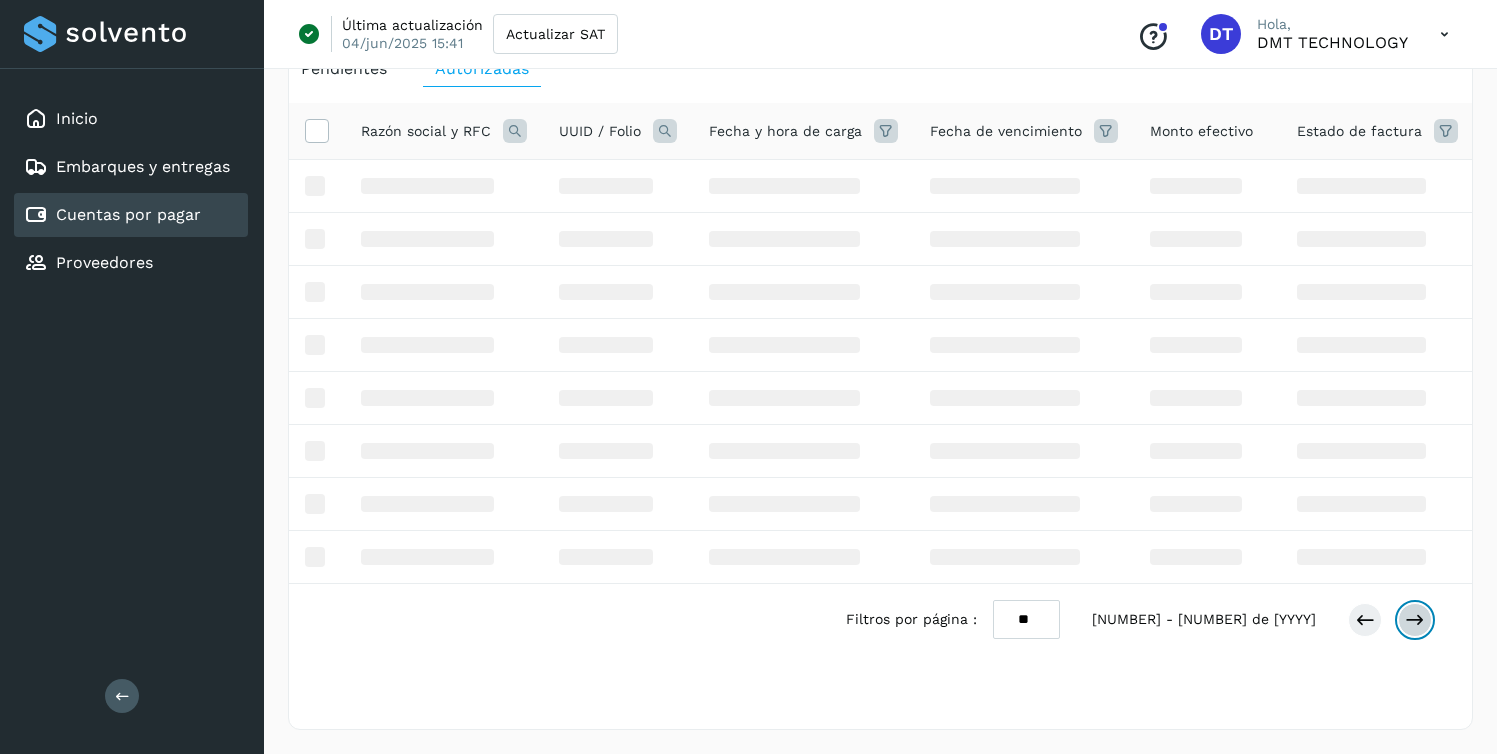 click at bounding box center (1415, 620) 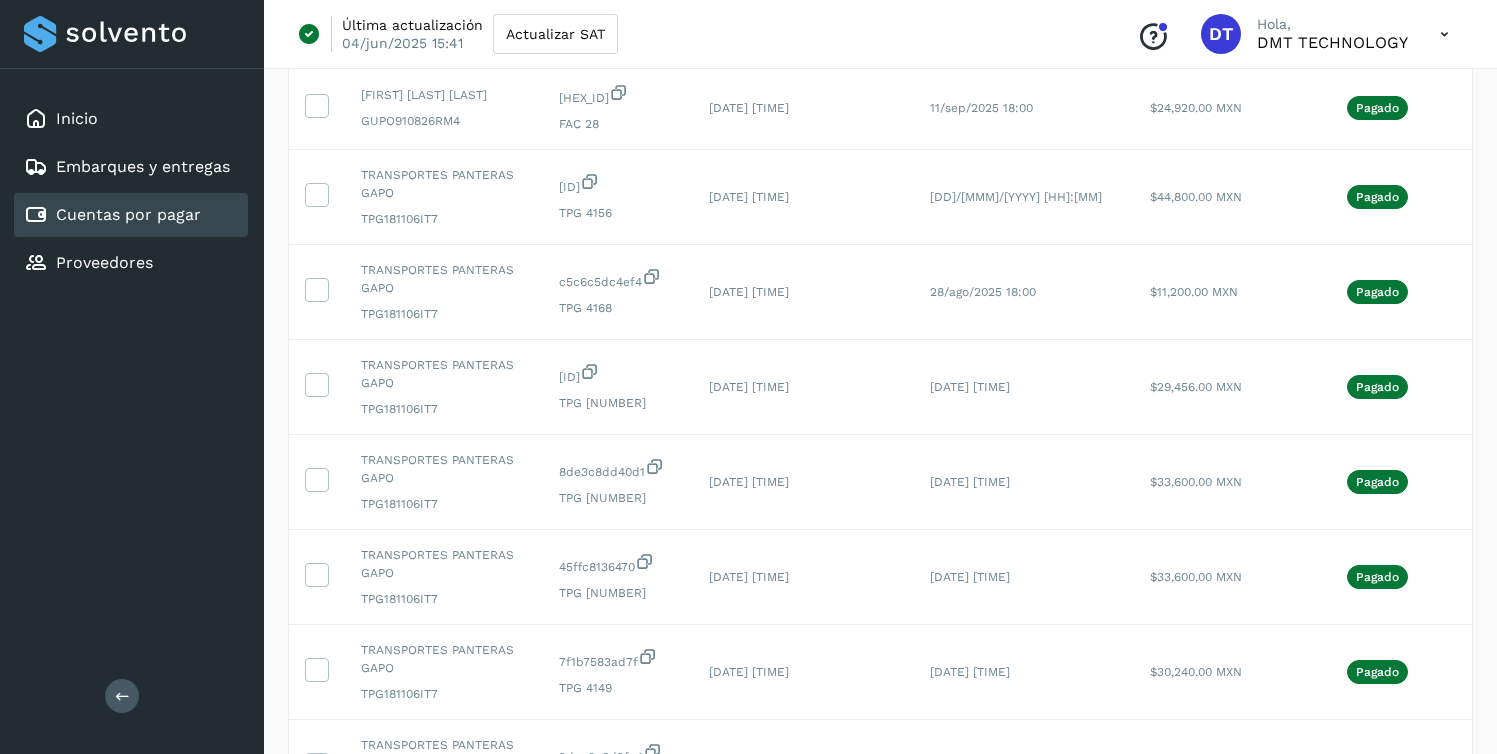 click at bounding box center [1415, 851] 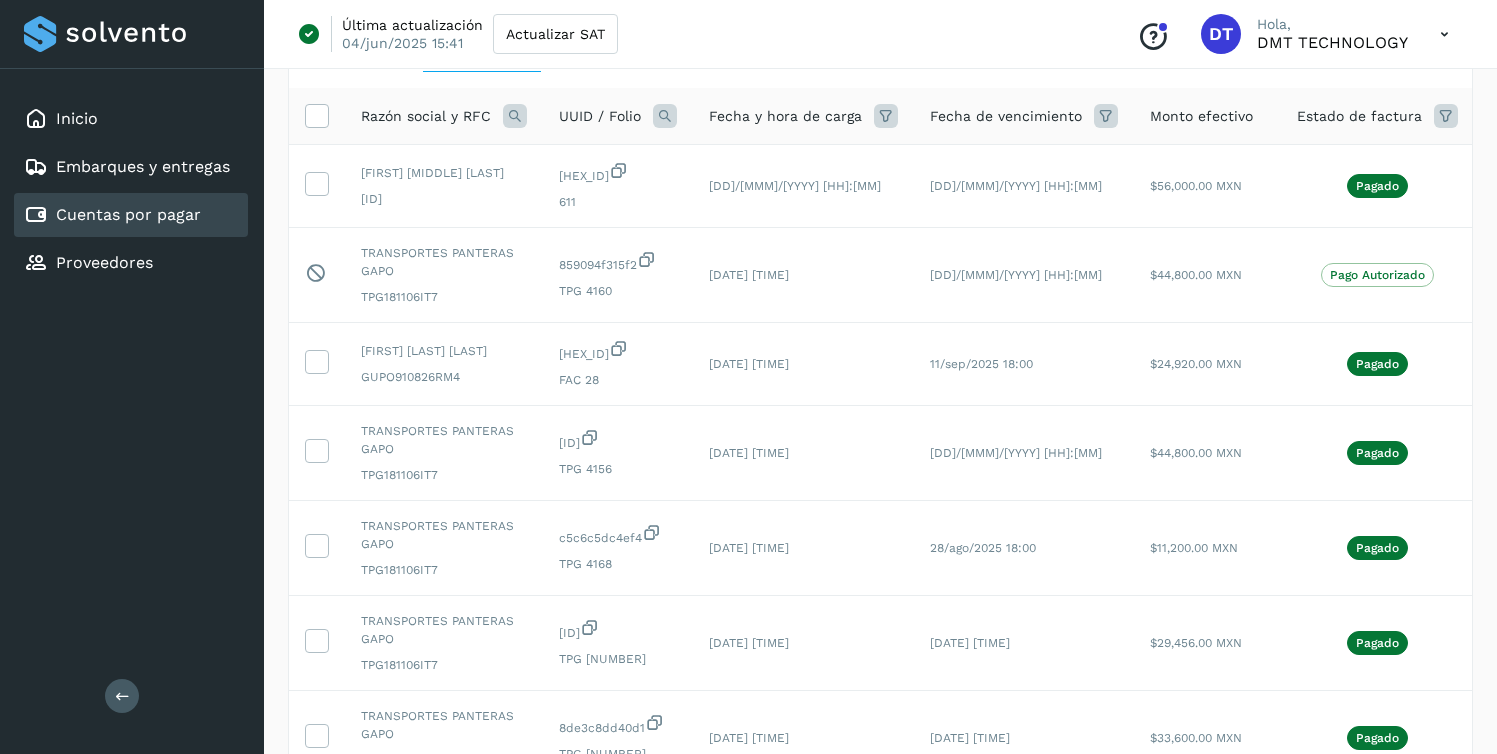 click at bounding box center [1415, 1107] 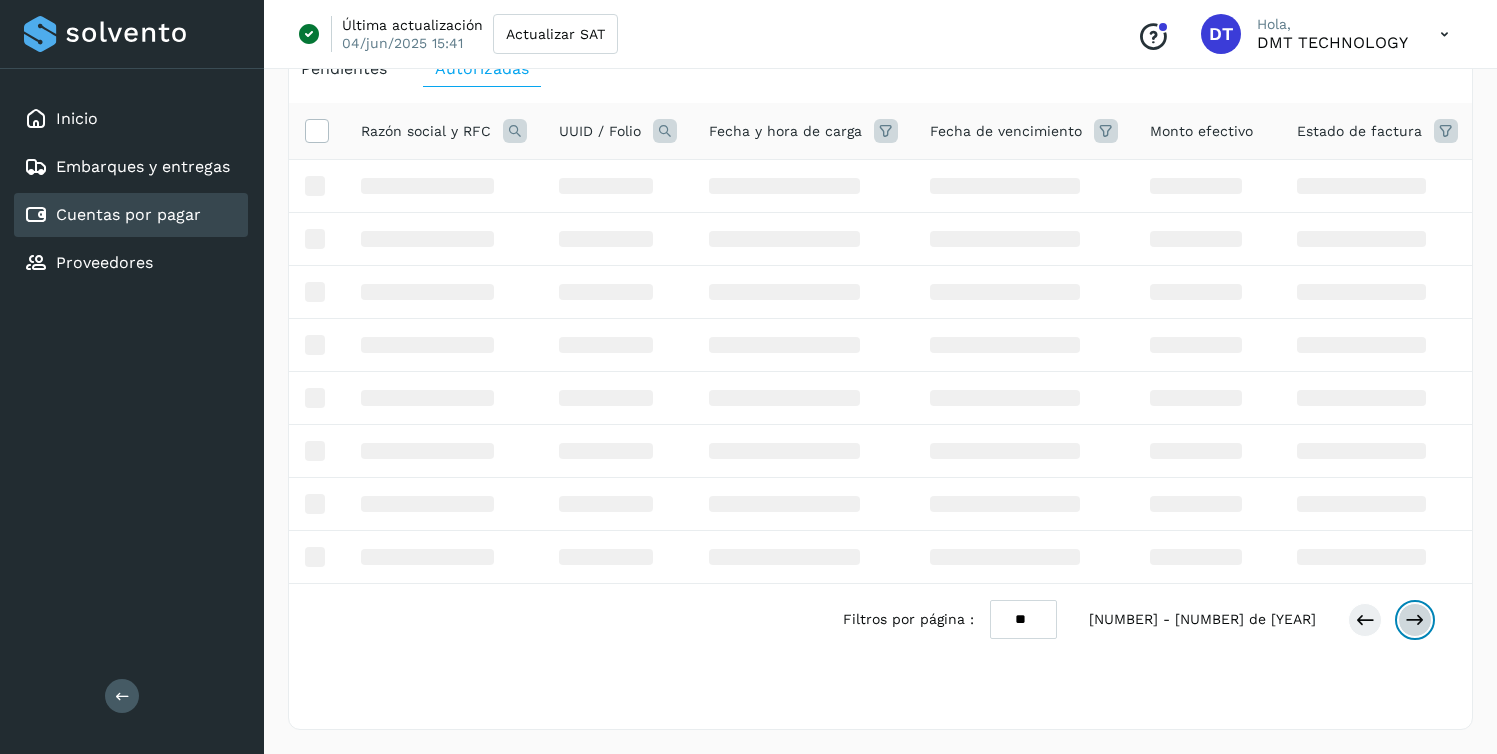 click at bounding box center (1415, 620) 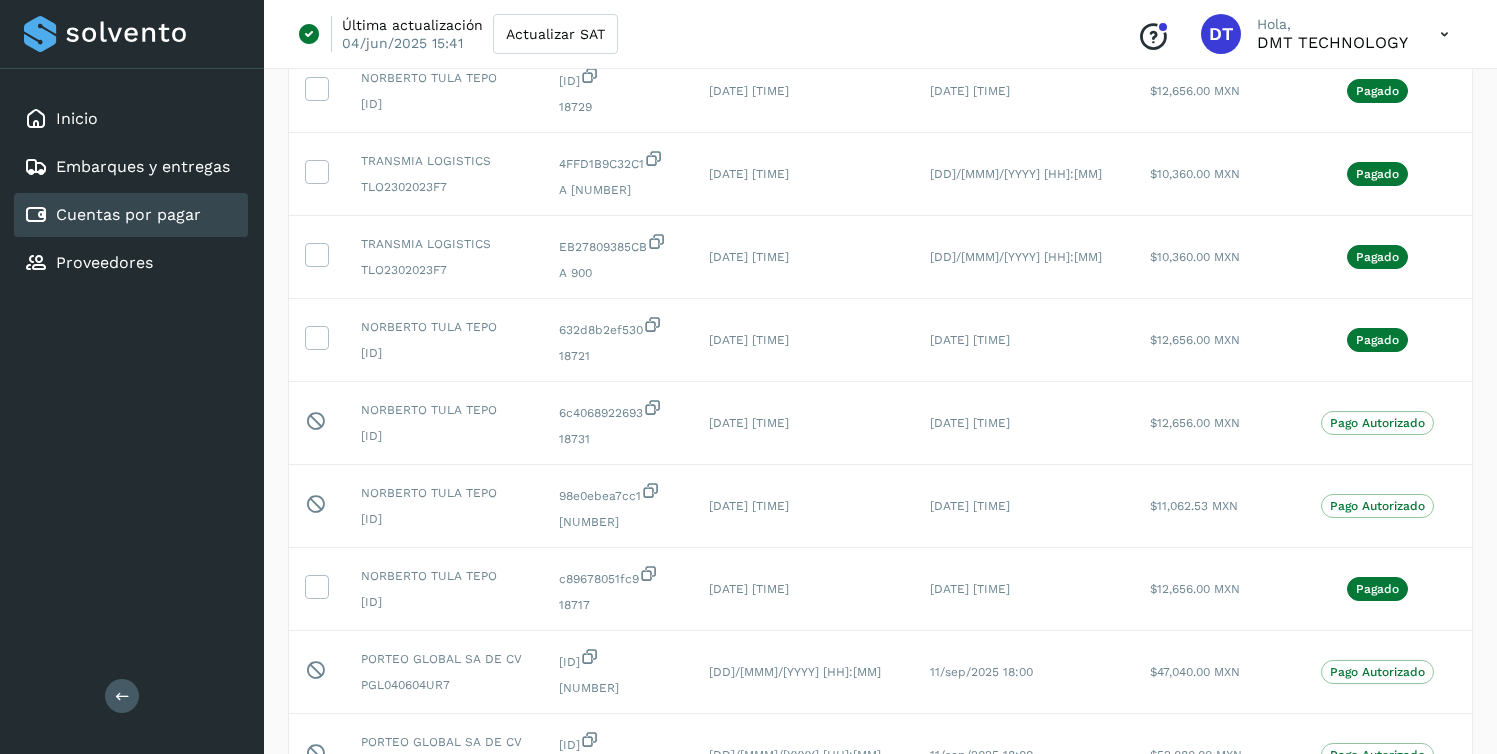 click at bounding box center (1415, 833) 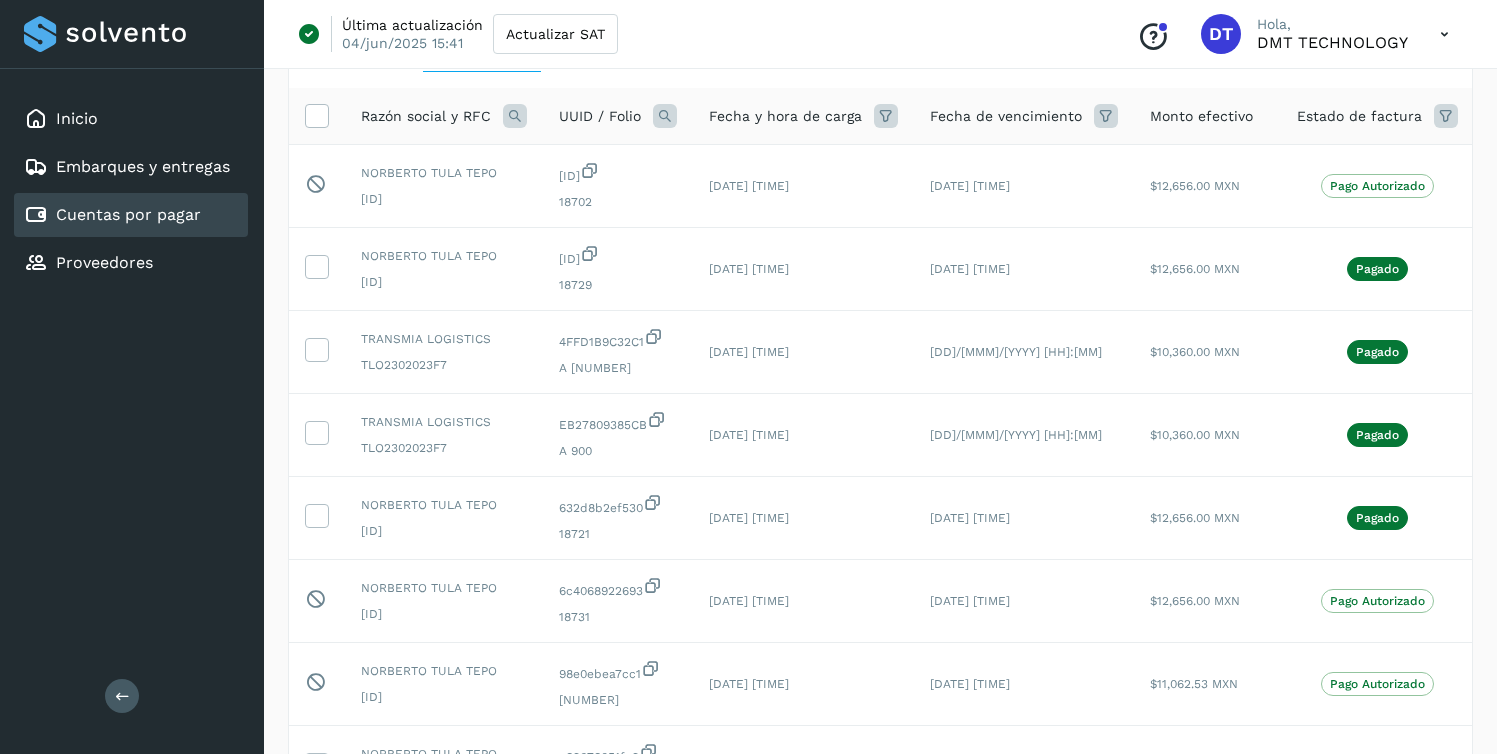 click at bounding box center (1415, 1011) 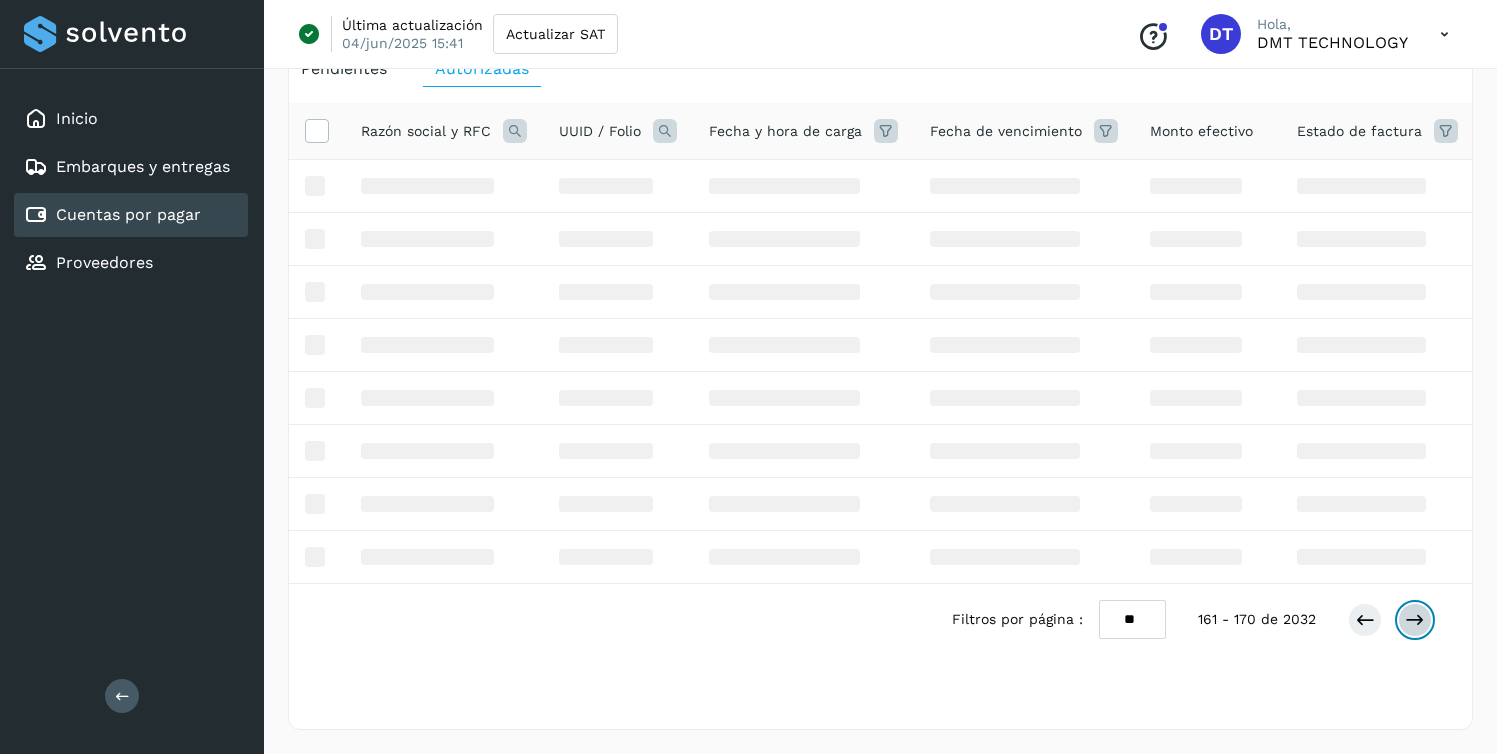 click at bounding box center (1415, 620) 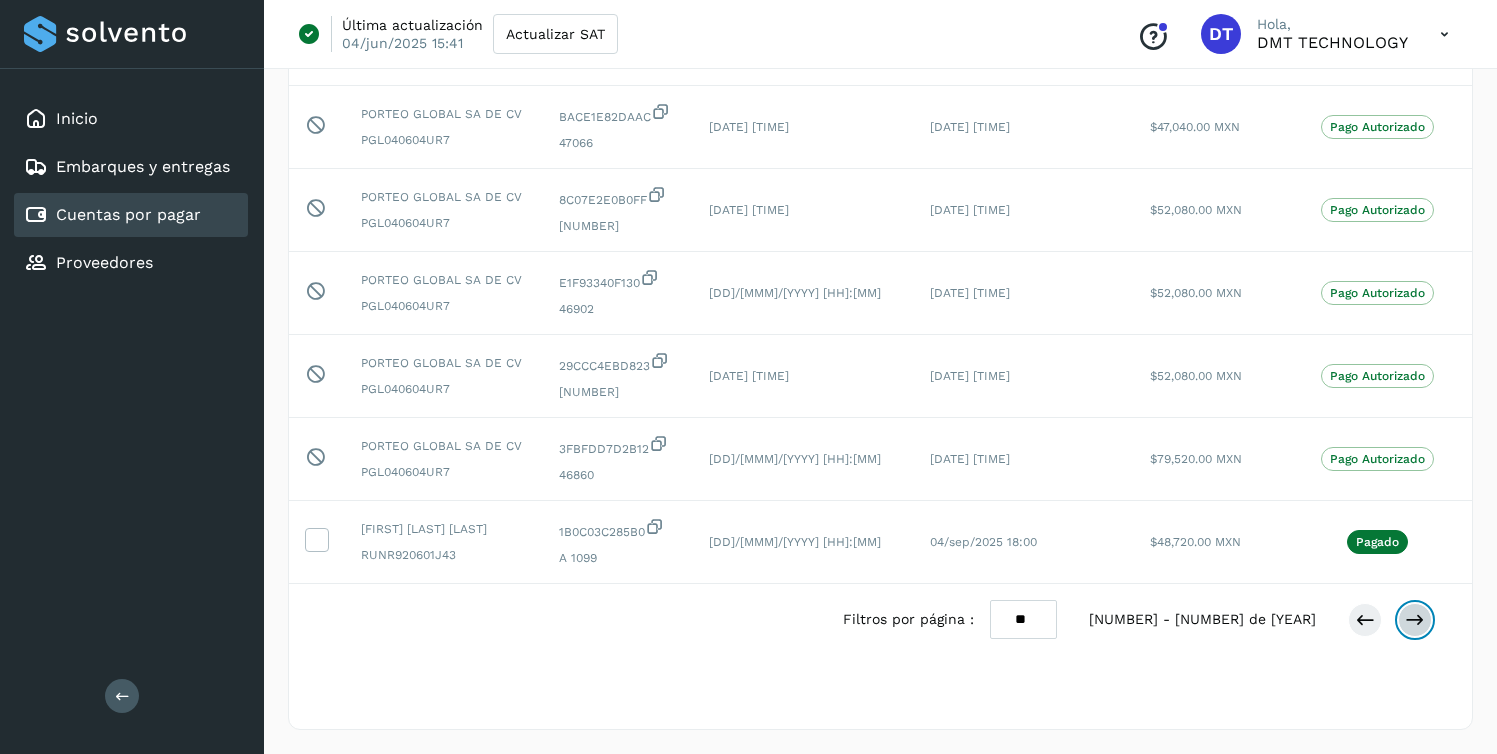click at bounding box center [1415, 620] 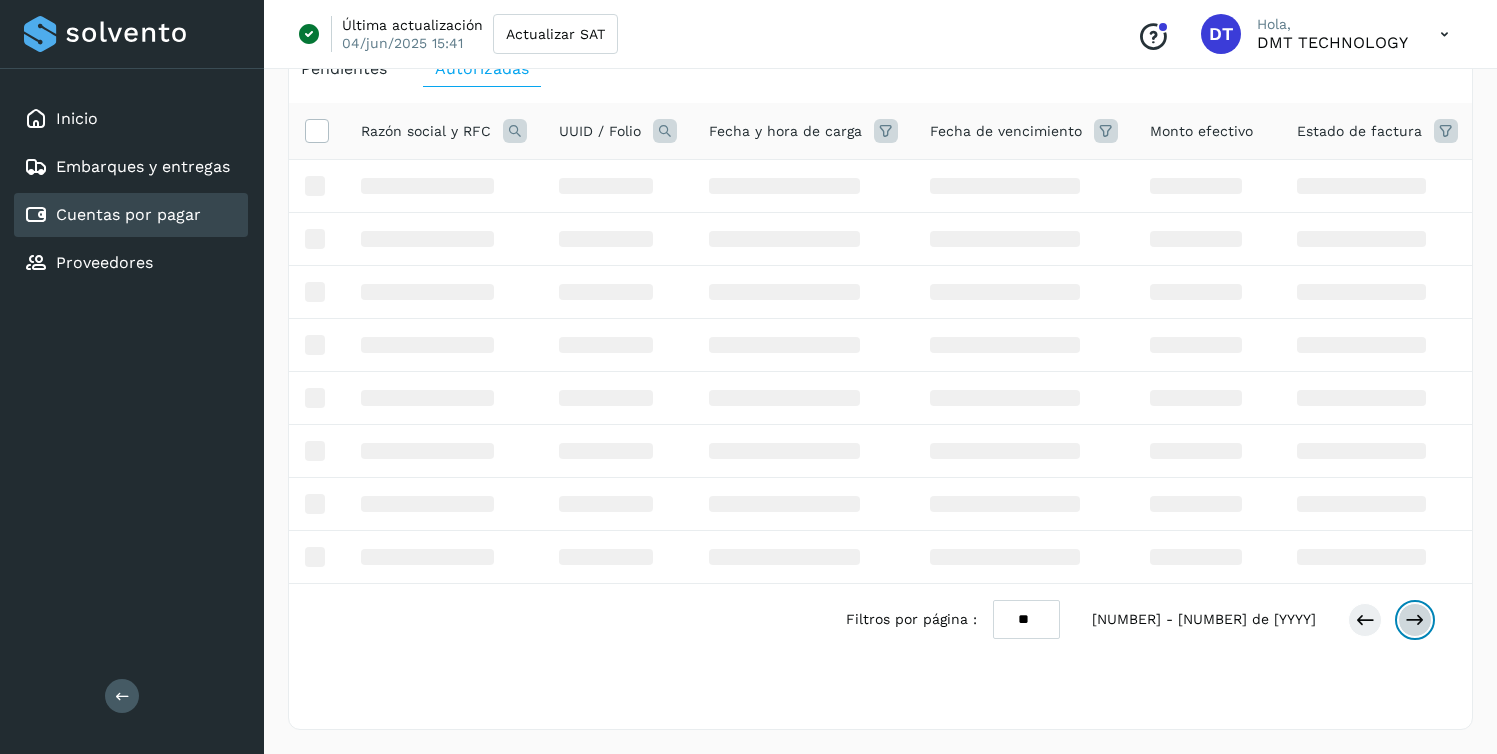 click at bounding box center (1415, 620) 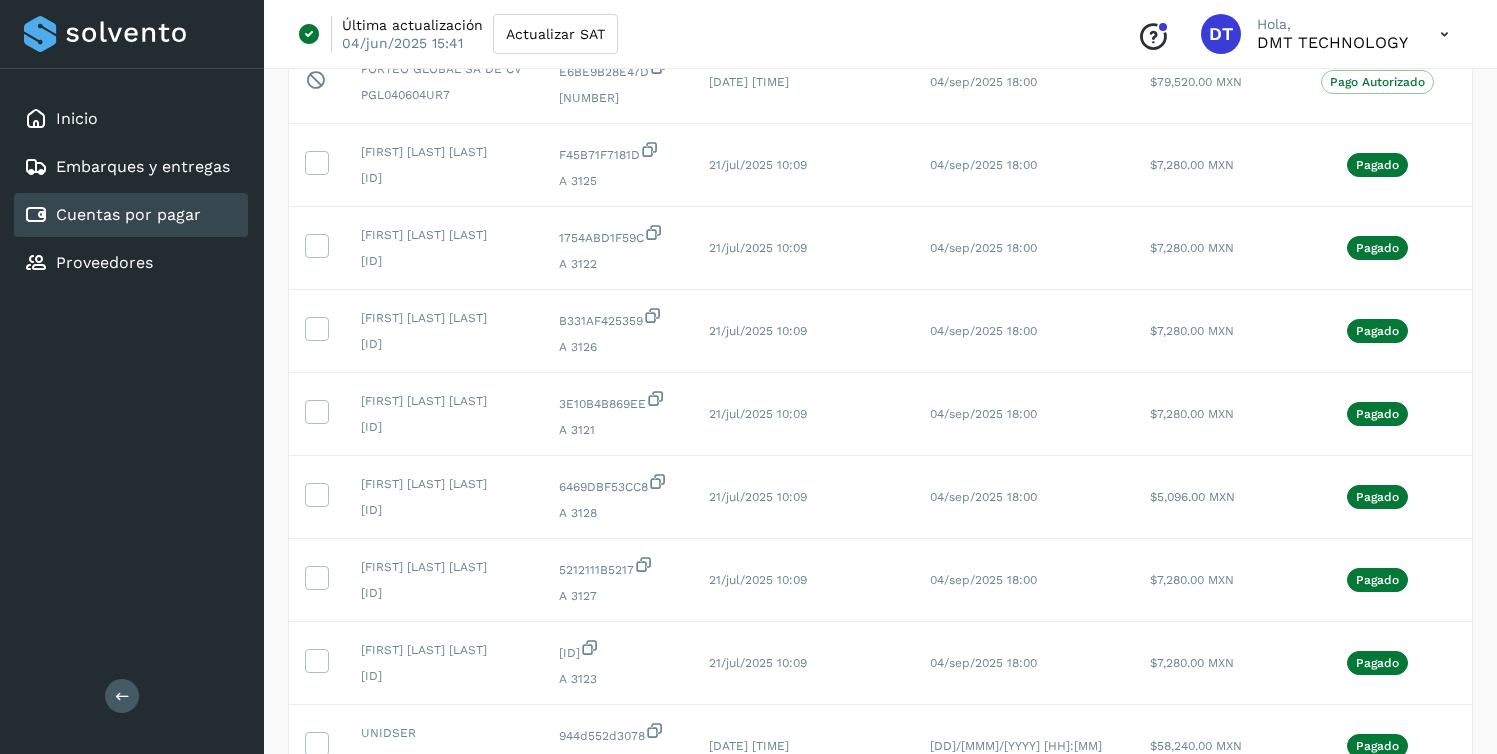 click at bounding box center [1415, 919] 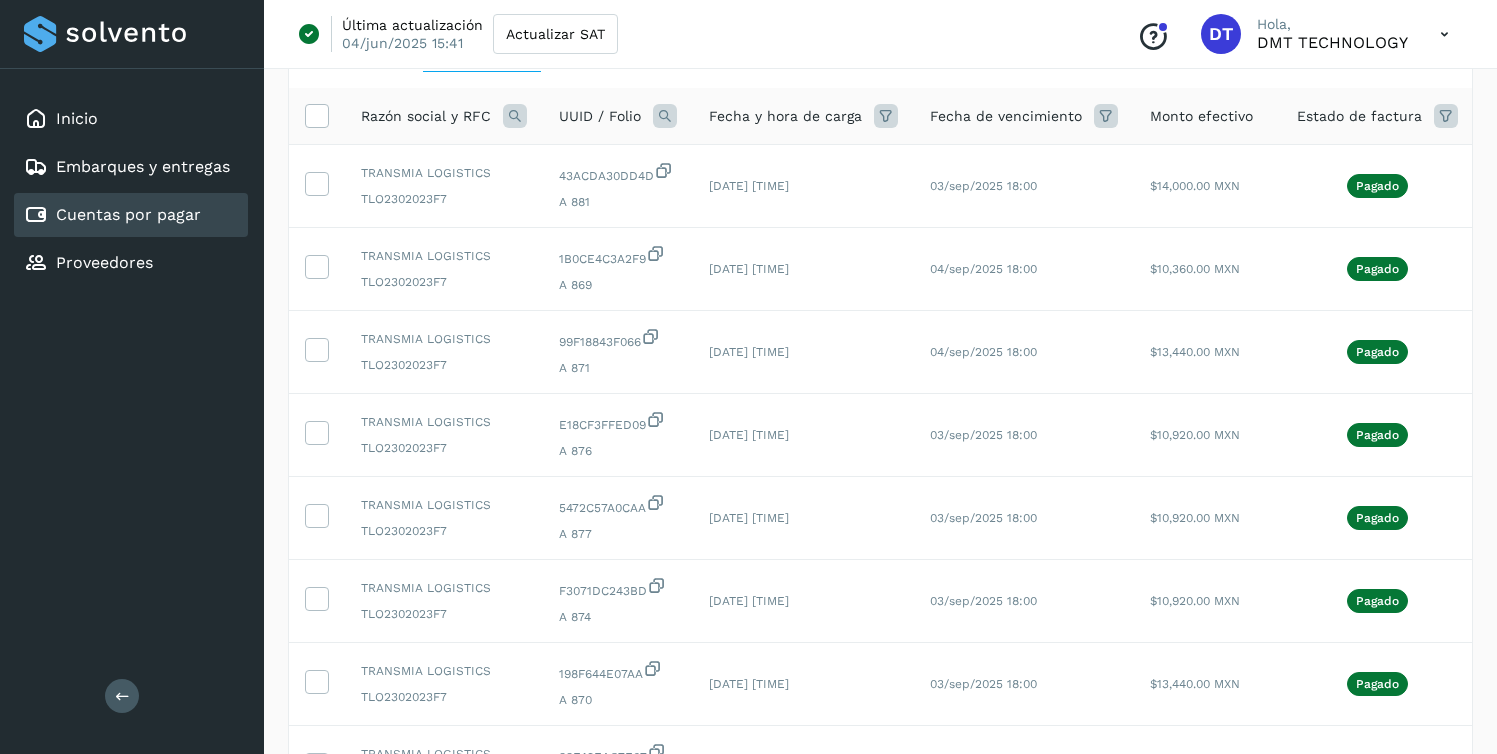 click at bounding box center (1415, 1011) 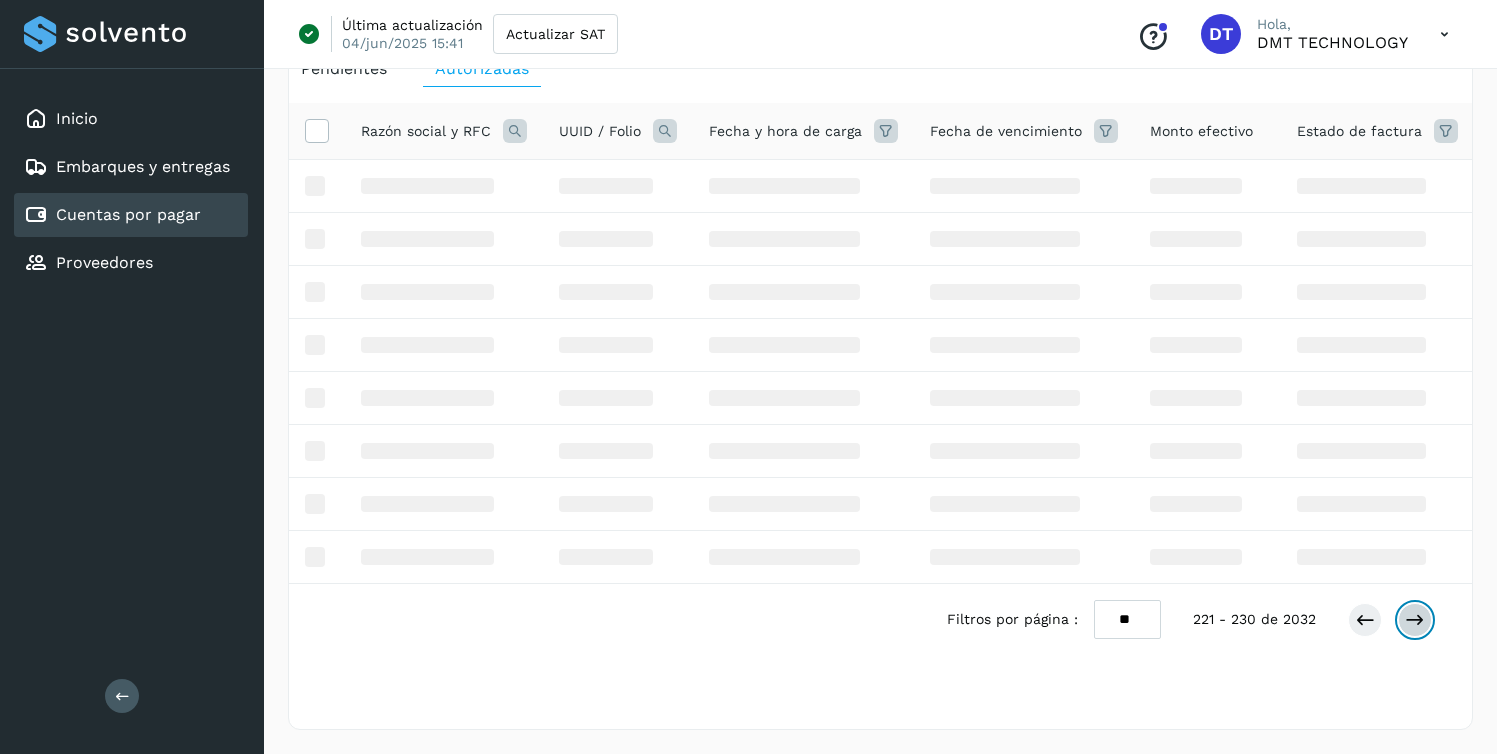click at bounding box center [1415, 620] 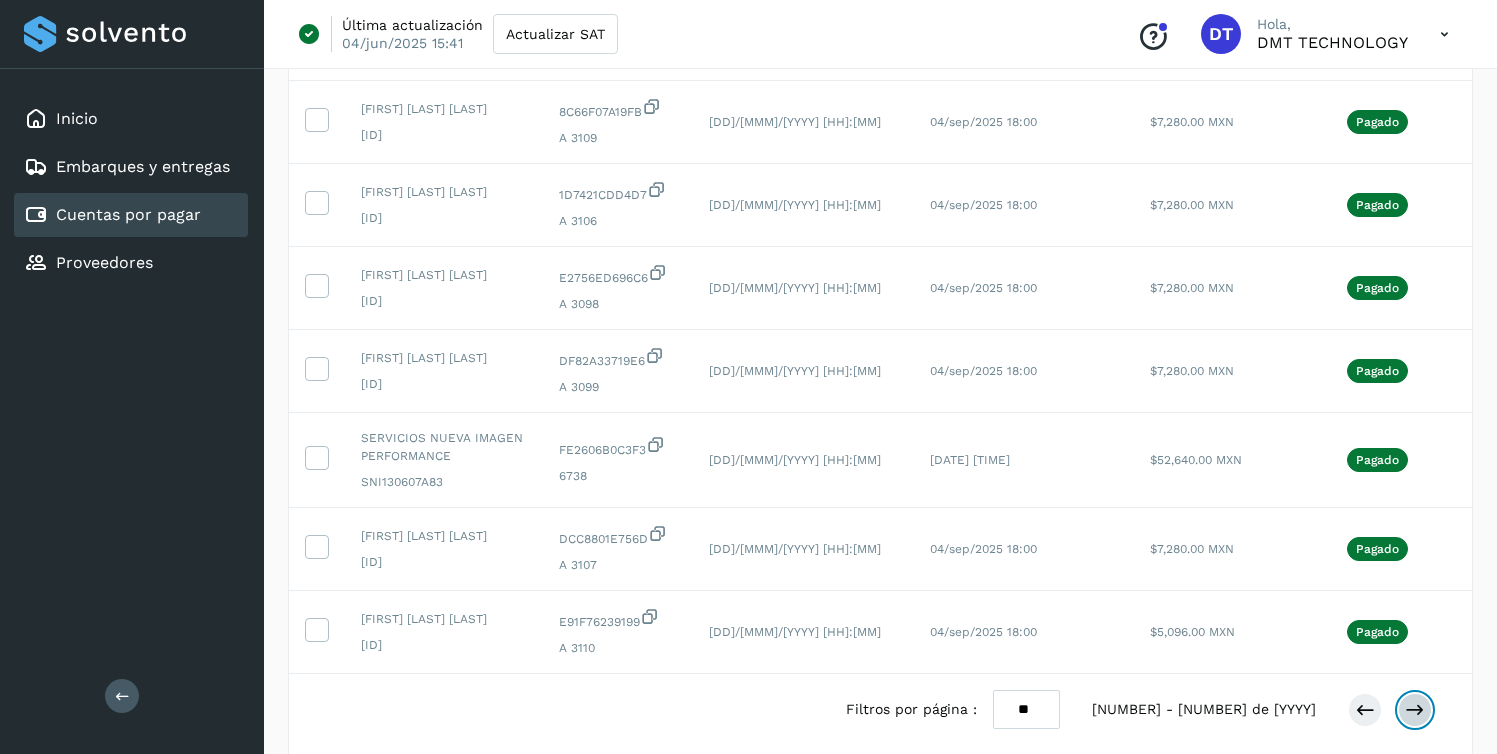 click at bounding box center (1415, 710) 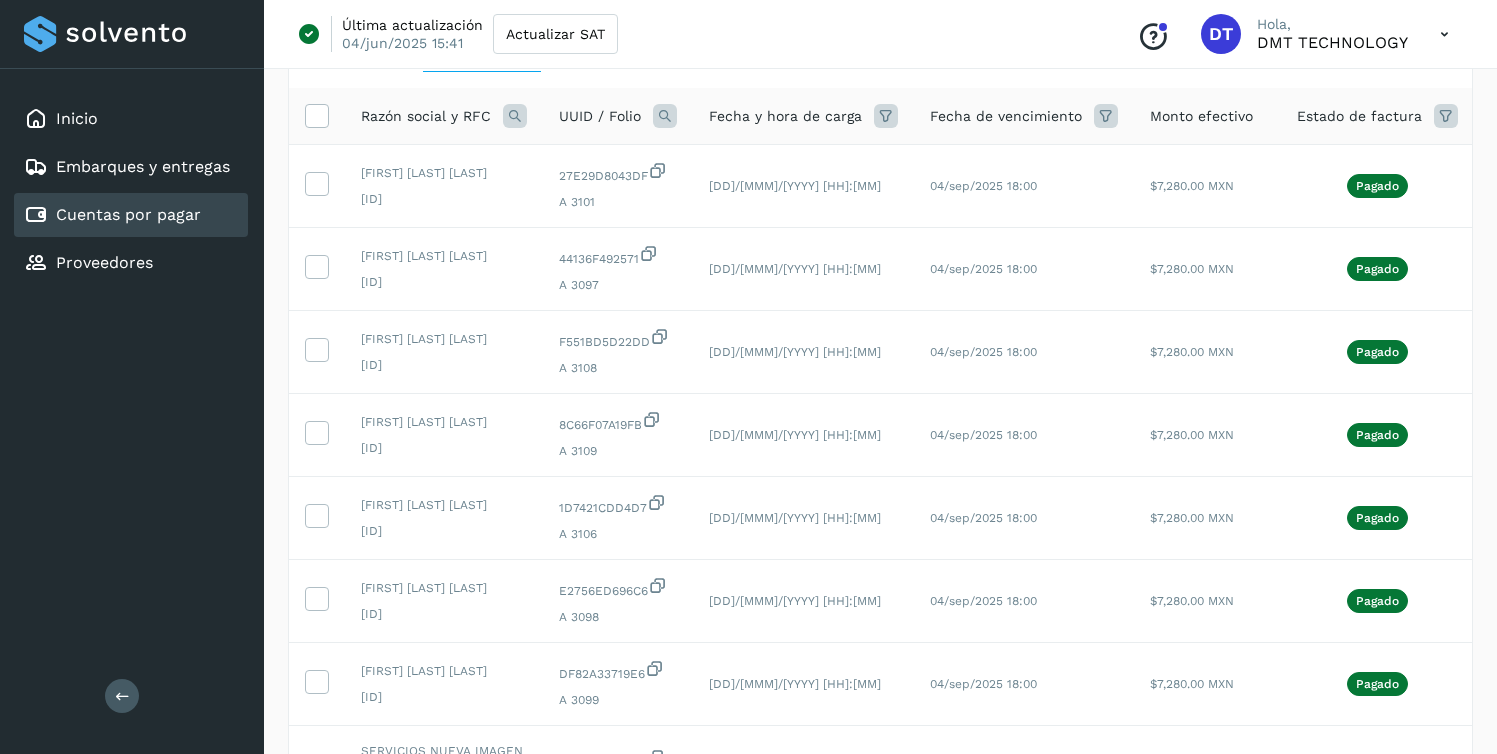 click at bounding box center [1415, 1023] 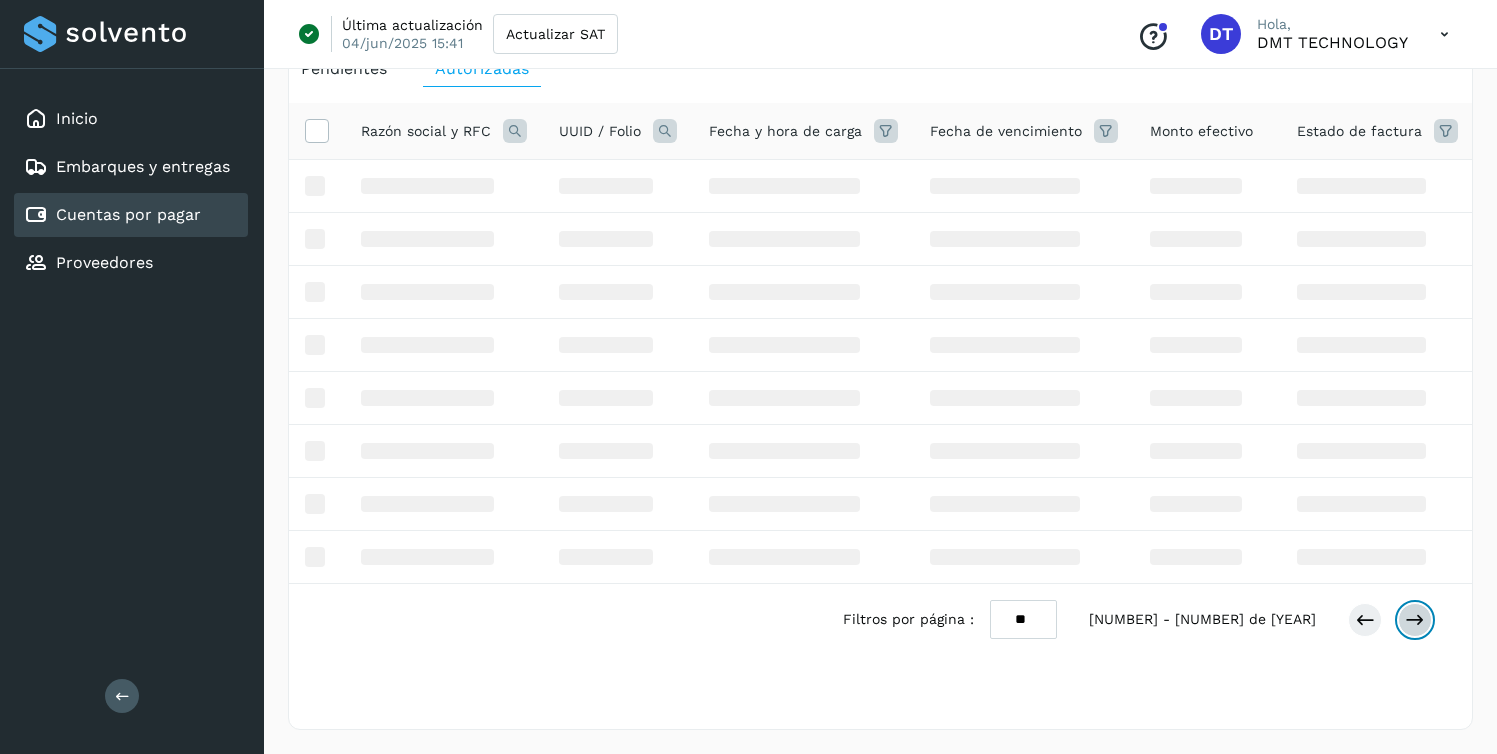 click at bounding box center [1415, 620] 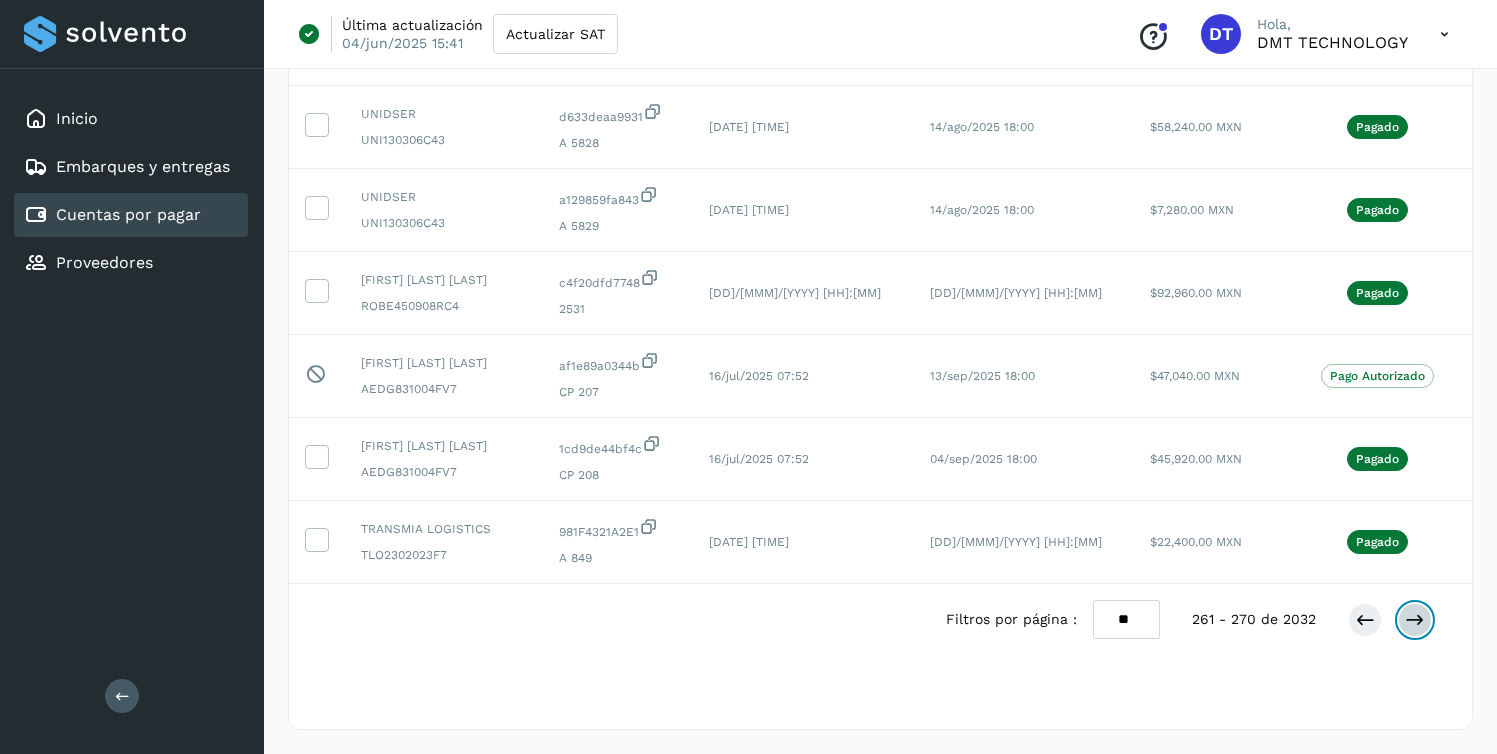 click at bounding box center [1415, 620] 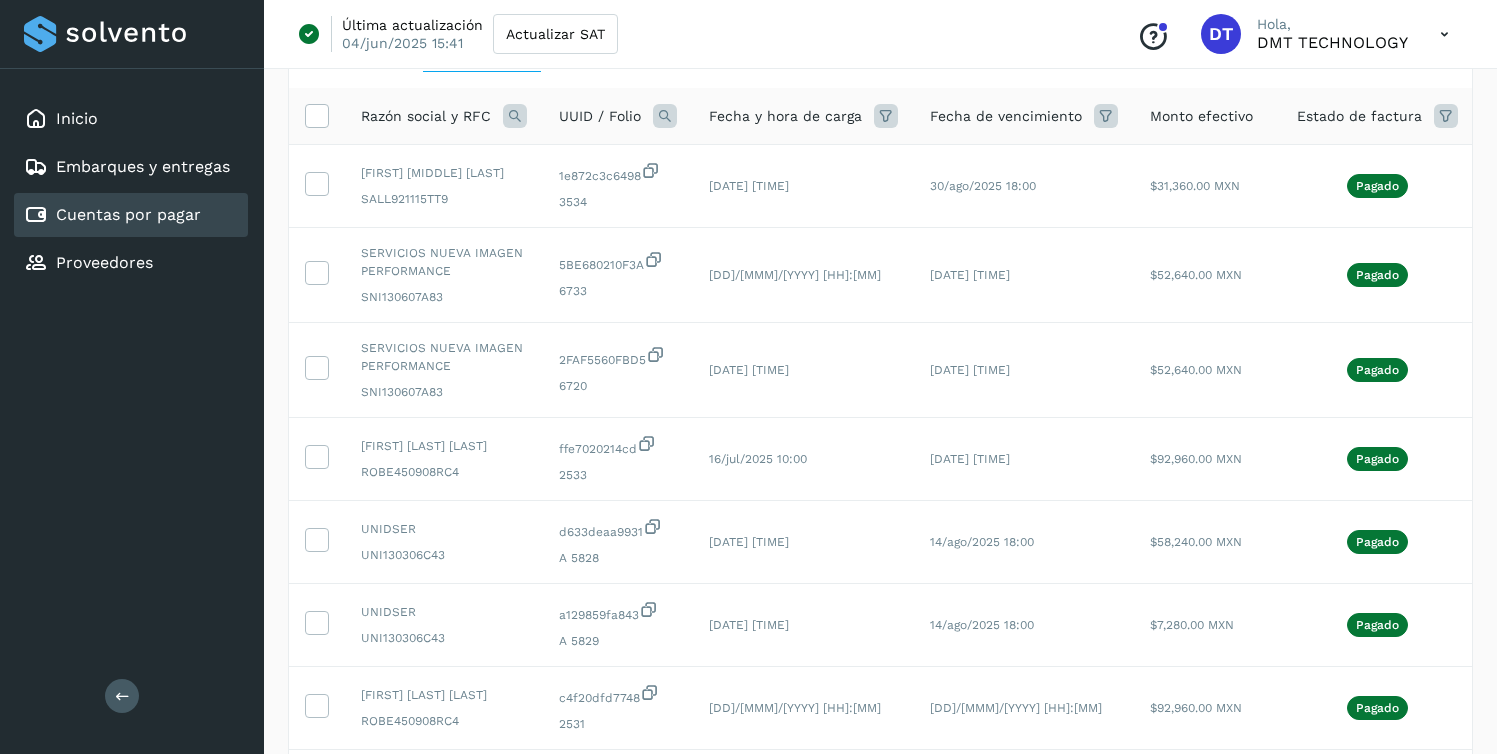 click at bounding box center [1415, 1035] 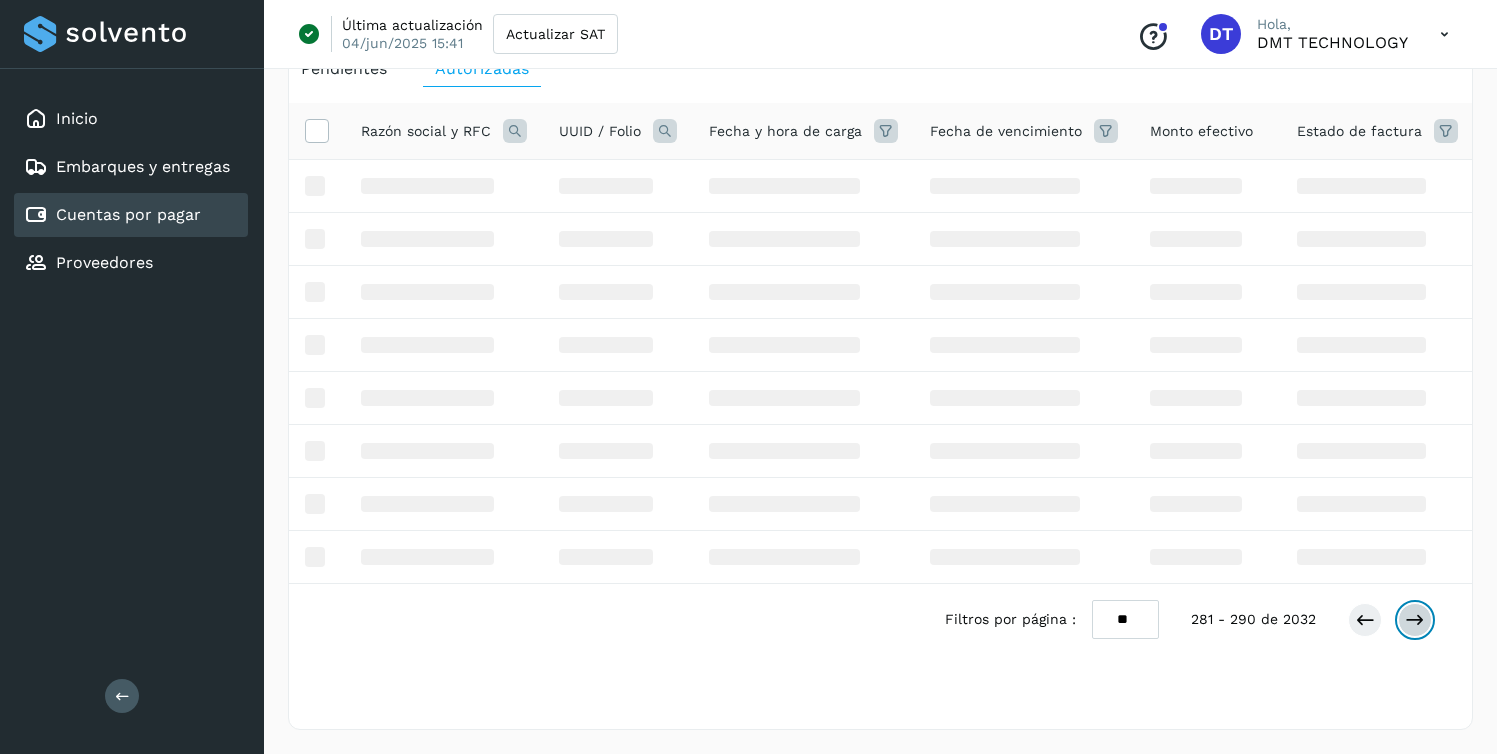 click at bounding box center (1415, 620) 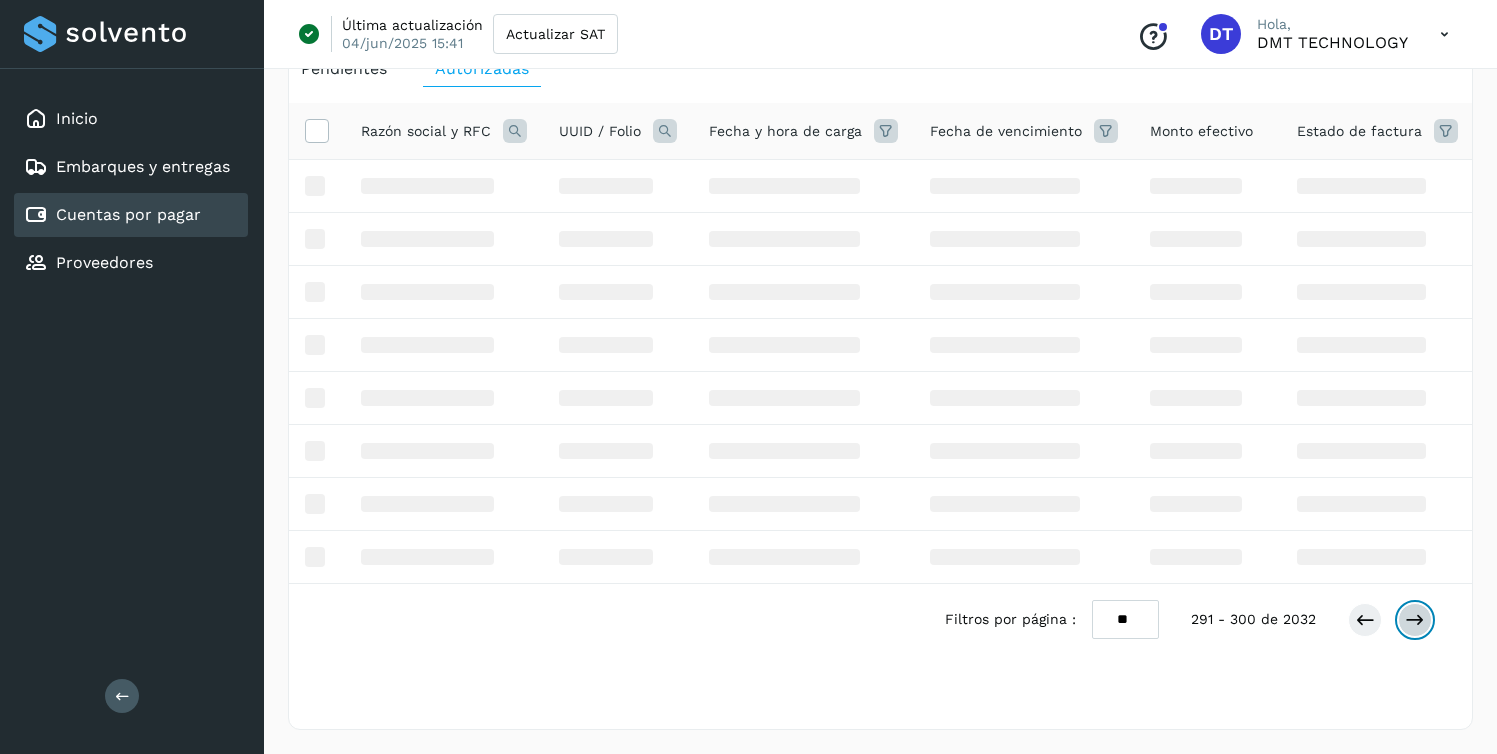 click at bounding box center [1415, 620] 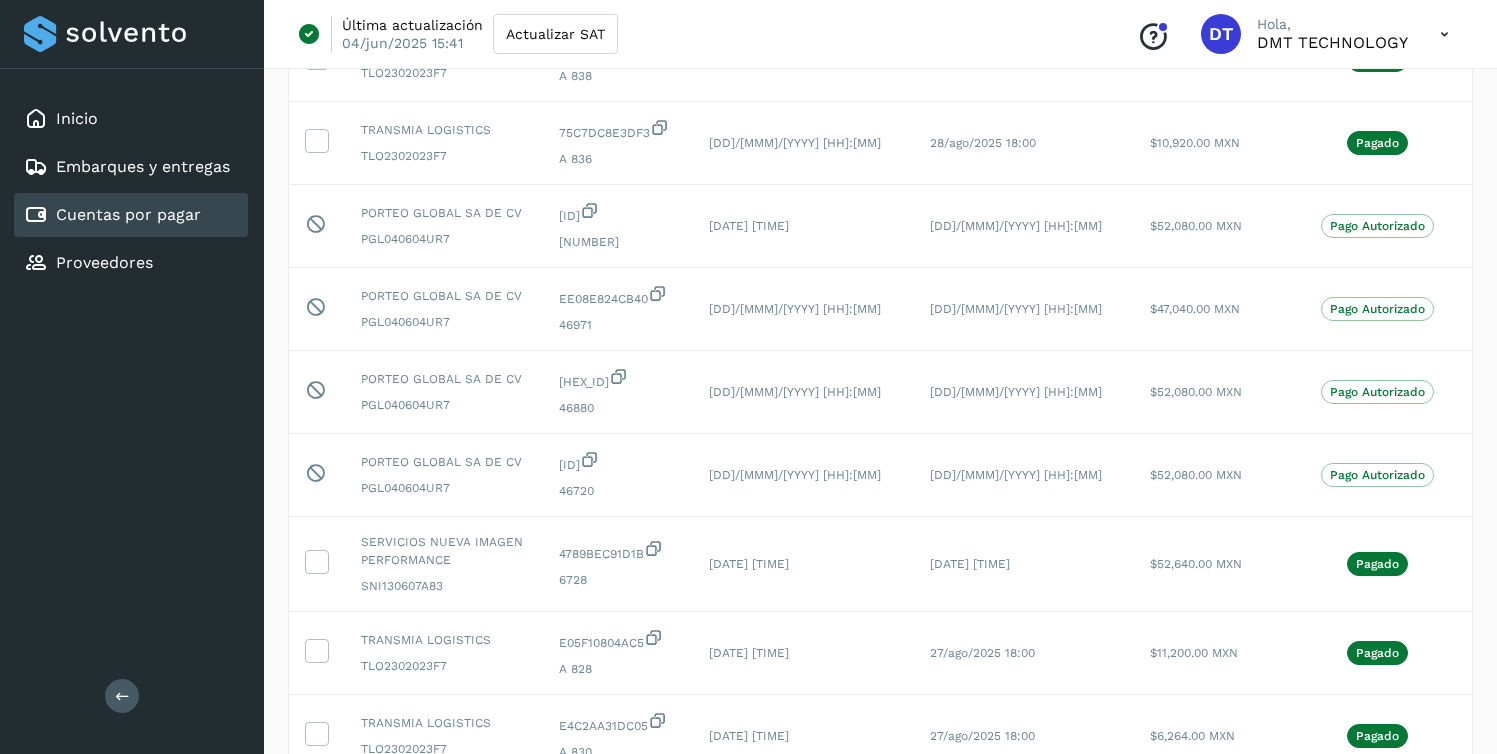 click at bounding box center [1415, 814] 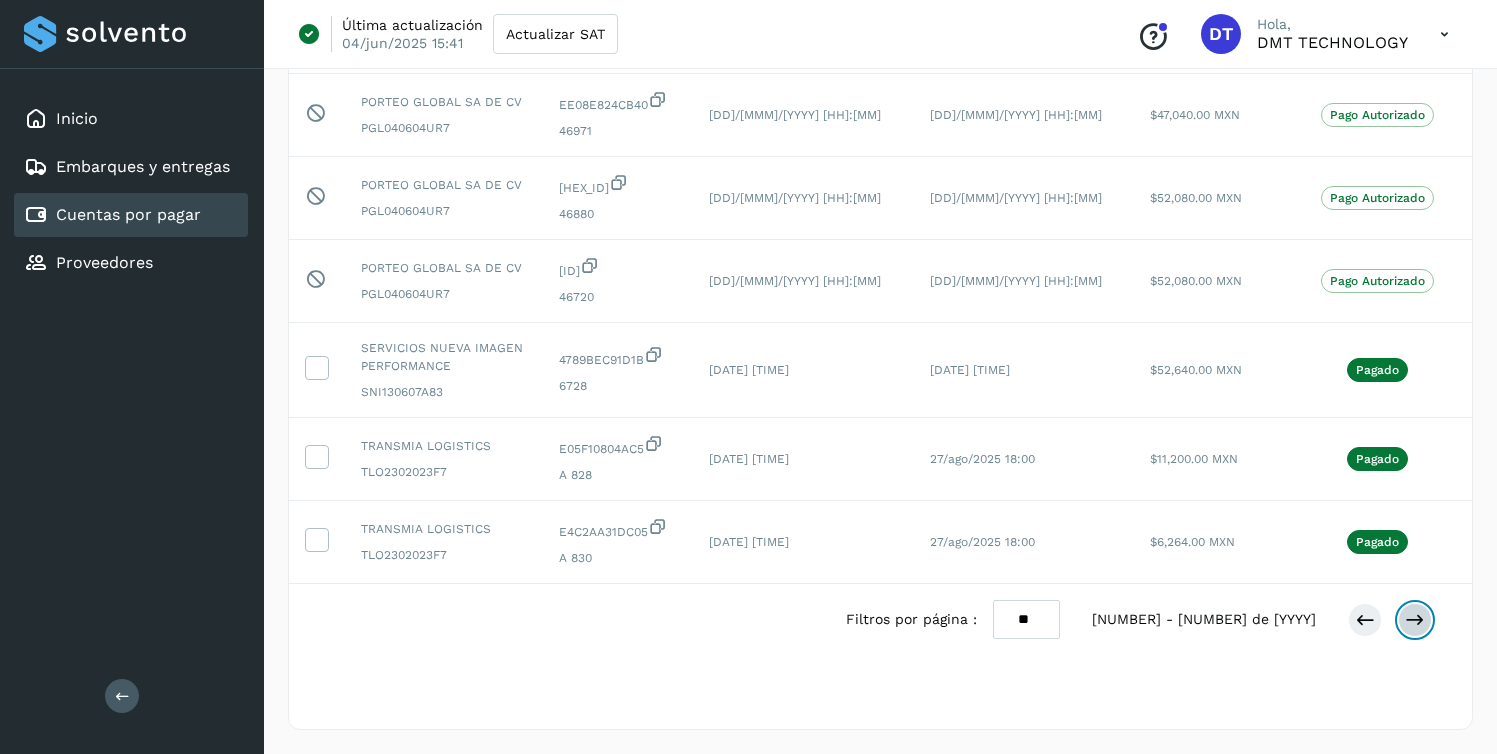 click at bounding box center [1415, 620] 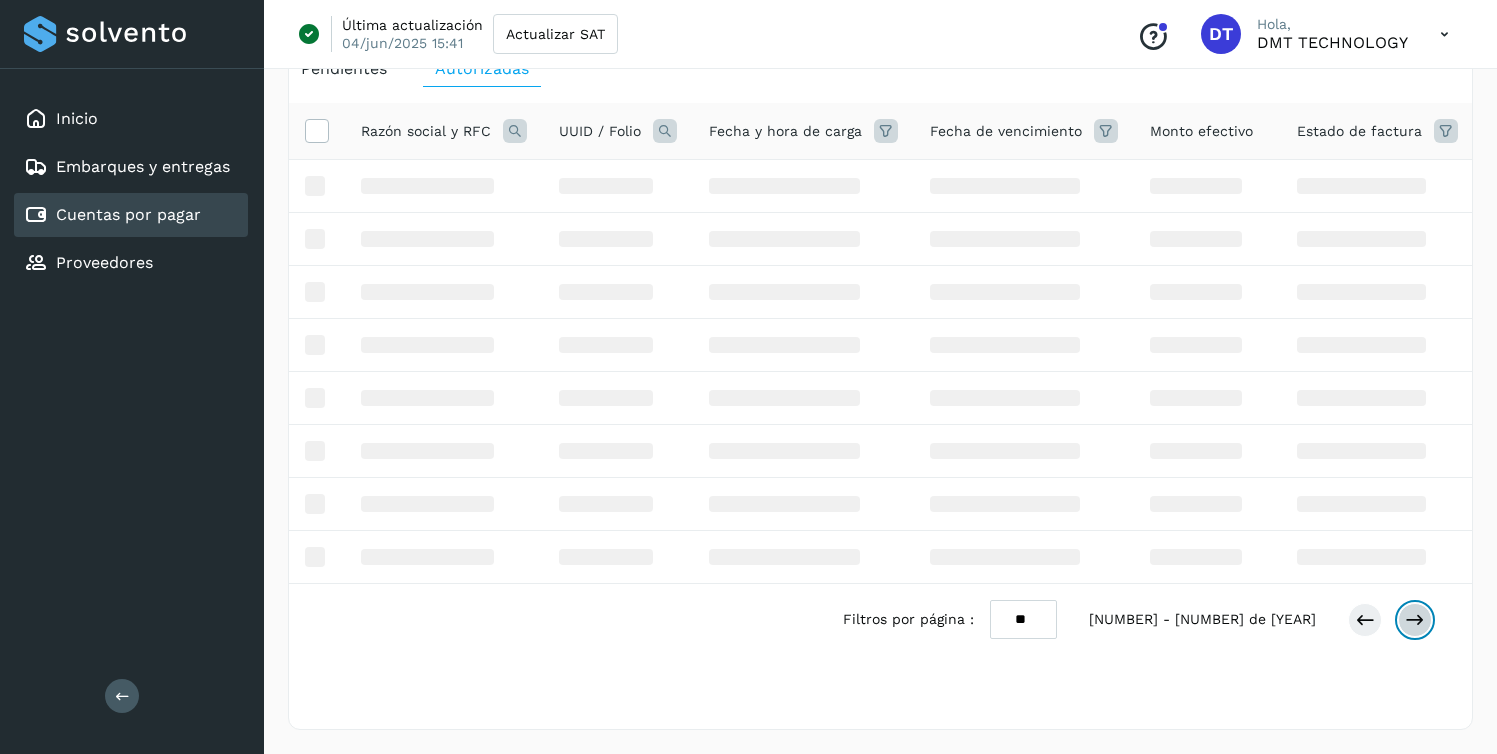 click at bounding box center (1415, 620) 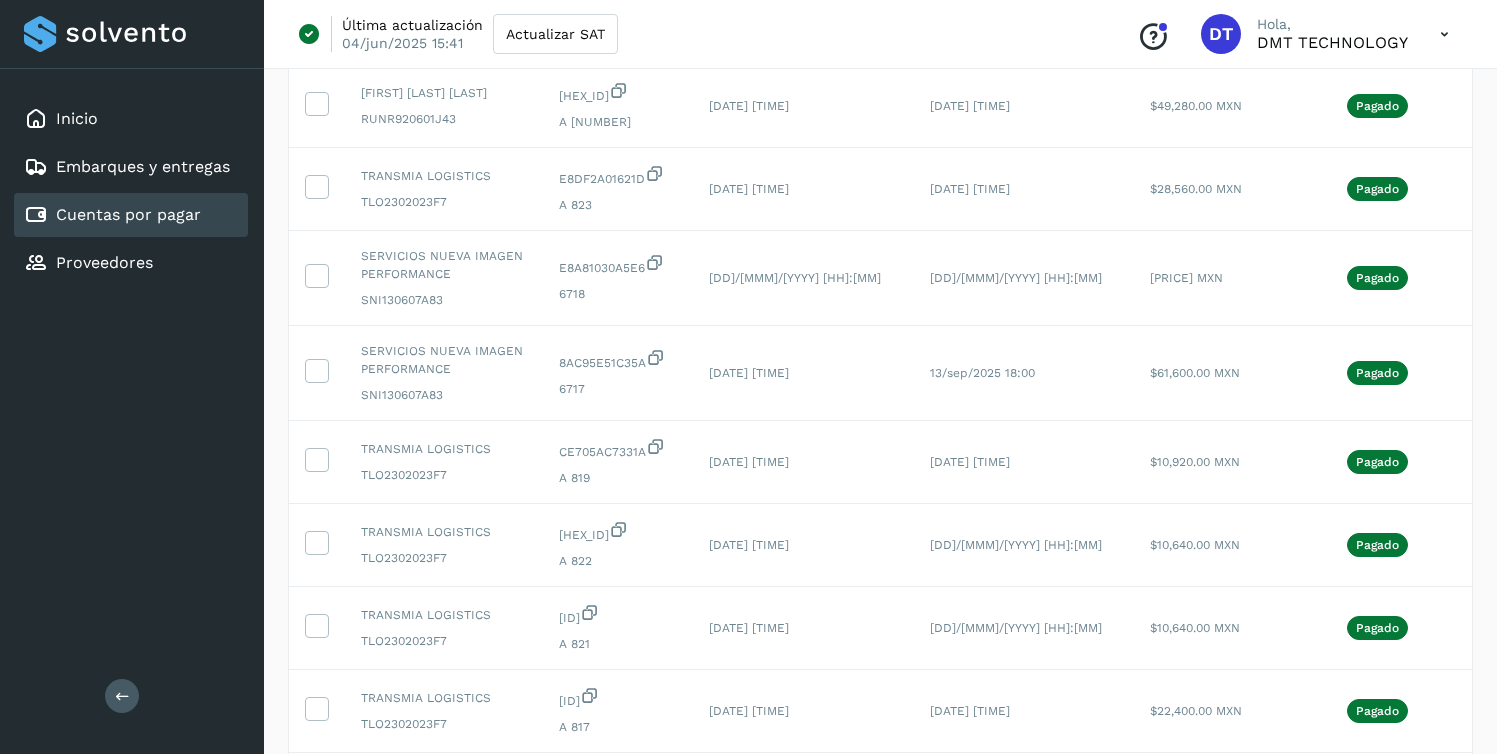 click at bounding box center (1415, 955) 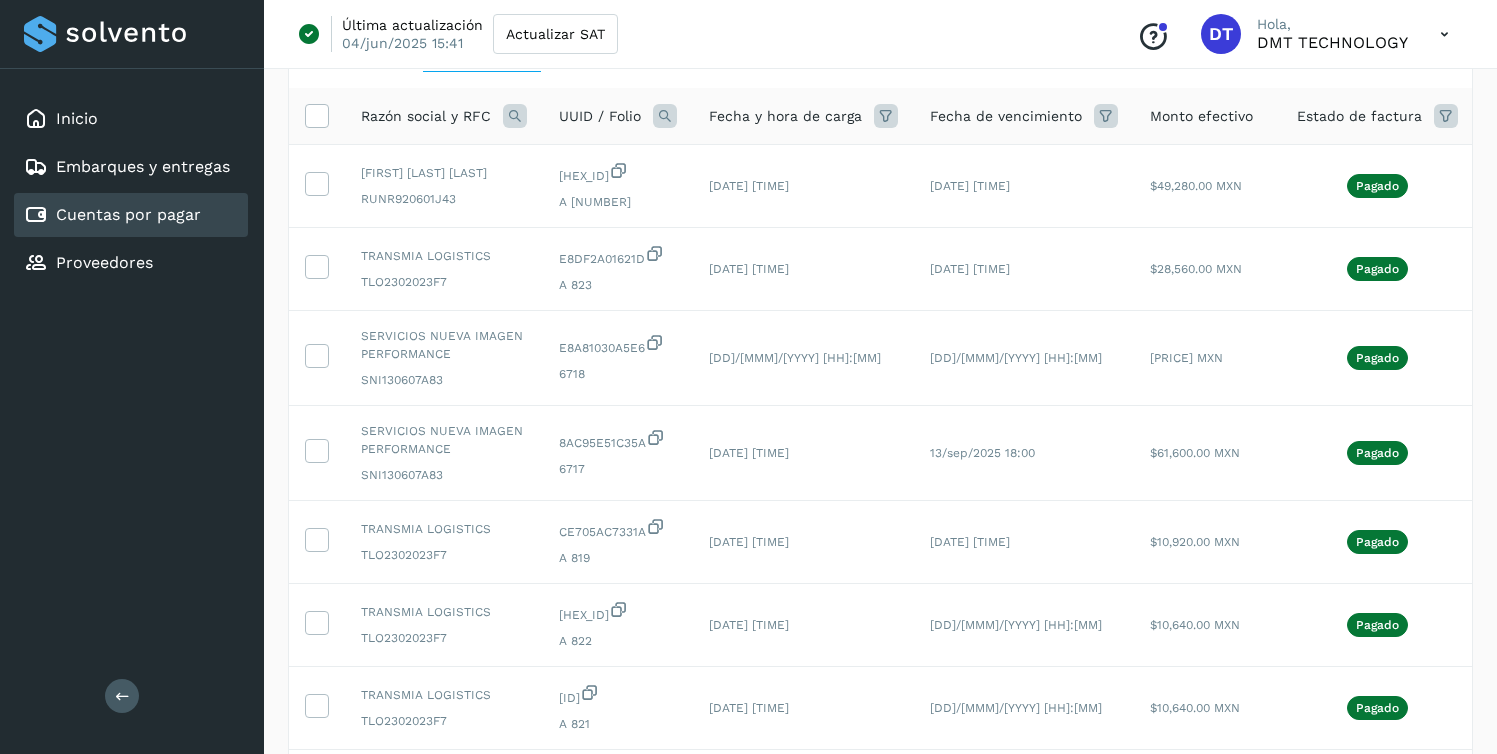 click at bounding box center (1415, 1035) 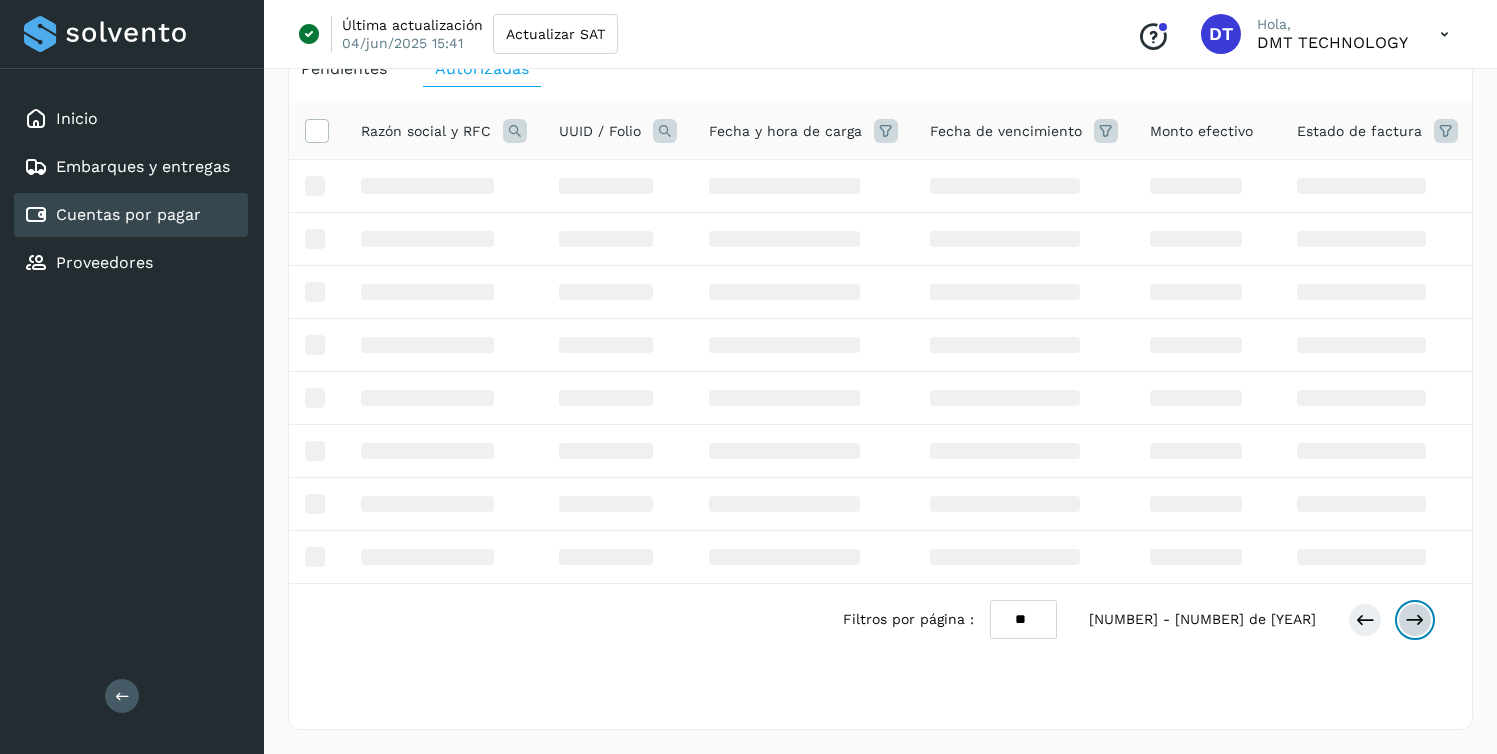 click at bounding box center [1415, 620] 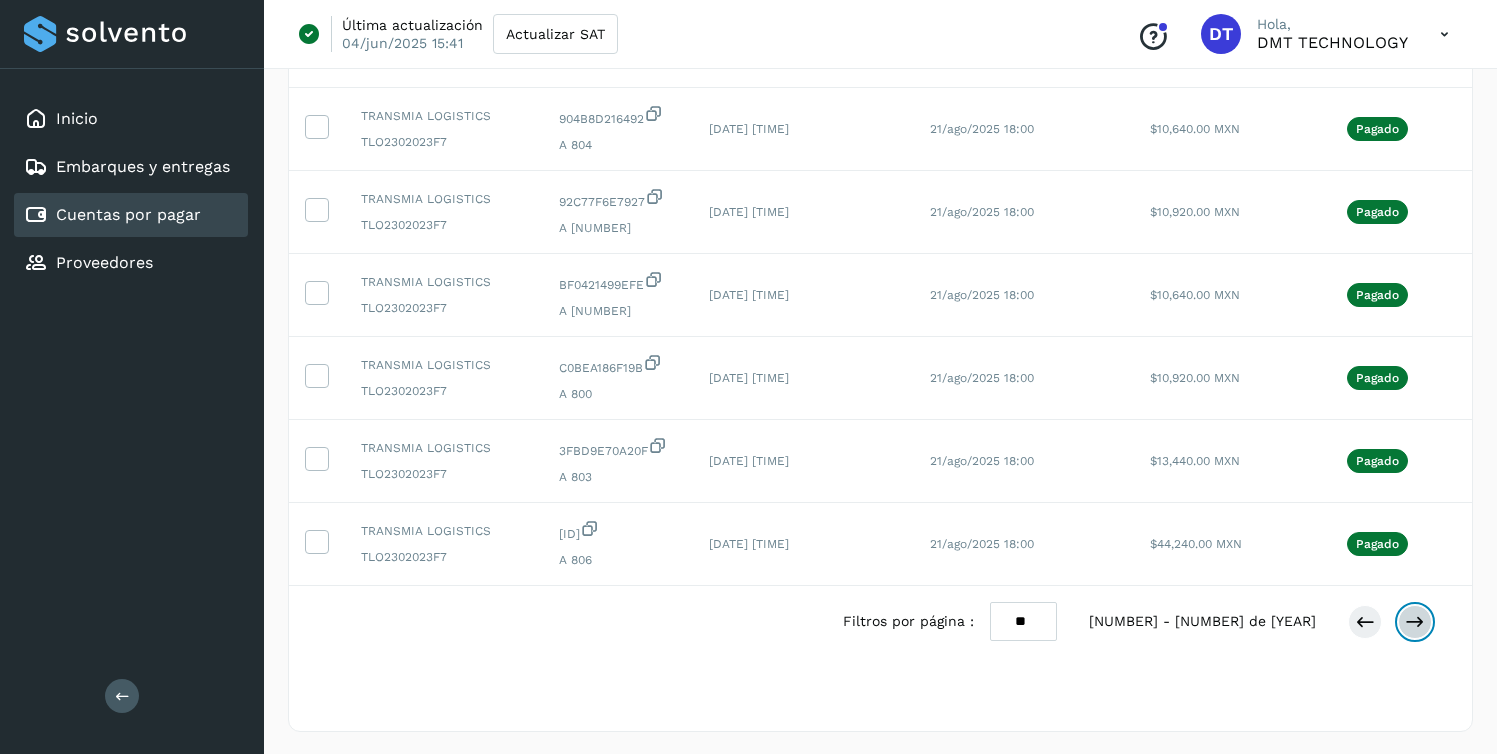 click at bounding box center [1415, 622] 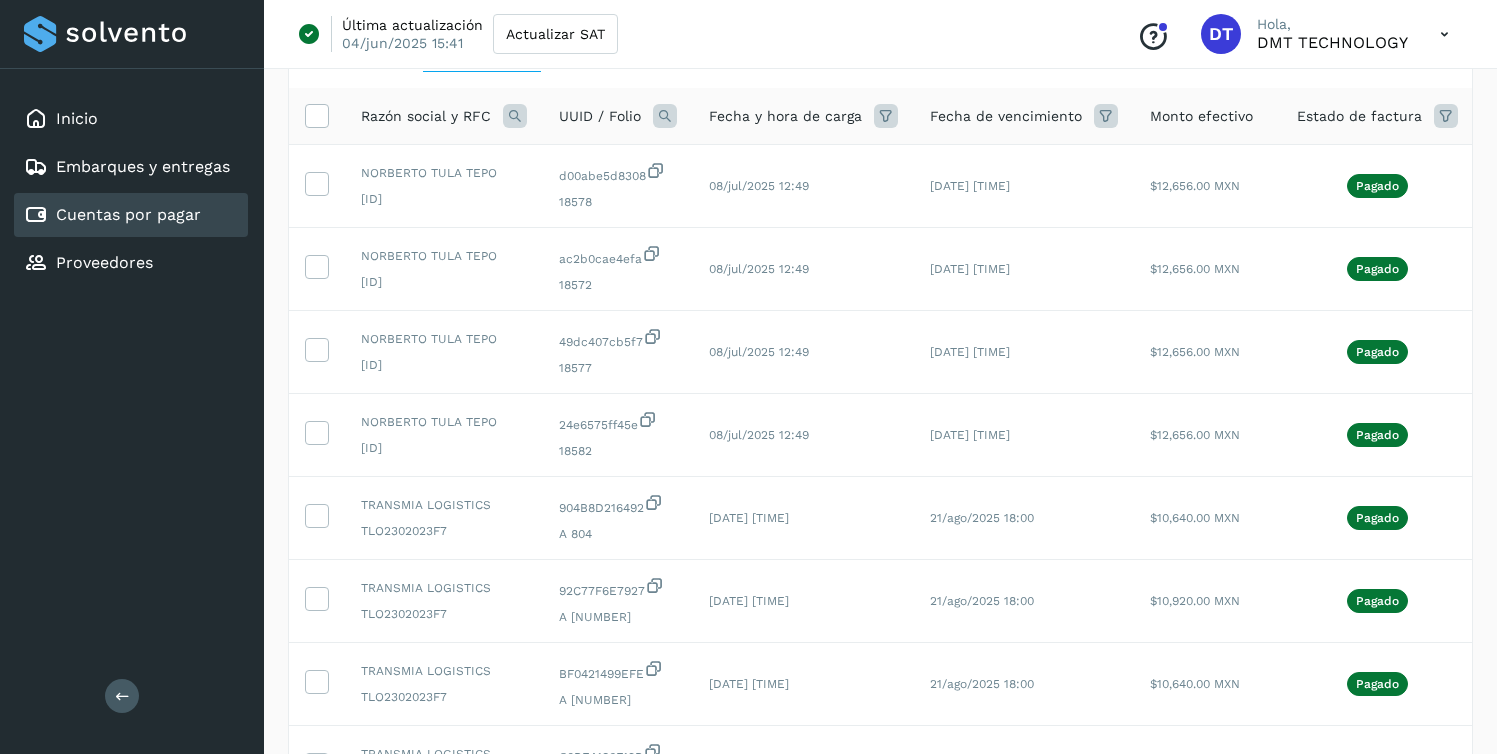 click at bounding box center (1415, 1011) 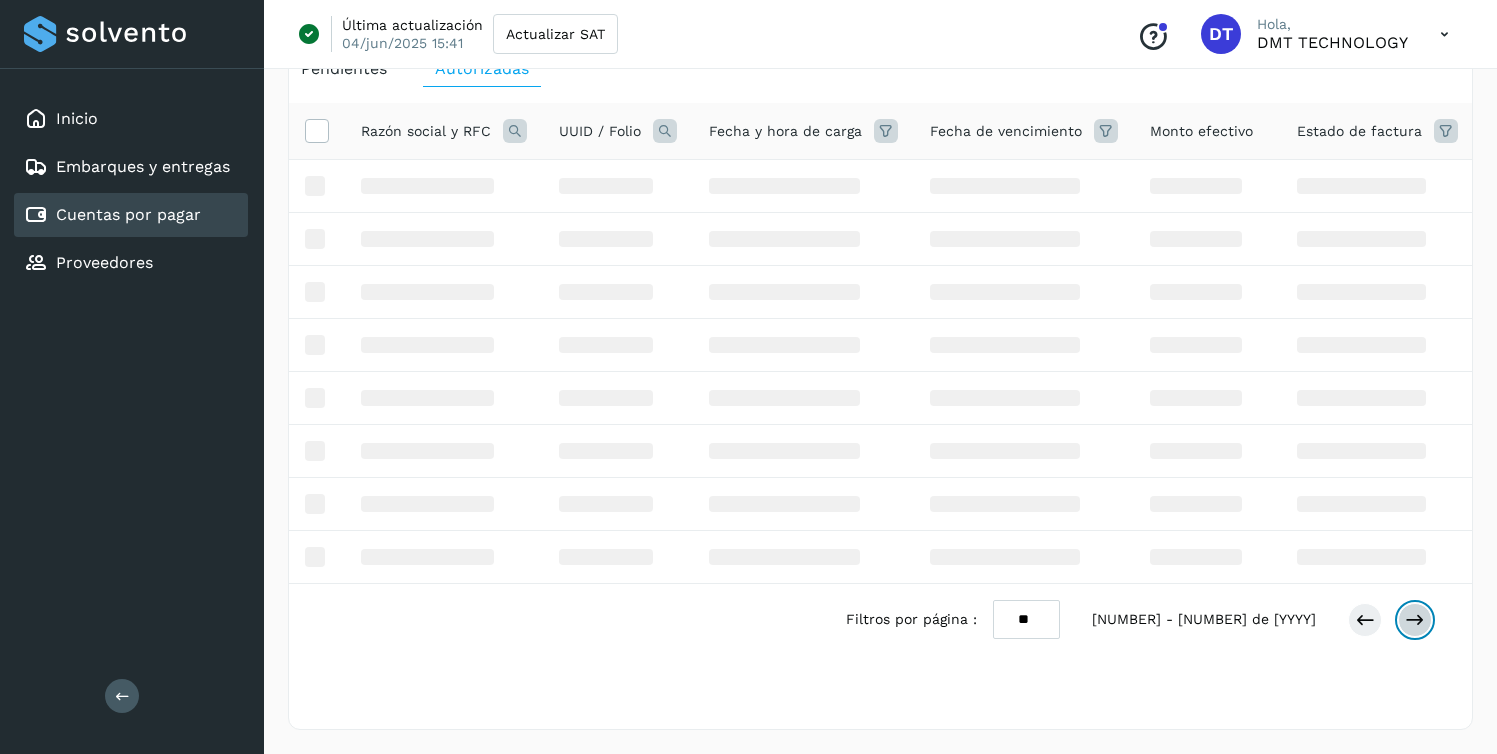 click at bounding box center (1415, 620) 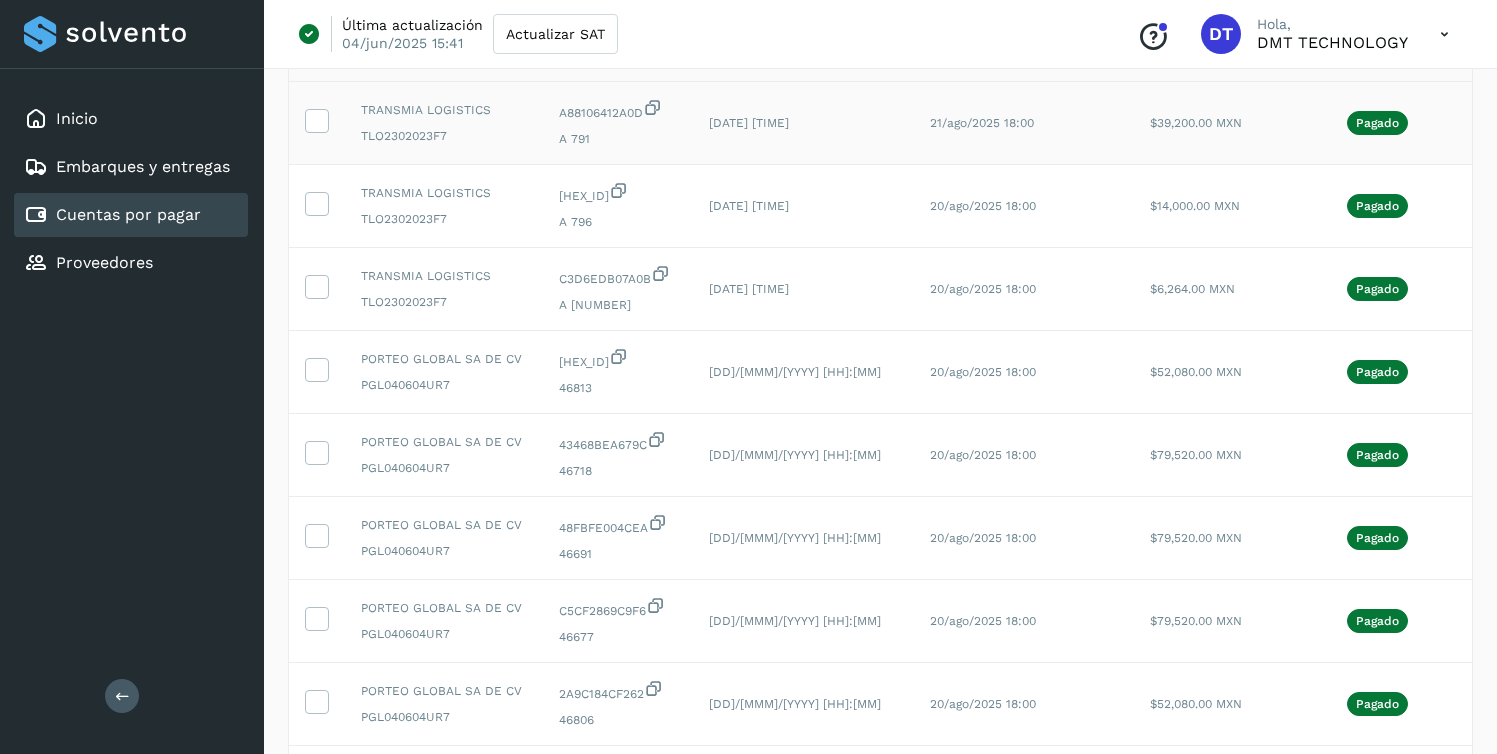 scroll, scrollTop: 0, scrollLeft: 0, axis: both 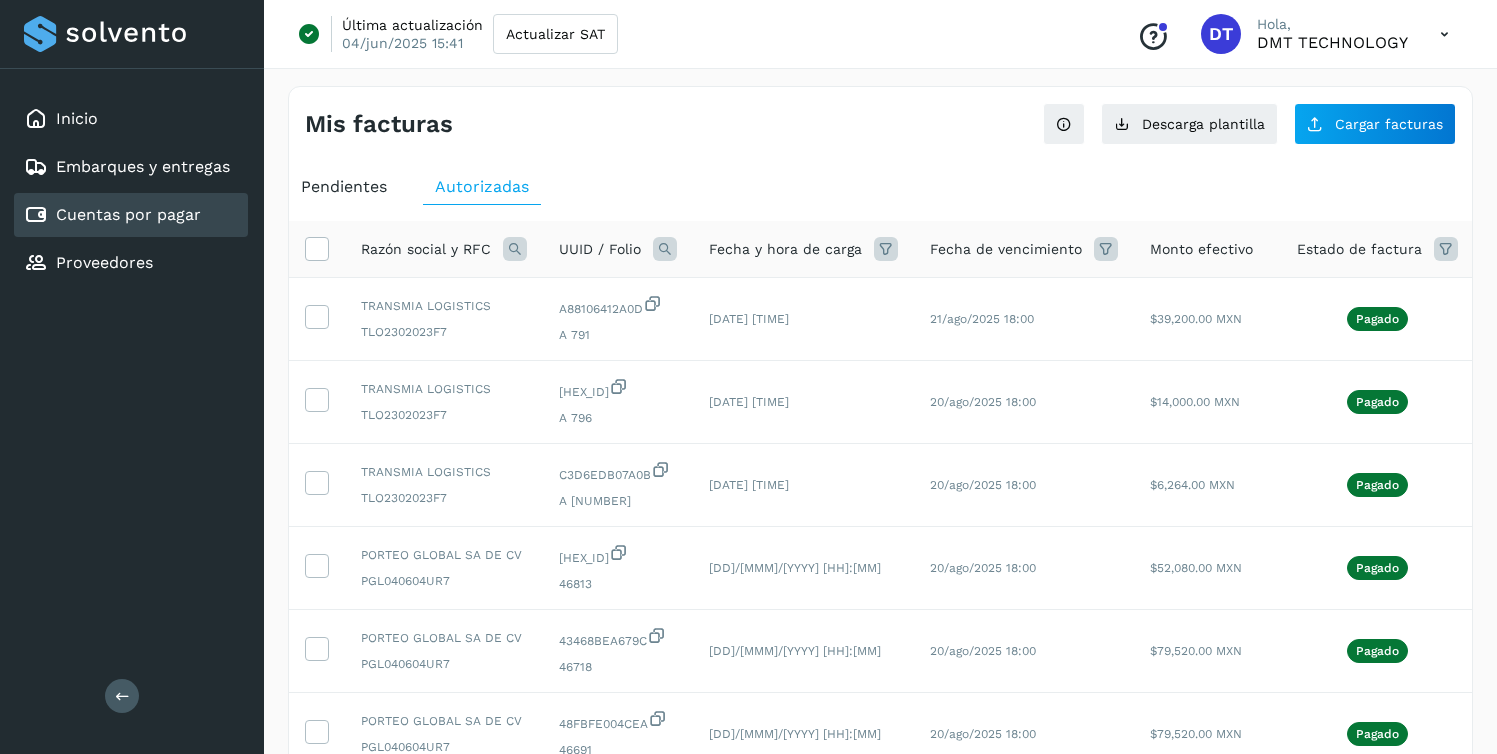 click at bounding box center (317, 249) 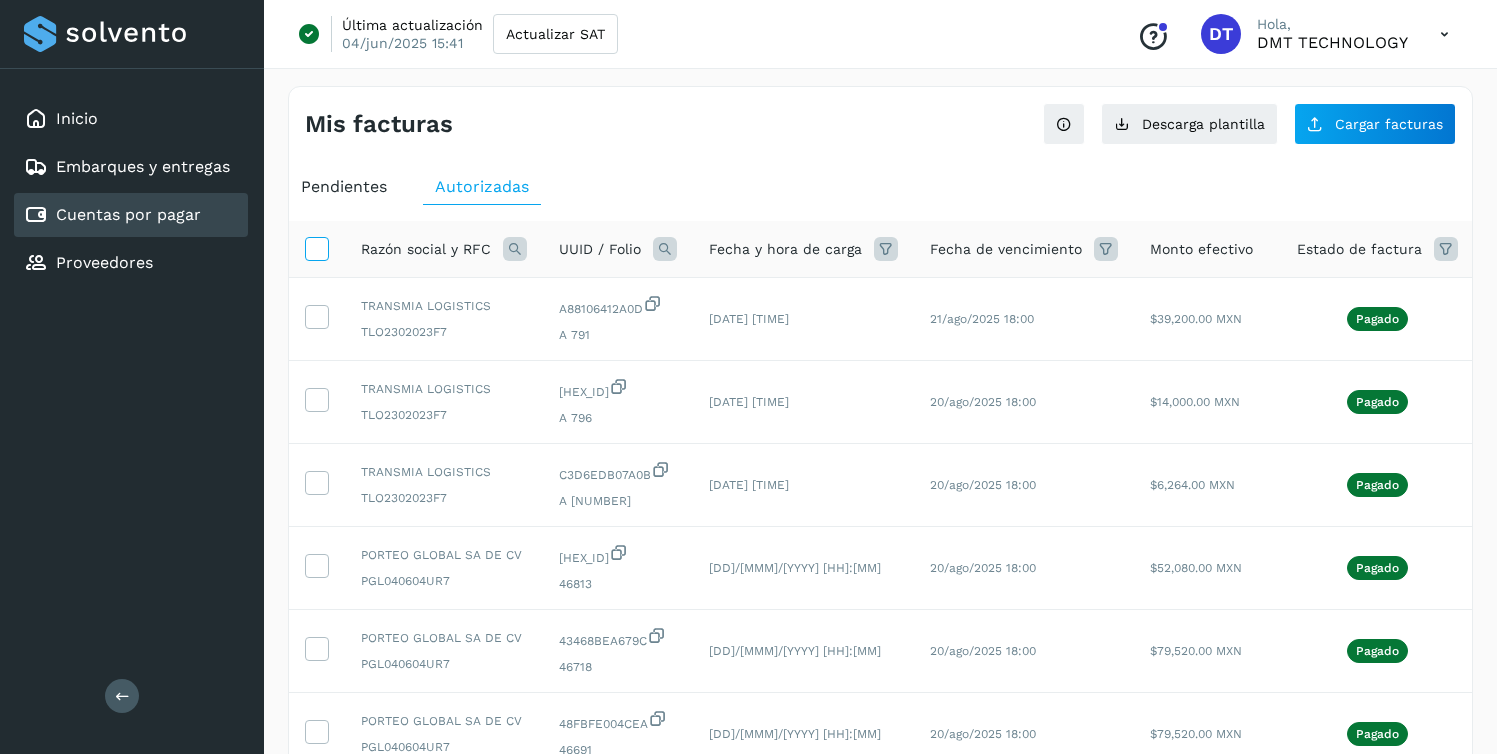 click at bounding box center (316, 247) 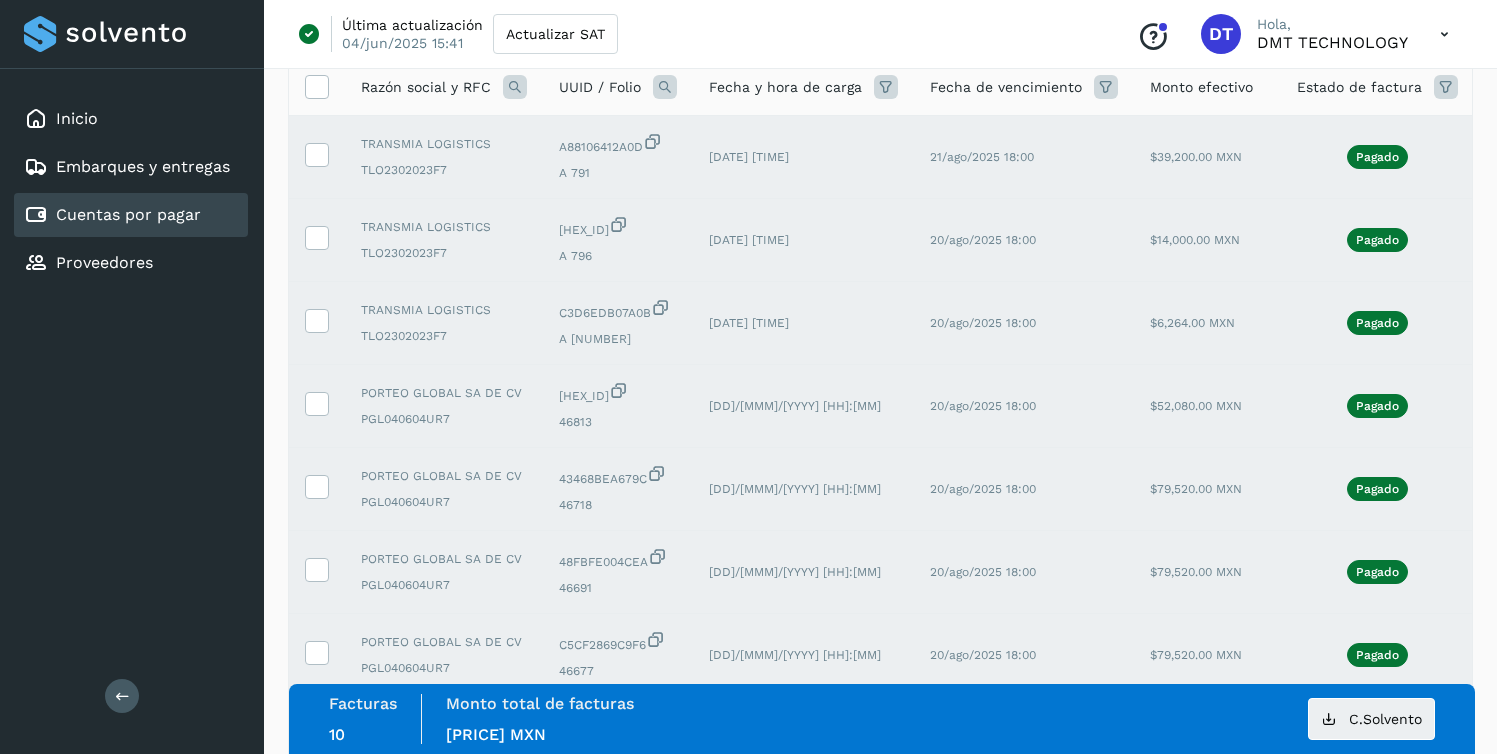scroll, scrollTop: 539, scrollLeft: 0, axis: vertical 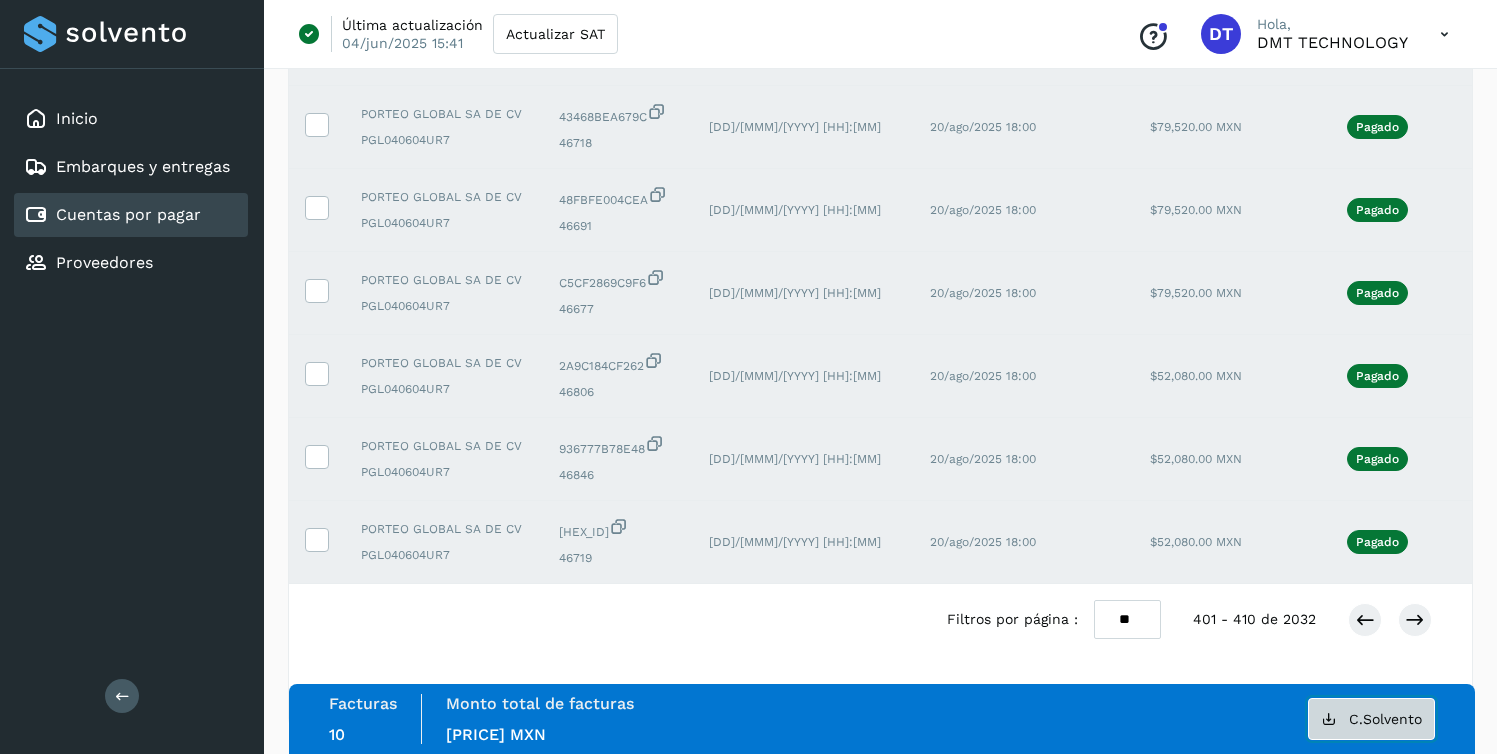 click on "C.Solvento" 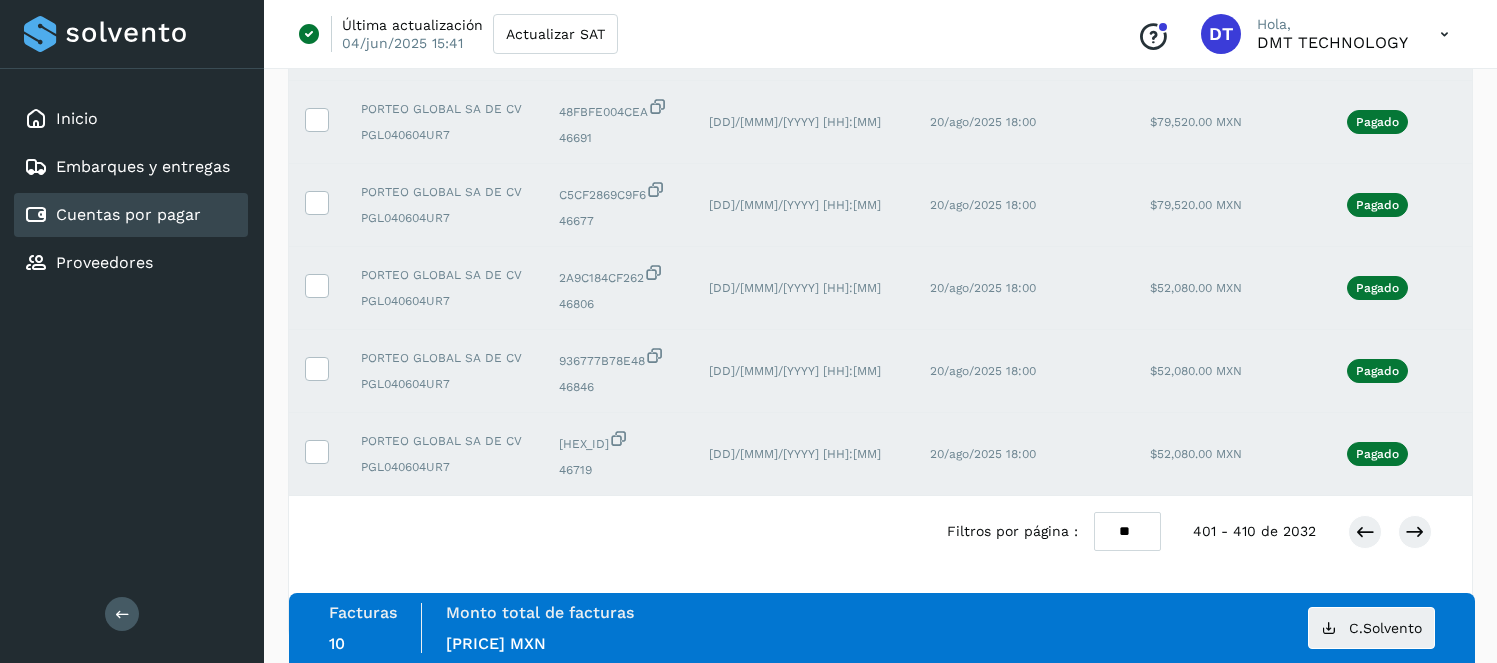 scroll, scrollTop: 630, scrollLeft: 0, axis: vertical 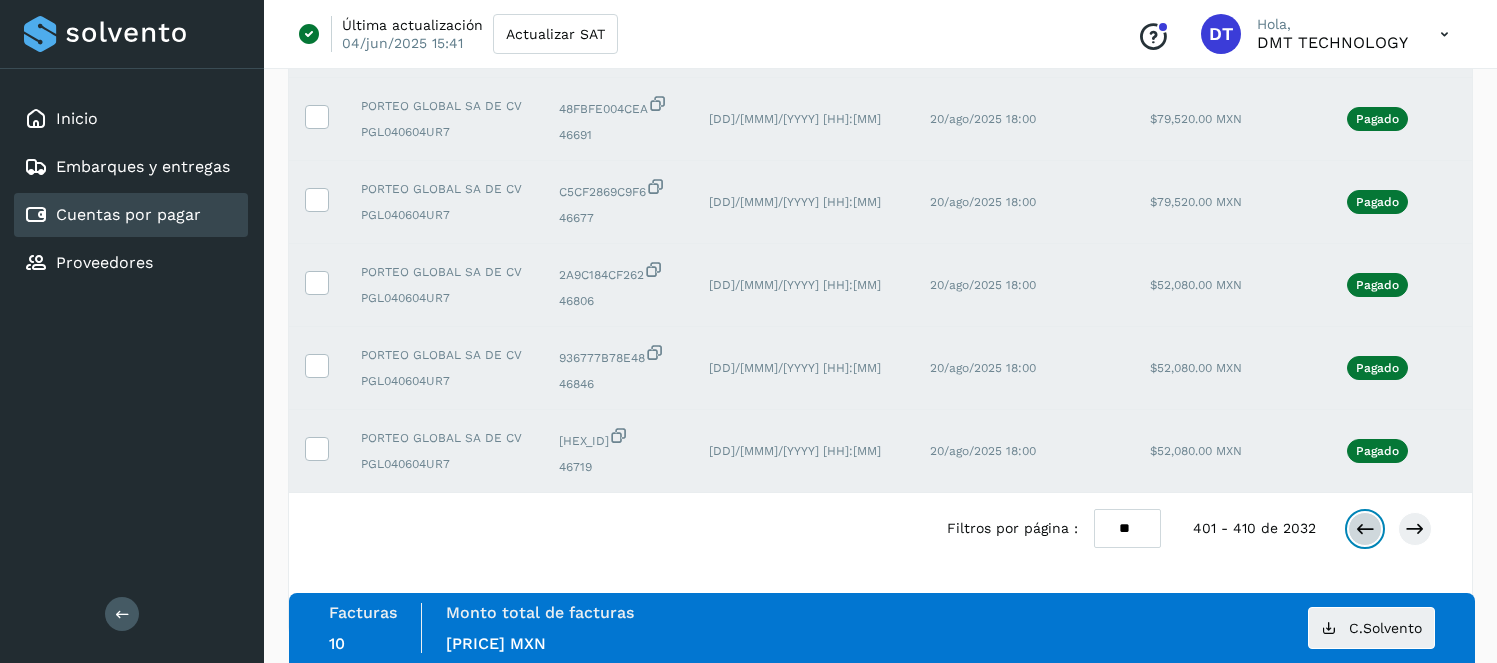 click at bounding box center [1365, 529] 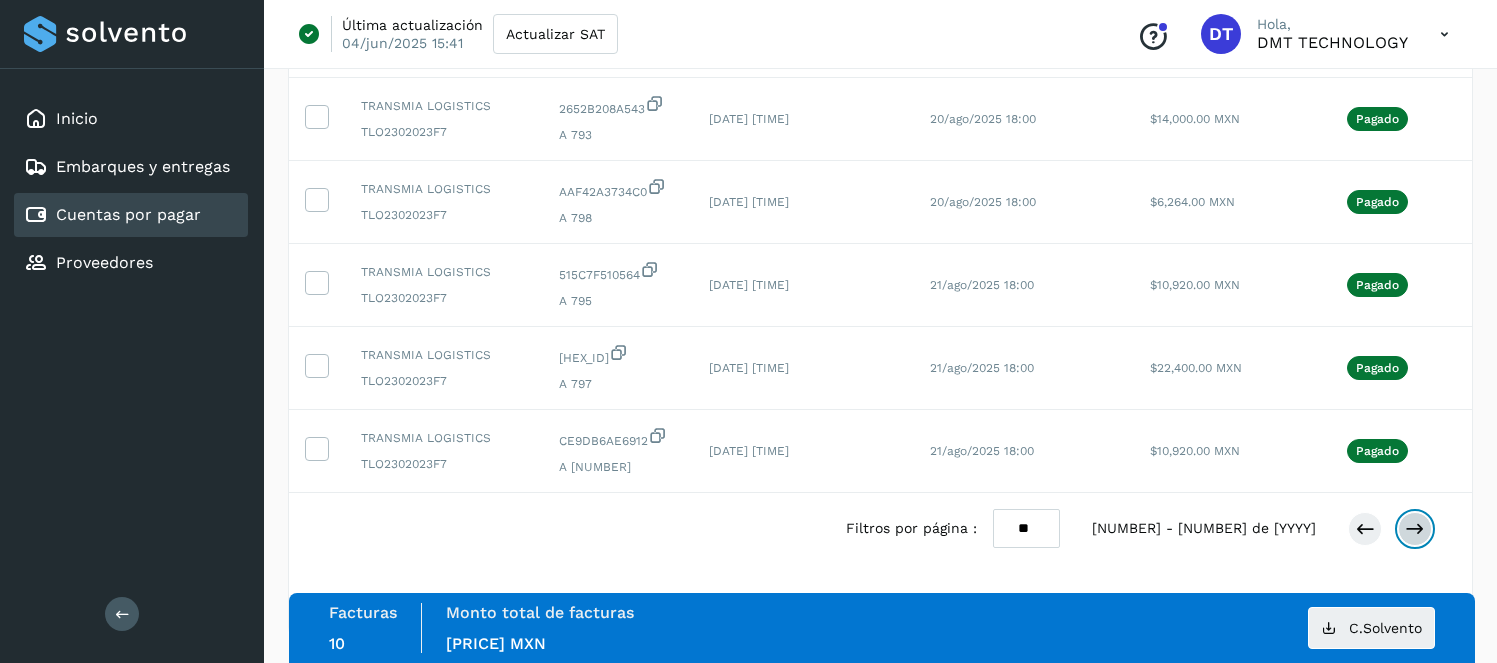 click at bounding box center (1415, 529) 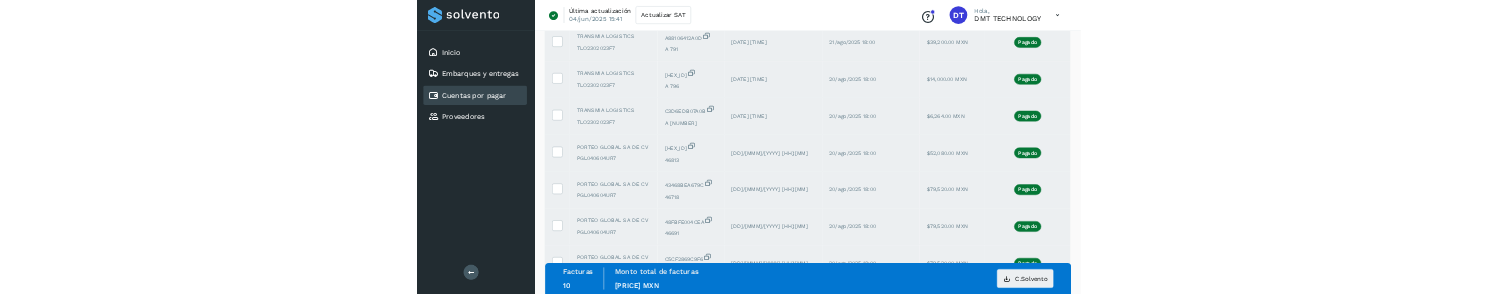scroll, scrollTop: 630, scrollLeft: 0, axis: vertical 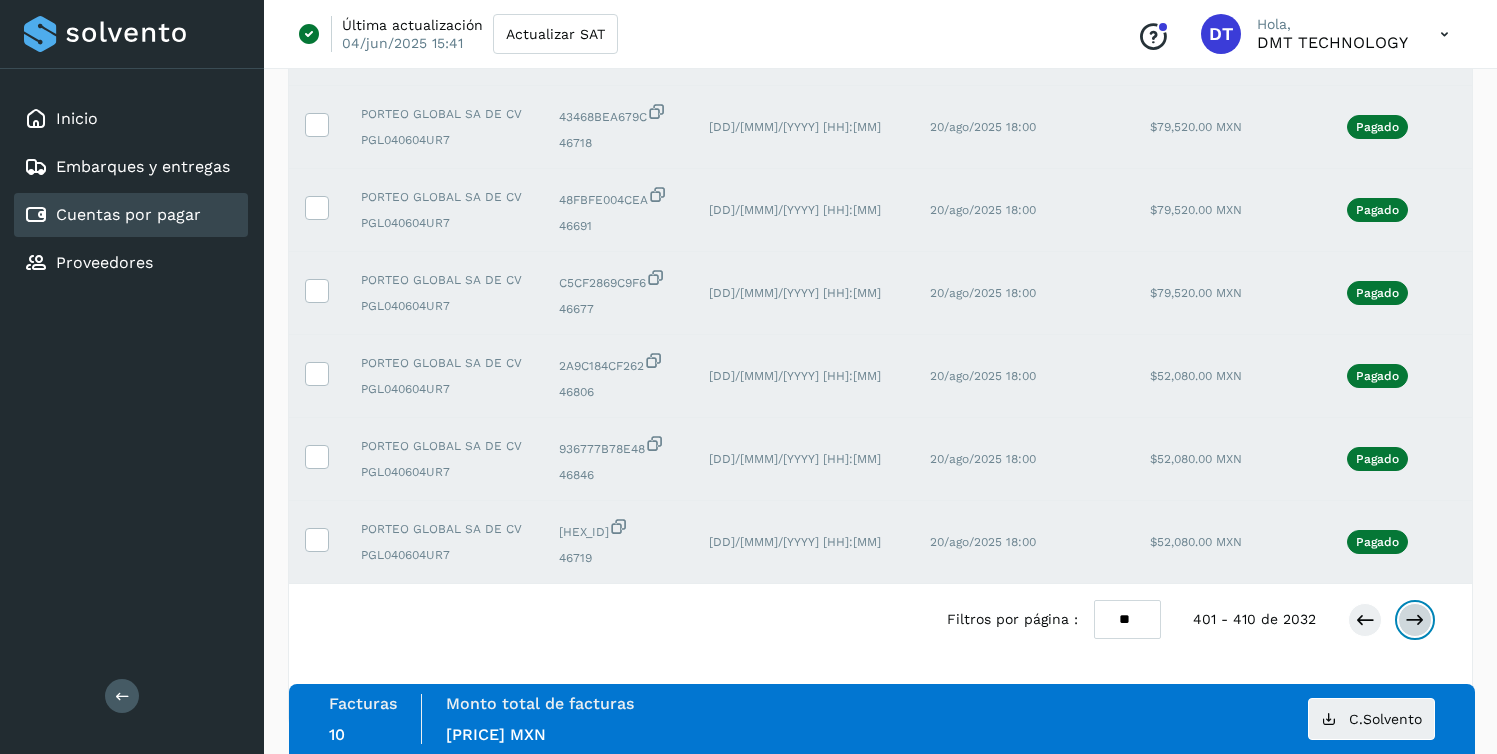 click at bounding box center (1415, 620) 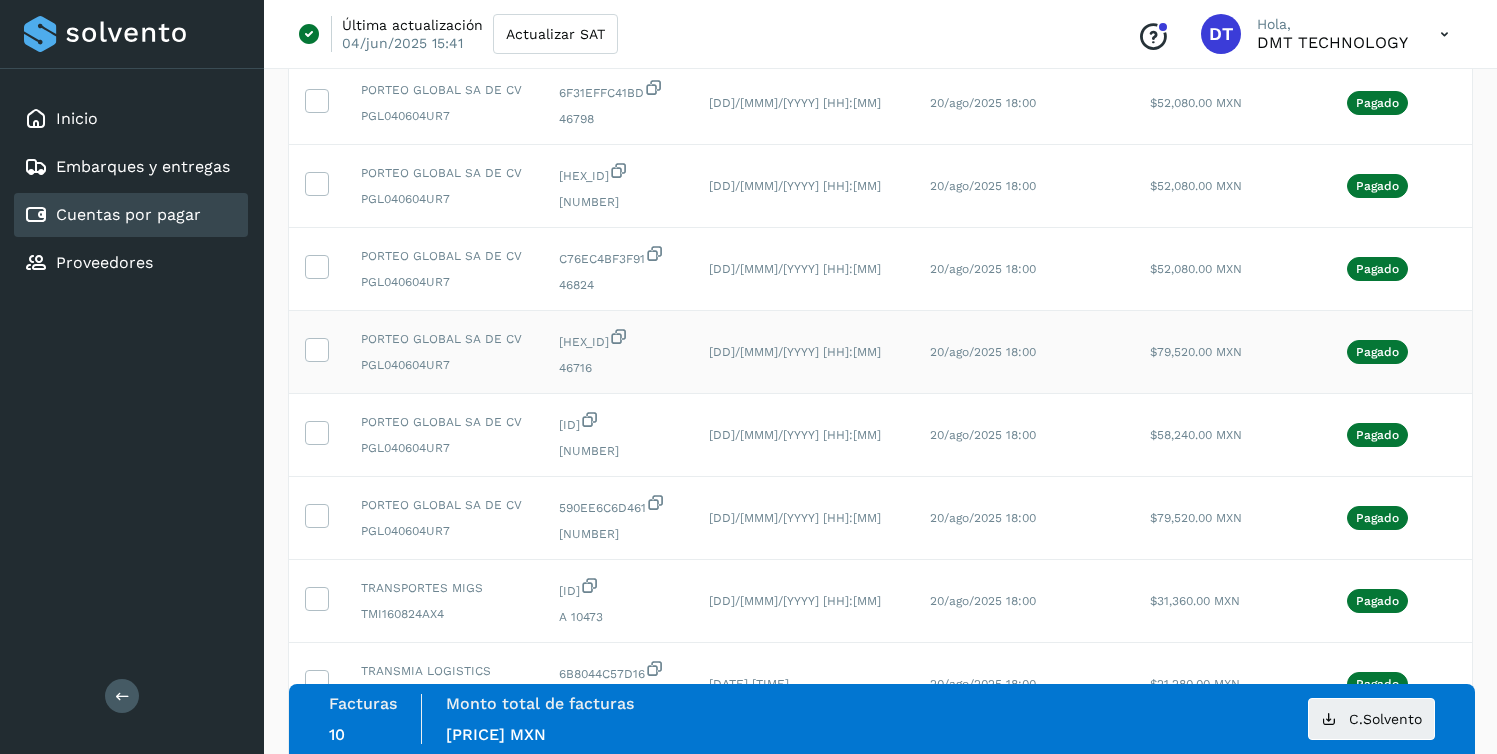 scroll, scrollTop: 0, scrollLeft: 0, axis: both 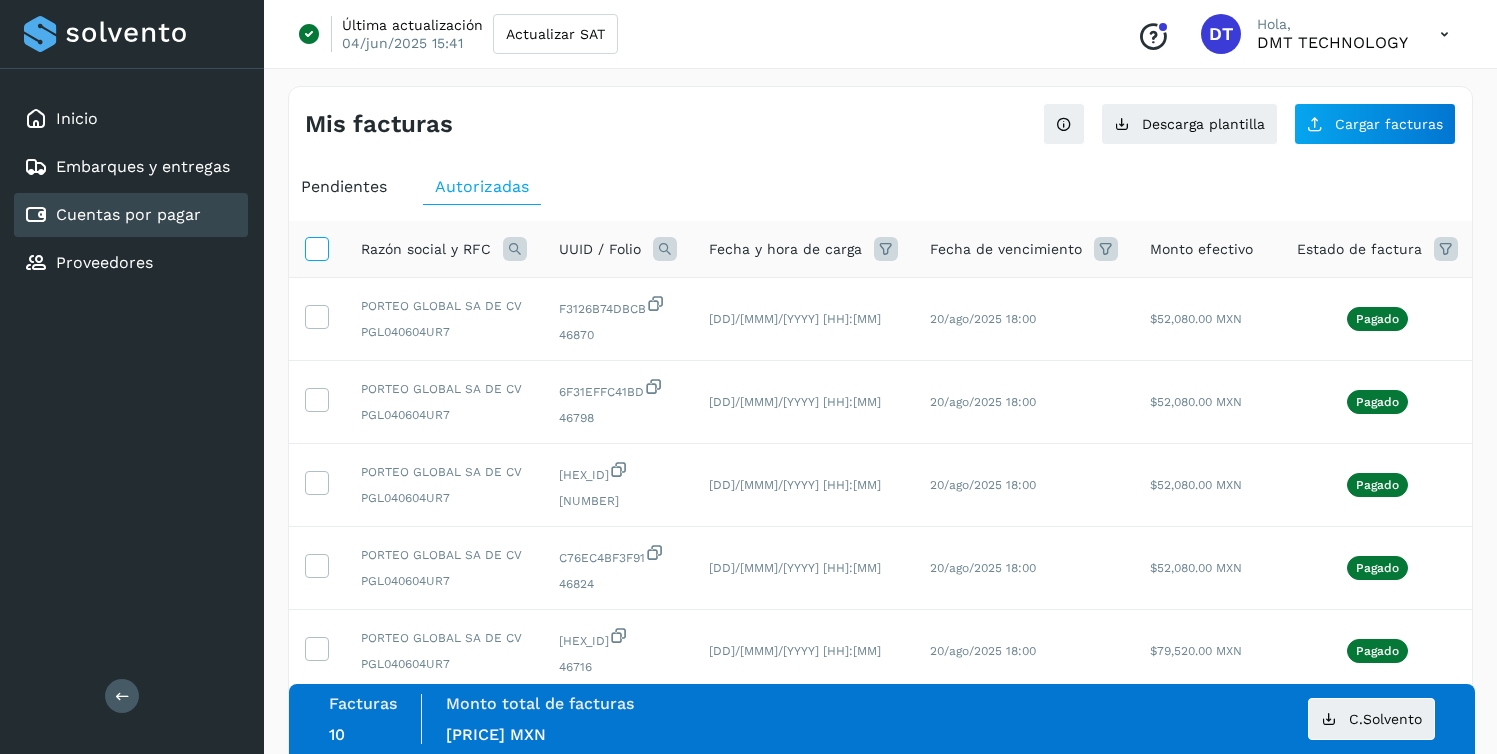 click at bounding box center [316, 247] 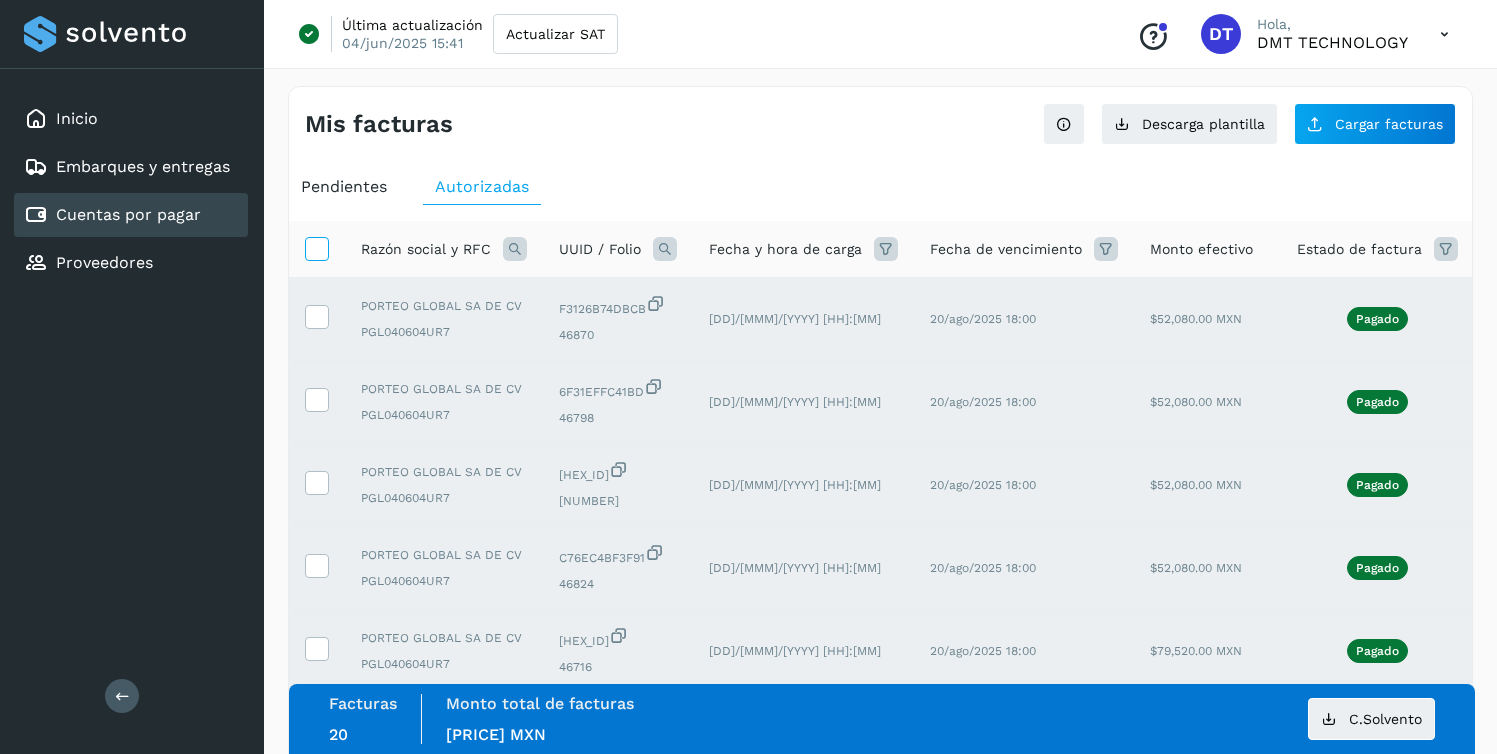 click at bounding box center [316, 247] 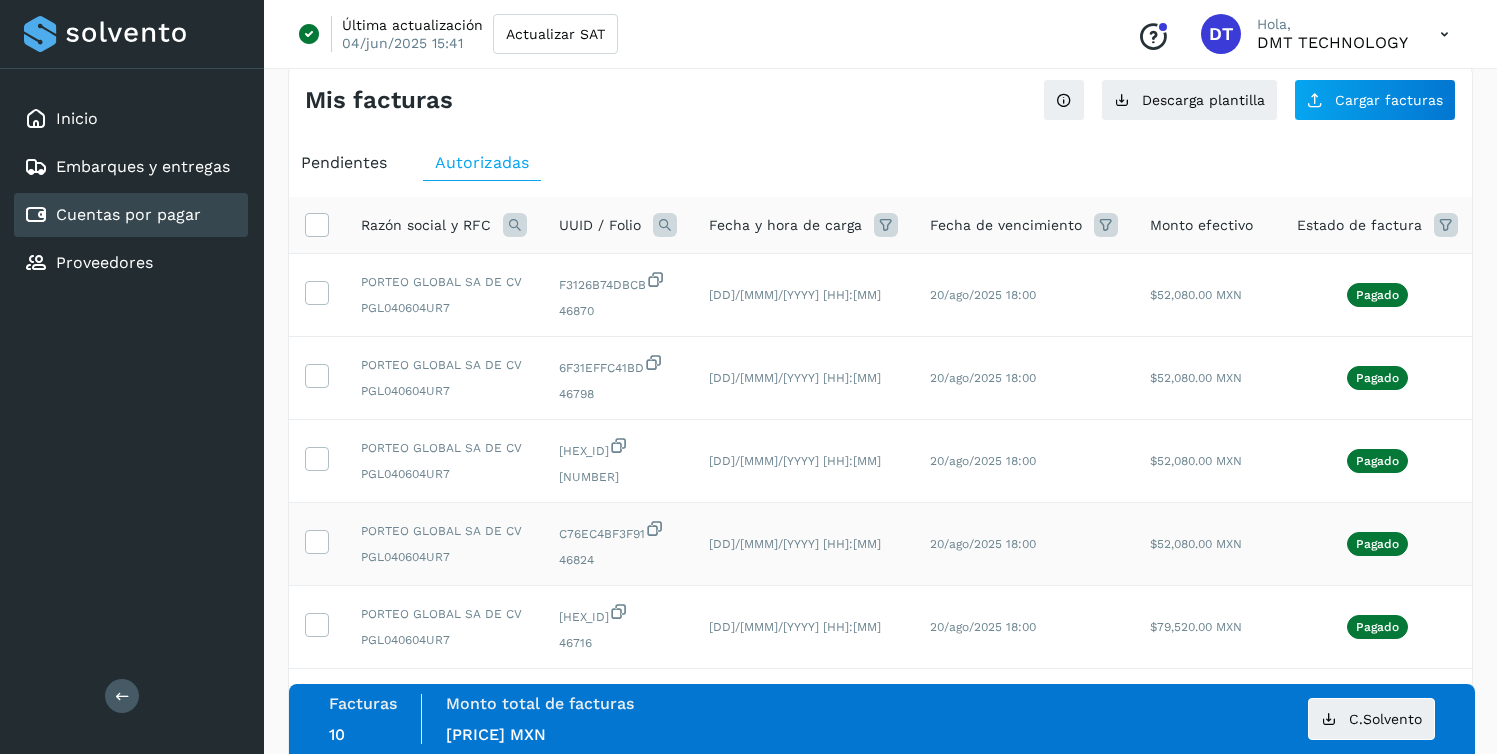 scroll, scrollTop: 539, scrollLeft: 0, axis: vertical 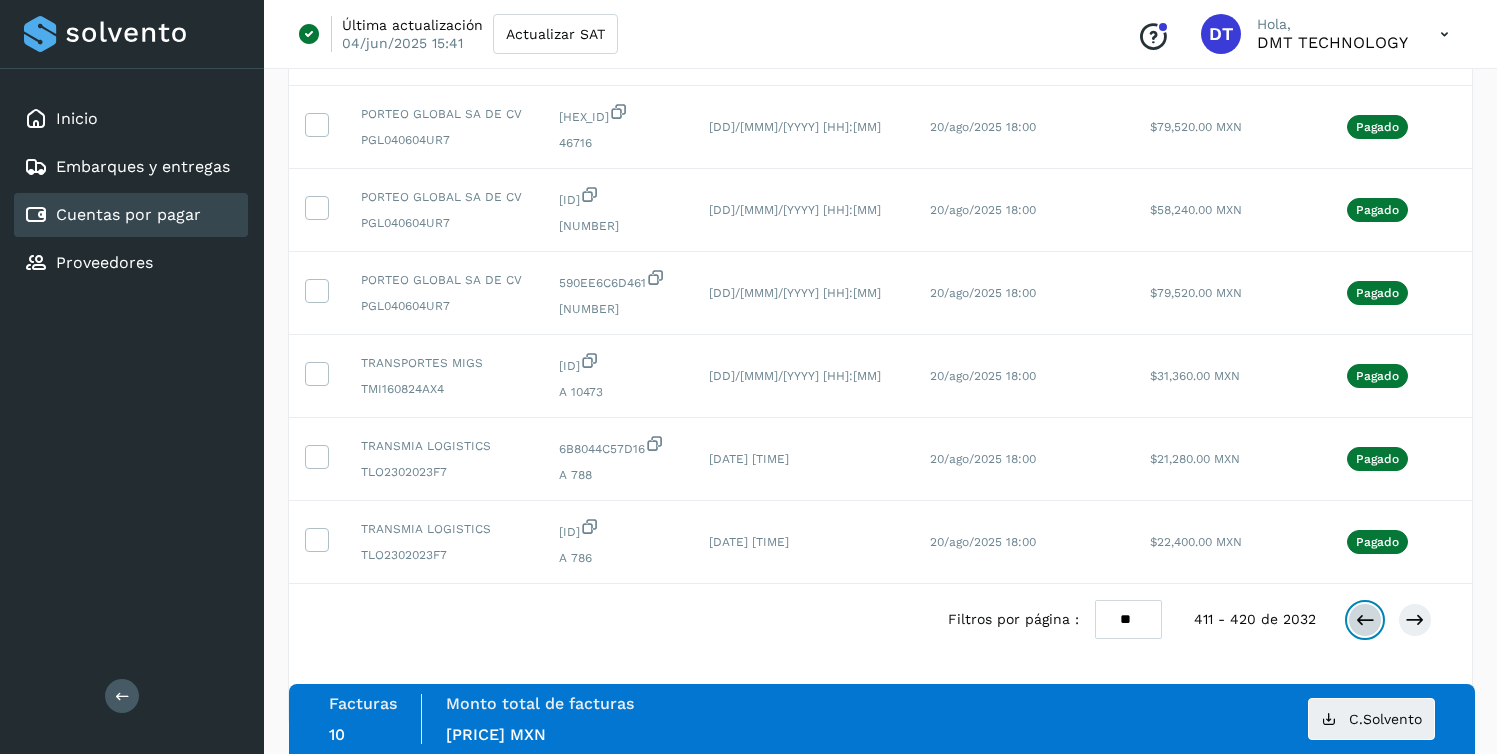 click at bounding box center [1365, 620] 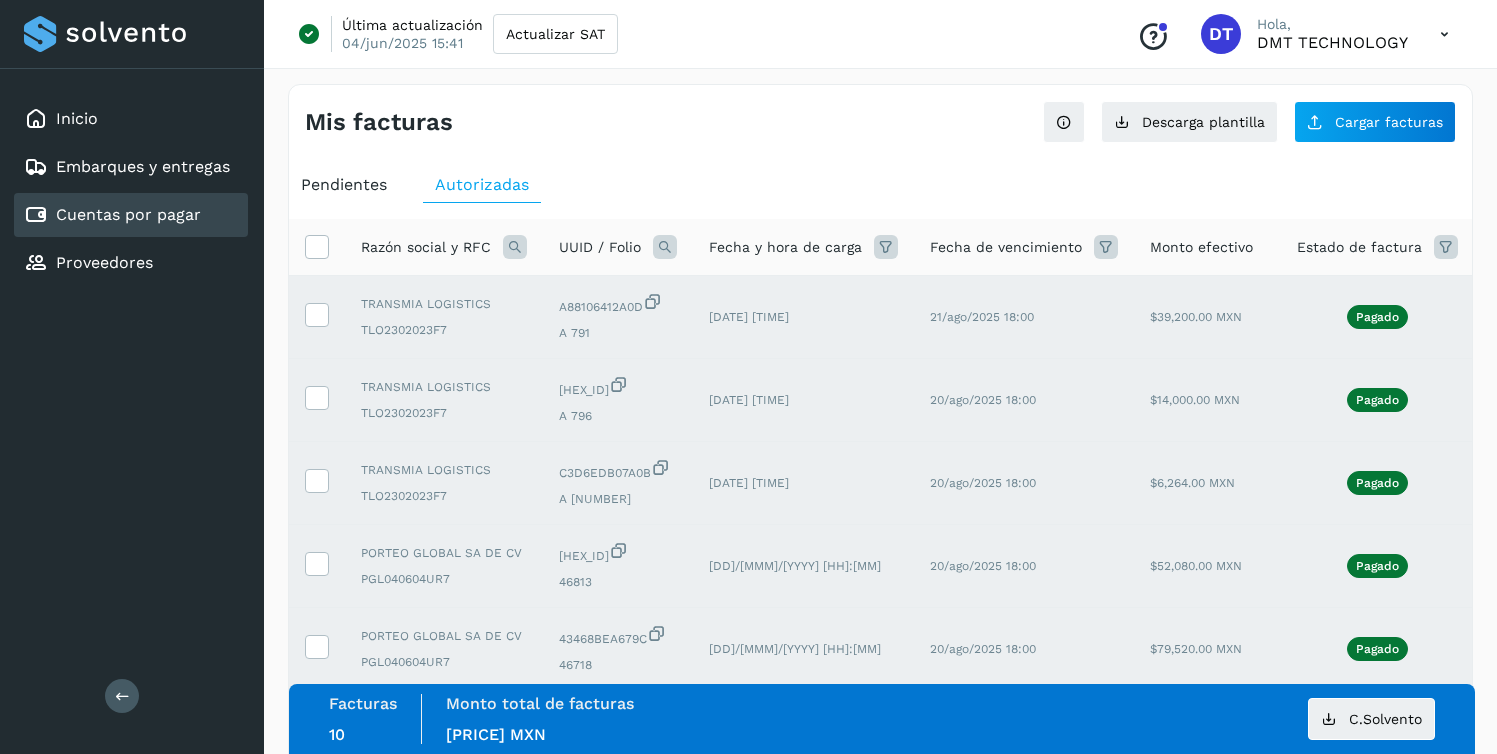 scroll, scrollTop: 0, scrollLeft: 0, axis: both 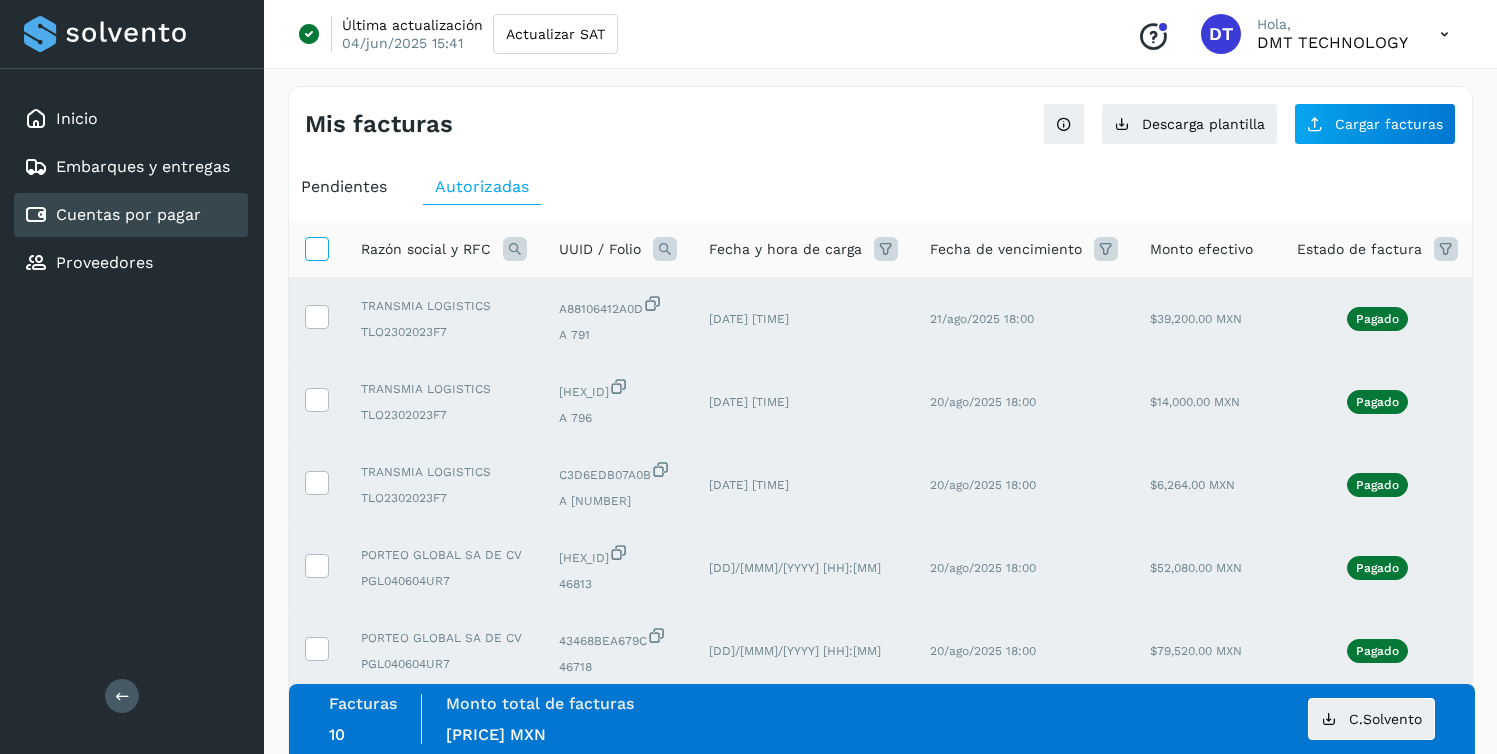 click at bounding box center [316, 247] 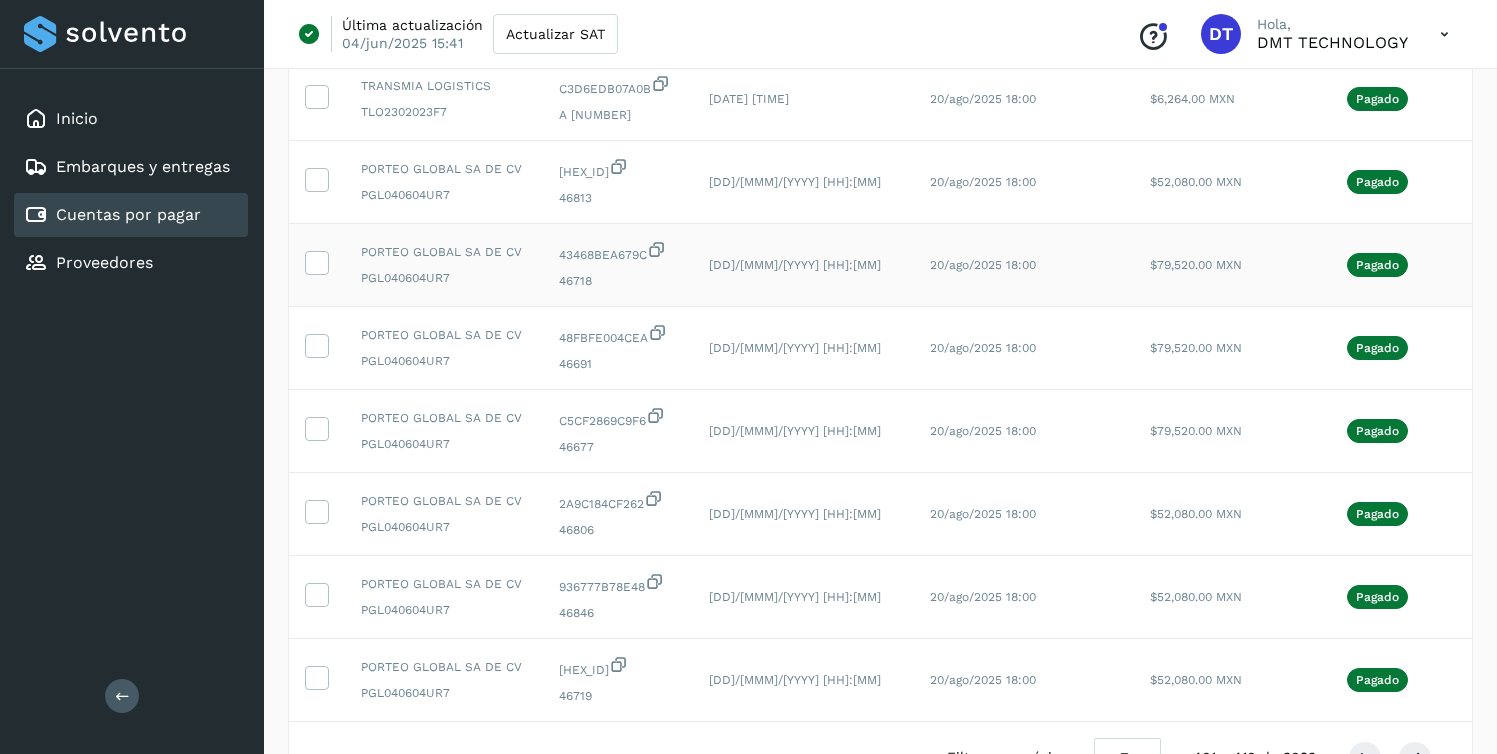 scroll, scrollTop: 539, scrollLeft: 0, axis: vertical 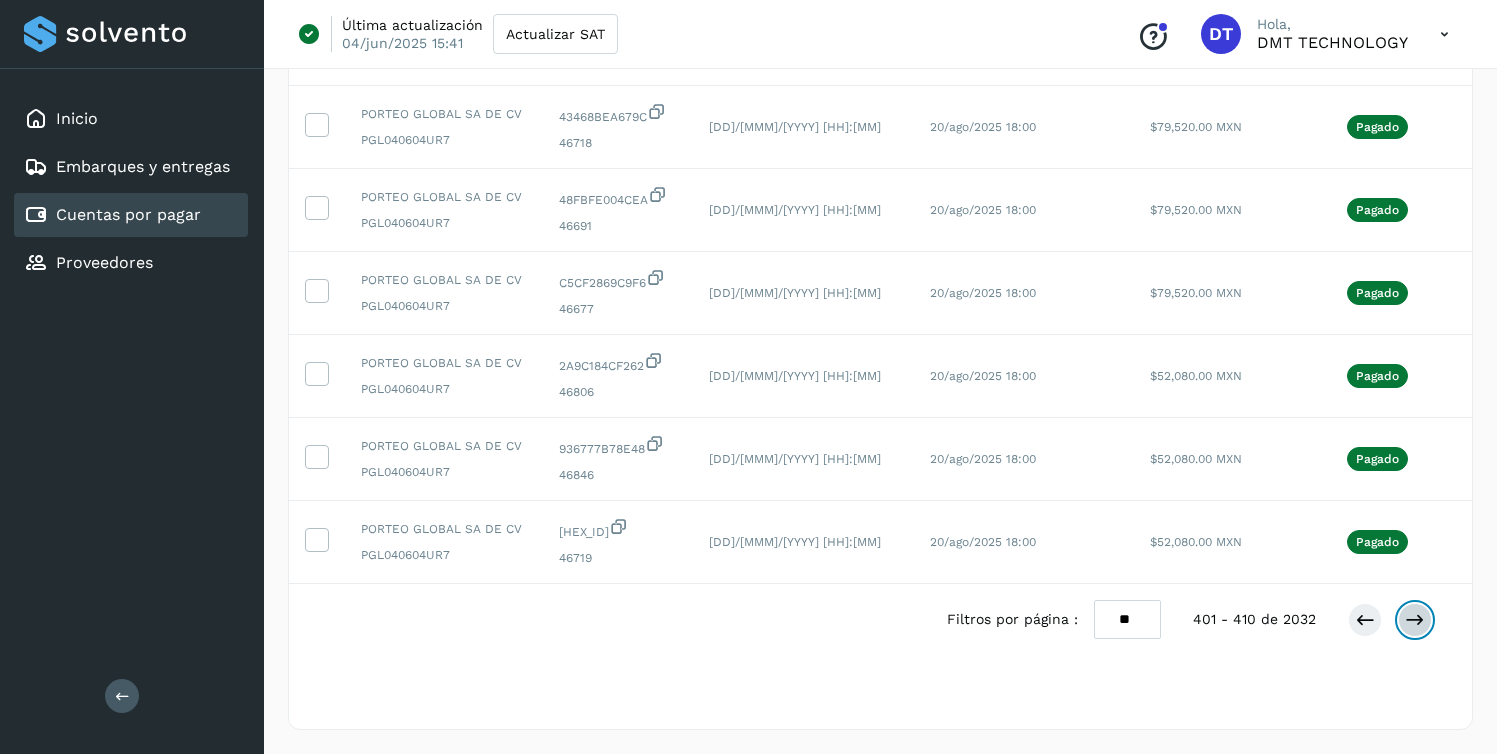 click at bounding box center (1415, 620) 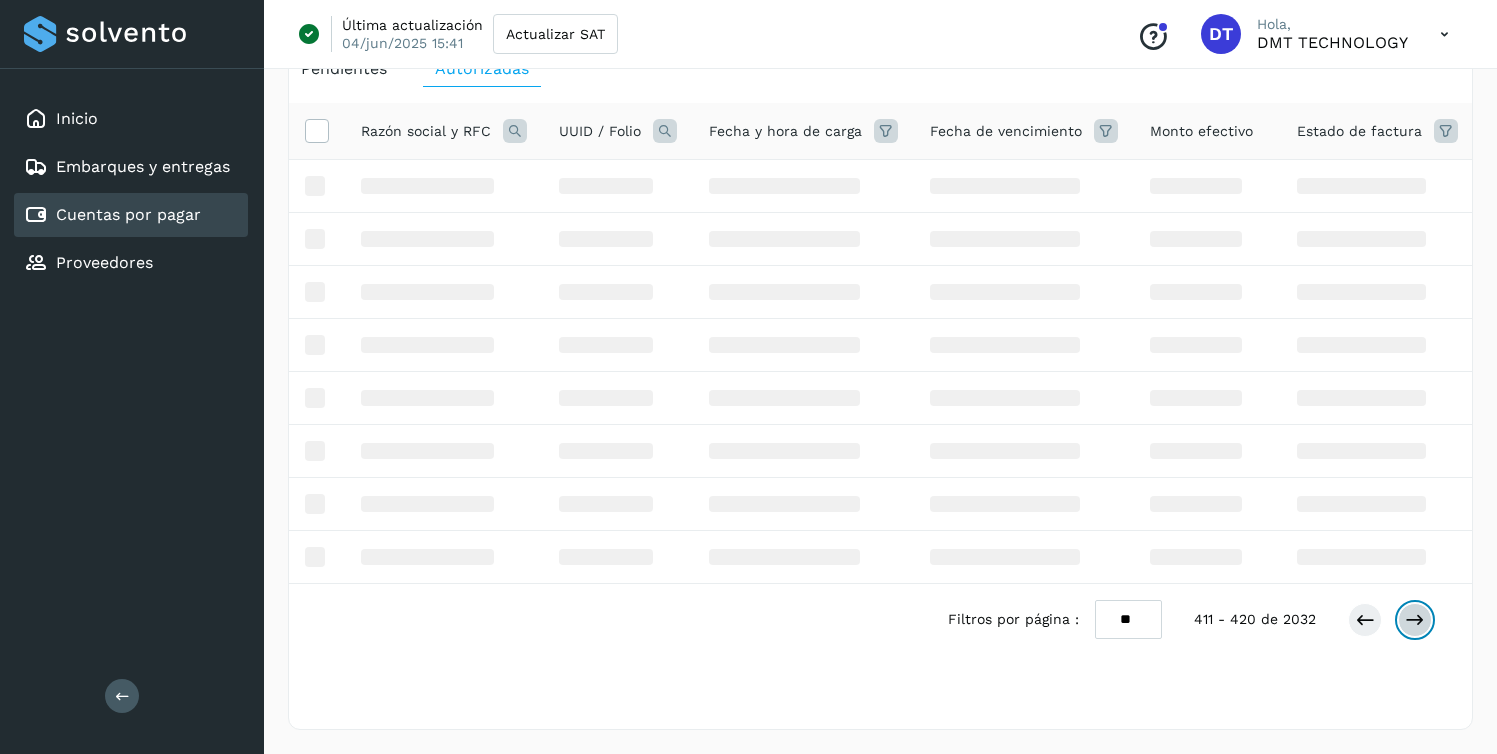 click at bounding box center (1415, 620) 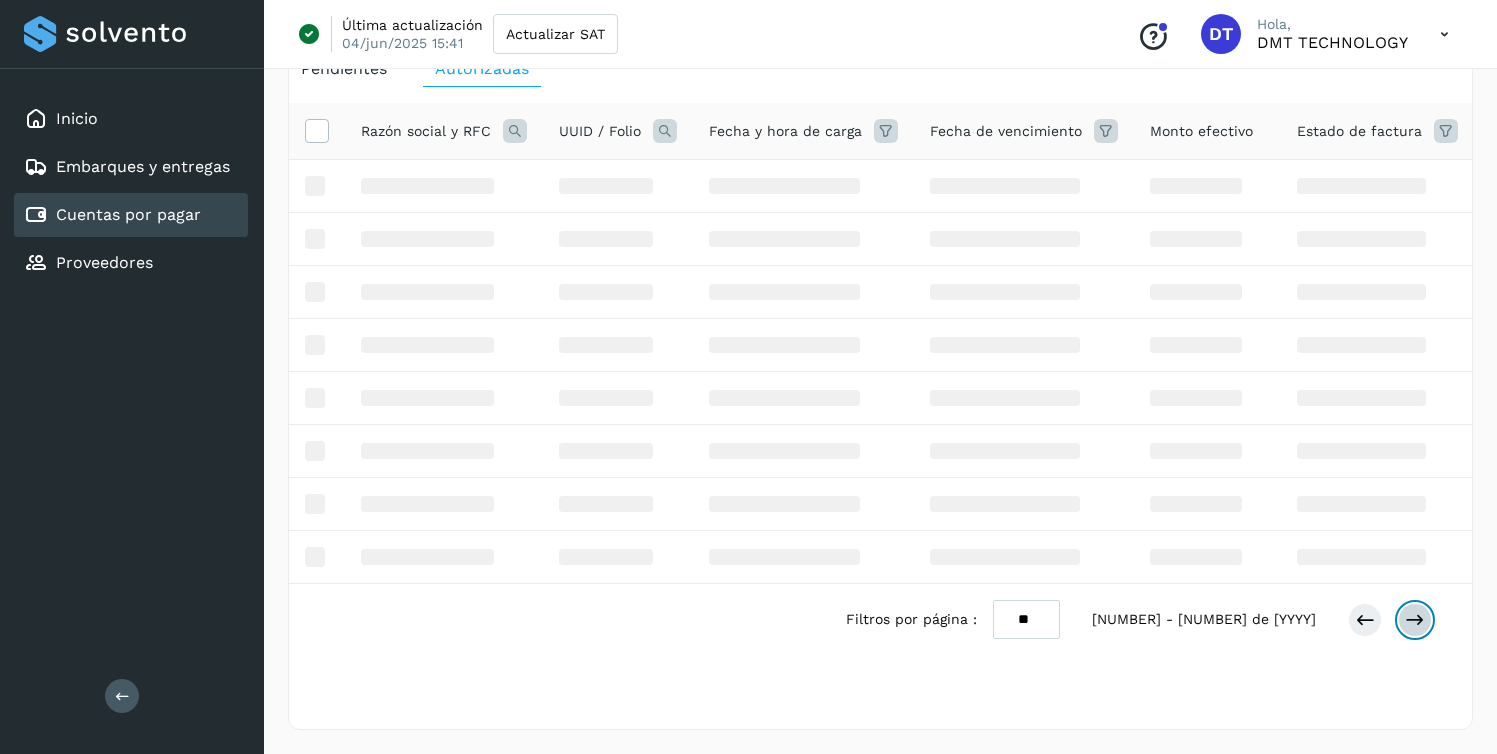 click at bounding box center (1415, 620) 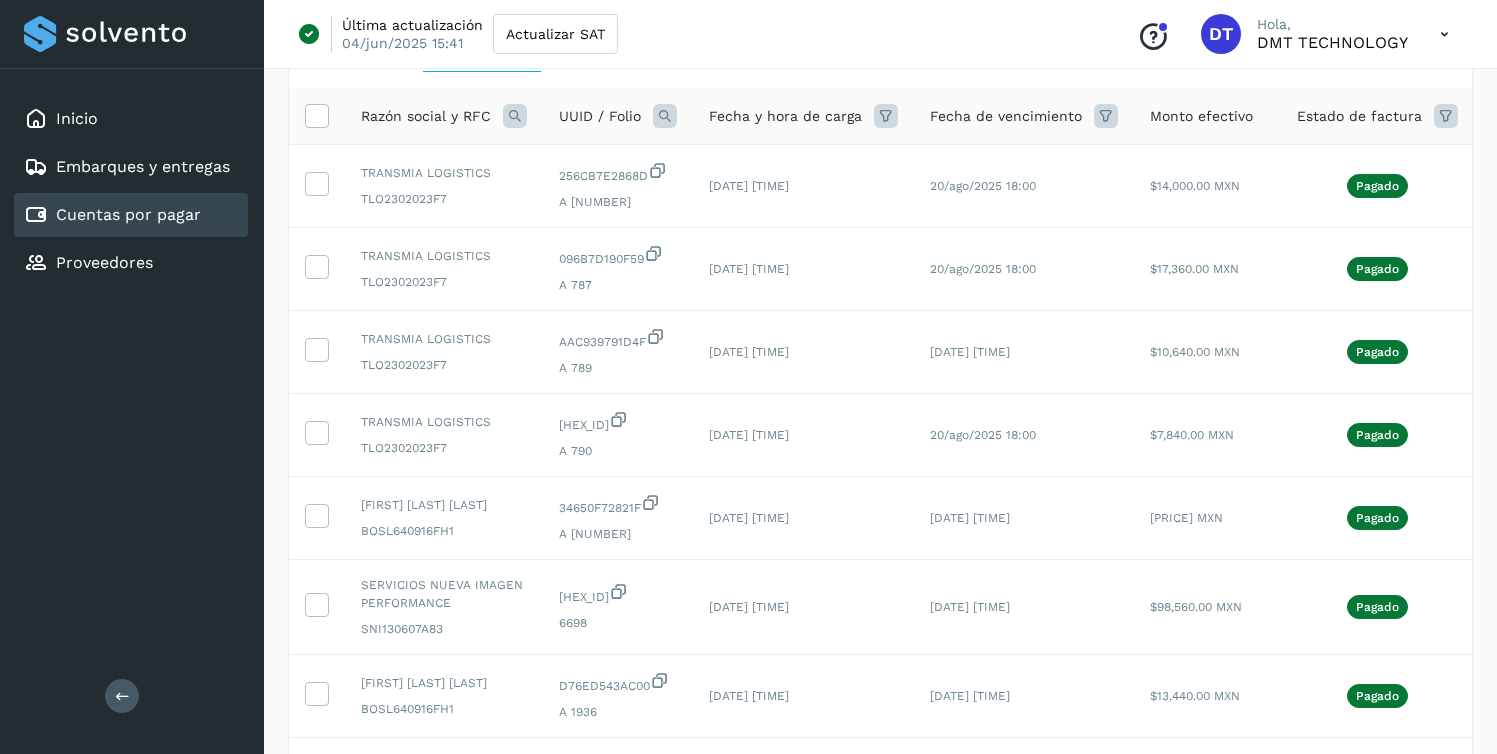 scroll, scrollTop: 539, scrollLeft: 0, axis: vertical 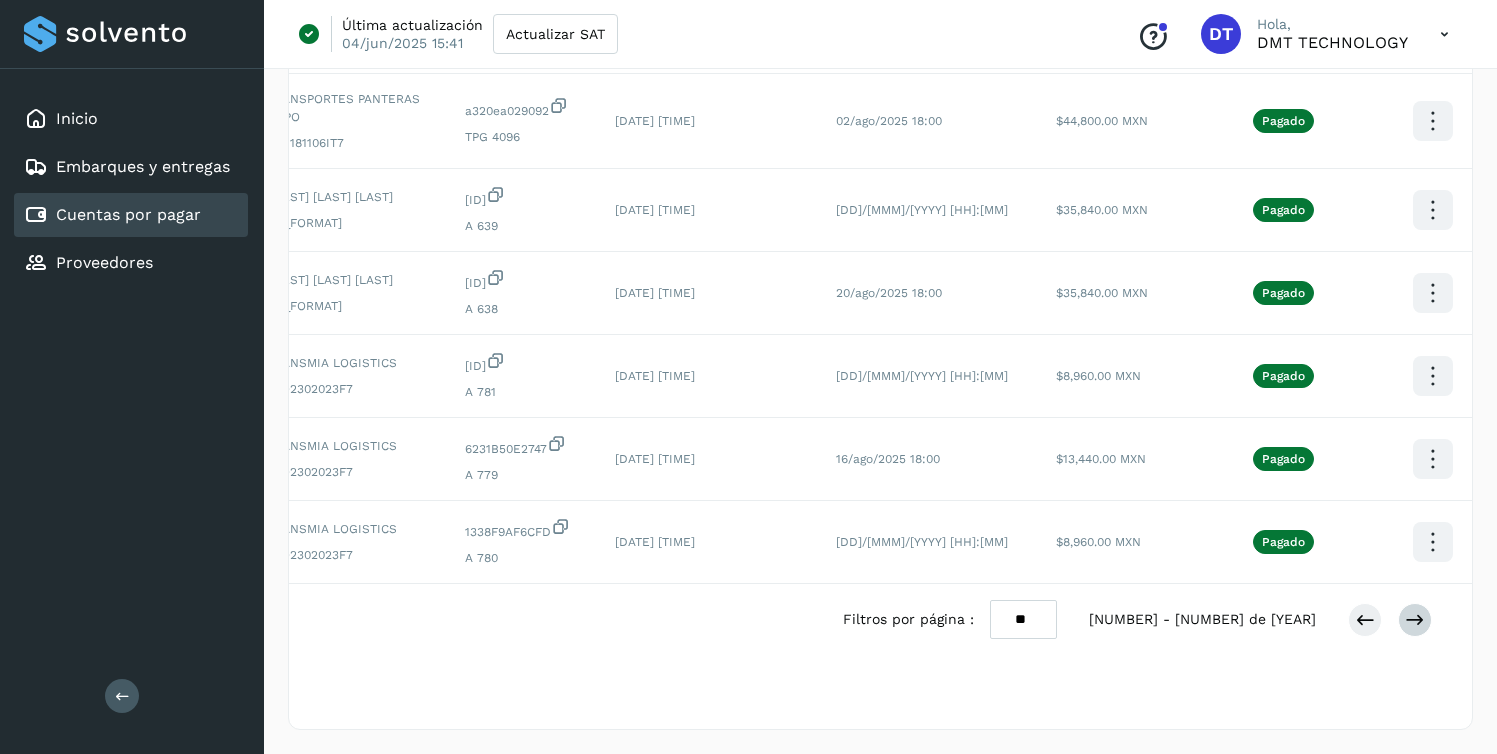 click at bounding box center [1432, -217] 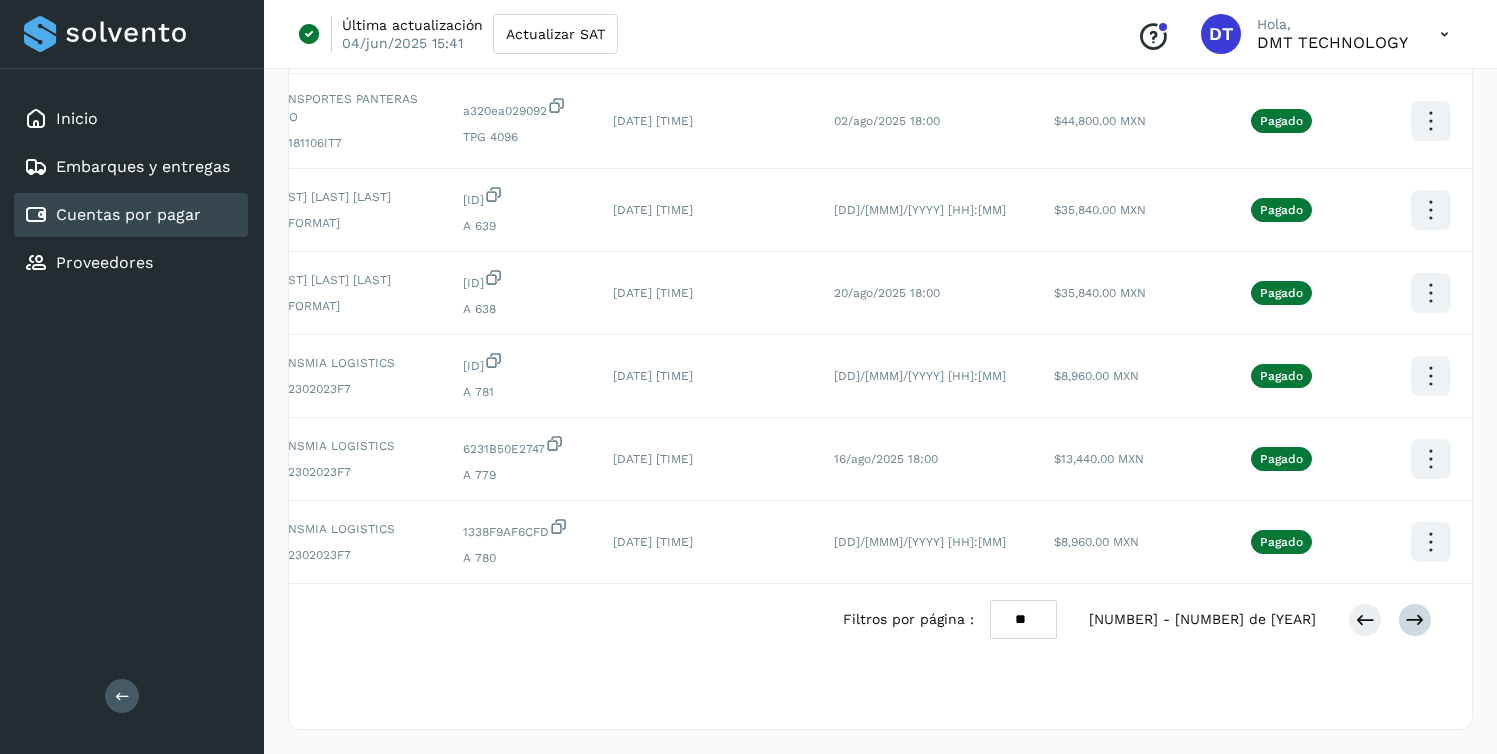 scroll, scrollTop: 0, scrollLeft: 96, axis: horizontal 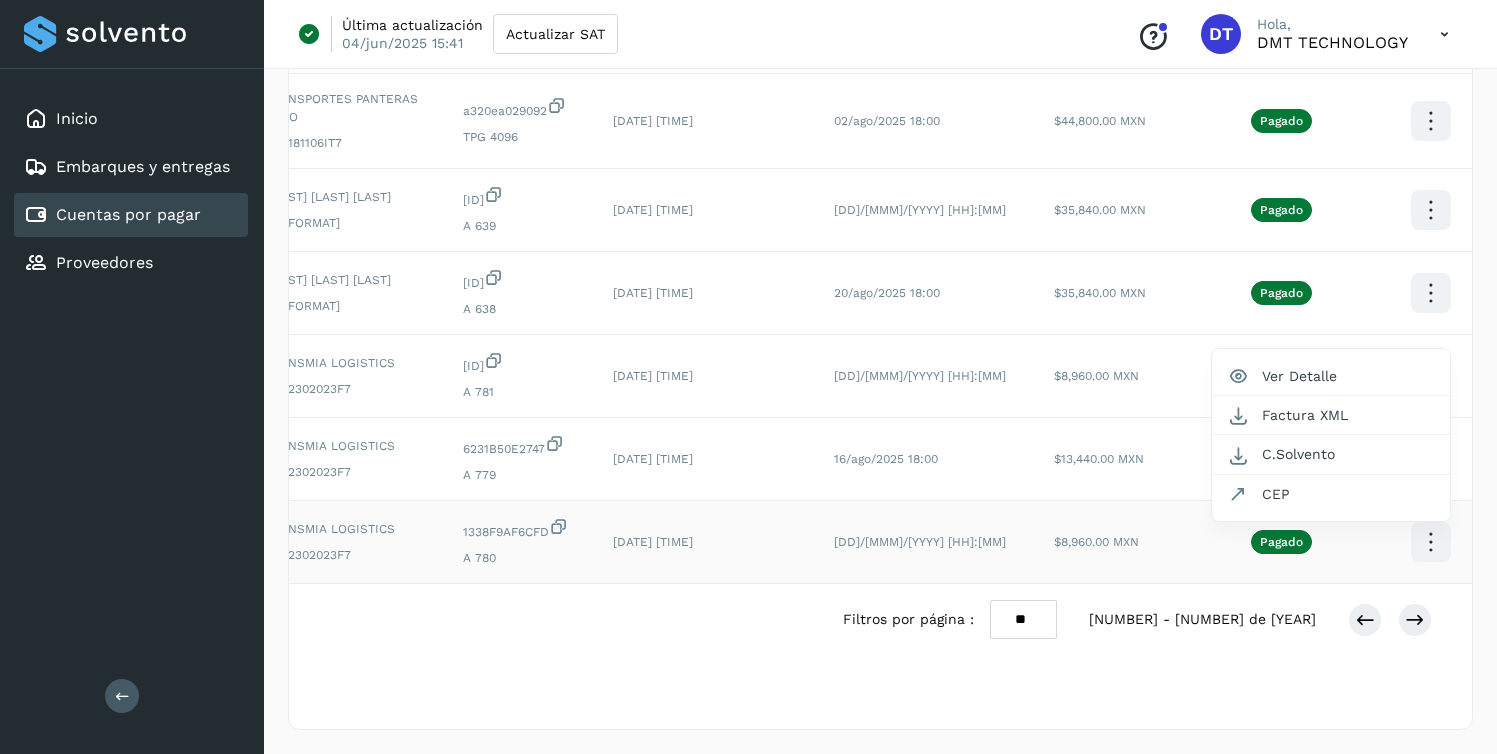 click at bounding box center (748, 377) 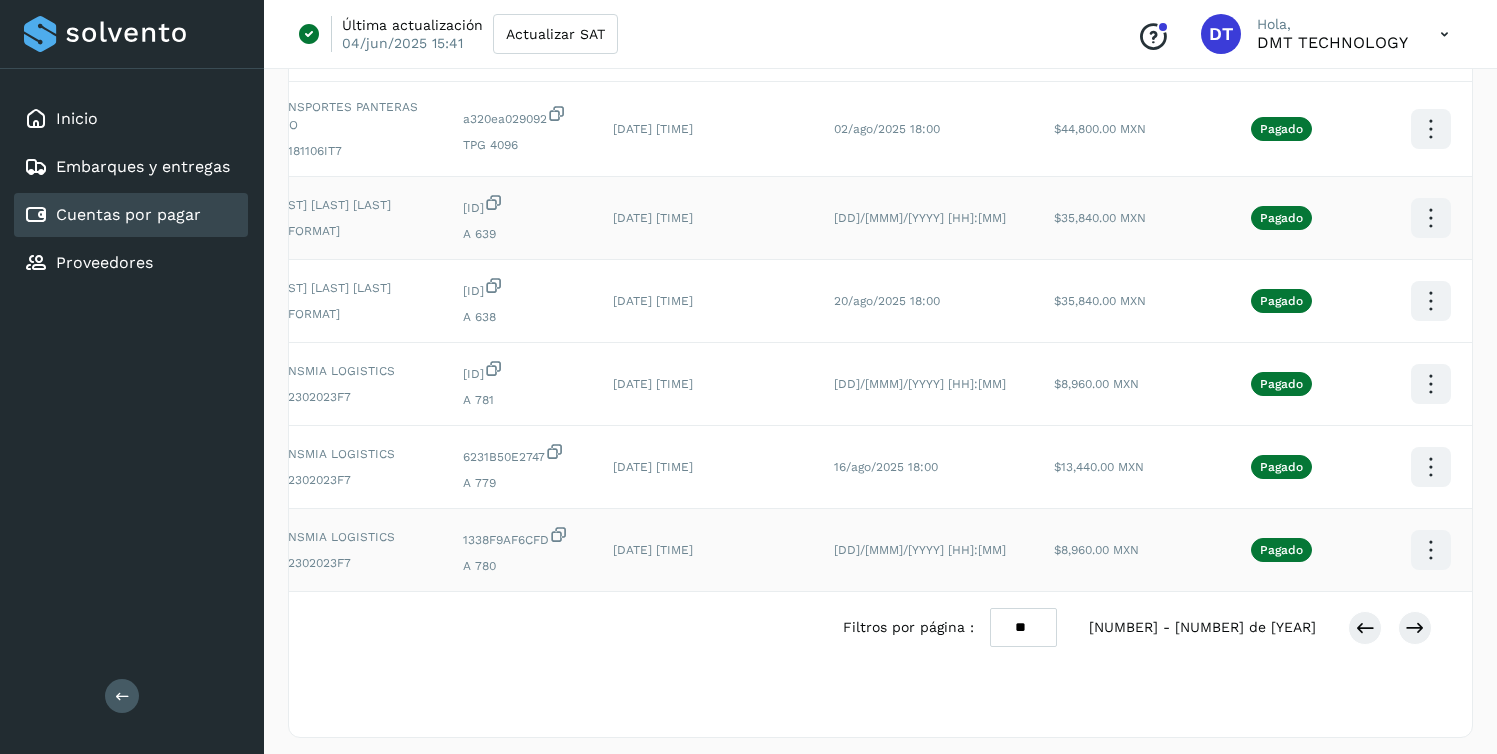 scroll, scrollTop: 522, scrollLeft: 0, axis: vertical 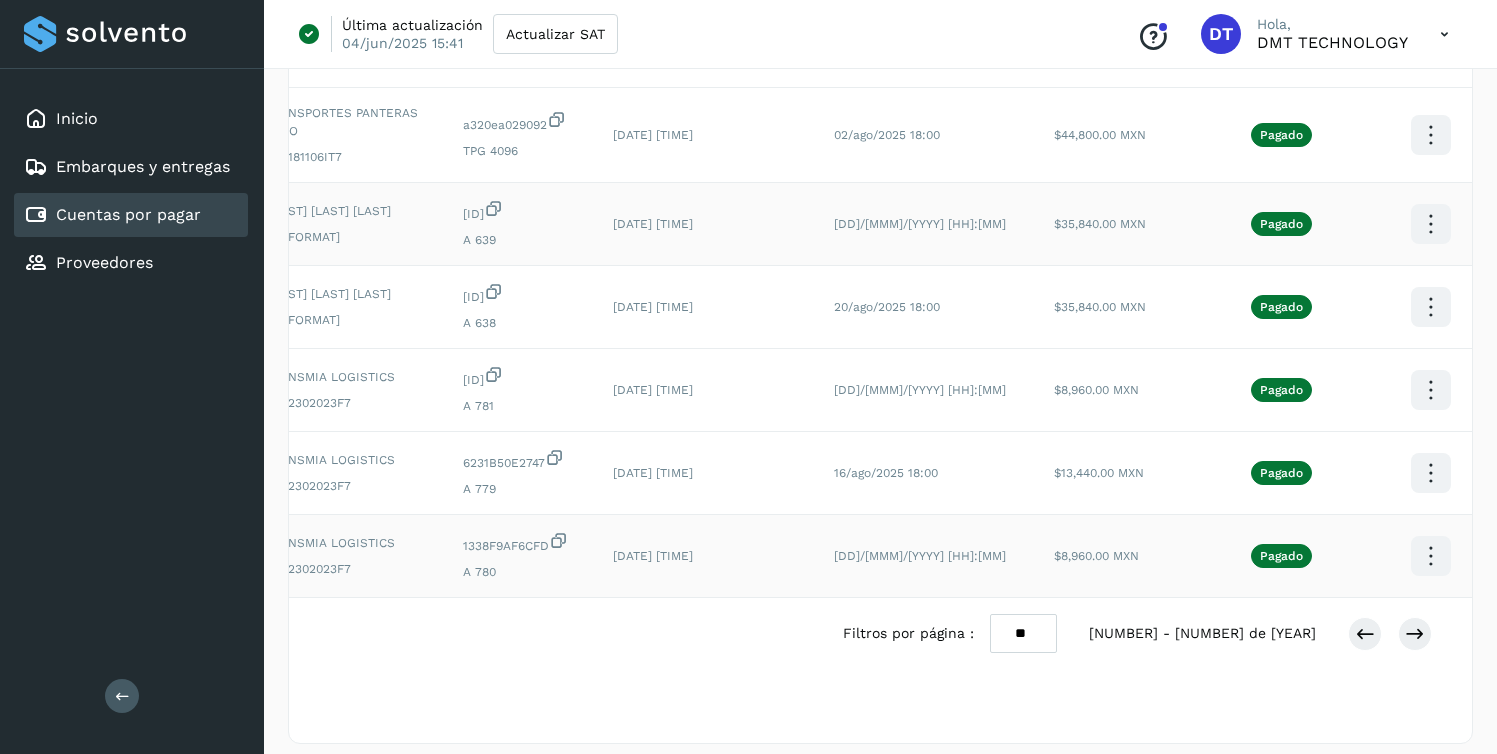 click at bounding box center (1430, -203) 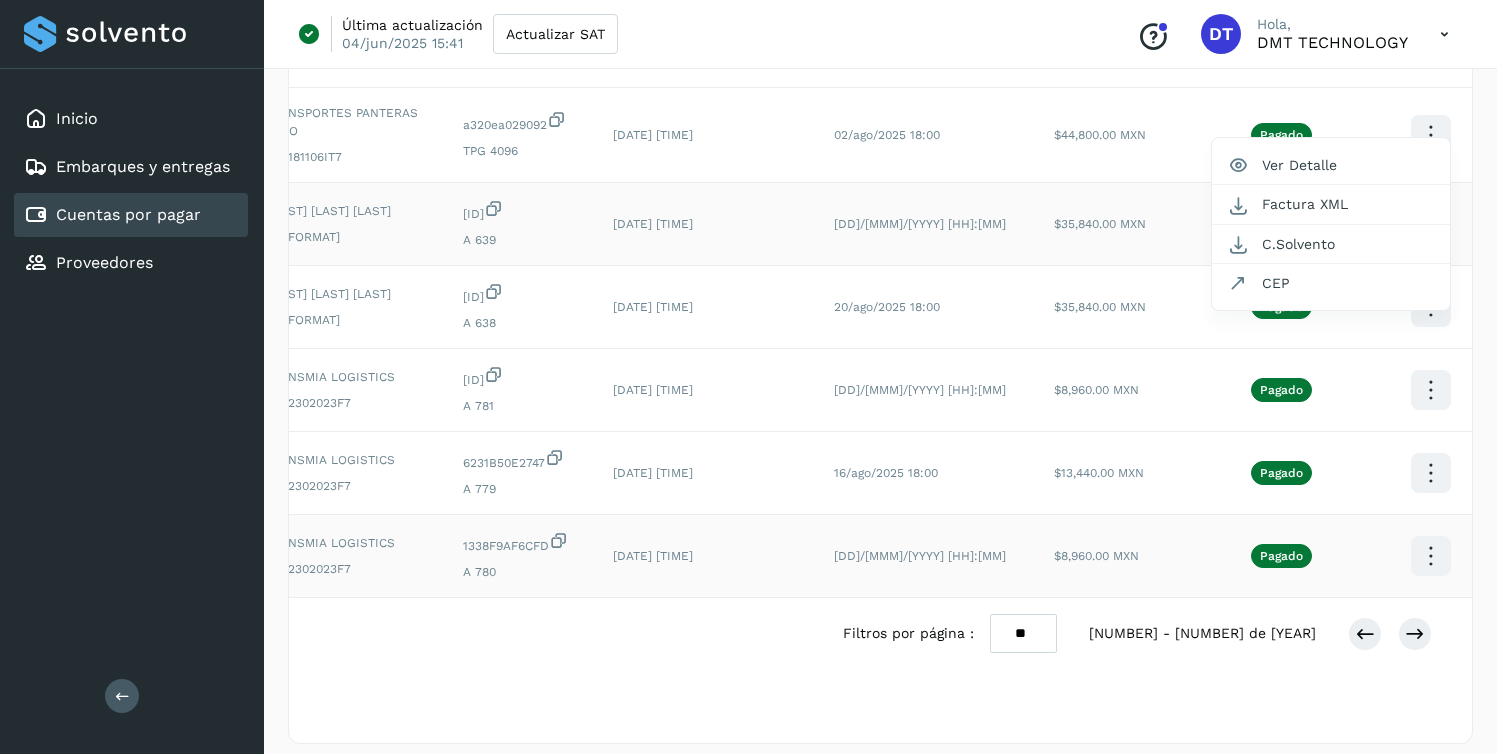 click at bounding box center [748, 377] 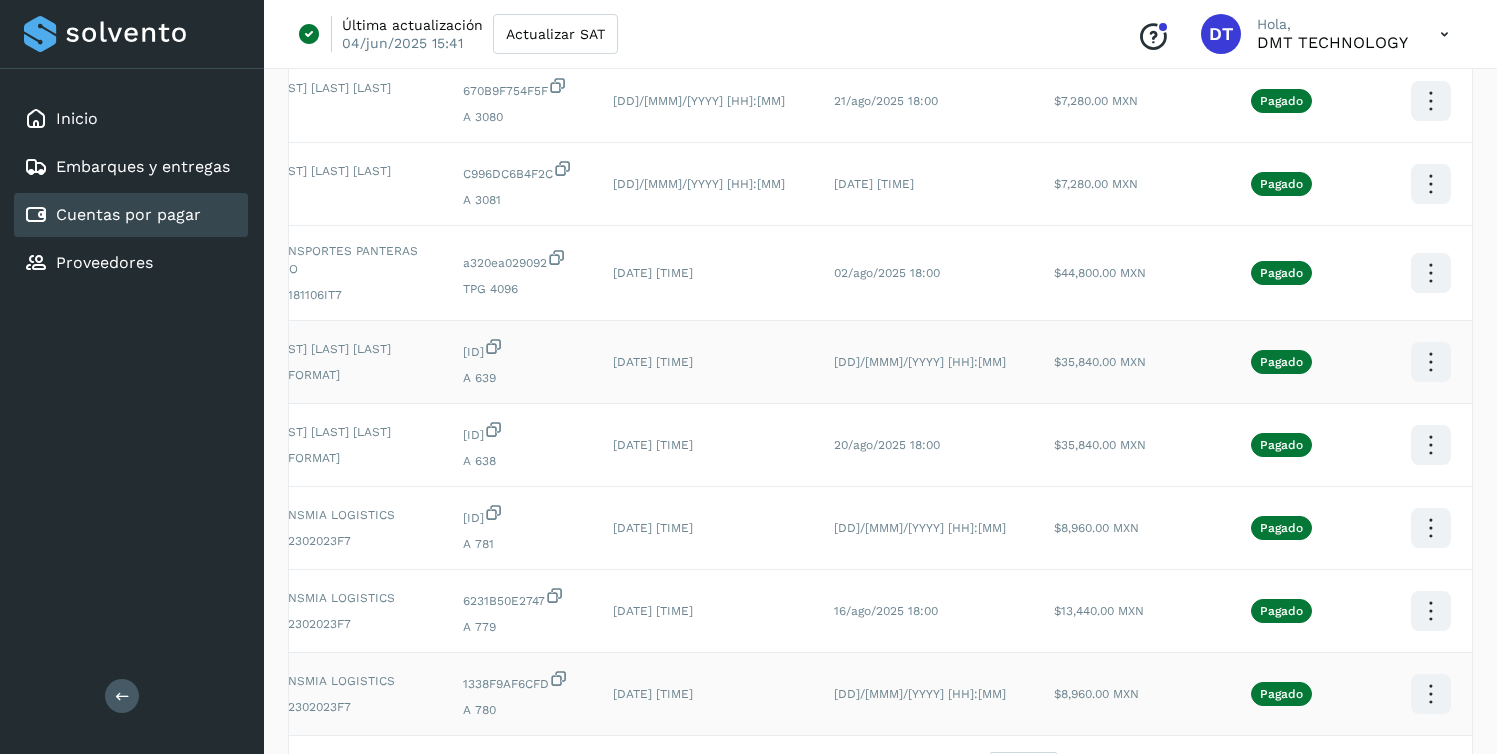 scroll, scrollTop: 0, scrollLeft: 0, axis: both 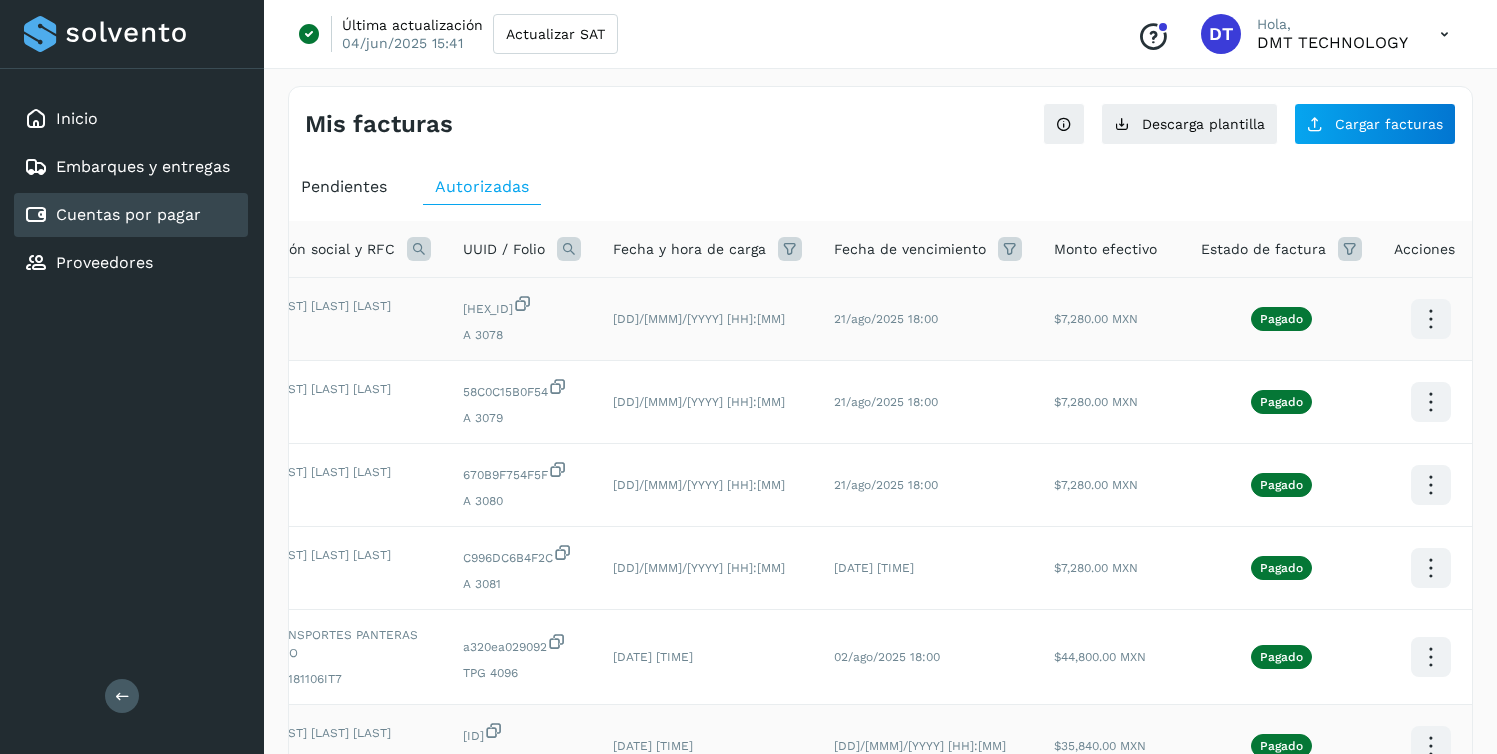 click at bounding box center [1430, 319] 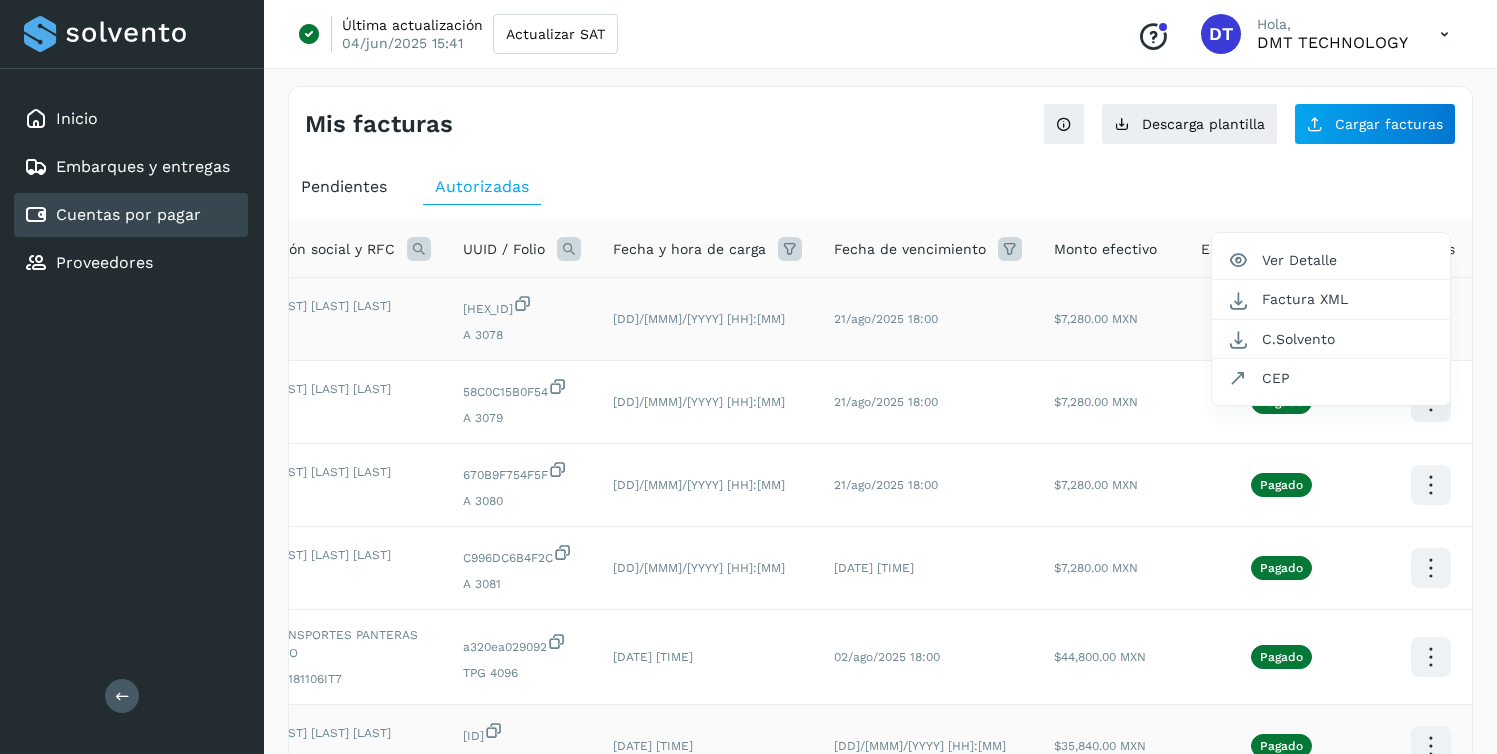 click at bounding box center (748, 377) 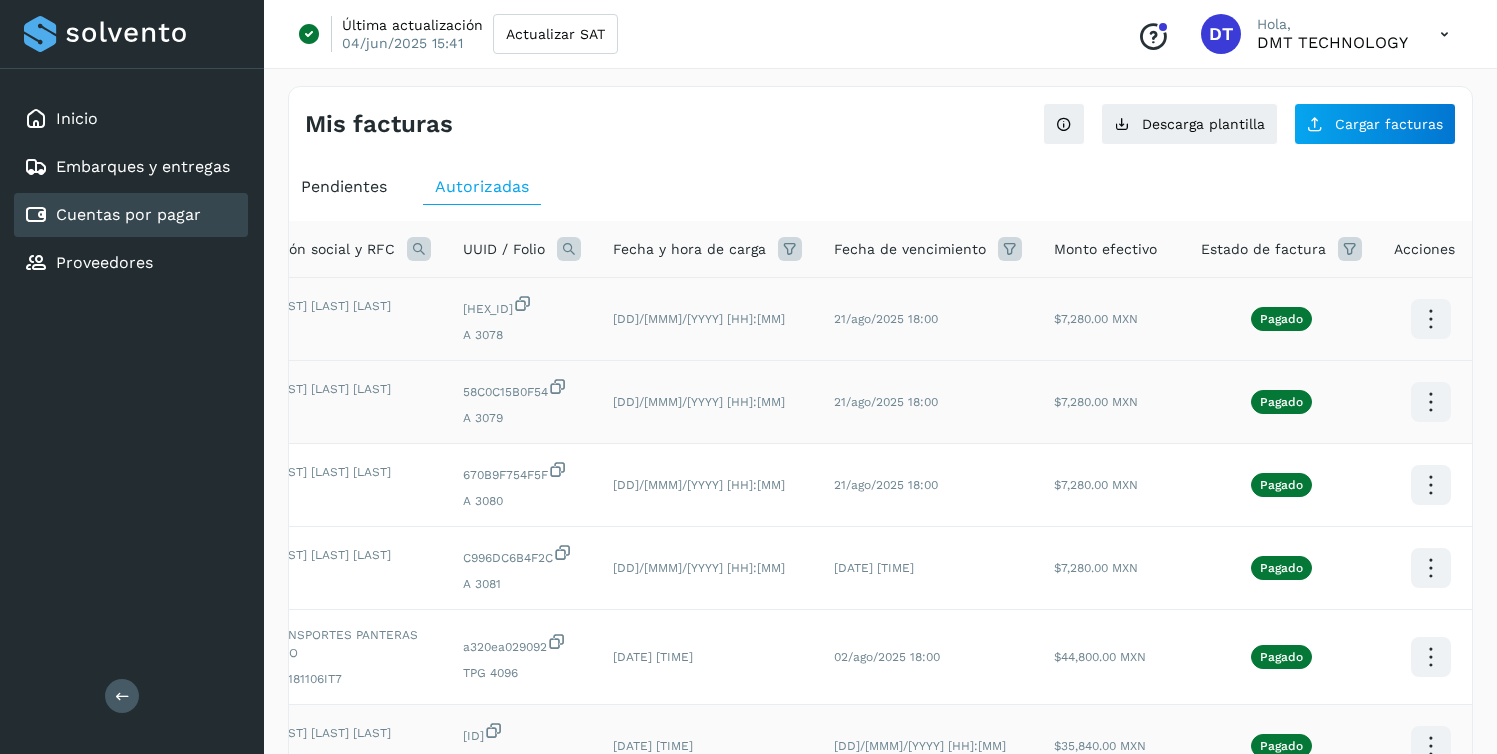 click at bounding box center (1430, 319) 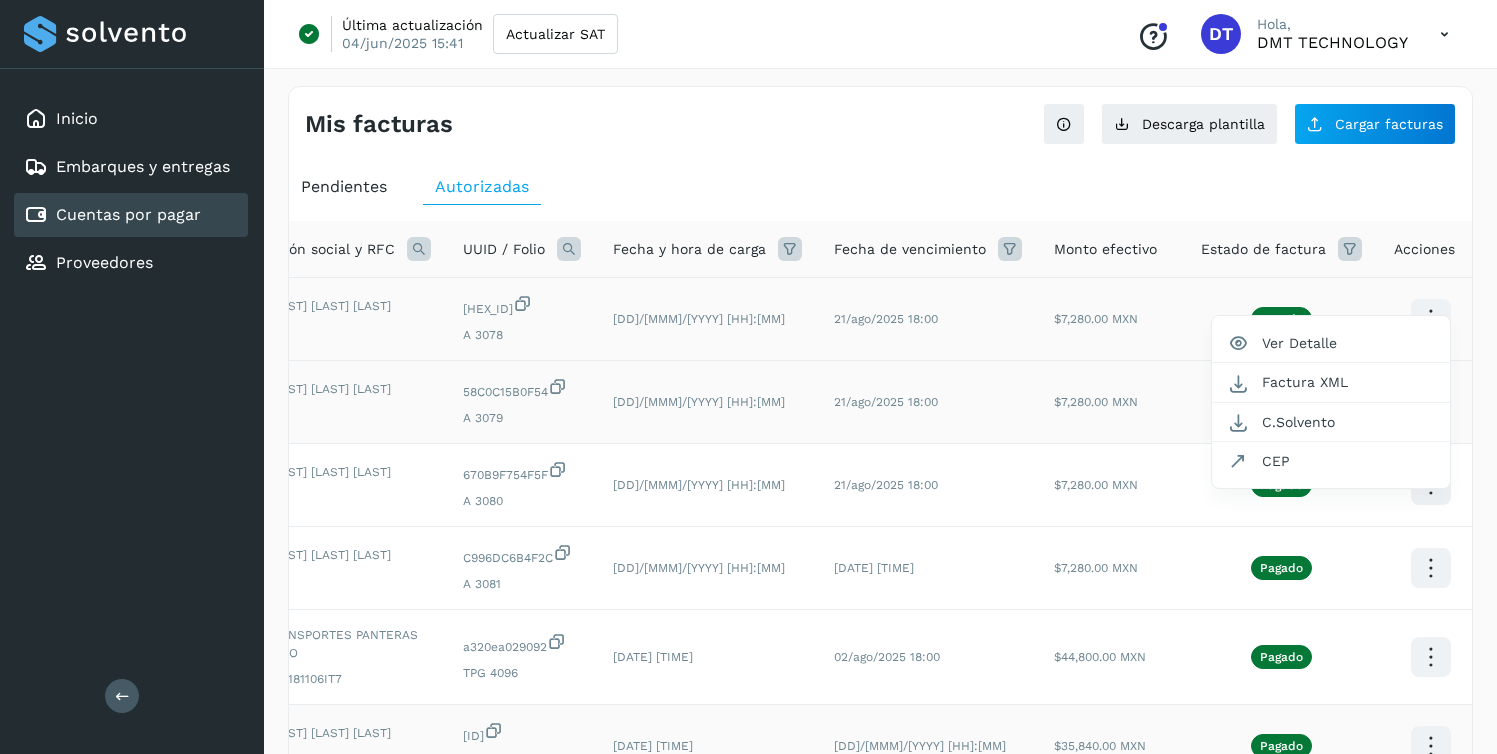 click at bounding box center [748, 377] 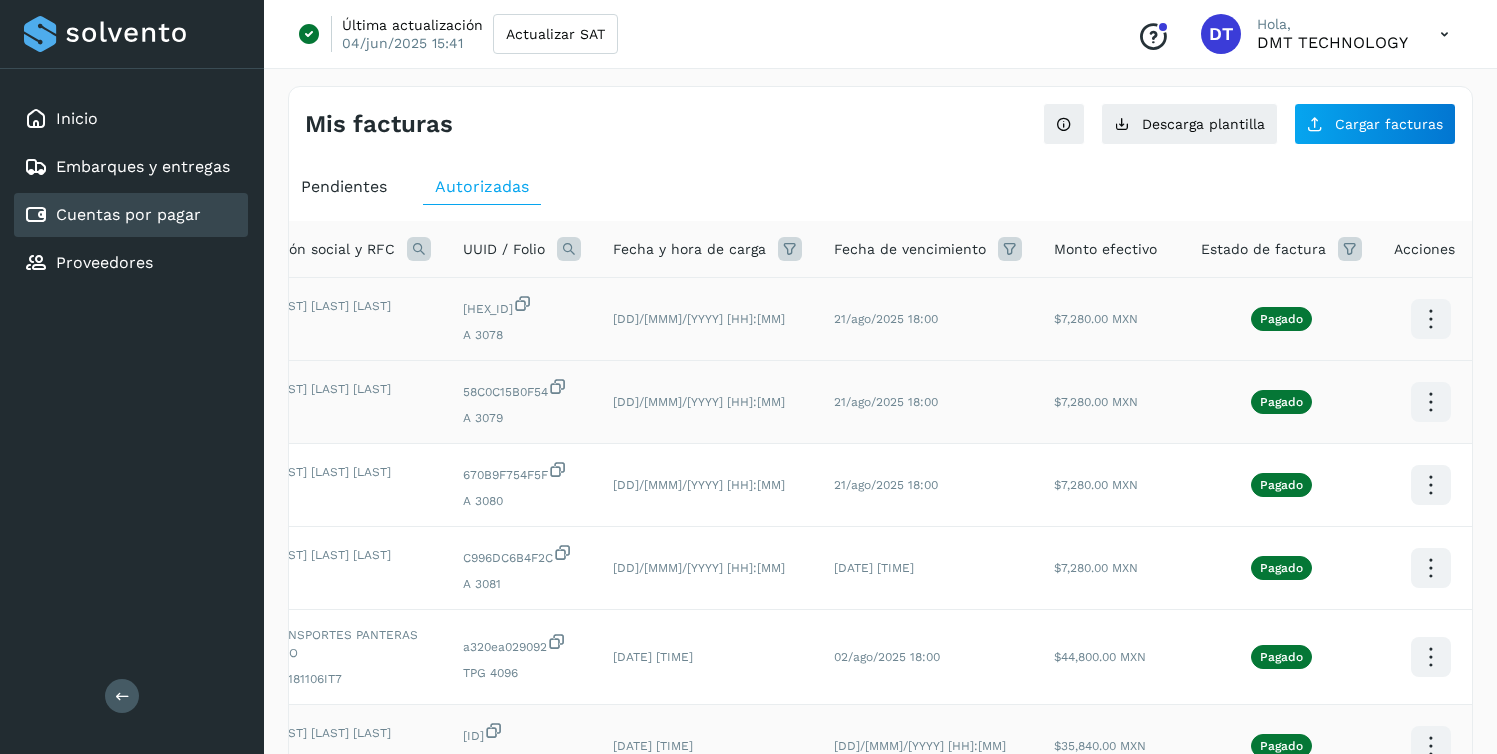 scroll, scrollTop: 0, scrollLeft: 0, axis: both 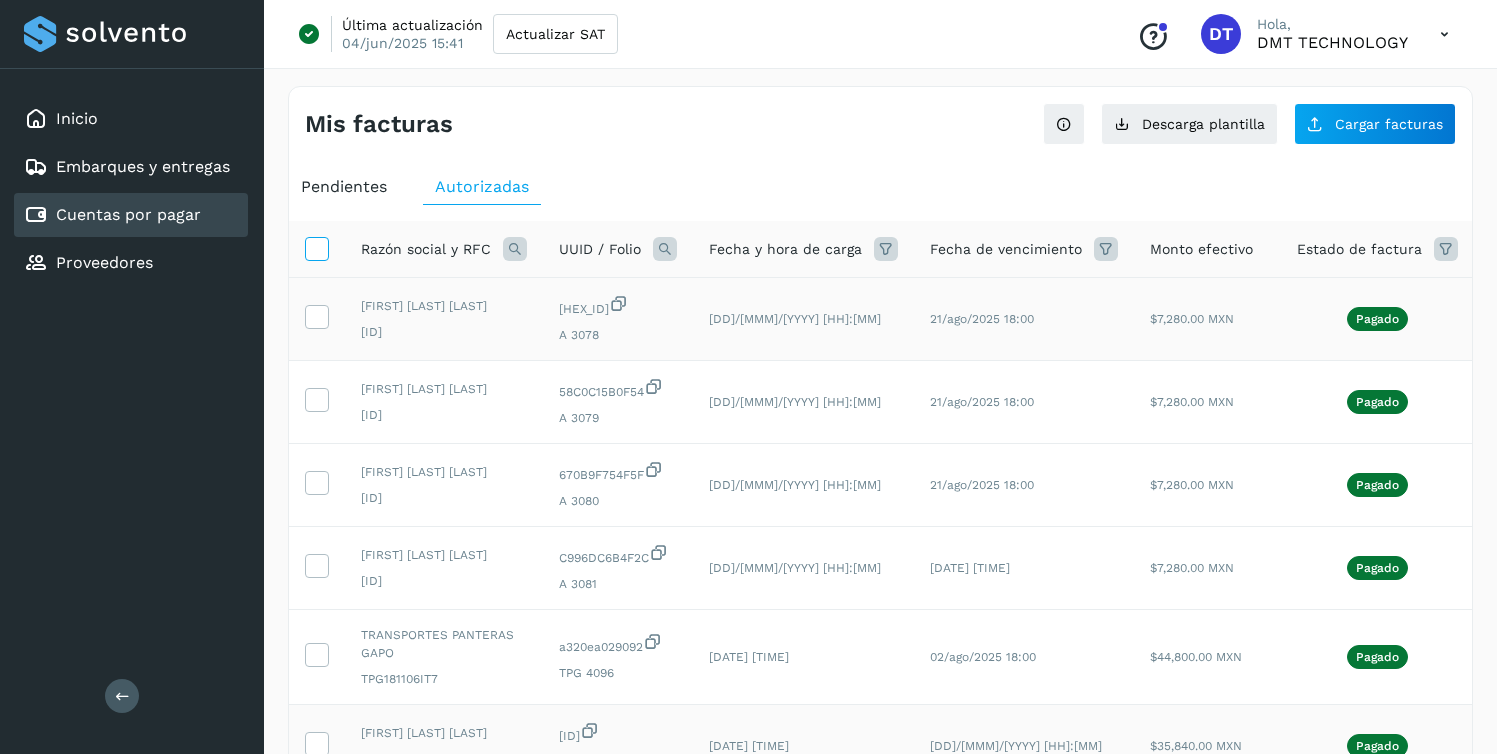 click at bounding box center [316, 247] 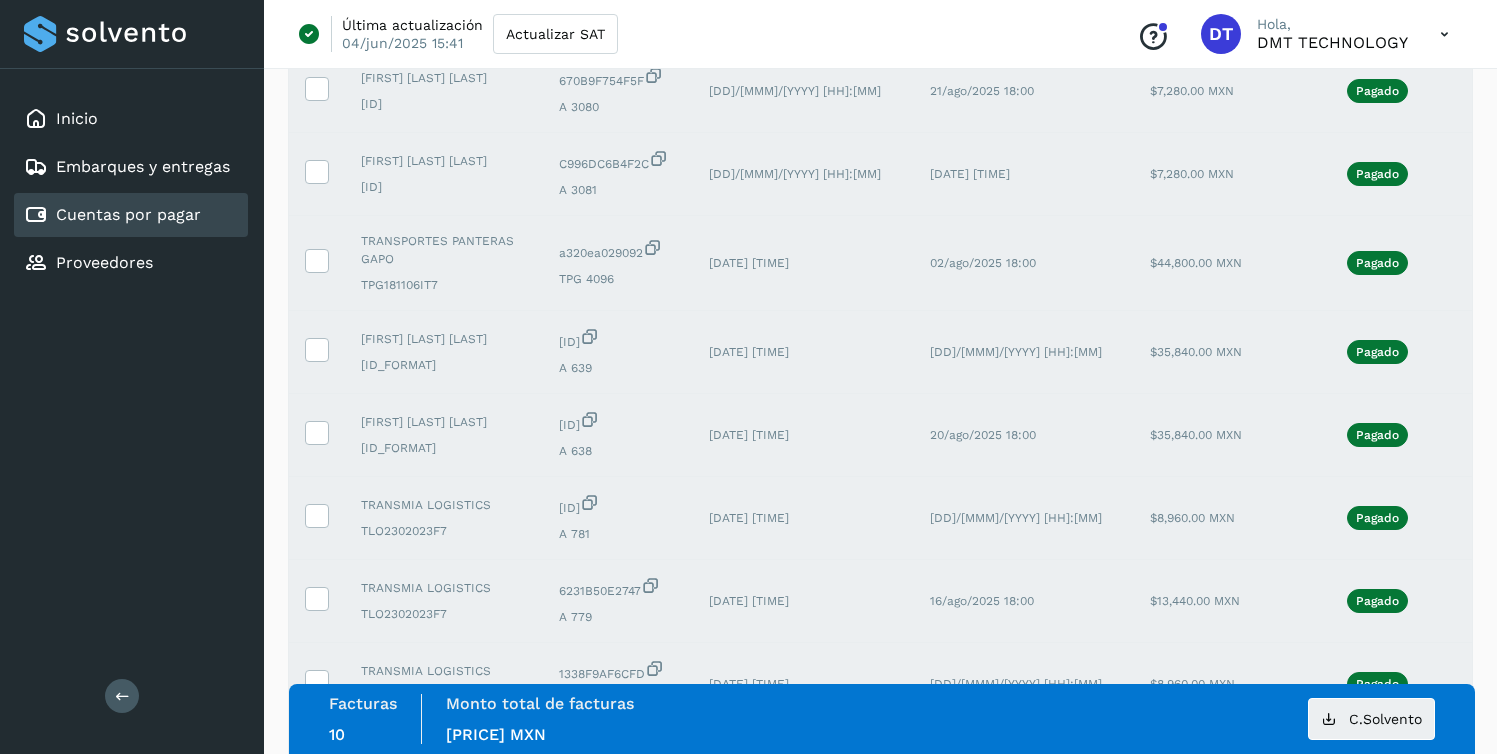 scroll, scrollTop: 623, scrollLeft: 0, axis: vertical 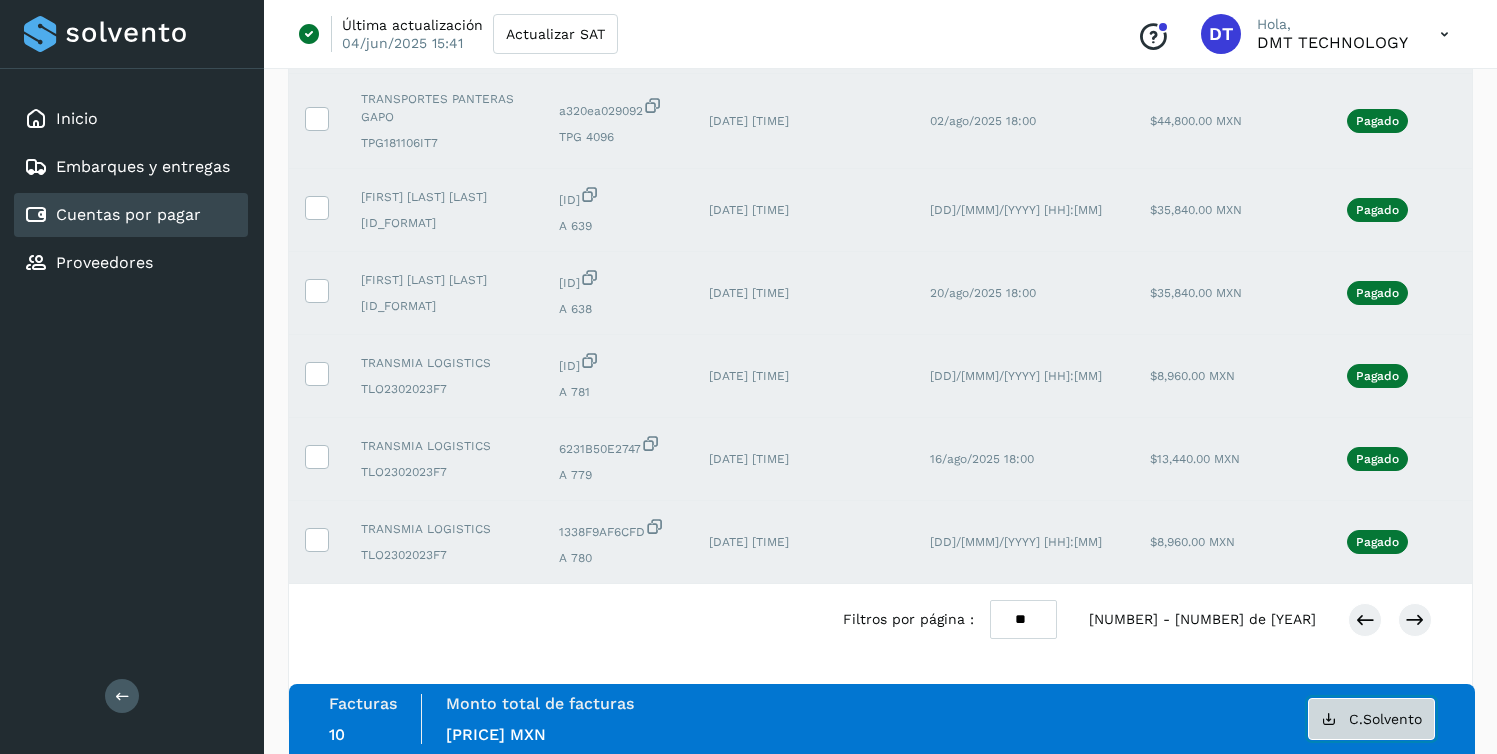 click on "C.Solvento" 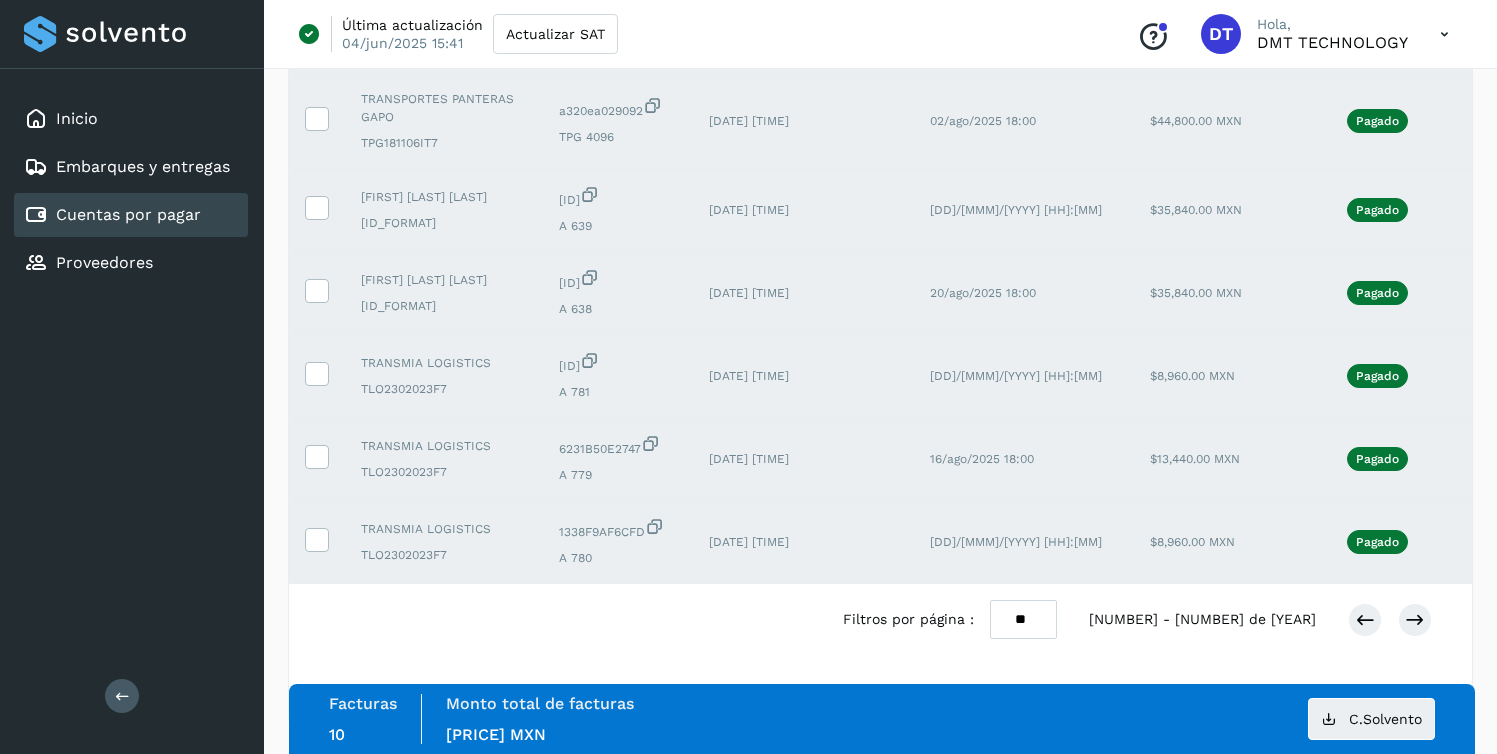 click on "** ** **" at bounding box center [1023, 619] 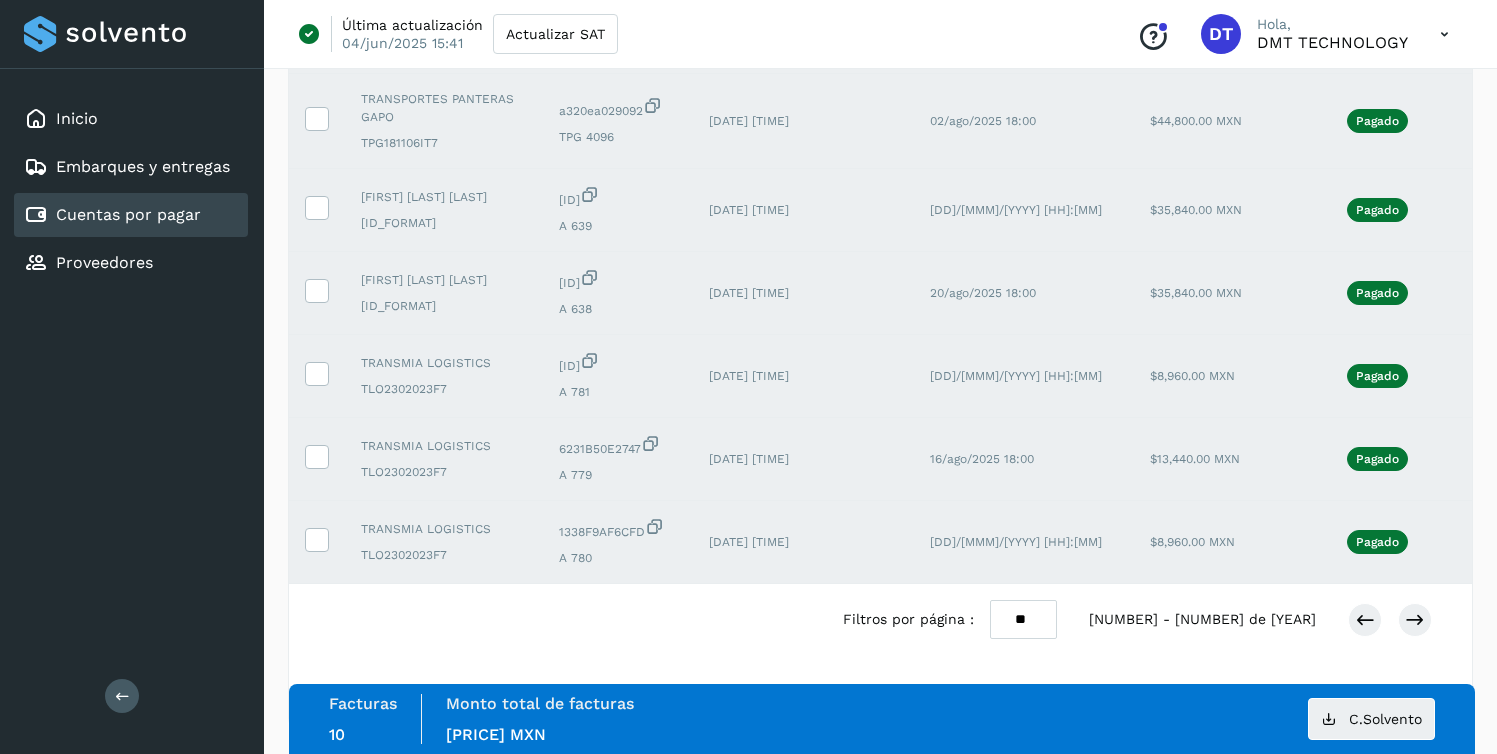 select on "**" 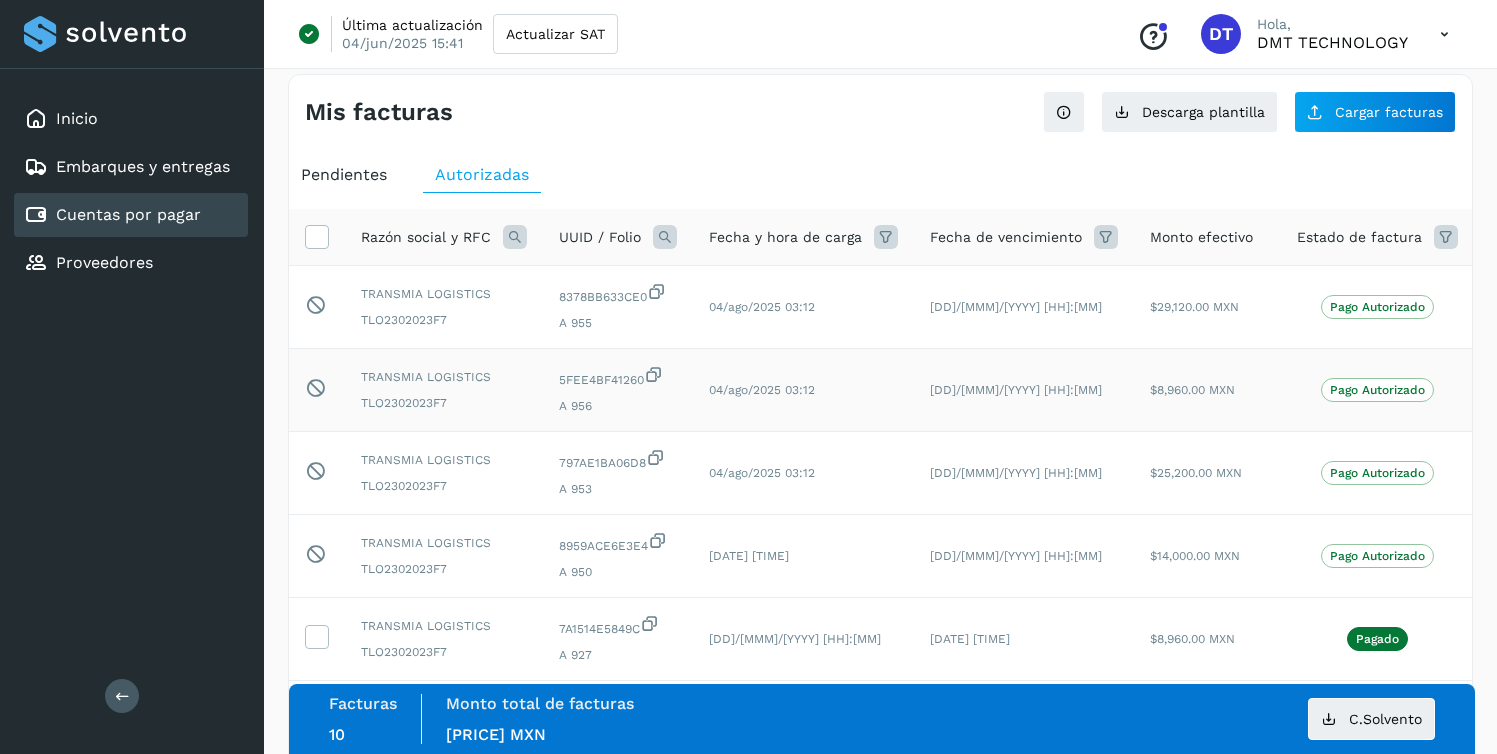 scroll, scrollTop: 0, scrollLeft: 0, axis: both 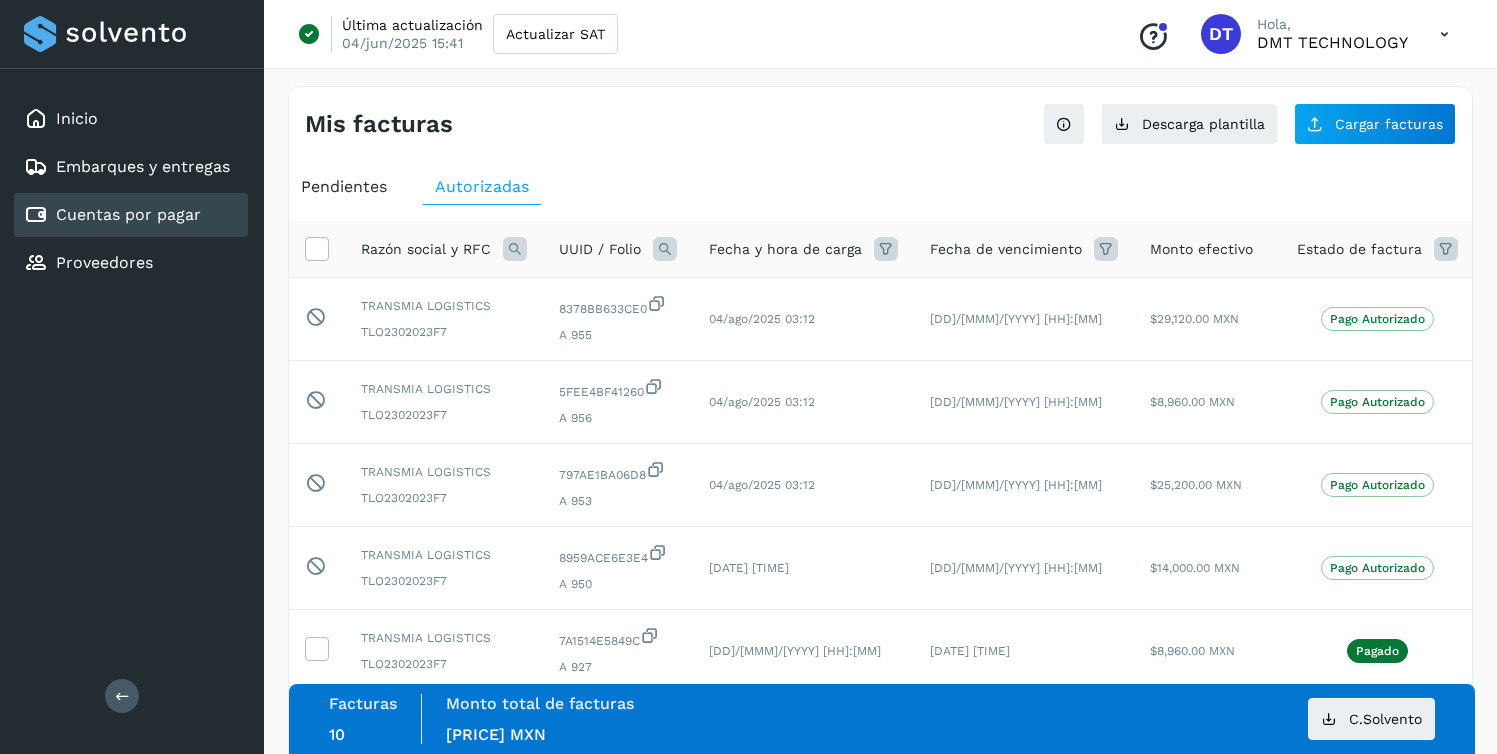 click at bounding box center [1446, 249] 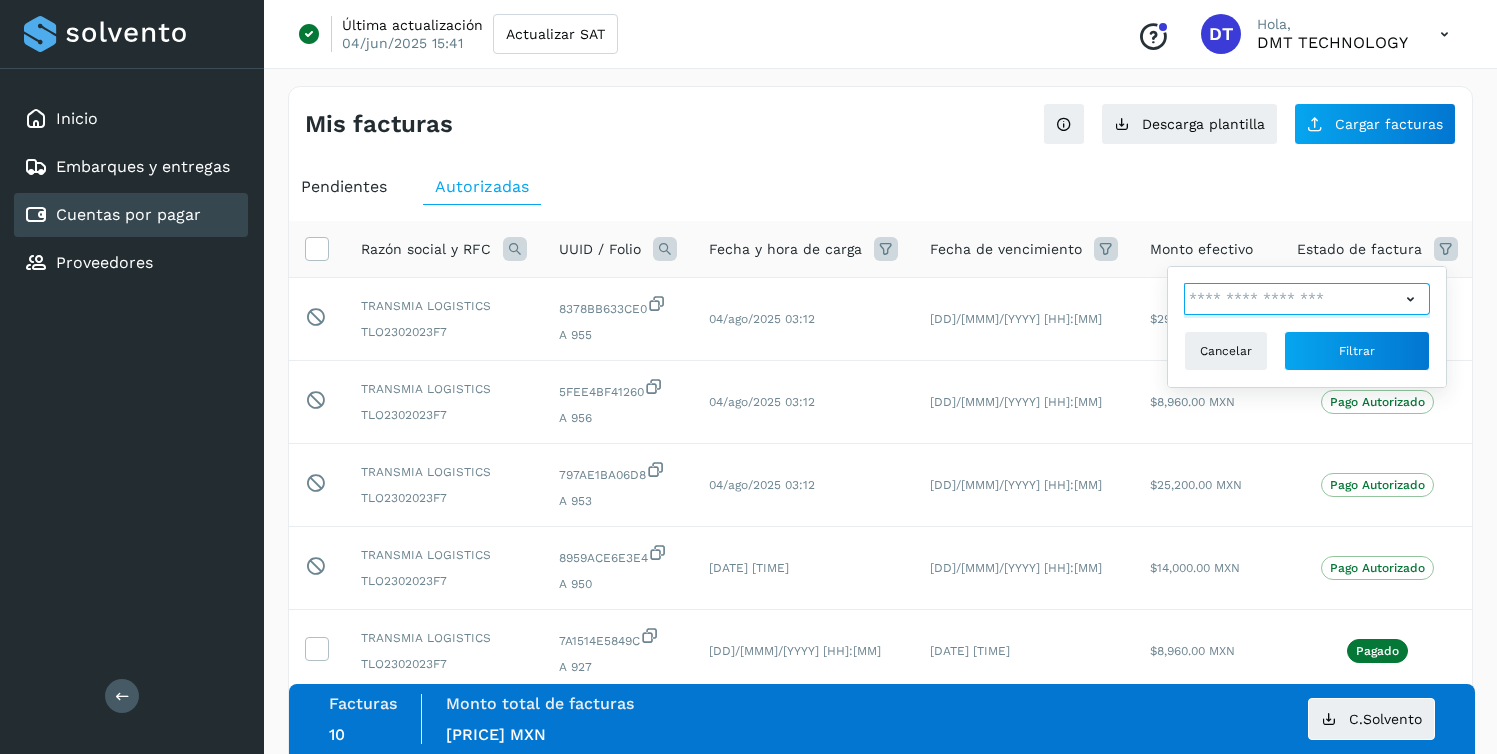 click at bounding box center [1292, 299] 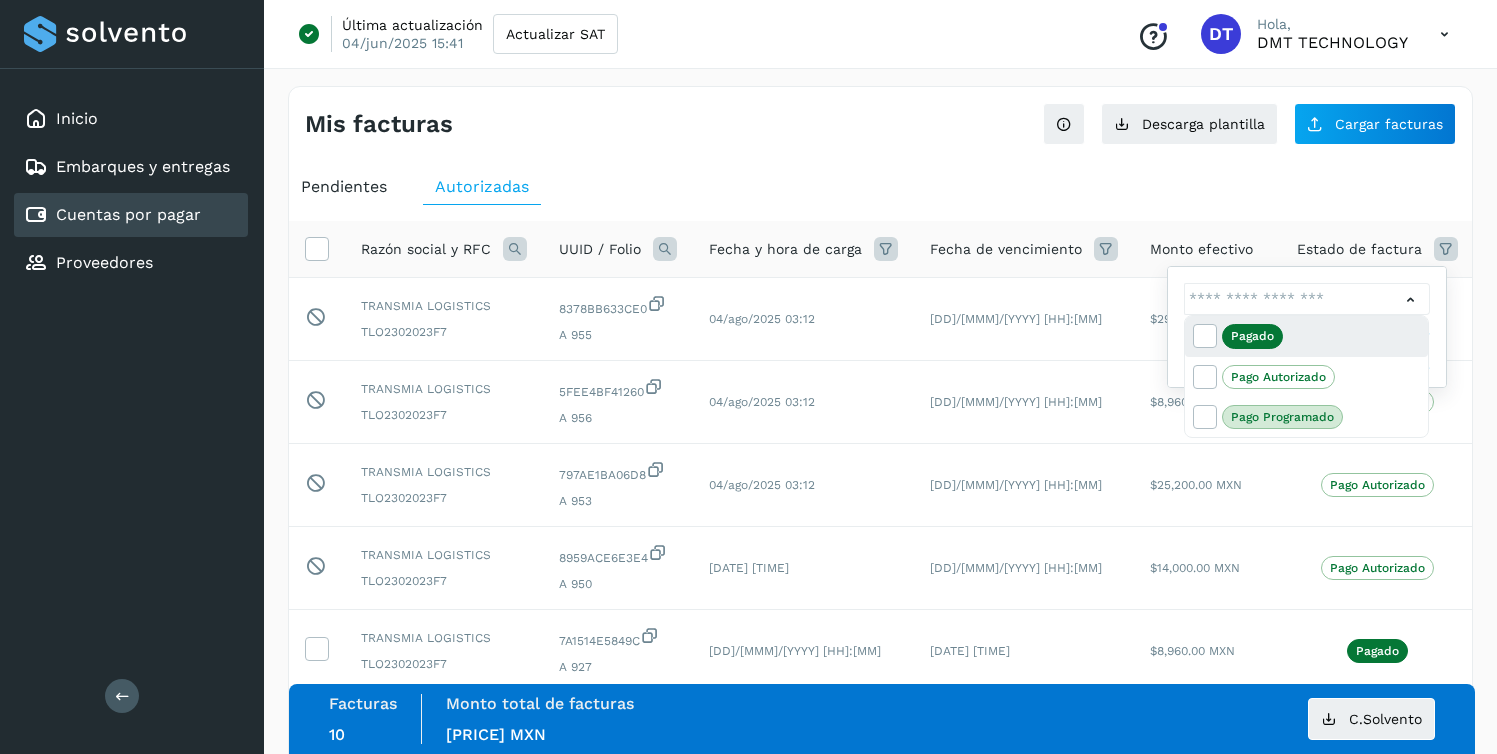 click on "Pagado" 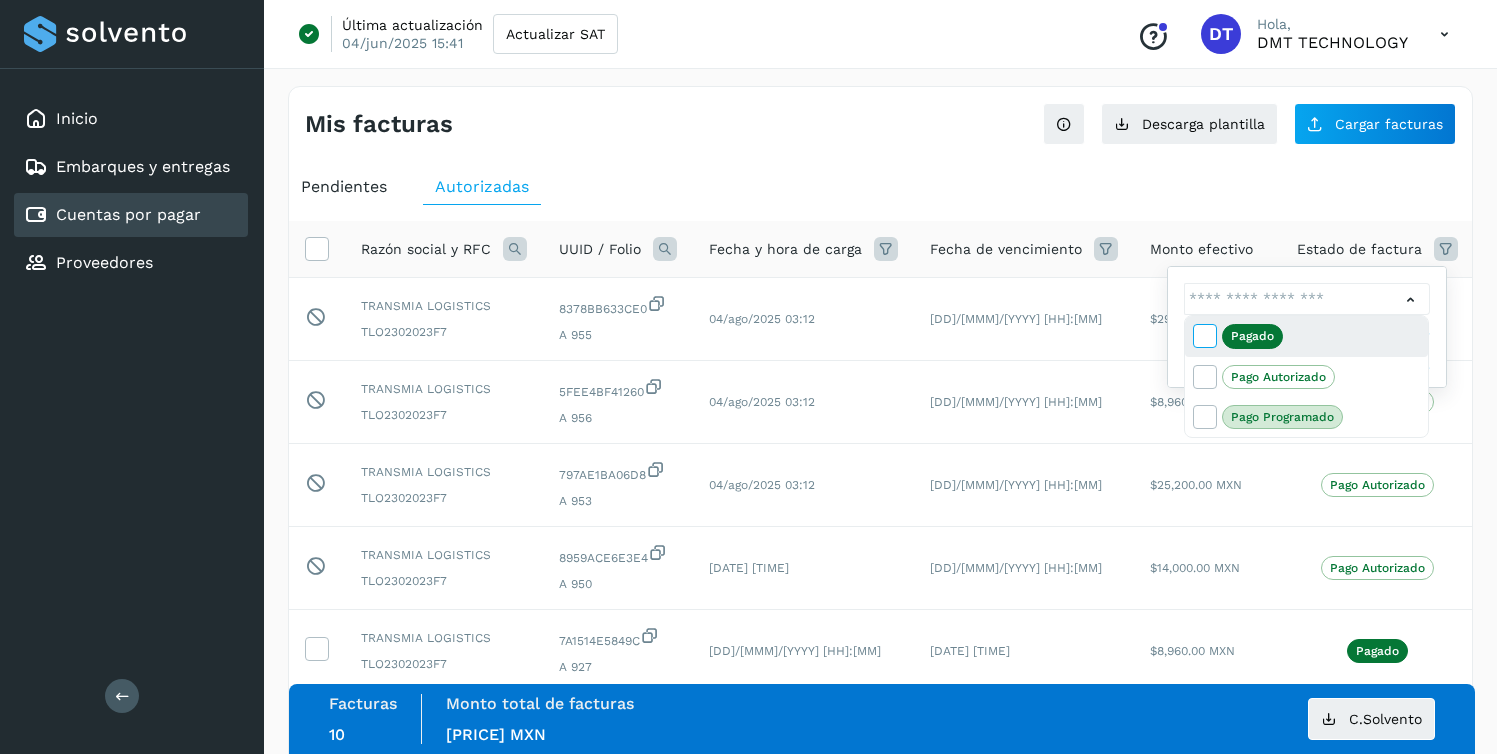 click at bounding box center (1204, 335) 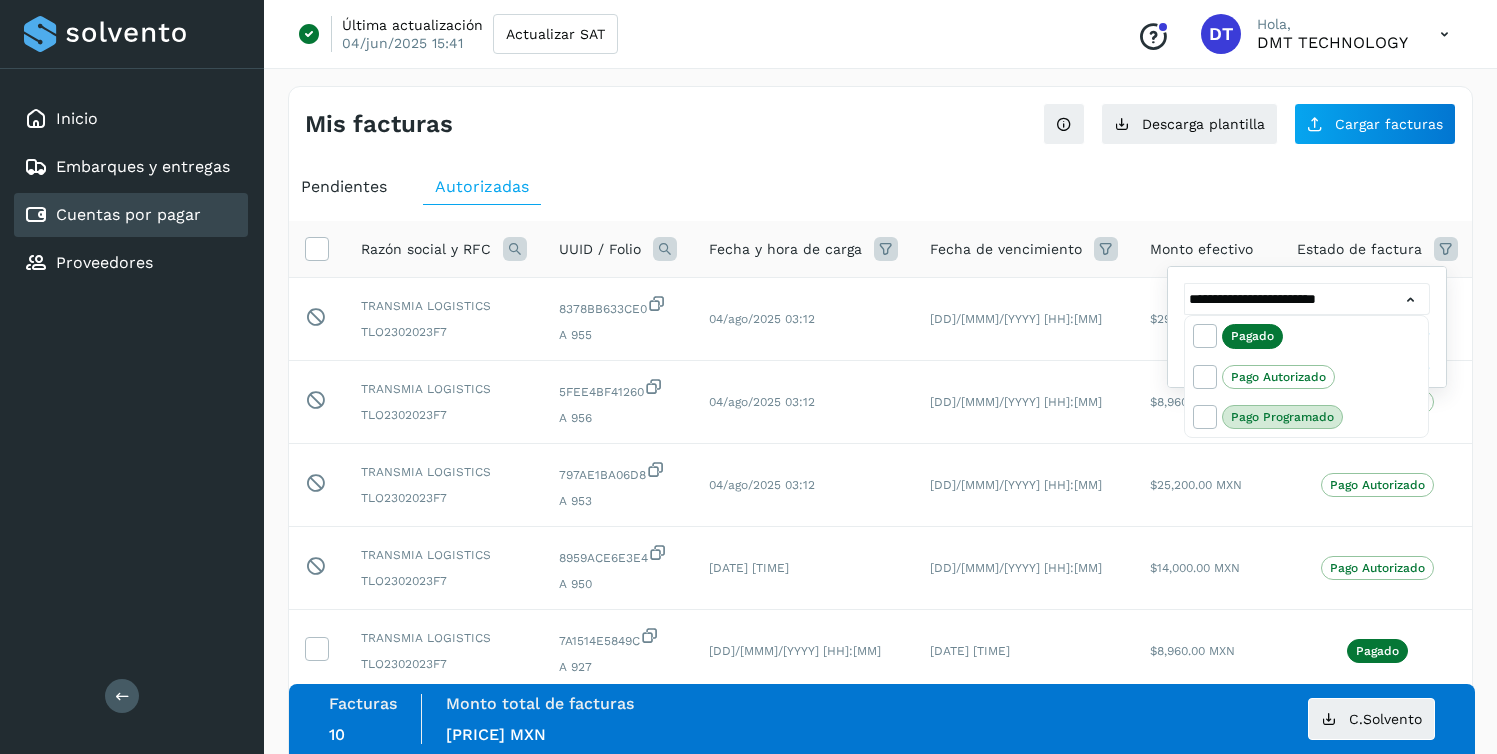 click at bounding box center (748, 377) 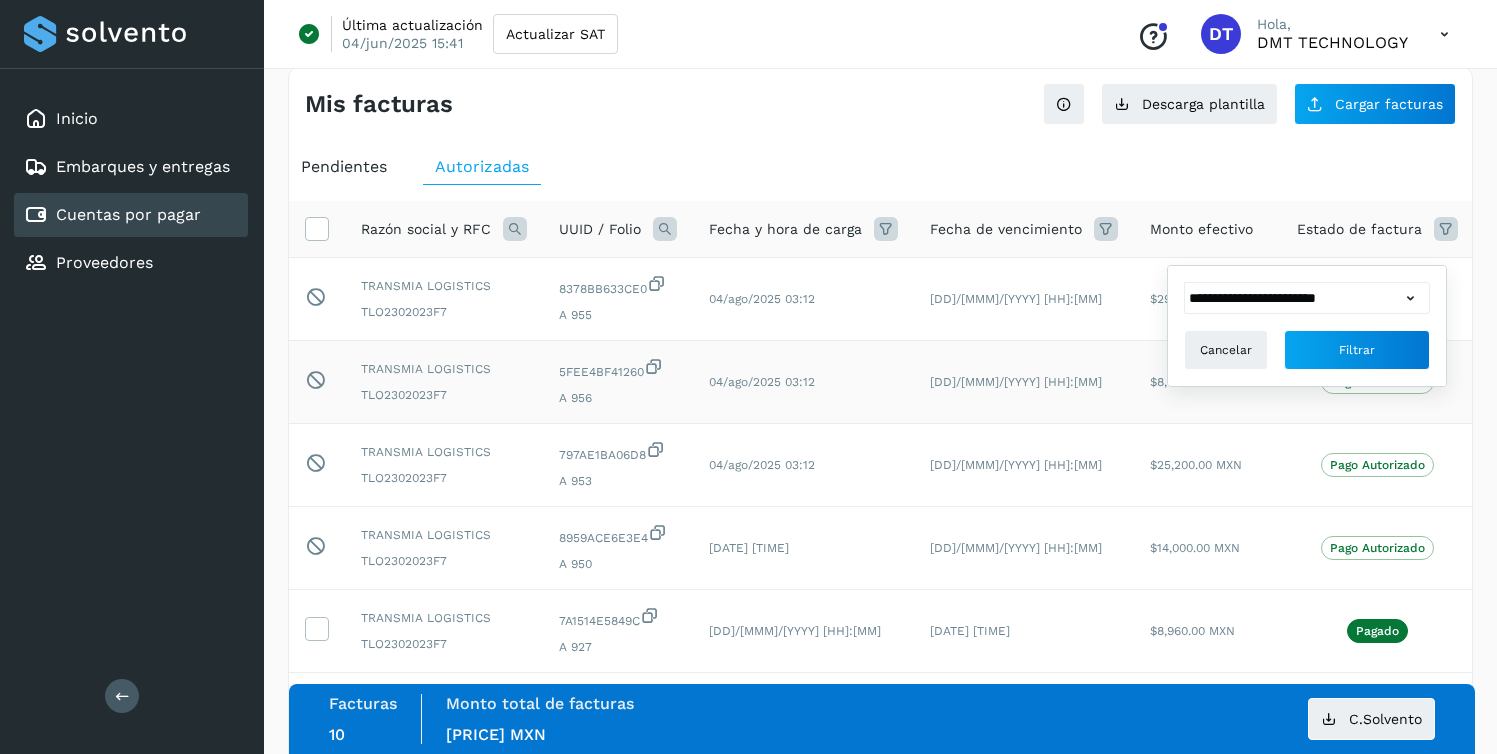 scroll, scrollTop: 32, scrollLeft: 0, axis: vertical 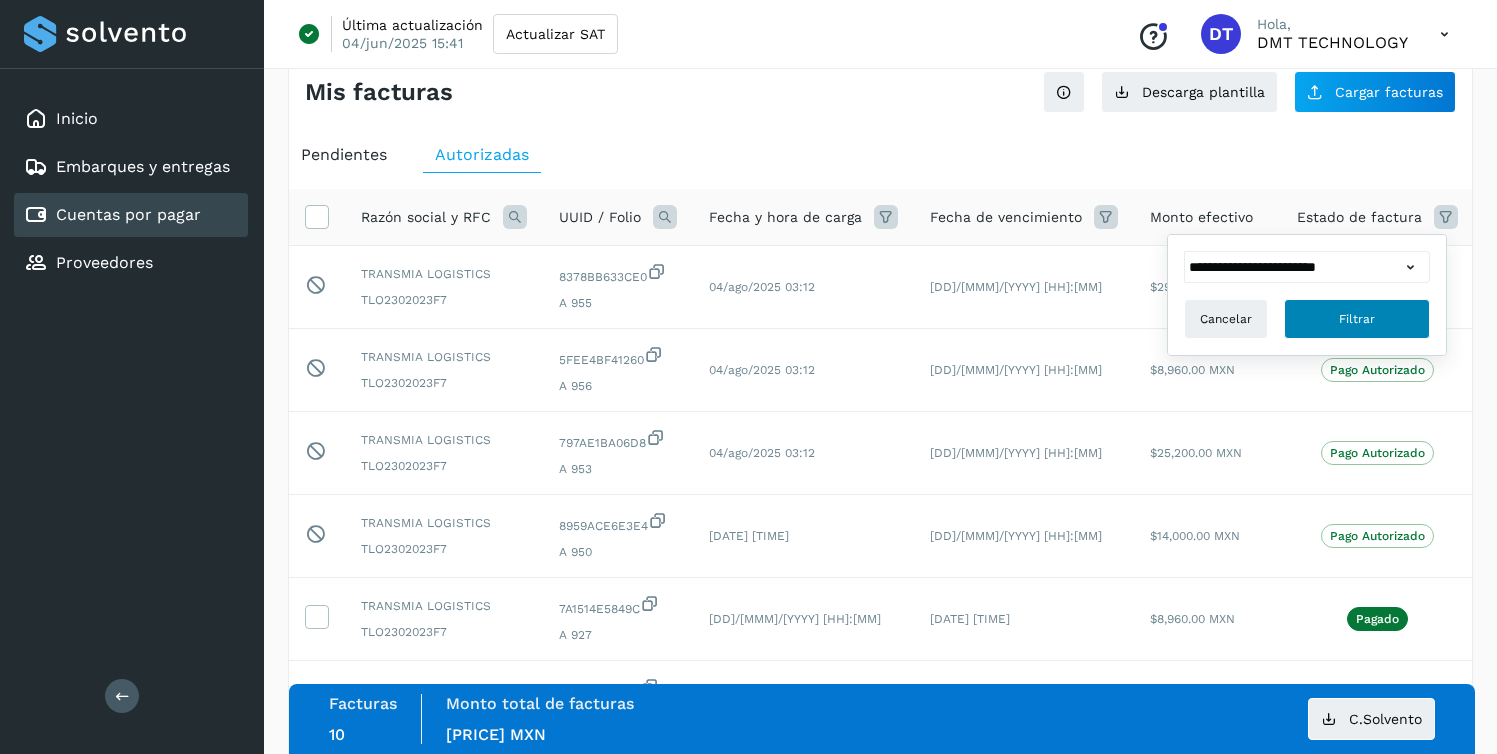 click on "Filtrar" 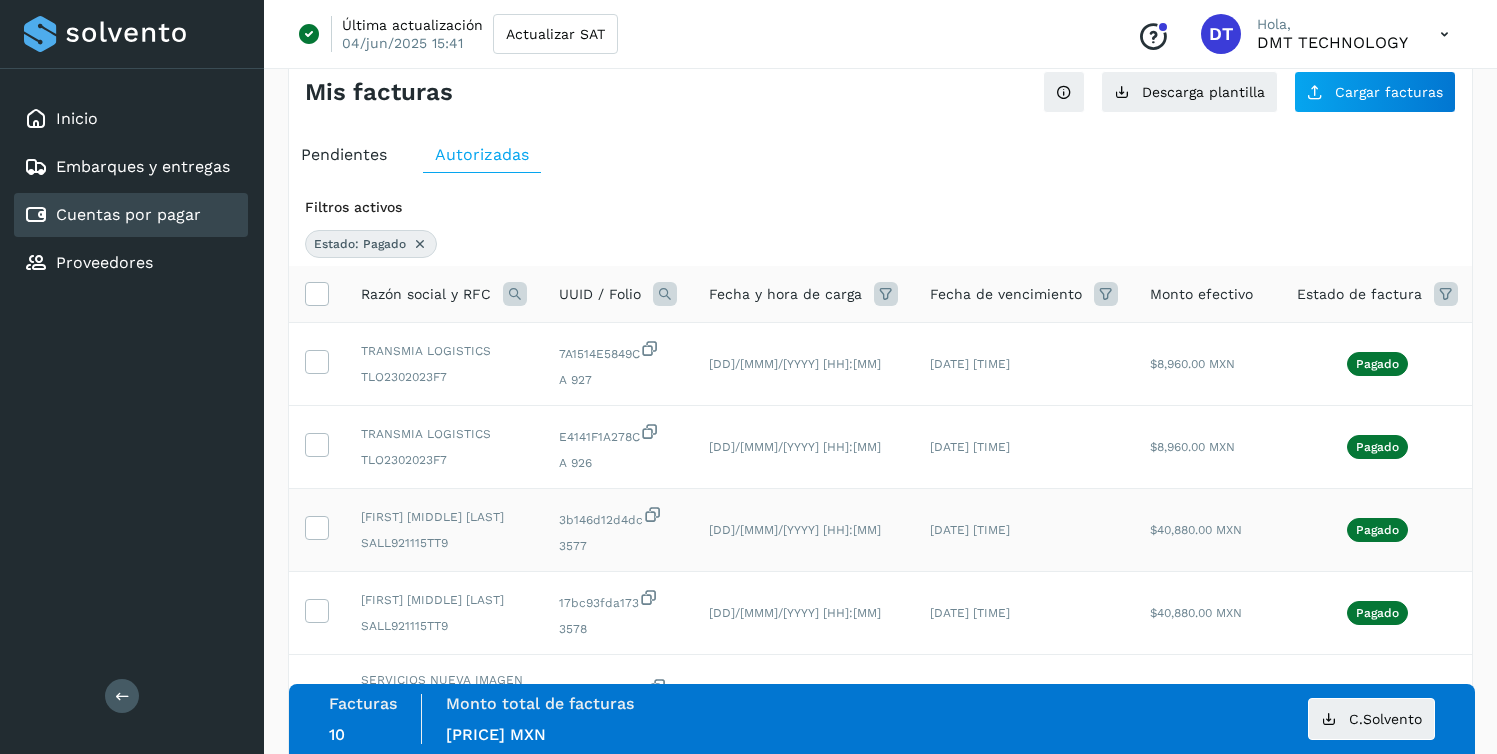 scroll, scrollTop: 712, scrollLeft: 0, axis: vertical 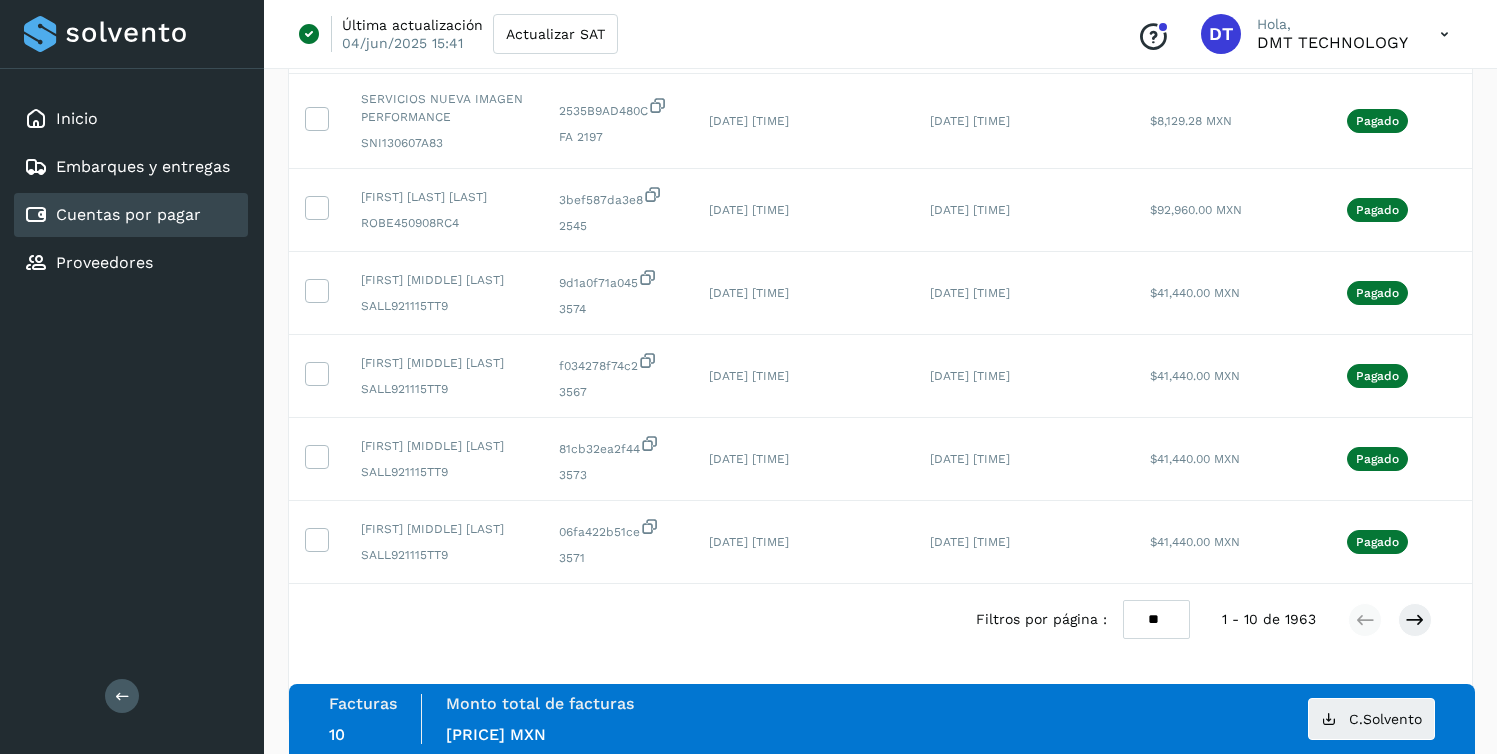 click on "** ** **" at bounding box center (1156, 619) 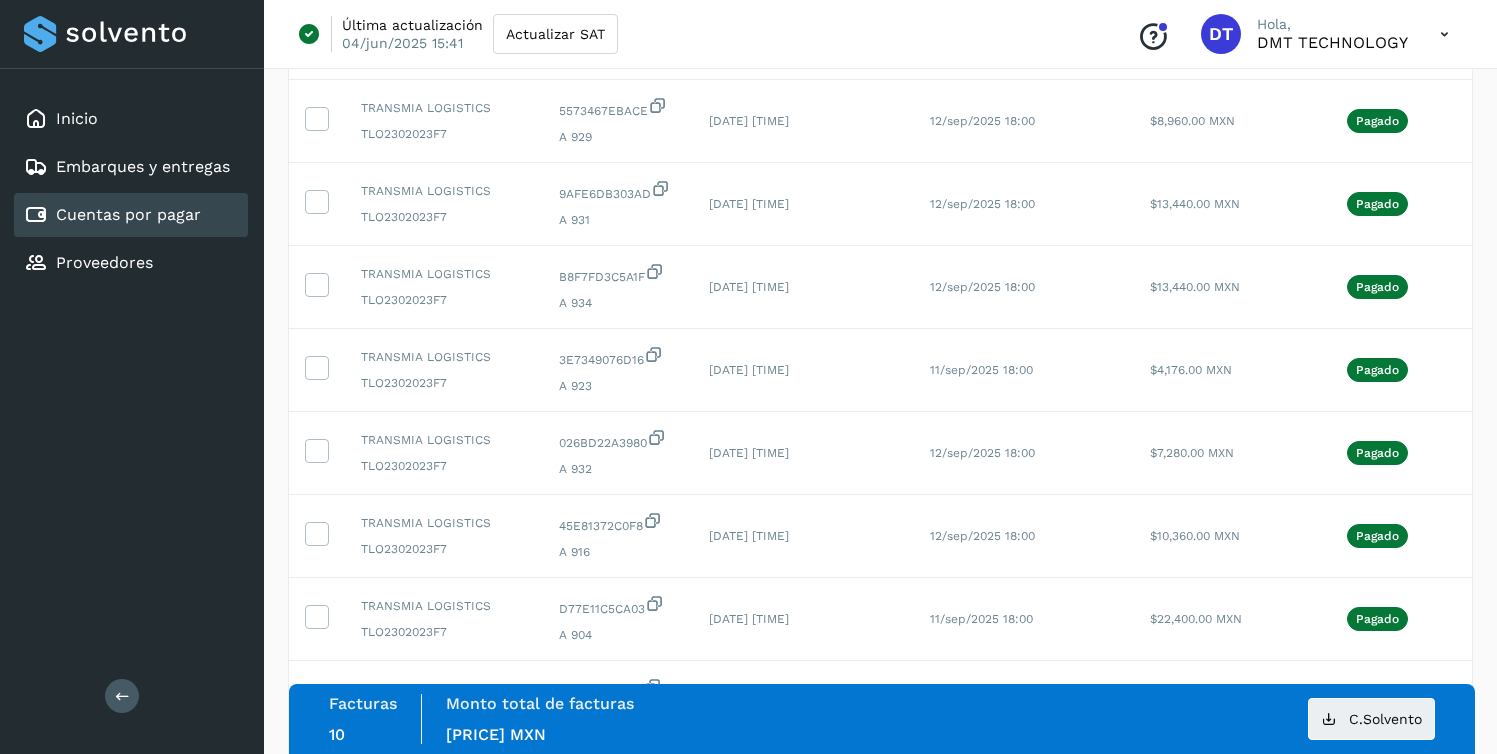 scroll, scrollTop: 4128, scrollLeft: 0, axis: vertical 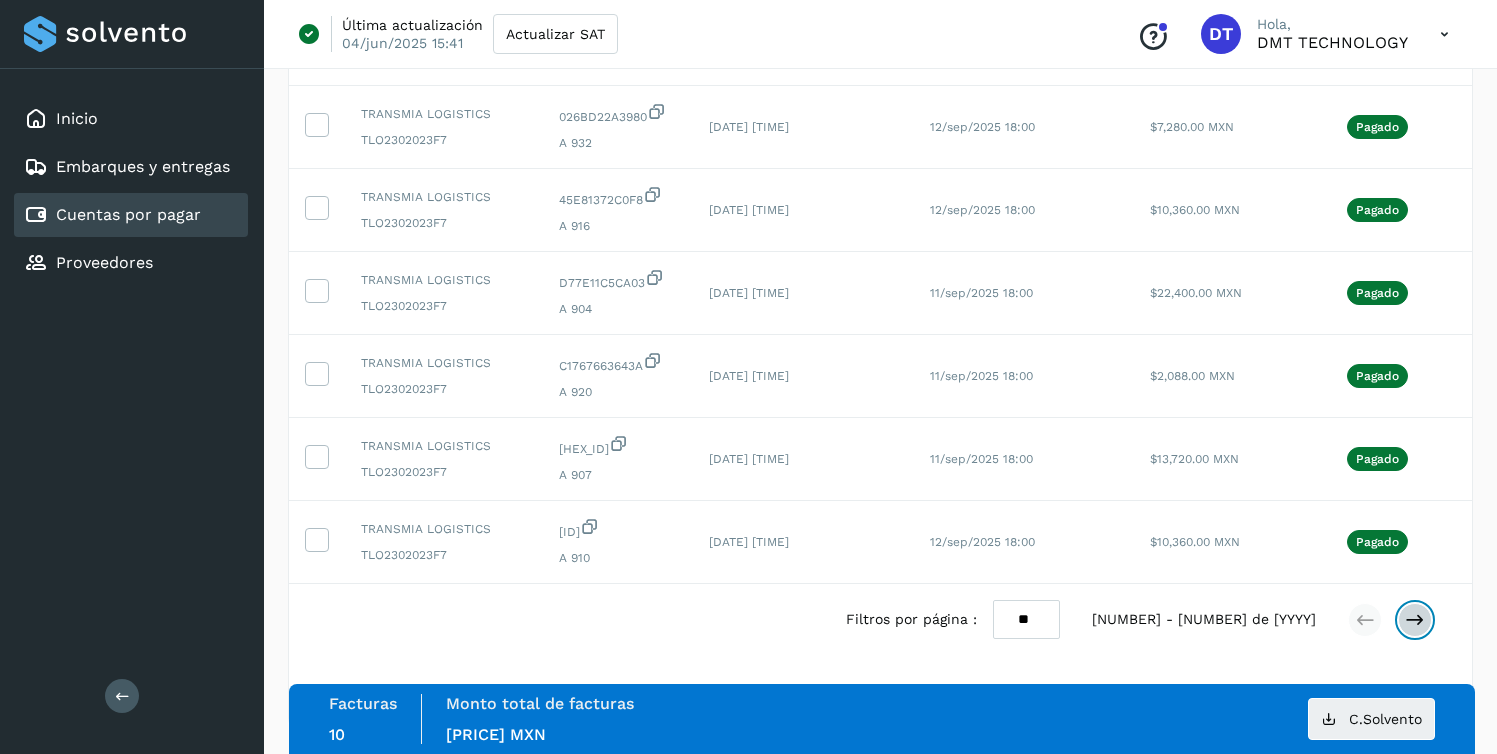 click at bounding box center [1415, 620] 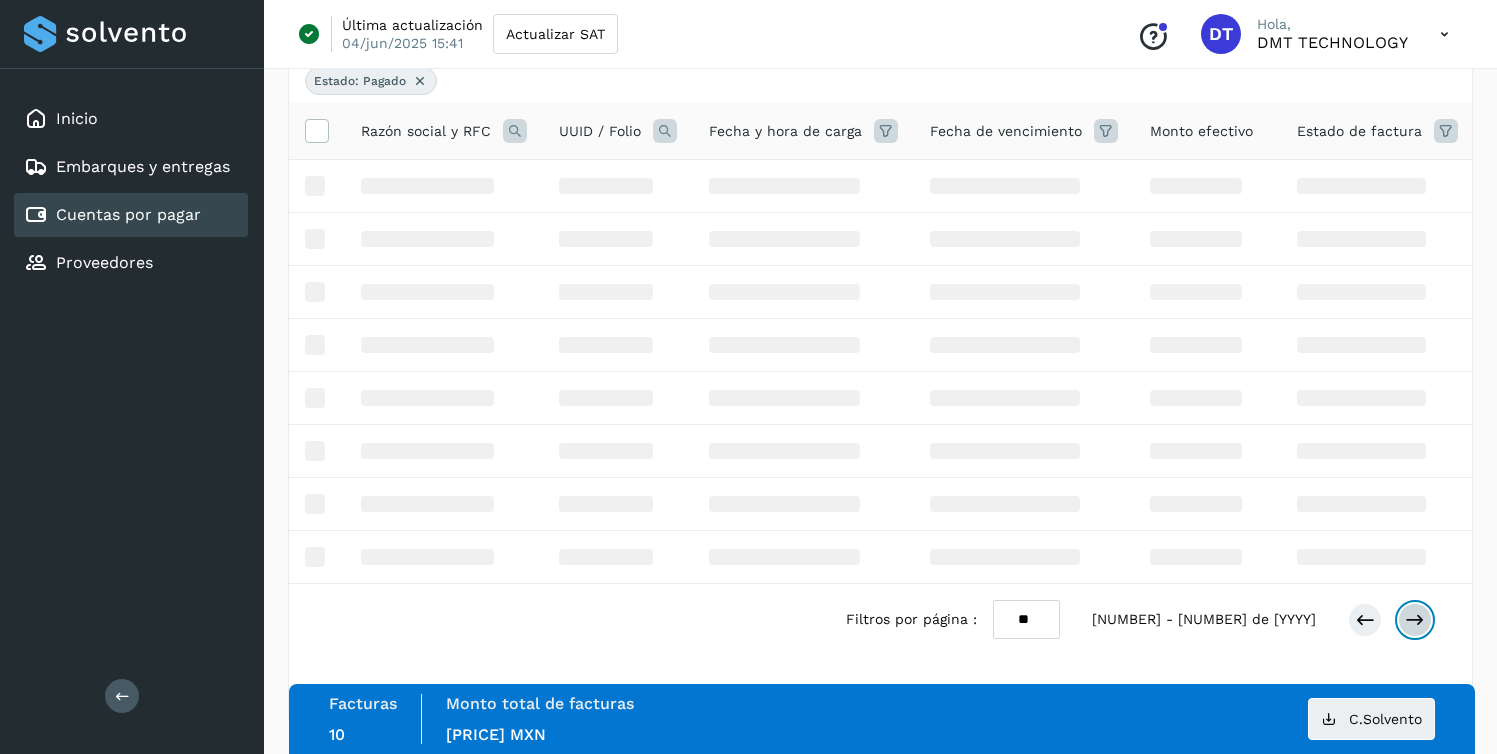 click at bounding box center (1415, 620) 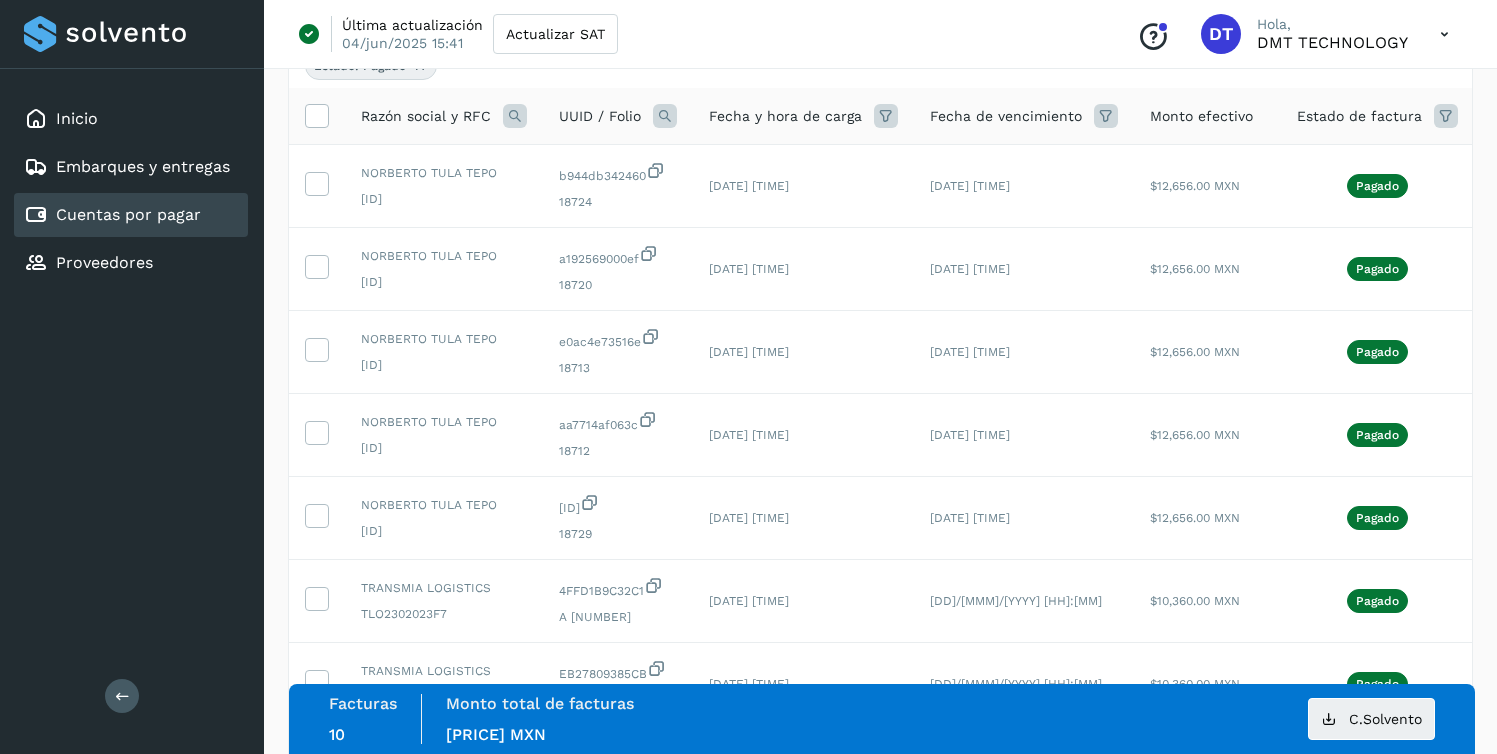 scroll, scrollTop: 4128, scrollLeft: 0, axis: vertical 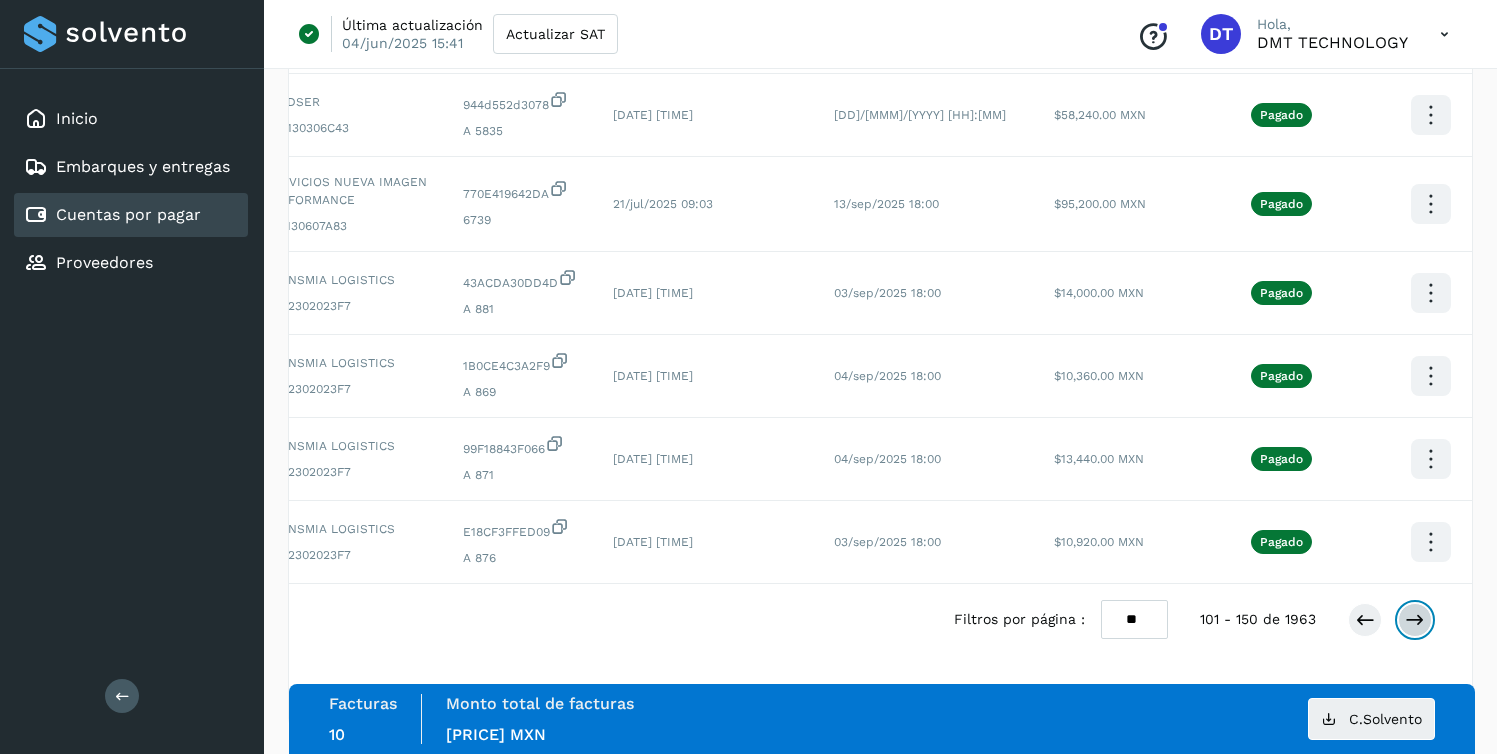 click at bounding box center (1415, 620) 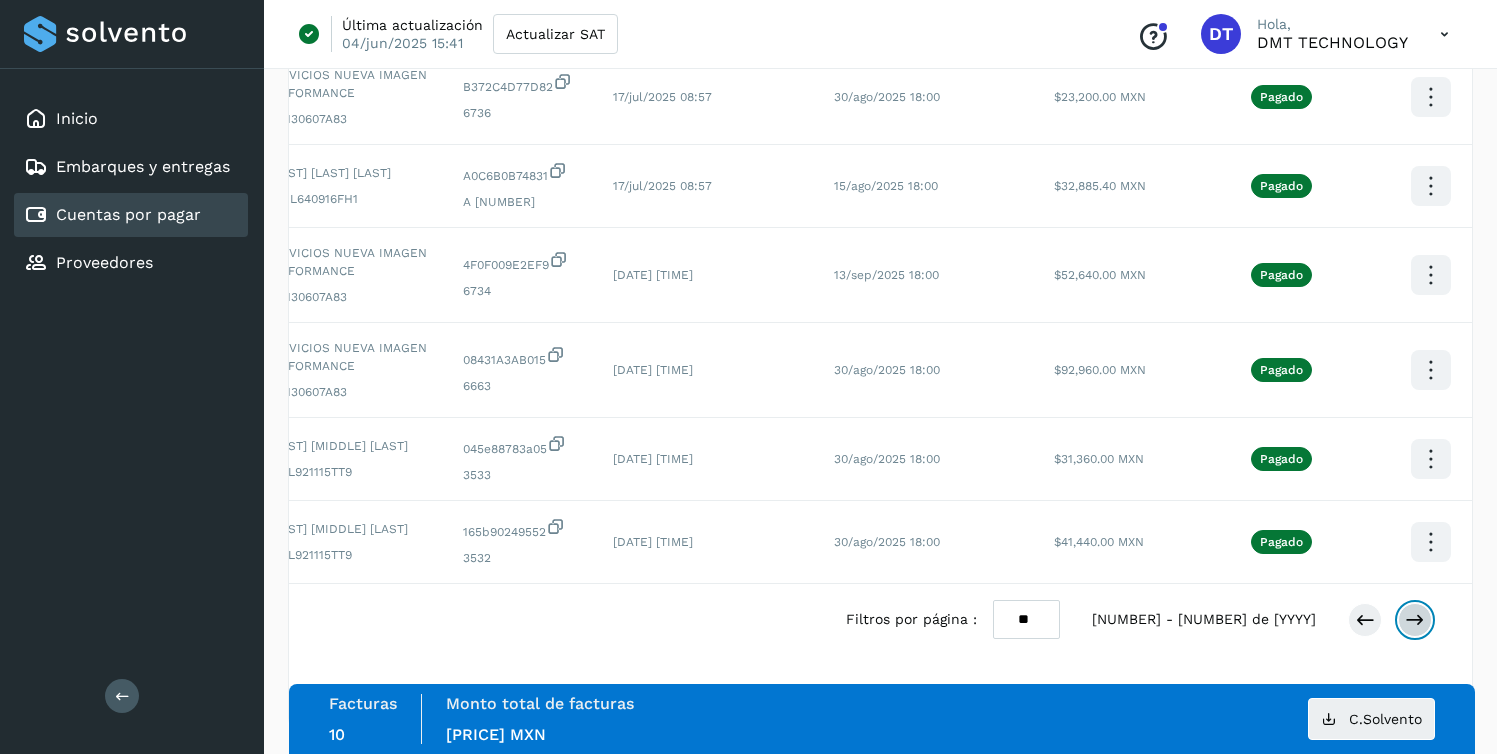 click at bounding box center [1415, 620] 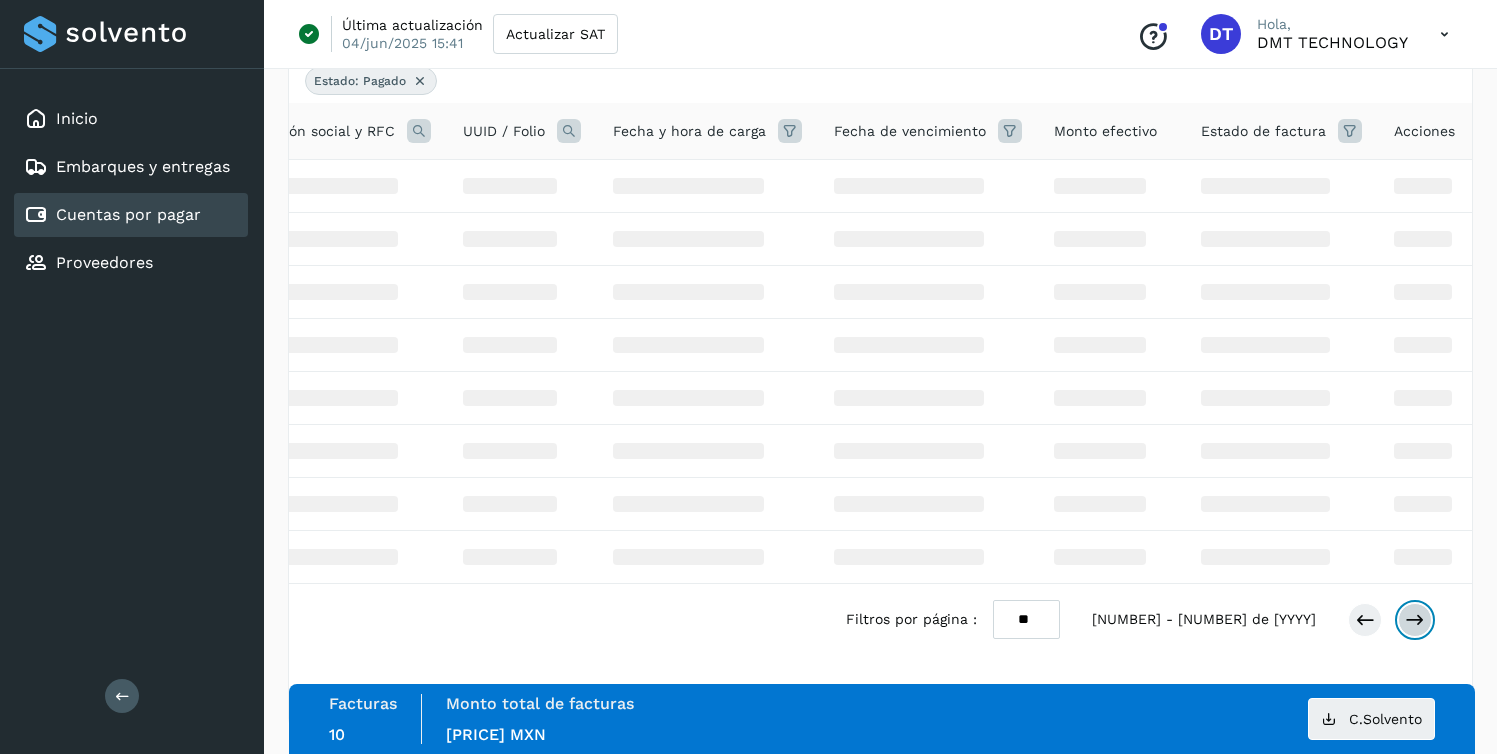 click at bounding box center (1415, 620) 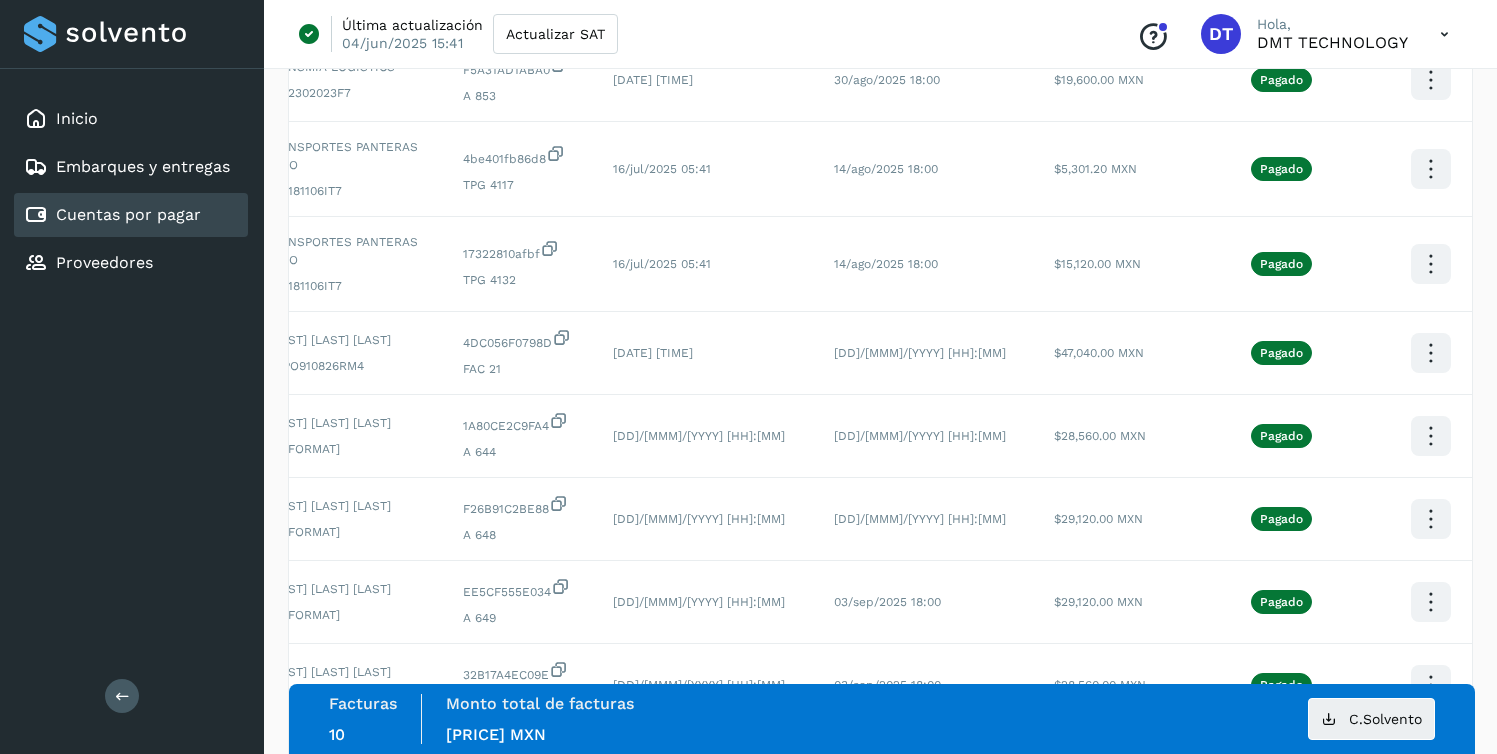 click at bounding box center [1415, 3182] 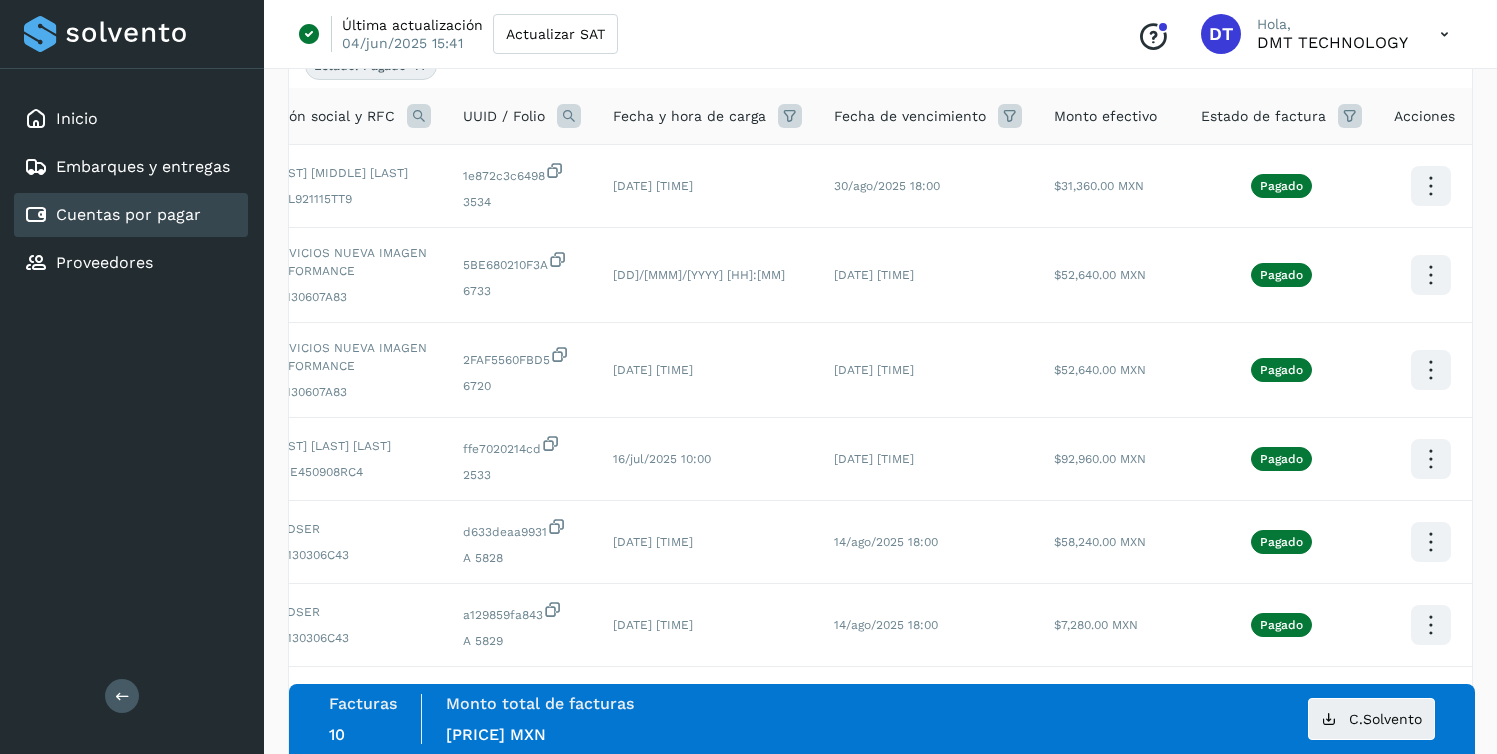 click at bounding box center [1415, 4391] 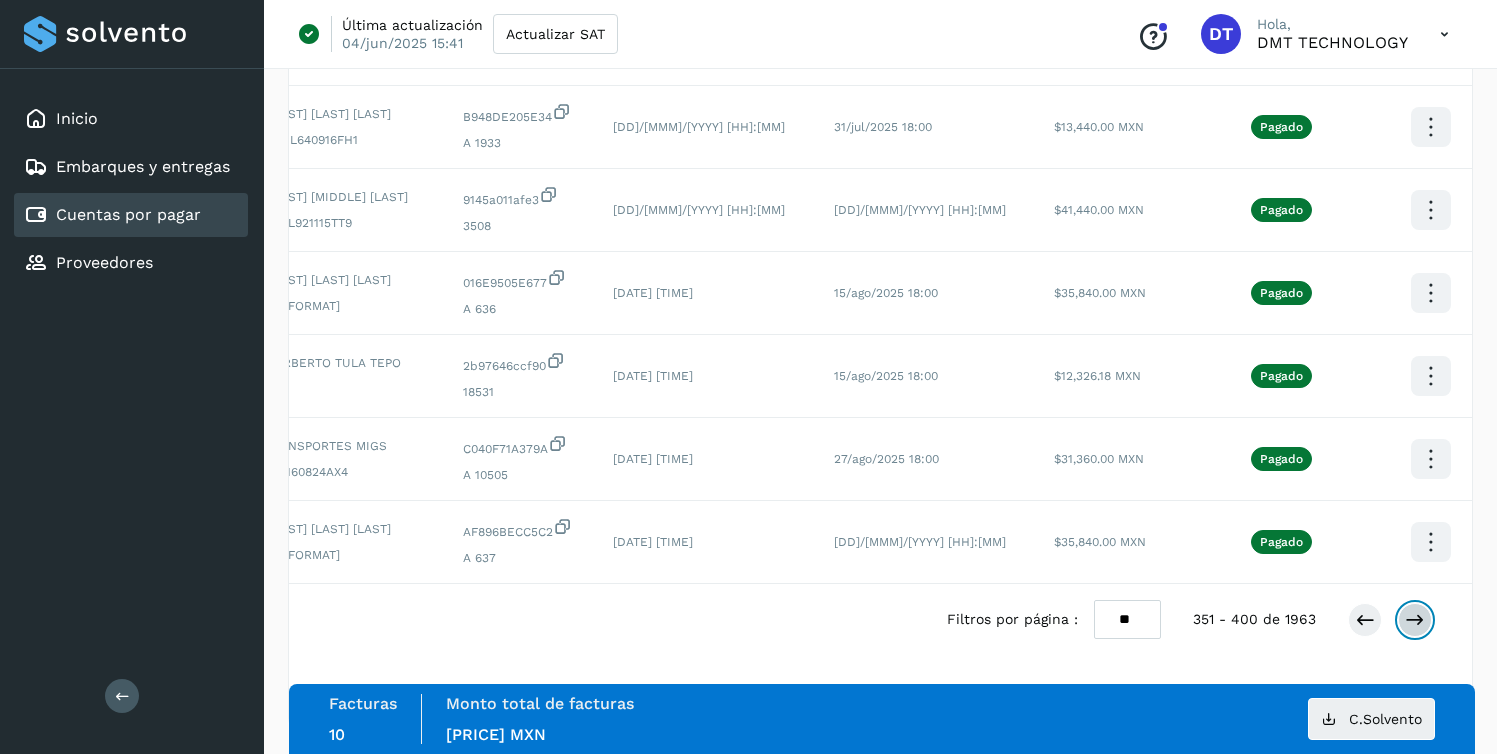 click at bounding box center [1415, 620] 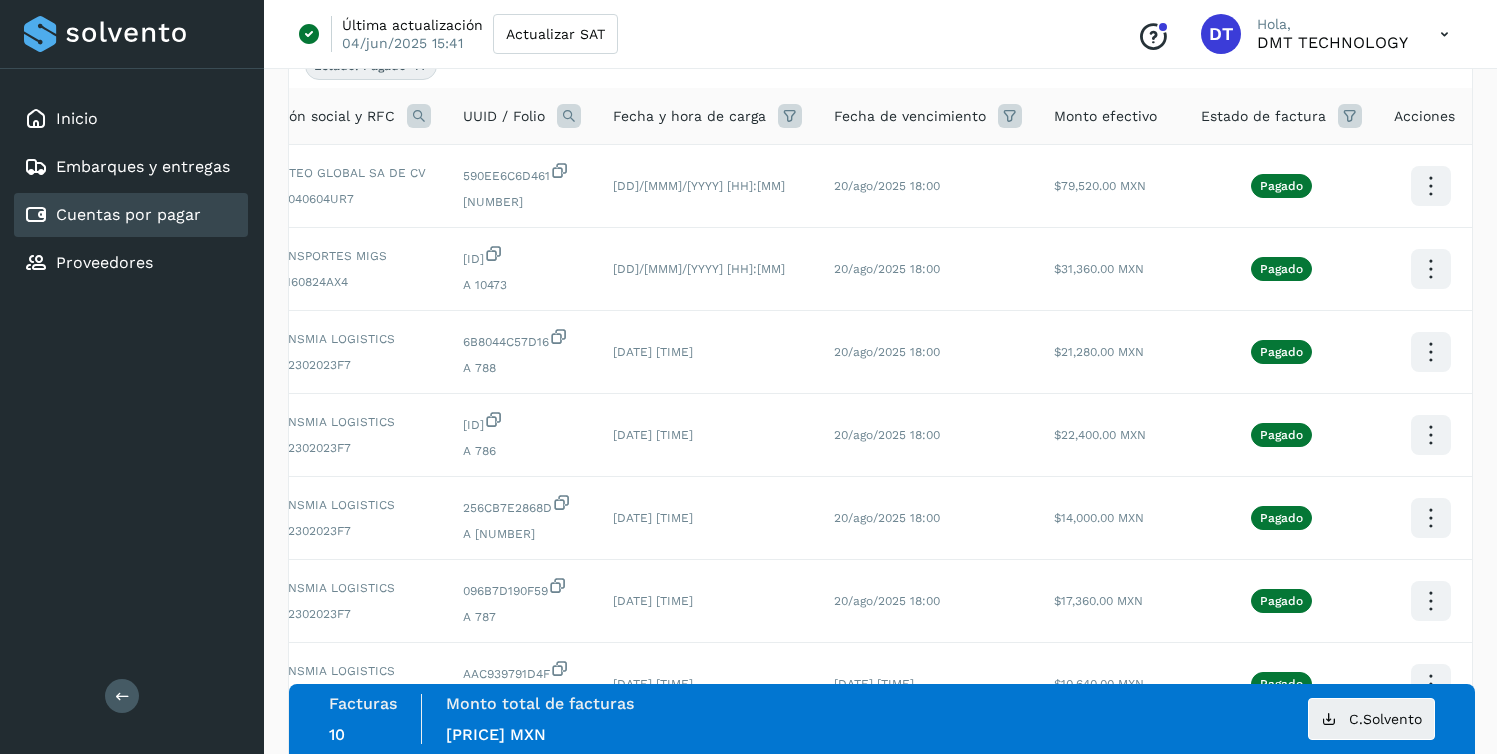 click at bounding box center [1415, 4457] 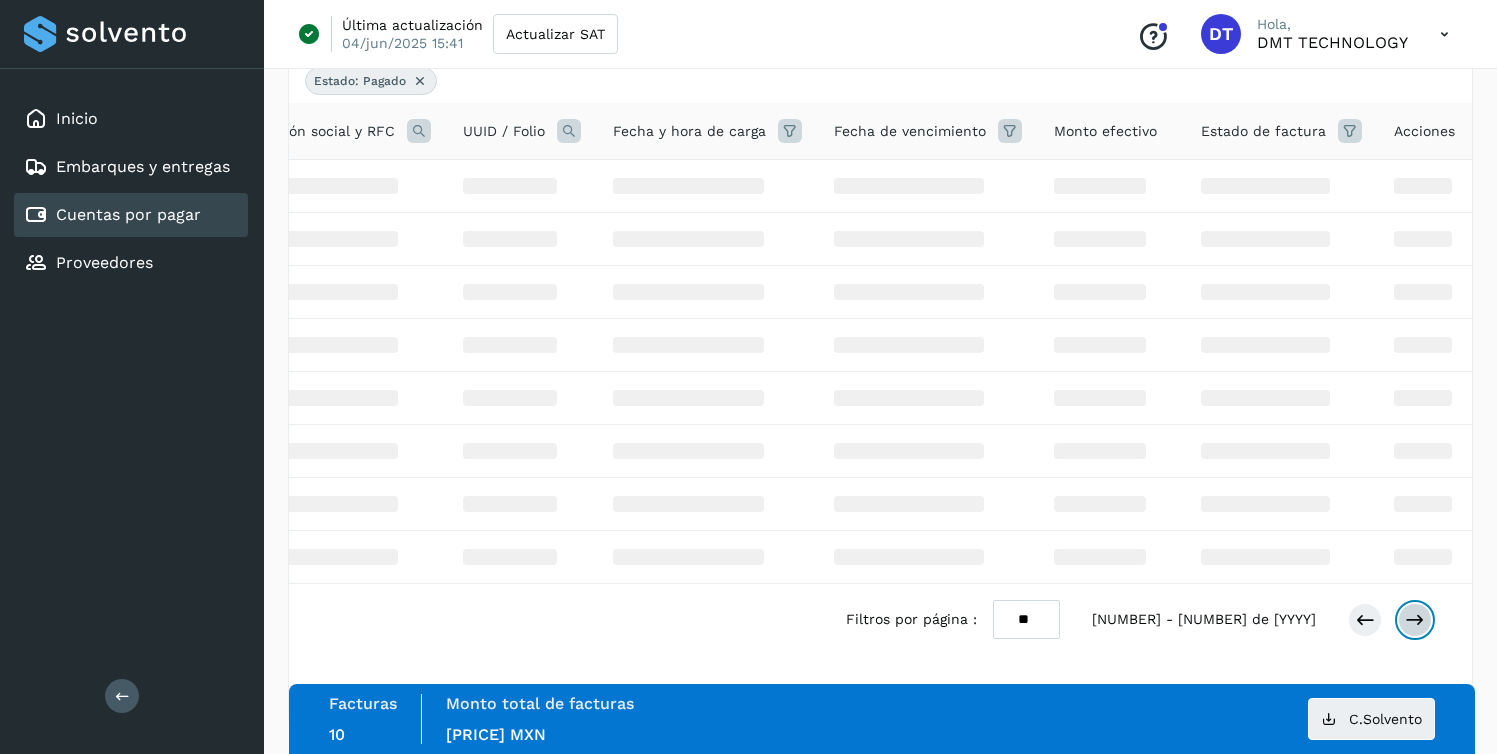 click at bounding box center [1415, 620] 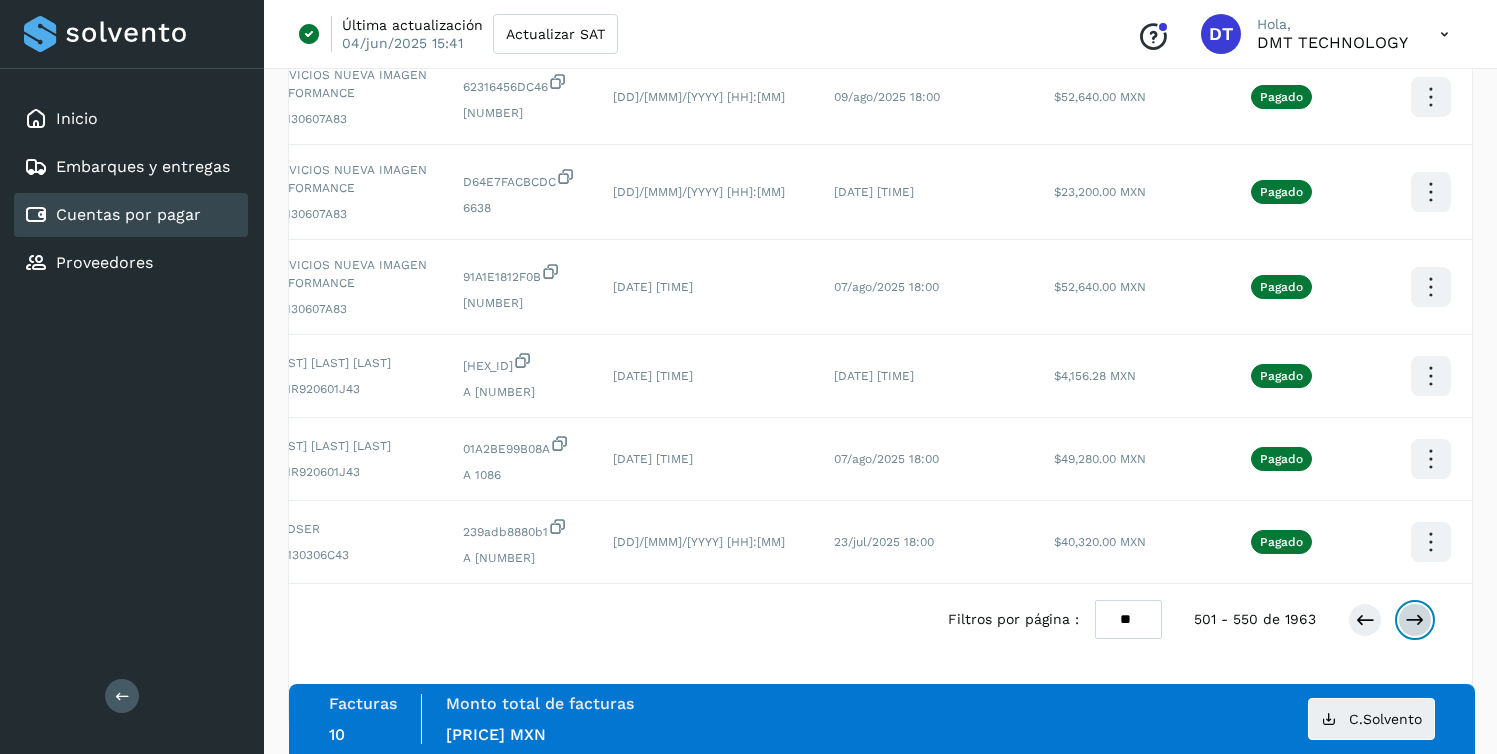 click at bounding box center (1415, 620) 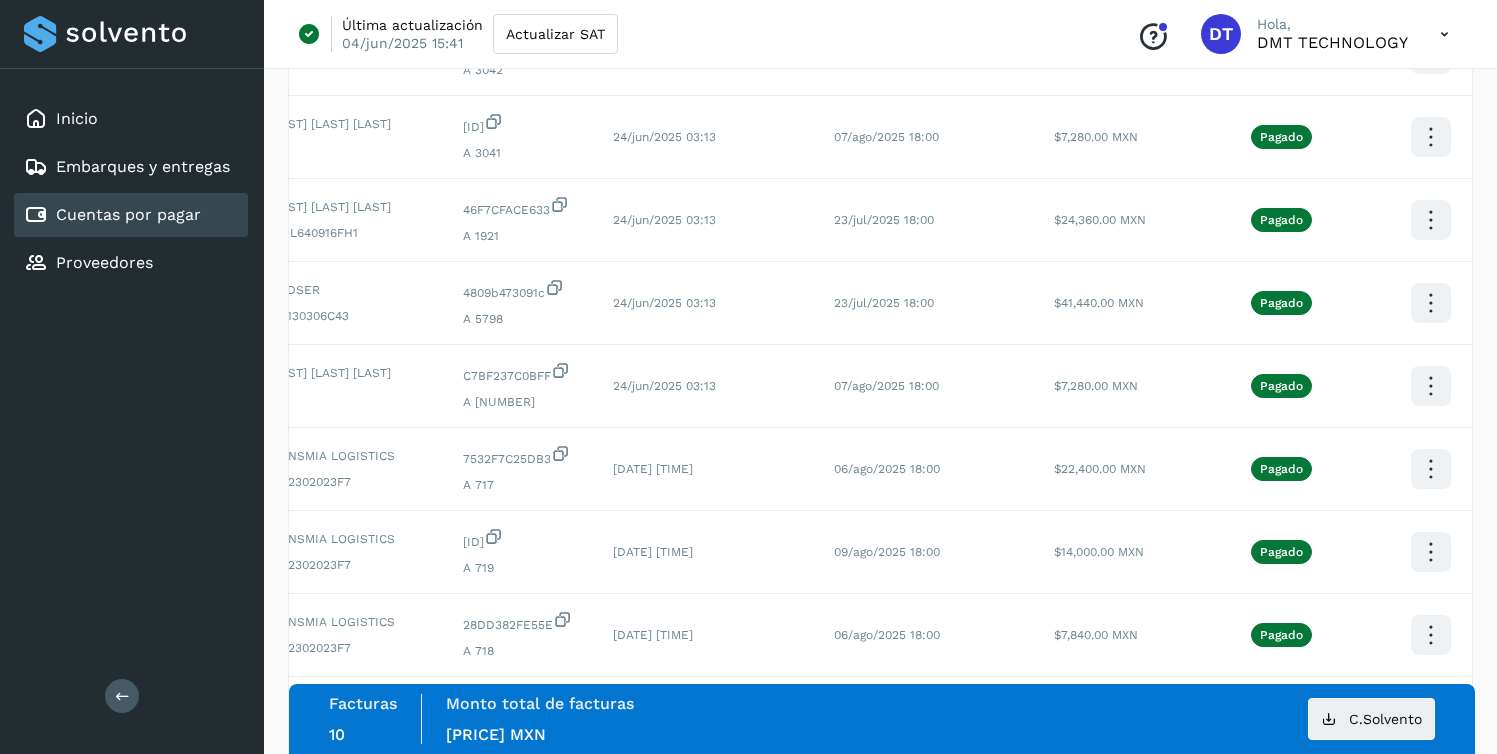 scroll, scrollTop: 0, scrollLeft: 0, axis: both 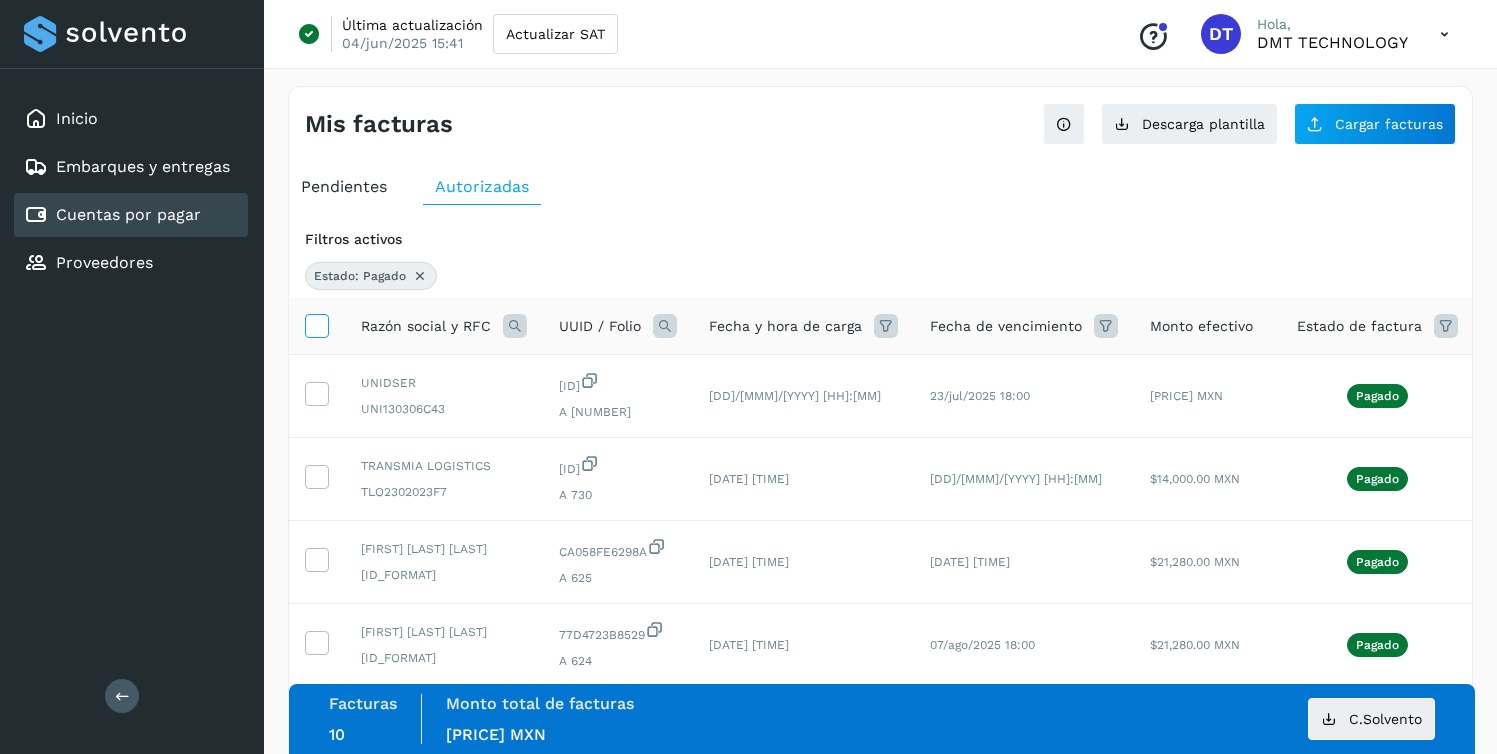 click at bounding box center (316, 324) 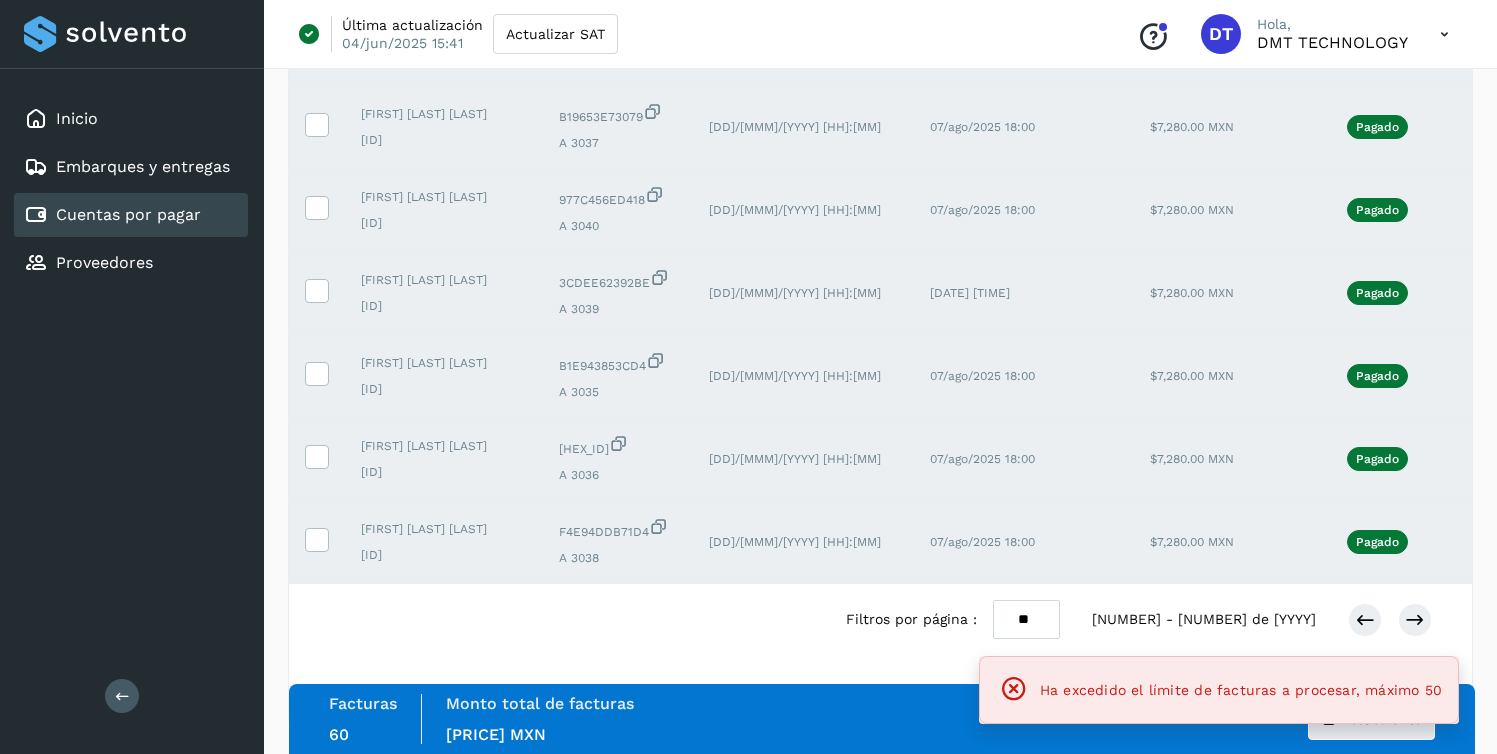 scroll, scrollTop: 4248, scrollLeft: 0, axis: vertical 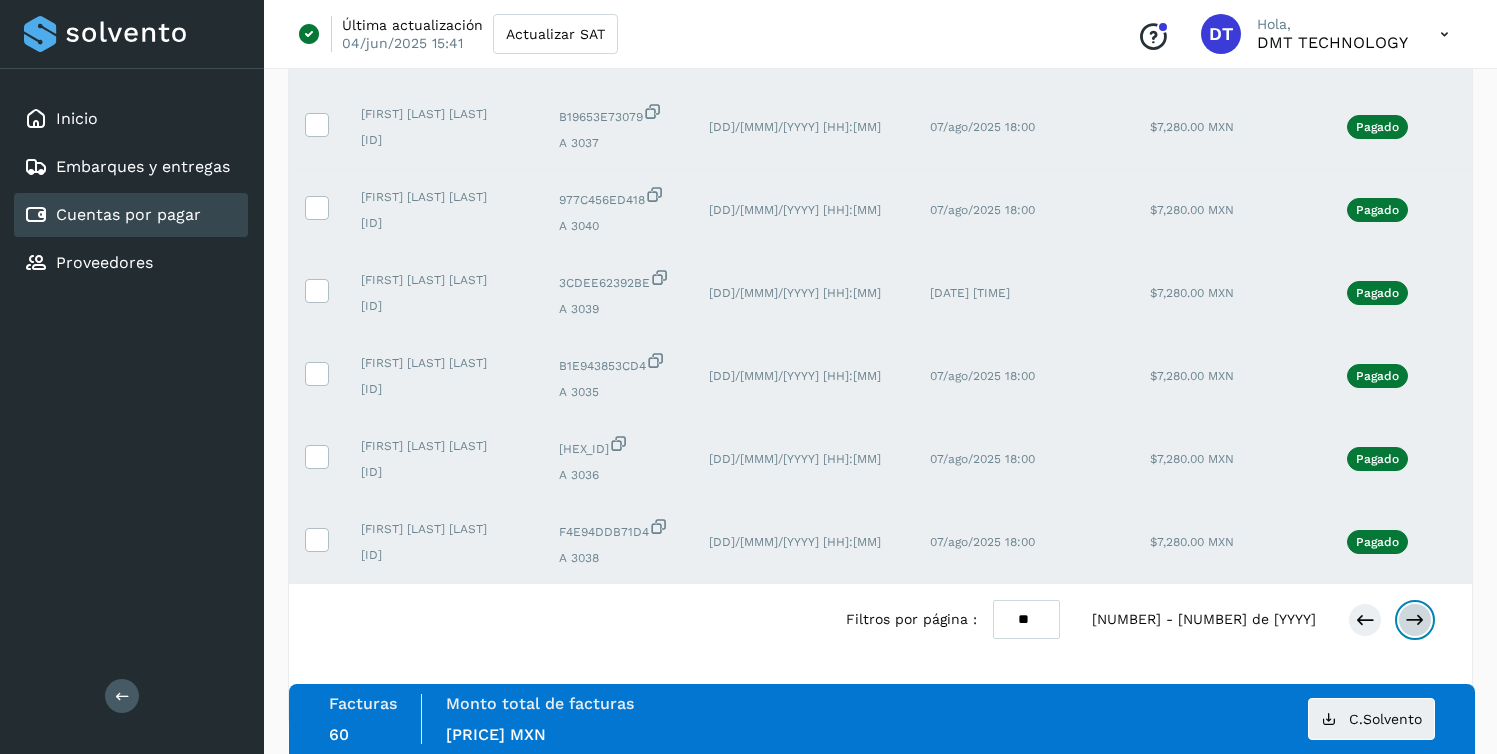 click at bounding box center [1415, 620] 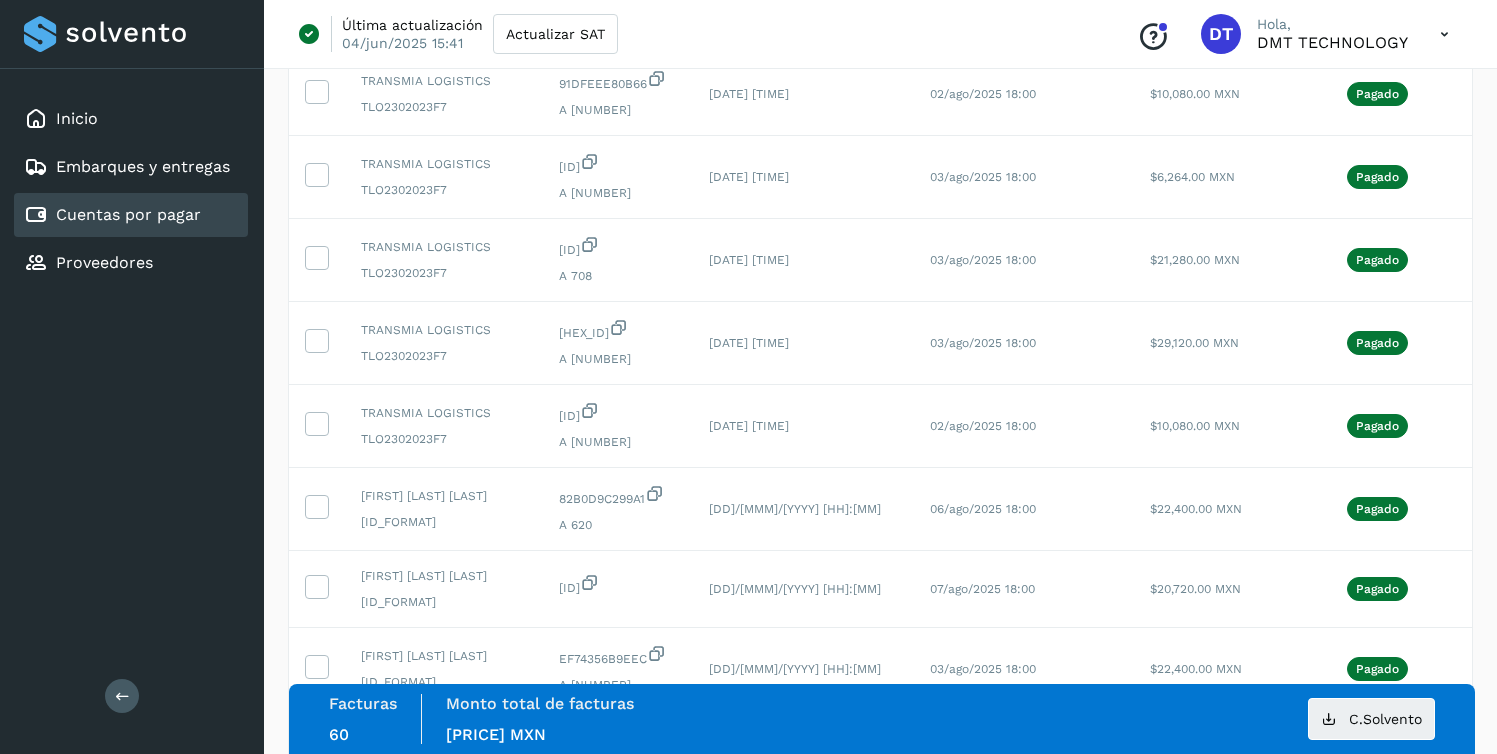 scroll, scrollTop: 0, scrollLeft: 0, axis: both 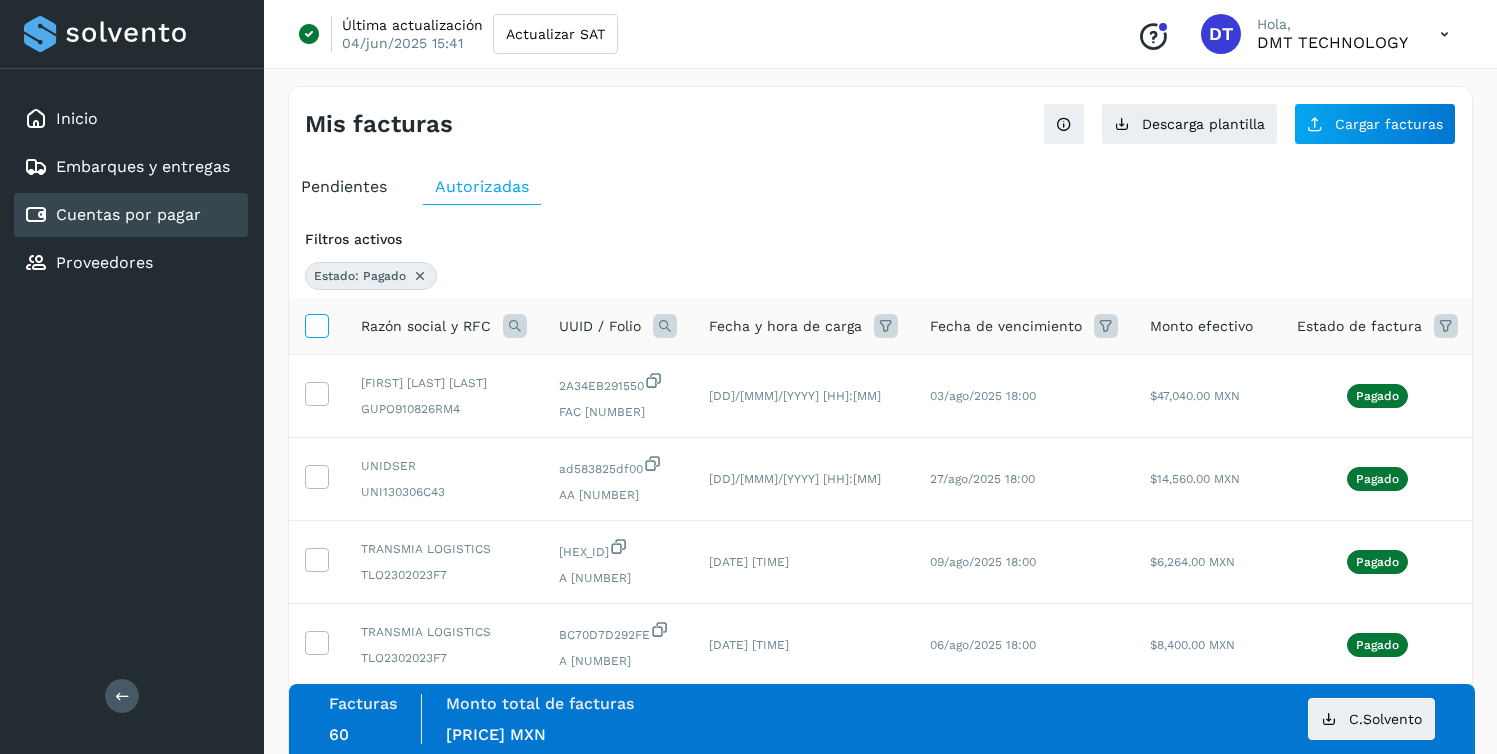 click at bounding box center (316, 324) 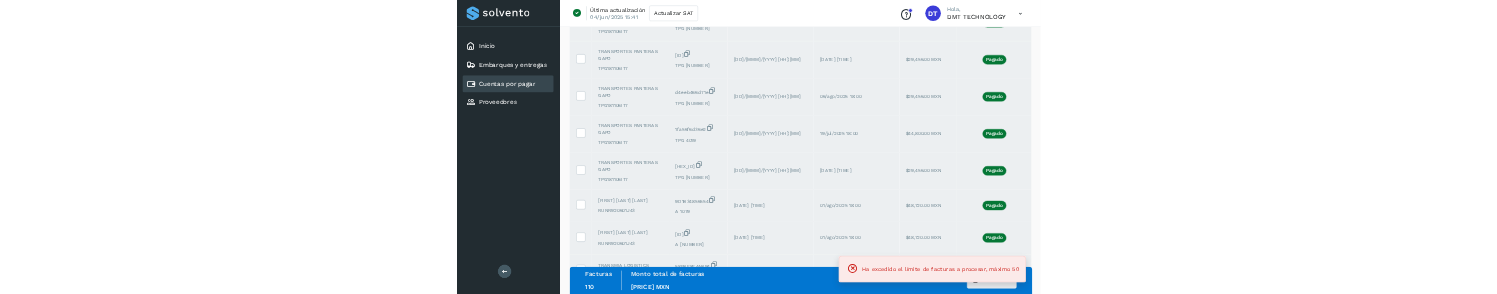 scroll, scrollTop: 4188, scrollLeft: 0, axis: vertical 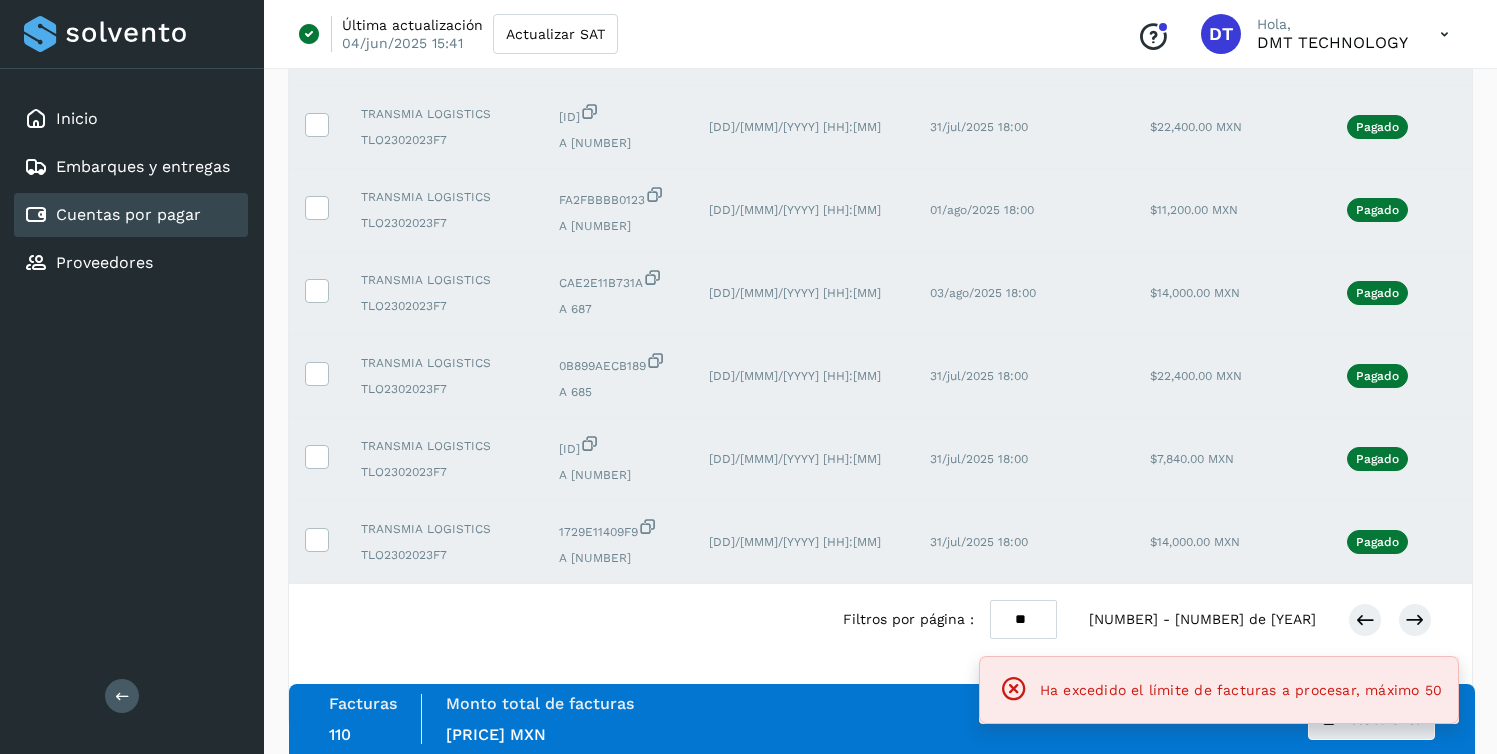 click on "Facturas 110 Monto total de facturas Monto total 2,443,645.35 MXN C.Solvento" 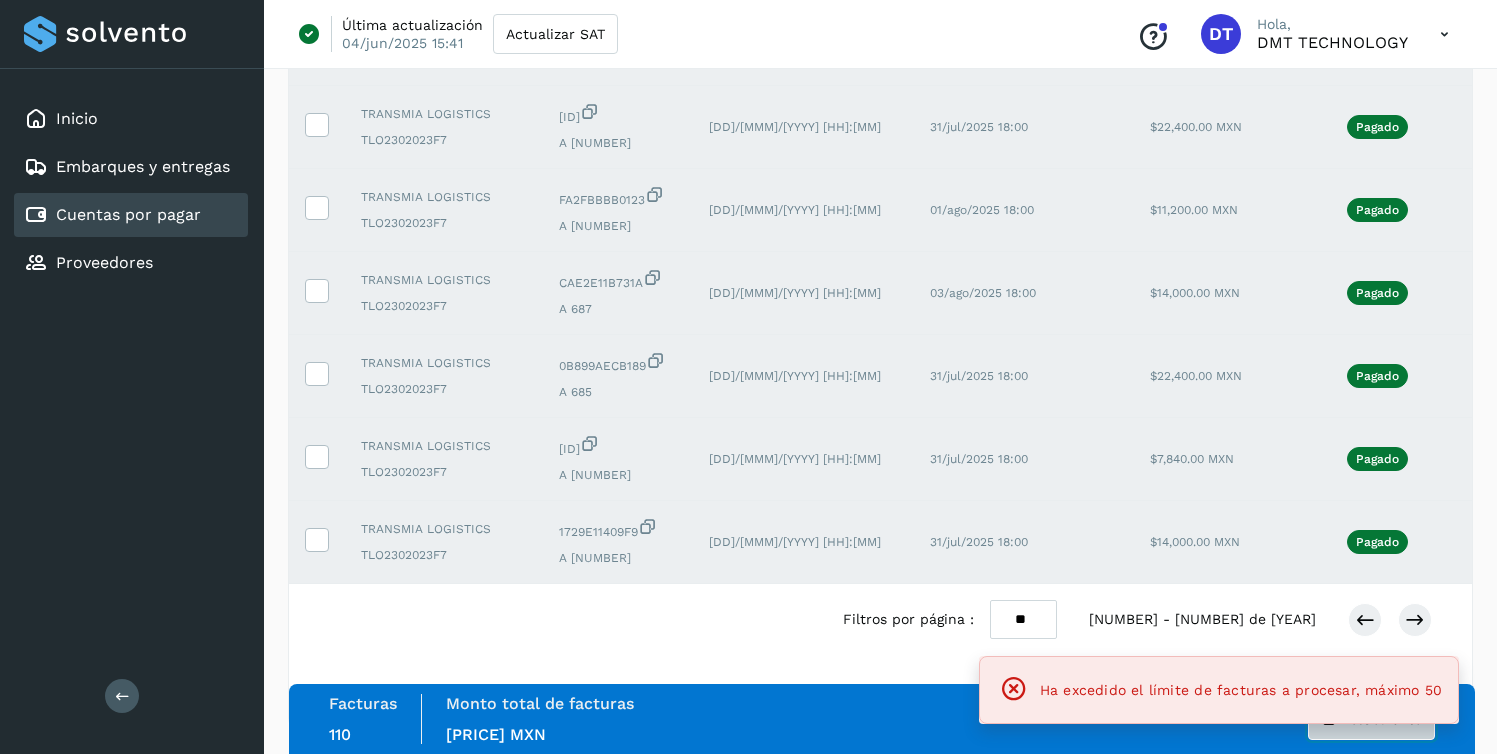 click on "C.Solvento" at bounding box center (1371, 719) 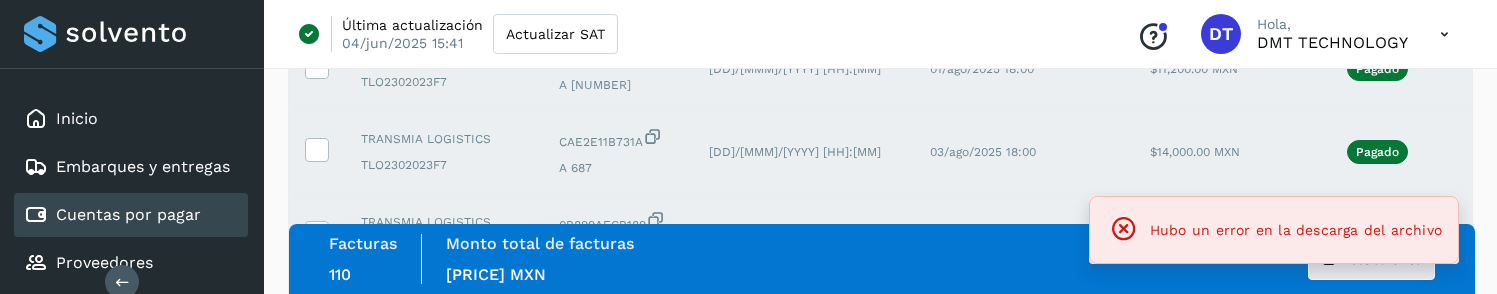 scroll, scrollTop: 4648, scrollLeft: 0, axis: vertical 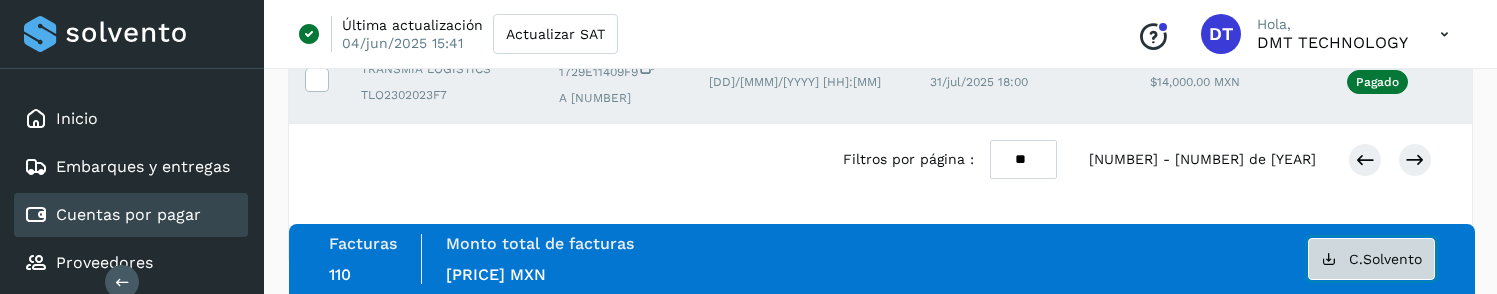 click on "C.Solvento" at bounding box center (1371, 259) 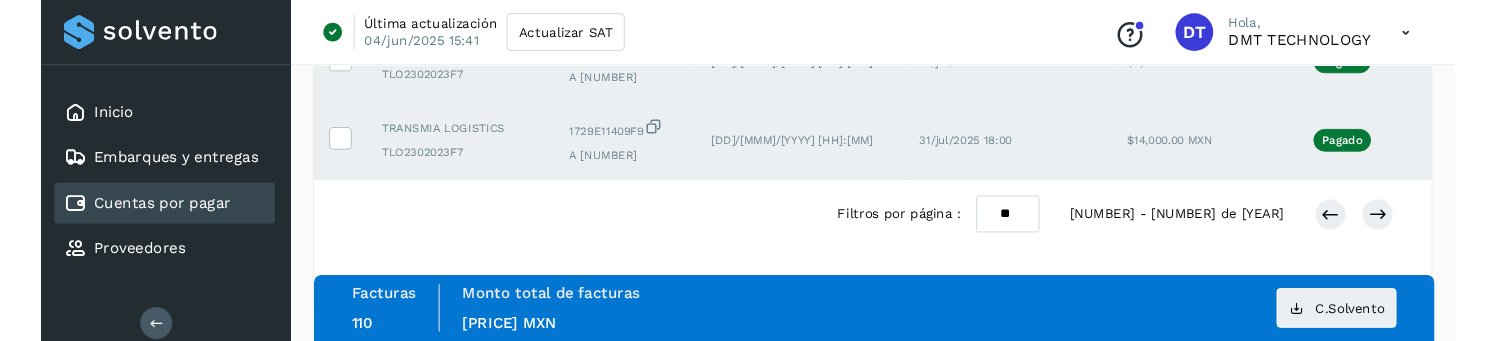 scroll, scrollTop: 4570, scrollLeft: 0, axis: vertical 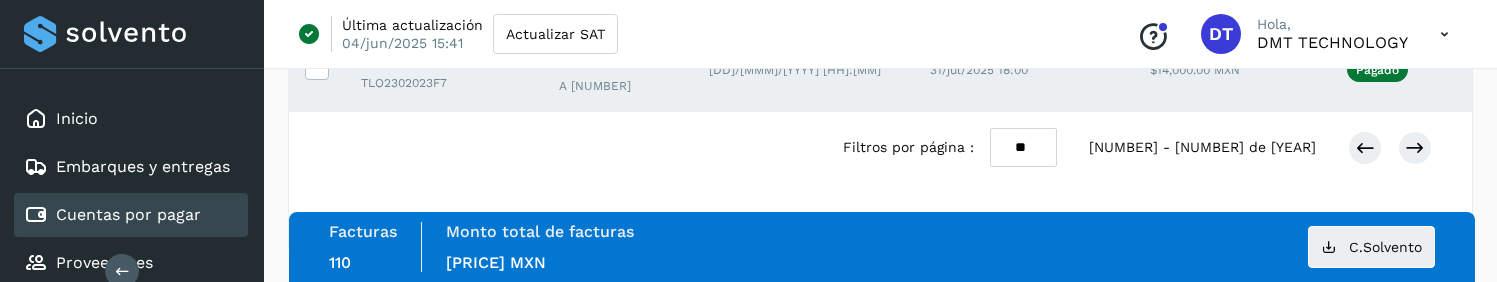 click on "110" at bounding box center [340, 262] 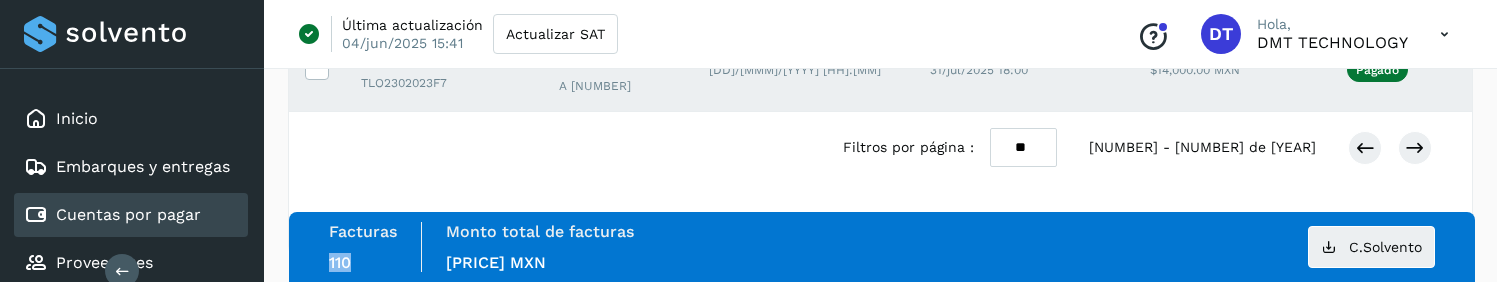 click on "110" at bounding box center (340, 262) 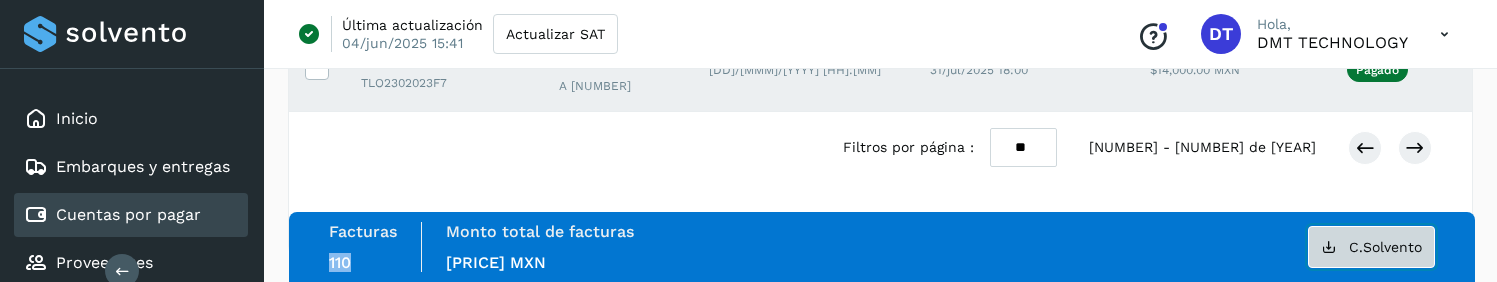 click on "C.Solvento" 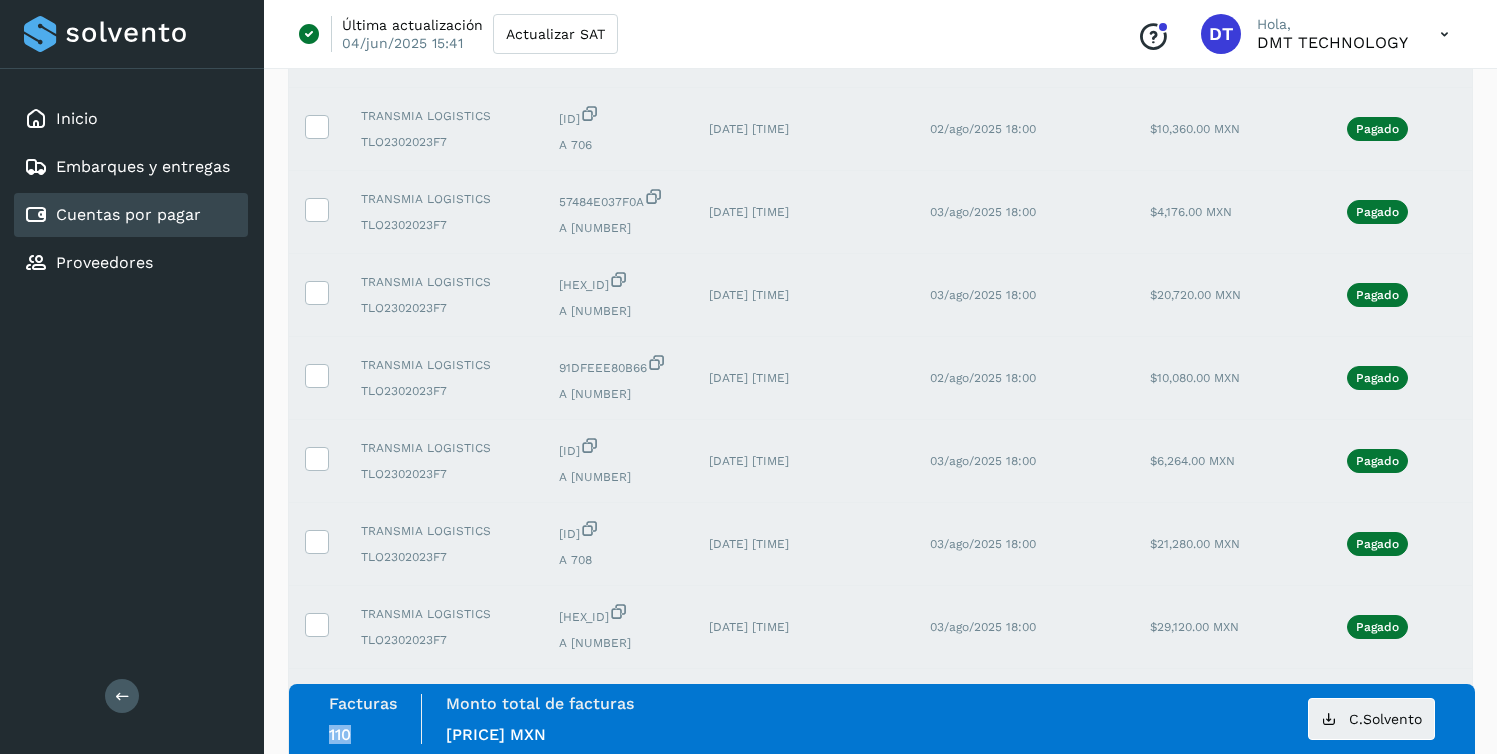 scroll, scrollTop: 0, scrollLeft: 0, axis: both 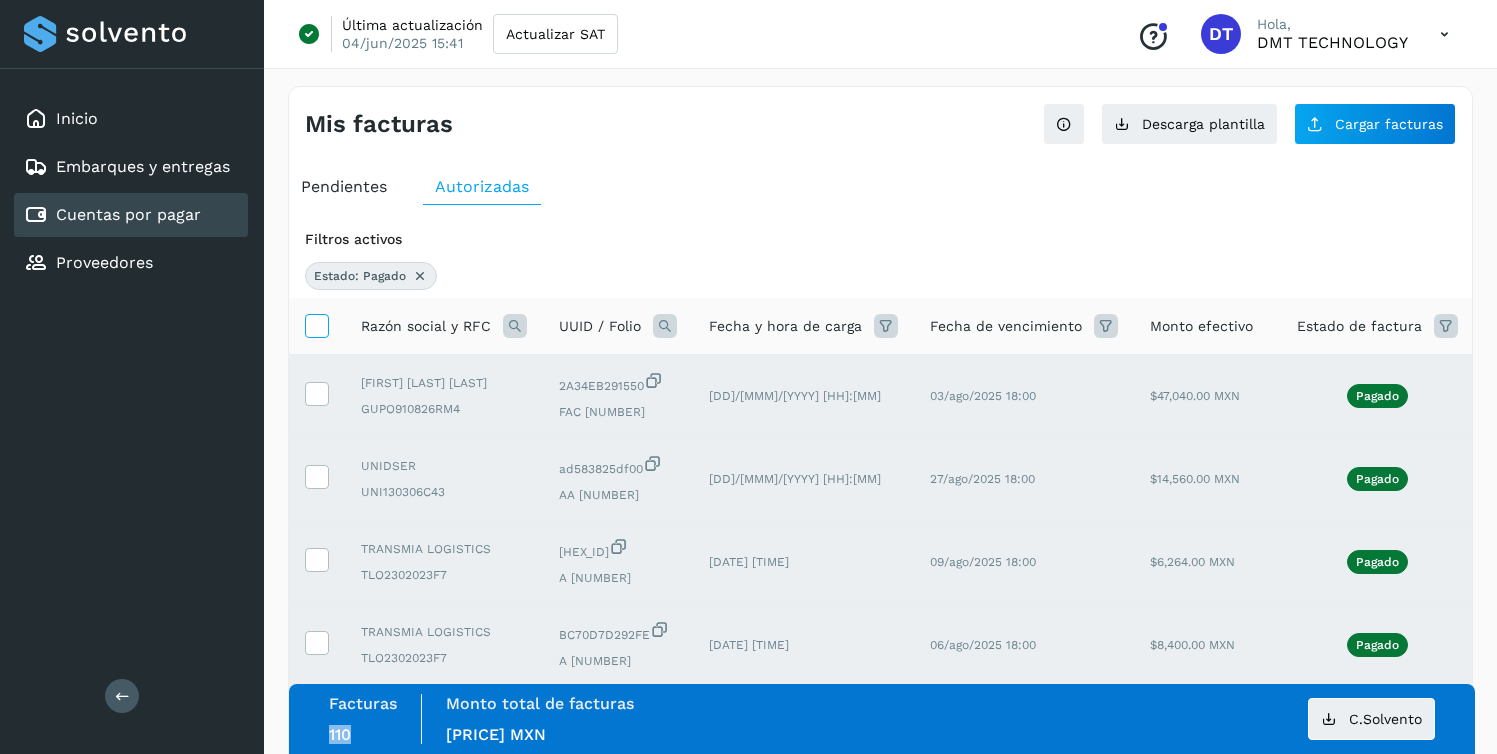 click at bounding box center [316, 324] 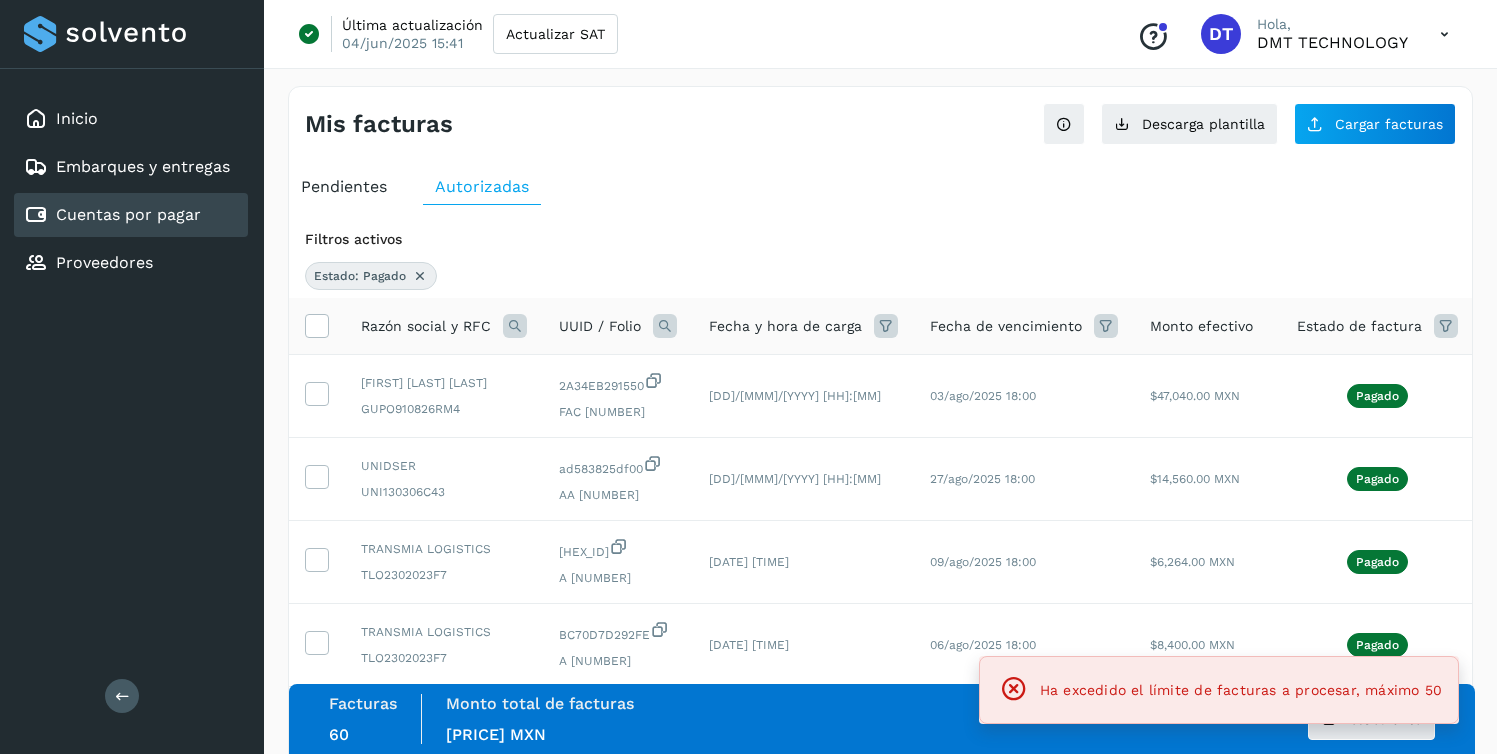click at bounding box center [420, 276] 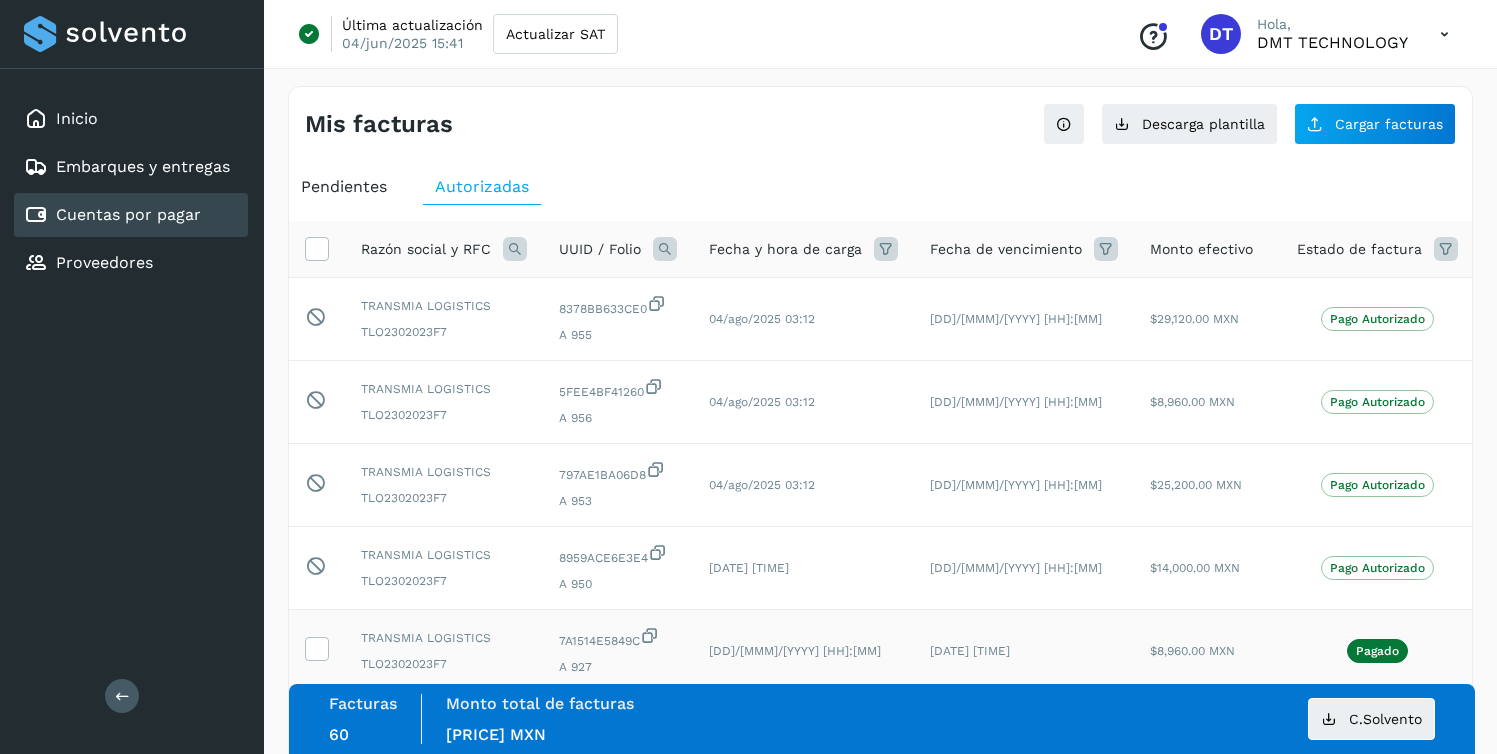 scroll, scrollTop: 587, scrollLeft: 0, axis: vertical 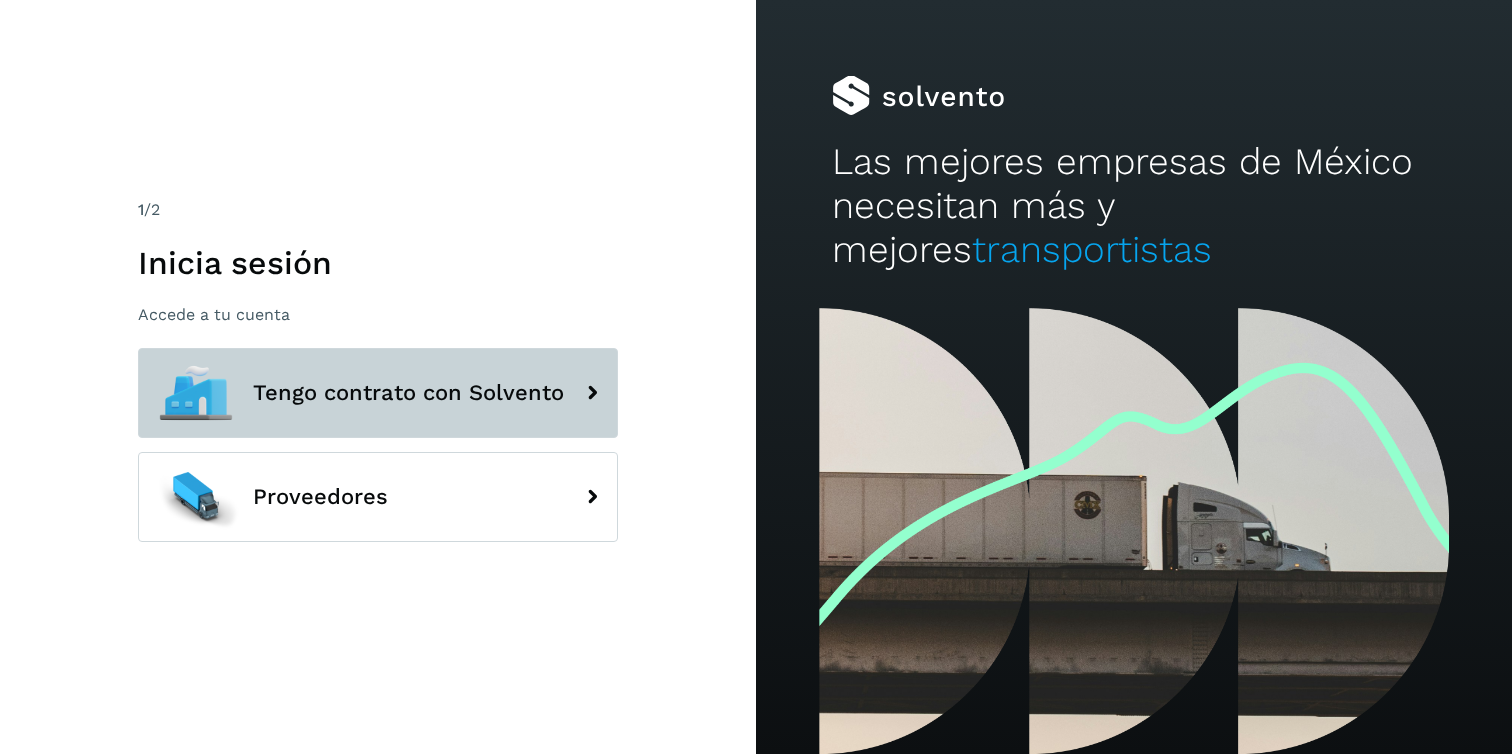 click on "Tengo contrato con Solvento" at bounding box center [378, 393] 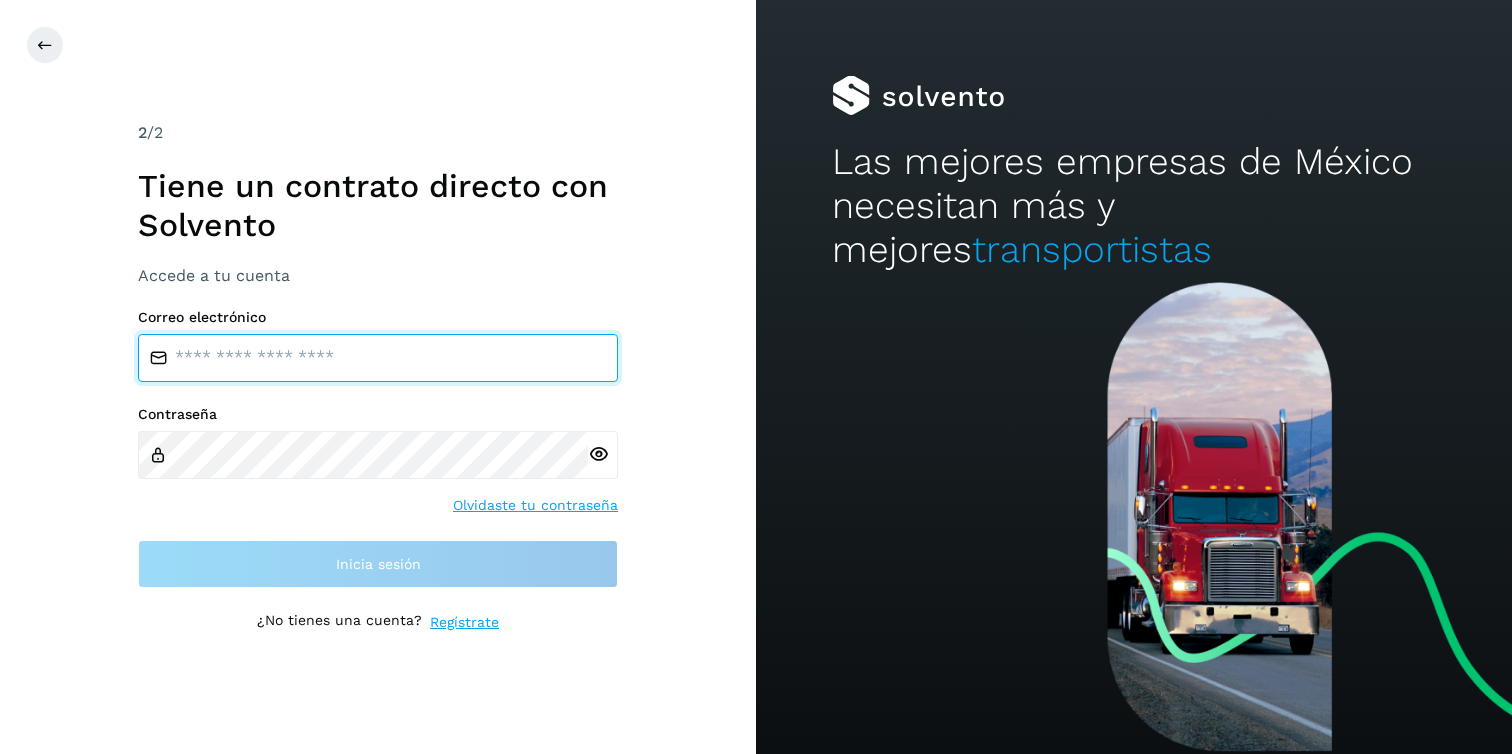 click at bounding box center [378, 358] 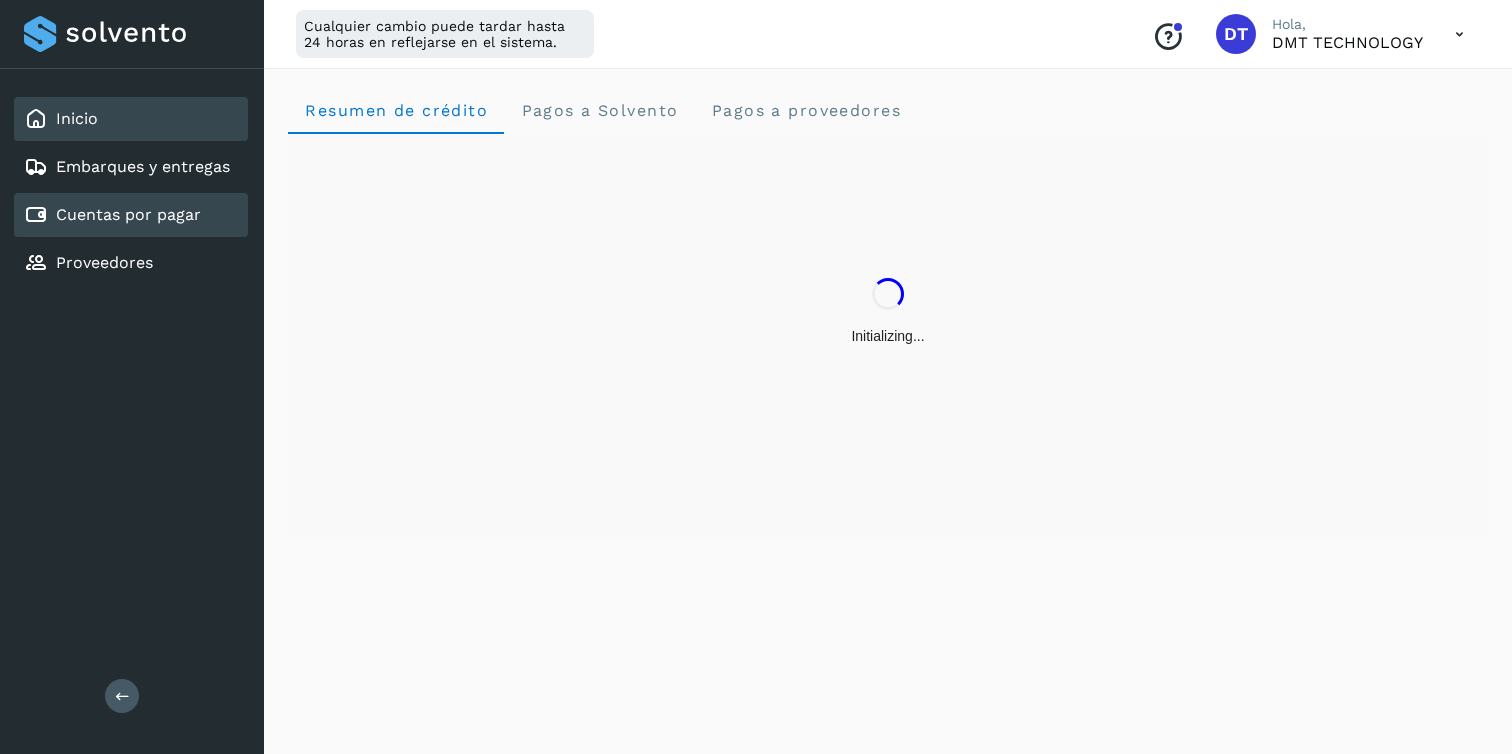 click on "Cuentas por pagar" at bounding box center [128, 214] 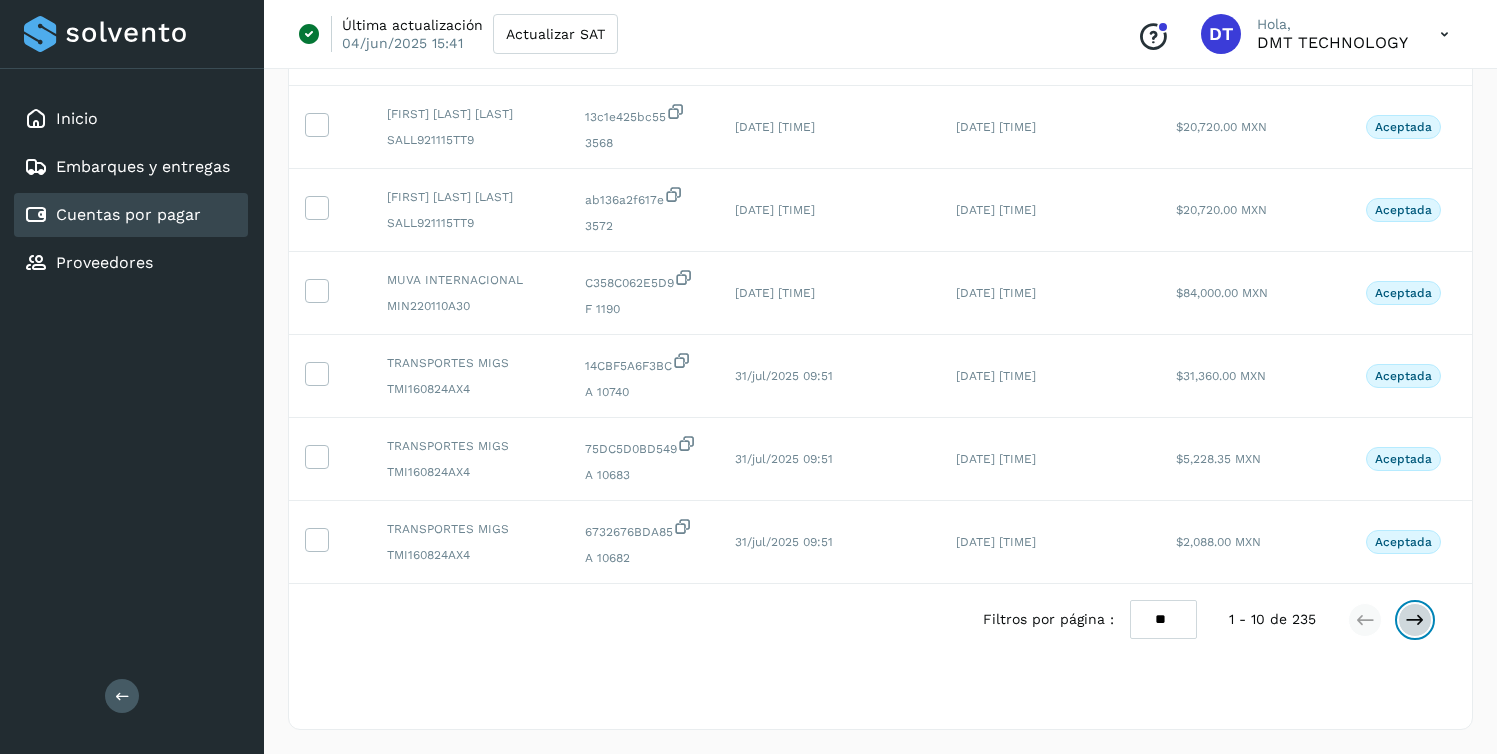 click at bounding box center (1415, 620) 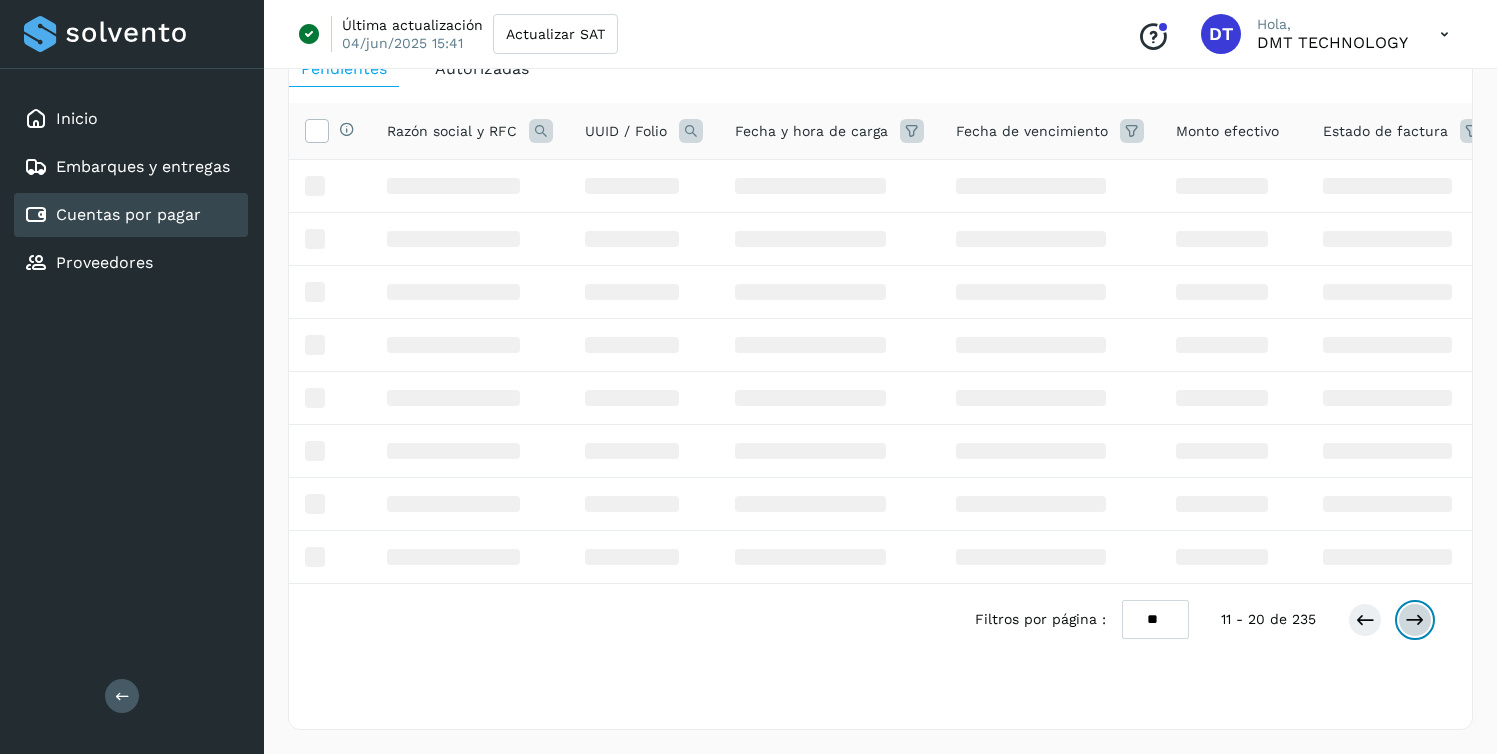 click at bounding box center [1415, 620] 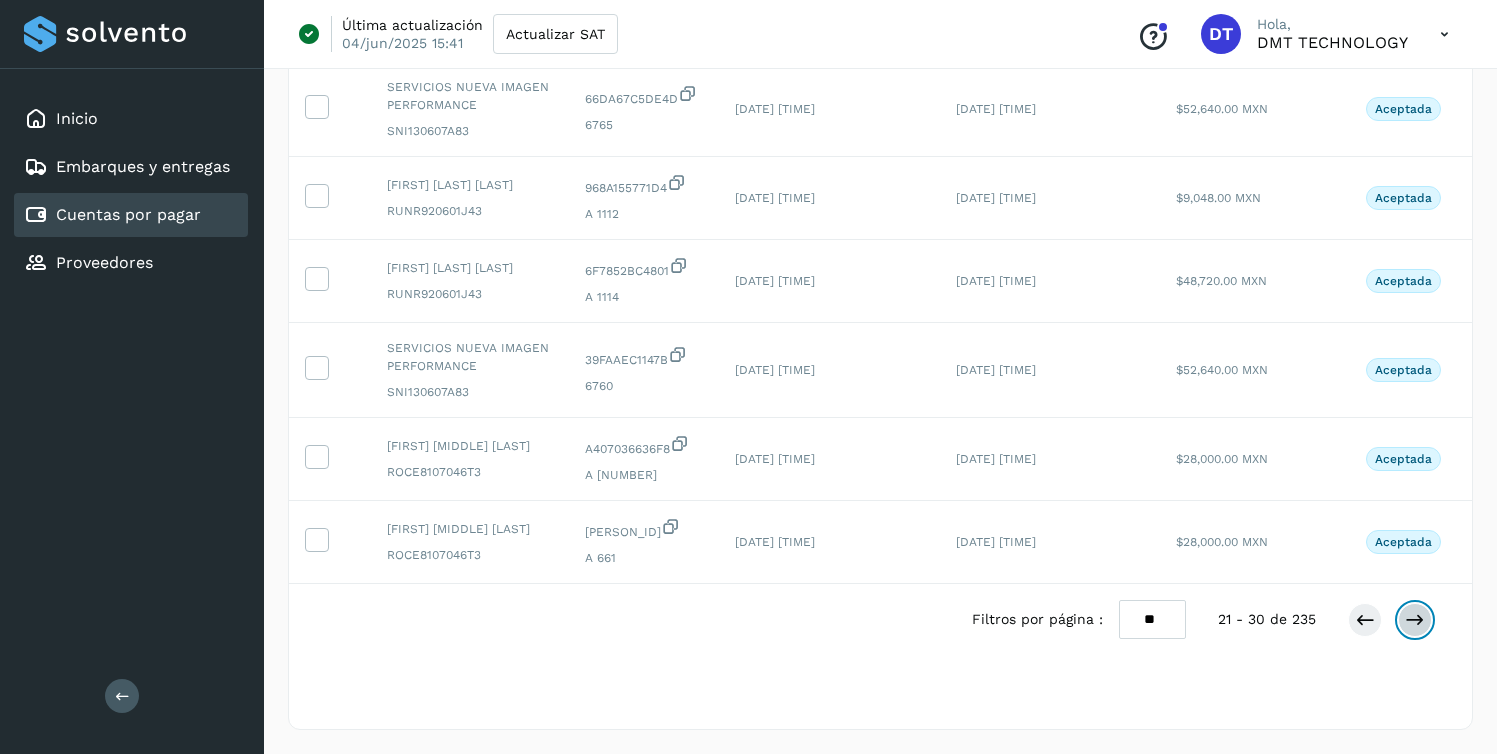 click at bounding box center [1415, 620] 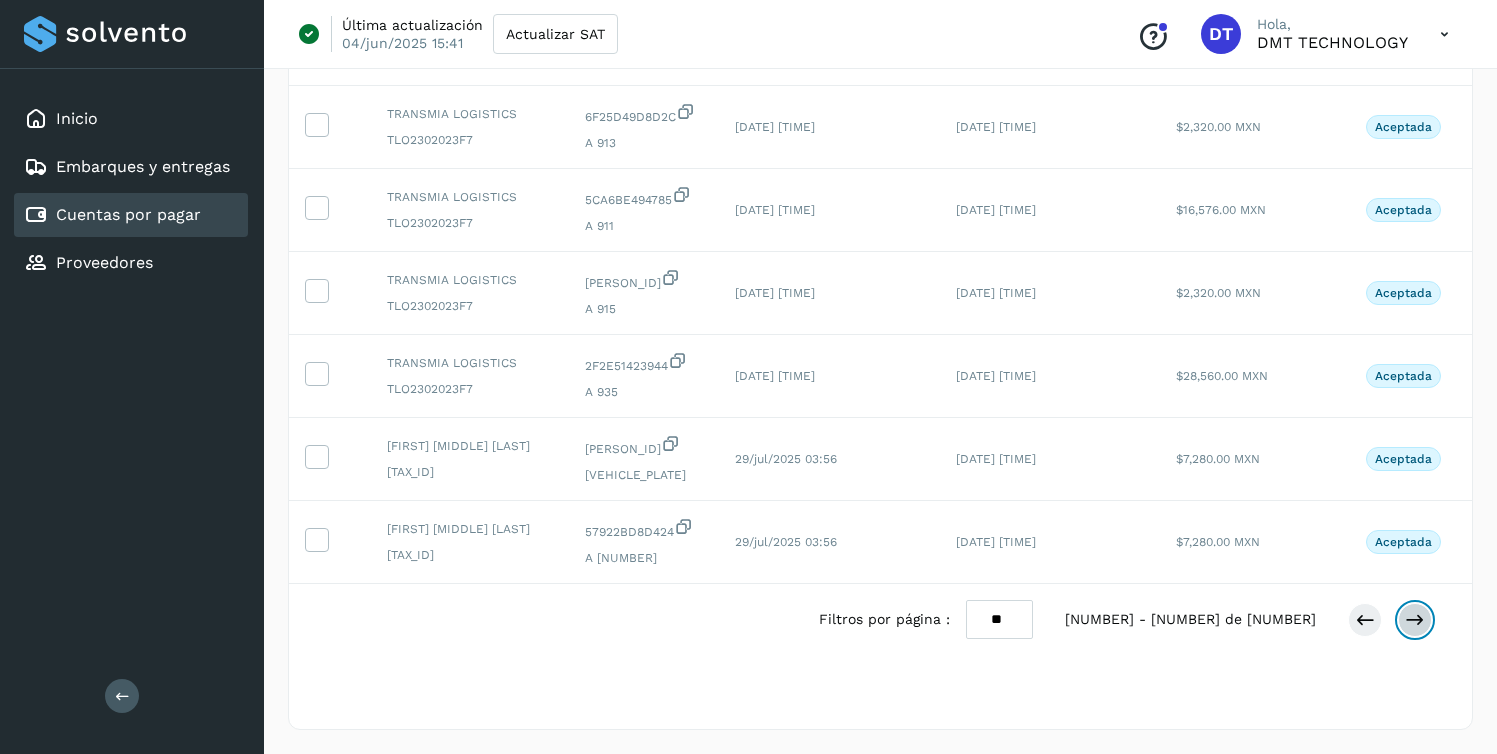 click at bounding box center (1415, 620) 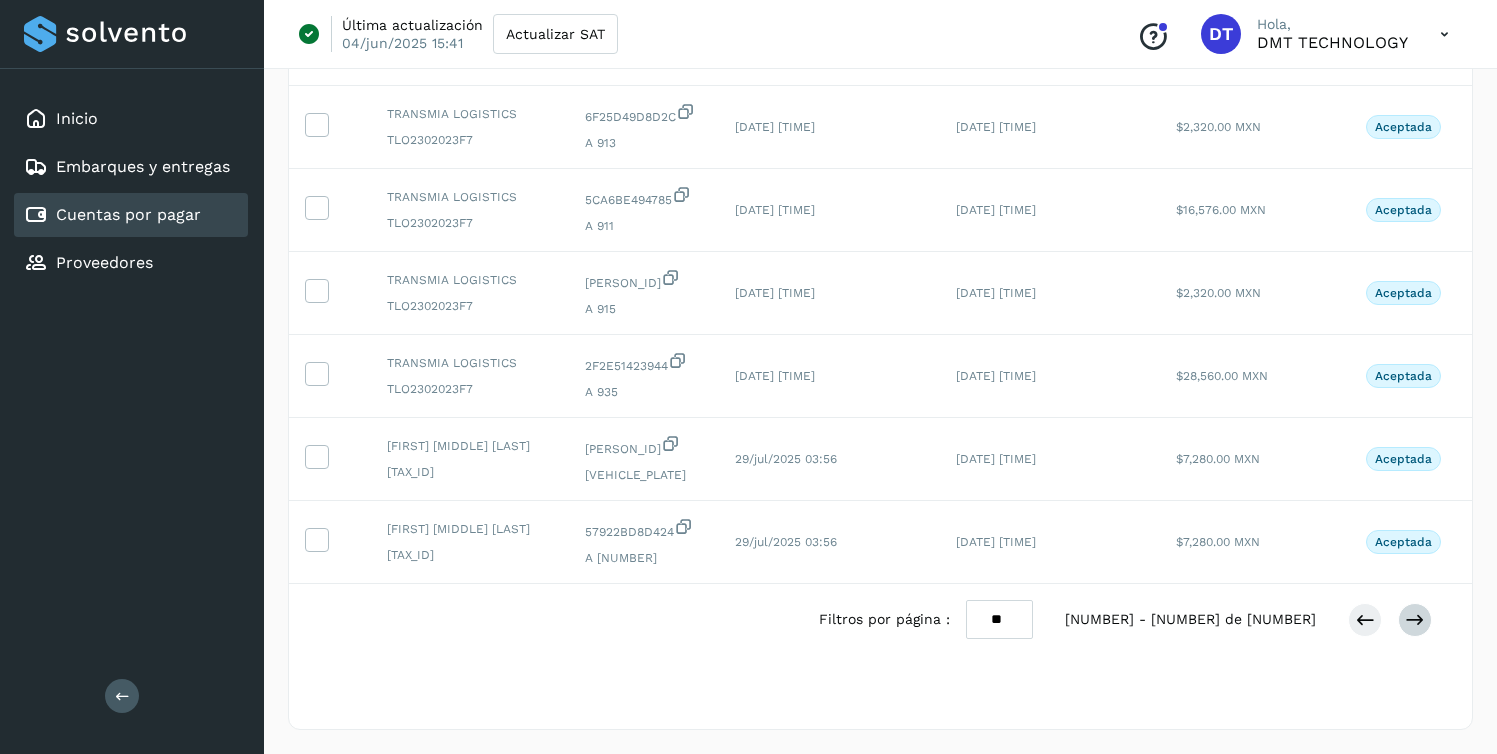 click on "Filtros por página : ** ** ** 31 - 40 de 235" at bounding box center (880, 619) 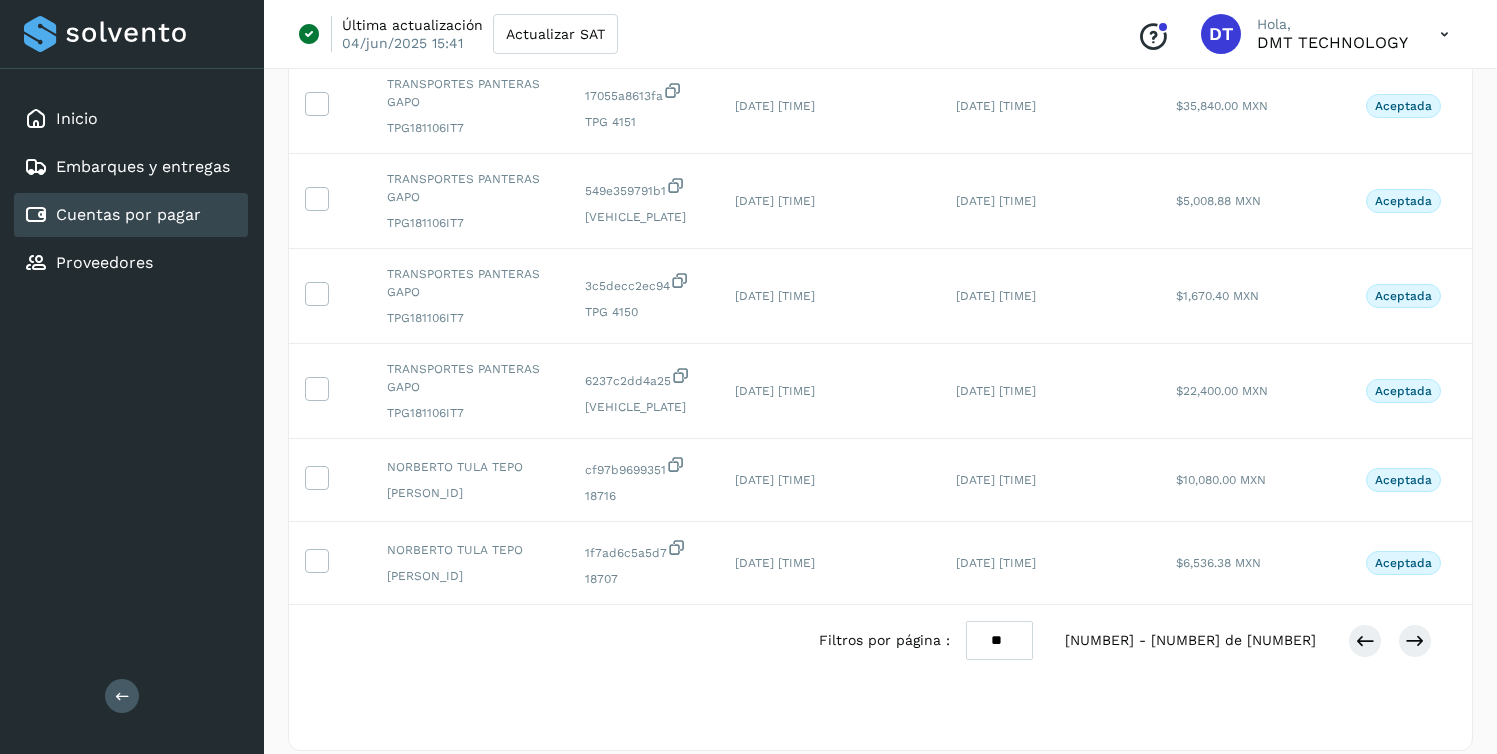 click on "** ** **" at bounding box center (999, 640) 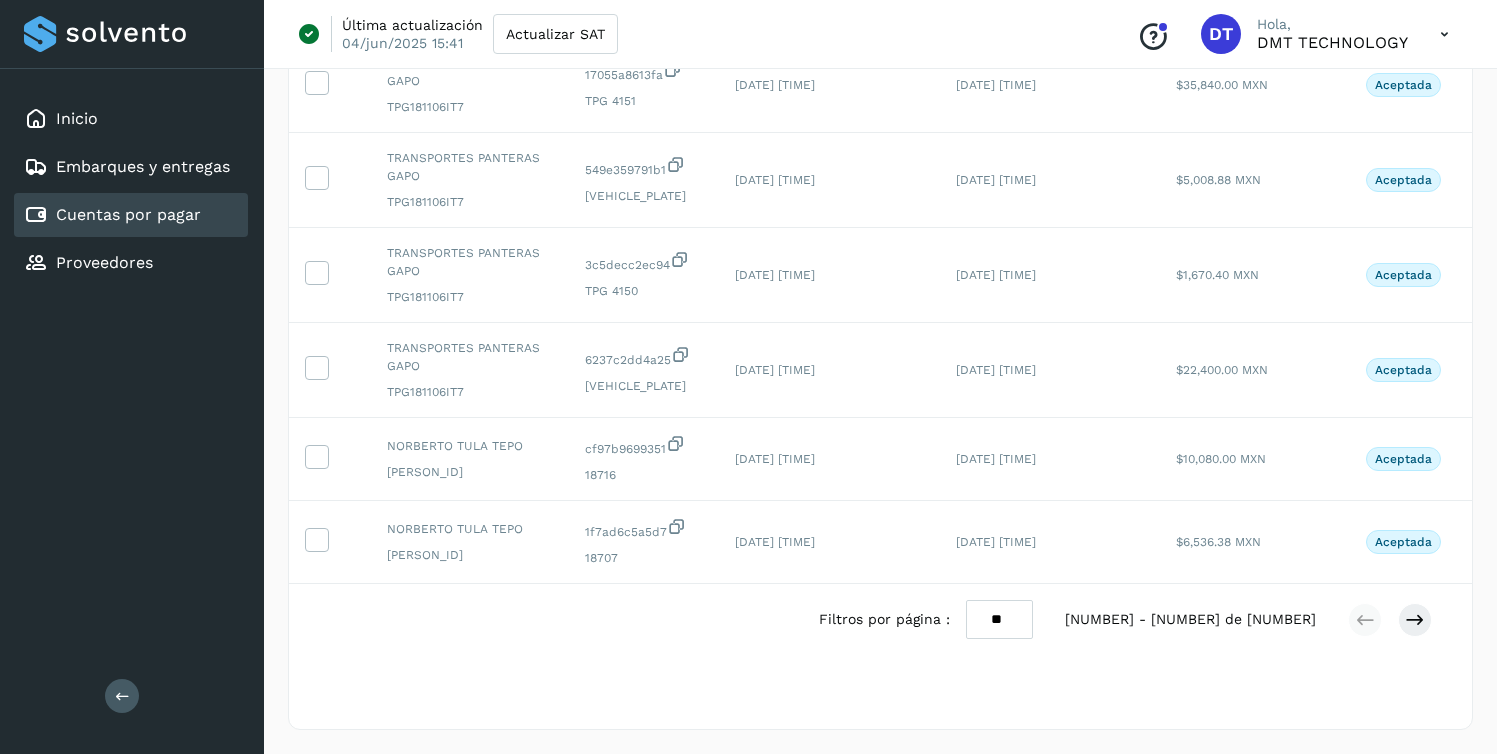 scroll, scrollTop: 4195, scrollLeft: 0, axis: vertical 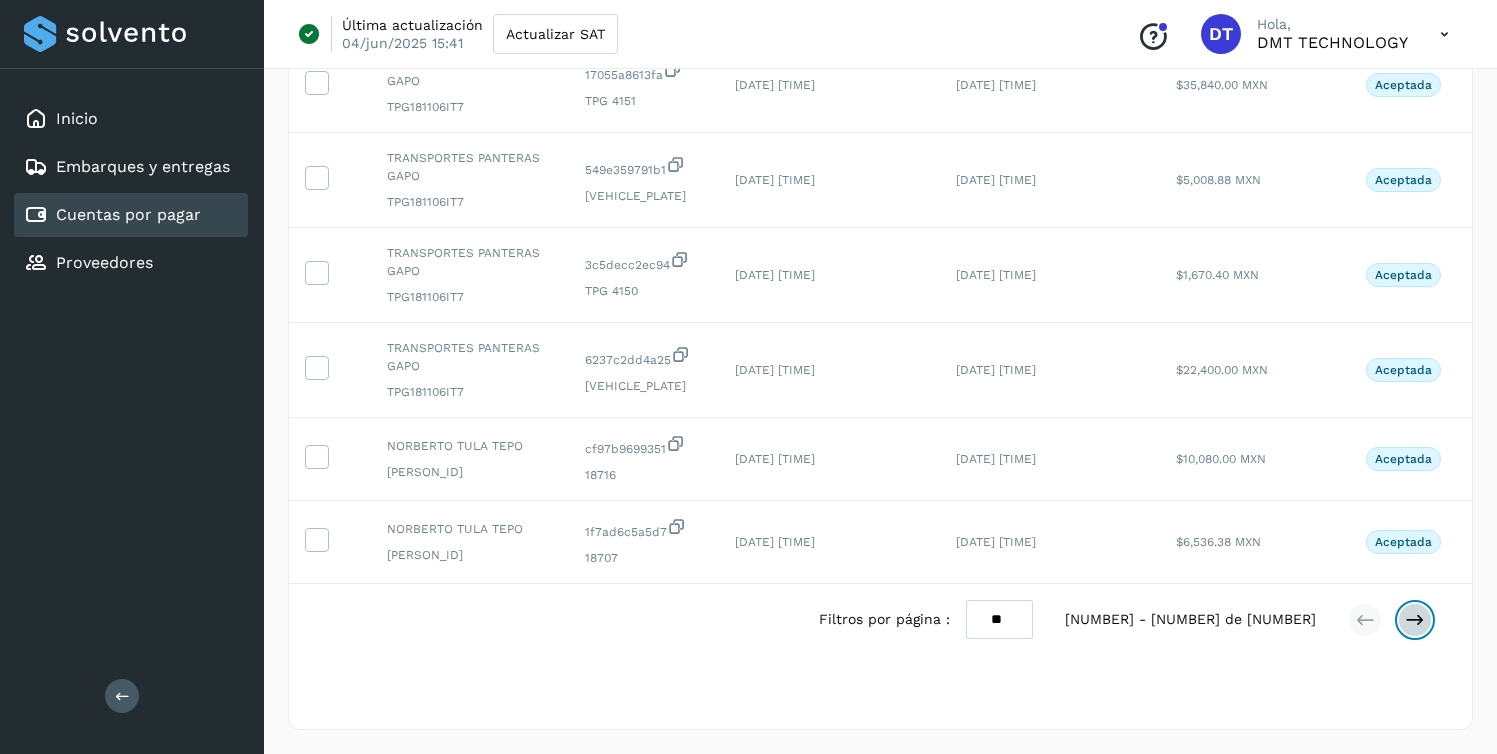 click at bounding box center (1415, 620) 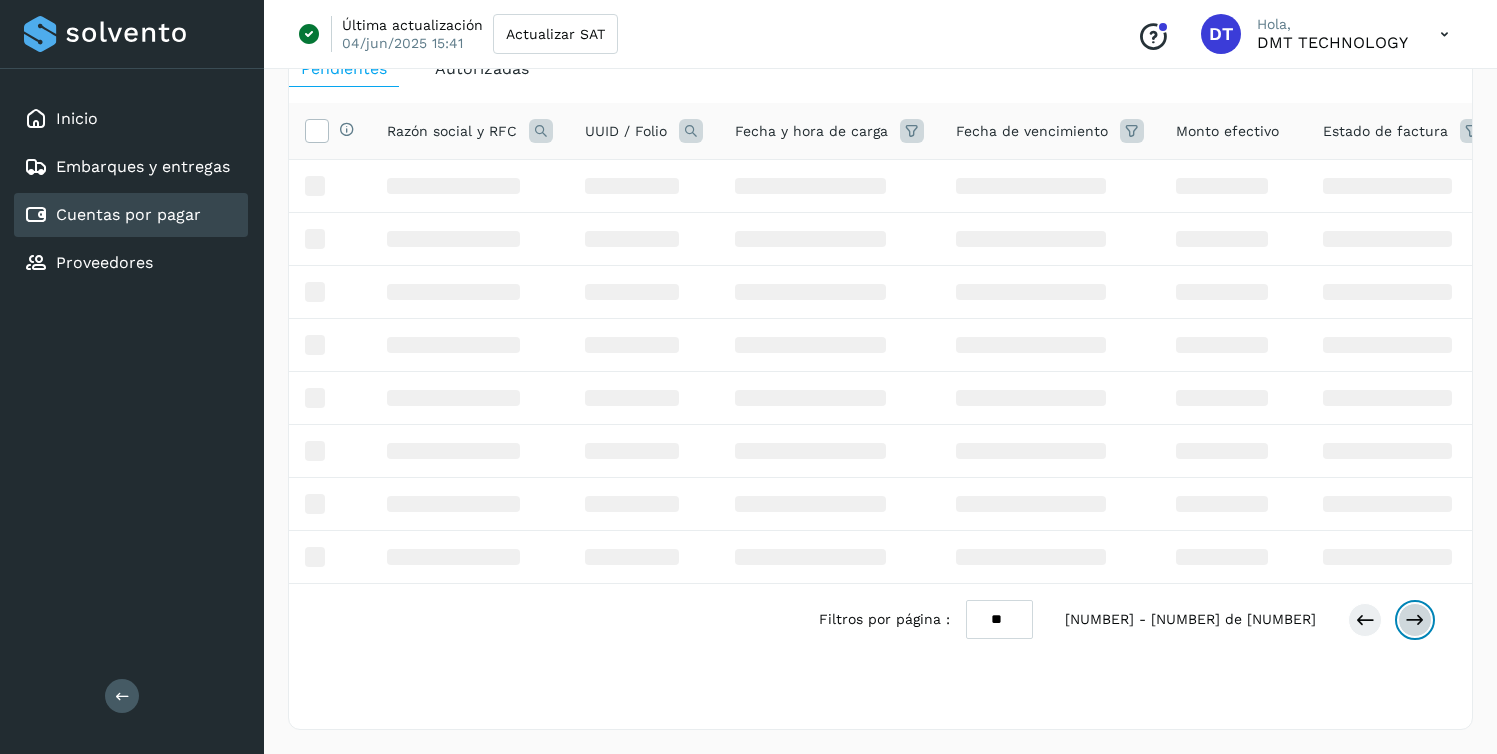 click at bounding box center [1415, 620] 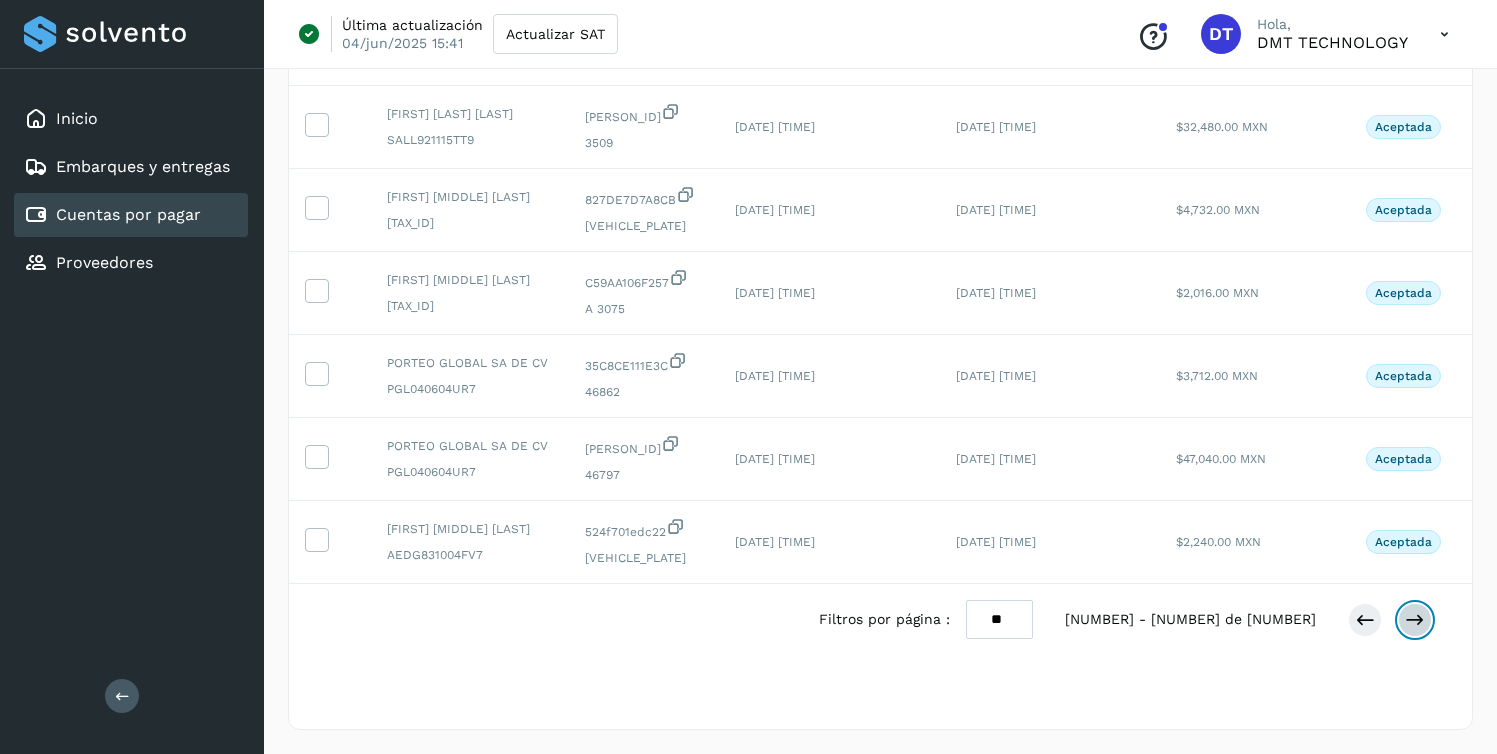 click at bounding box center [1415, 620] 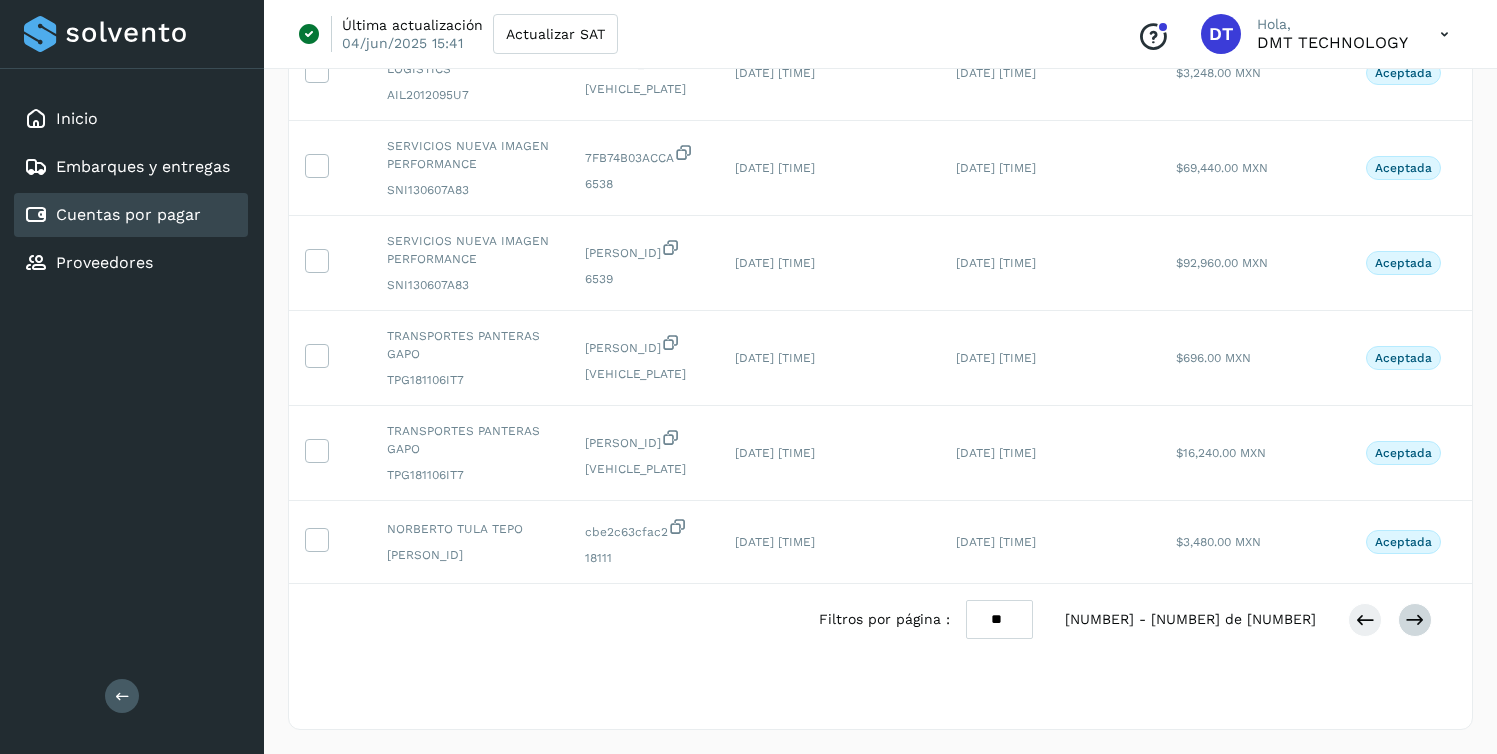 click on "Filtros por página : ** ** ** 151 - 200 de 235" at bounding box center (880, 619) 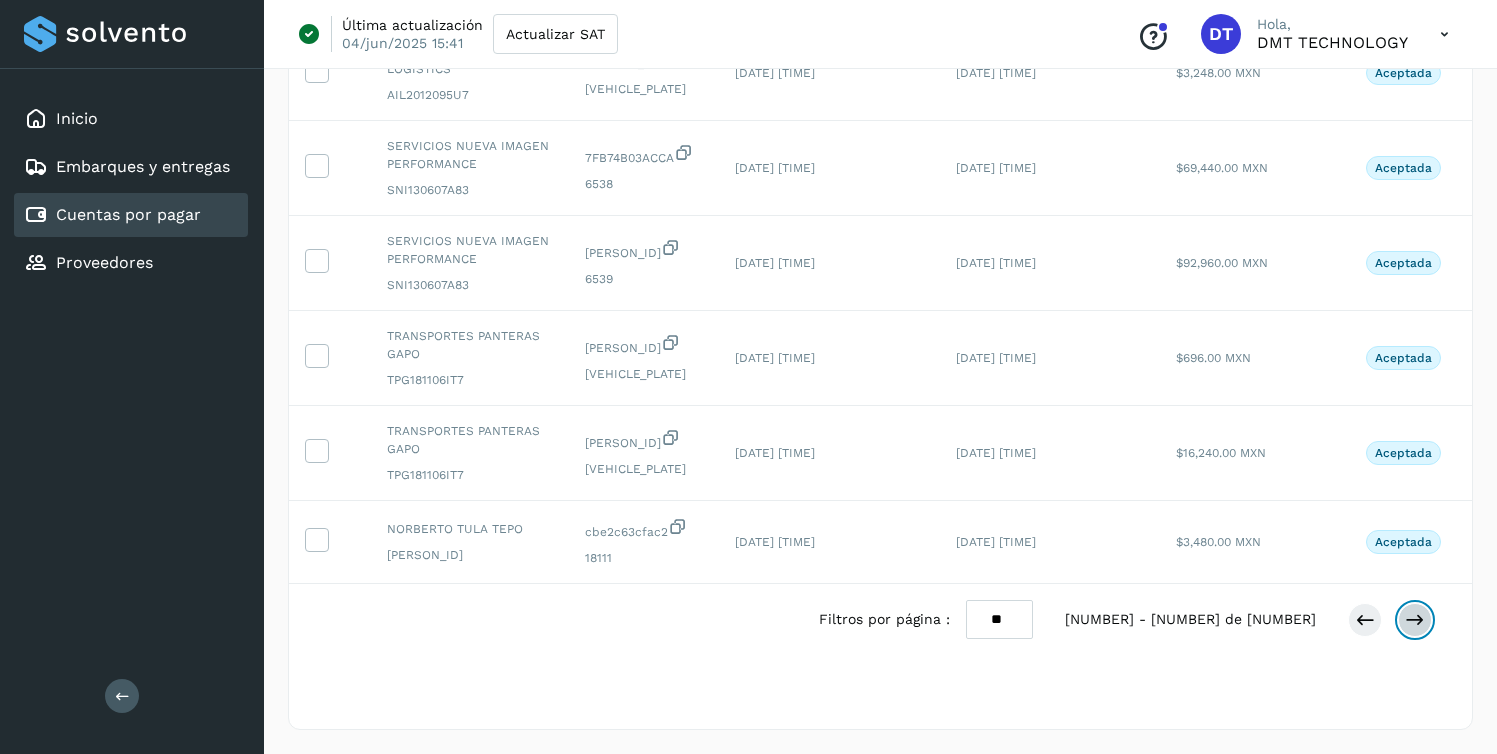 click at bounding box center (1415, 620) 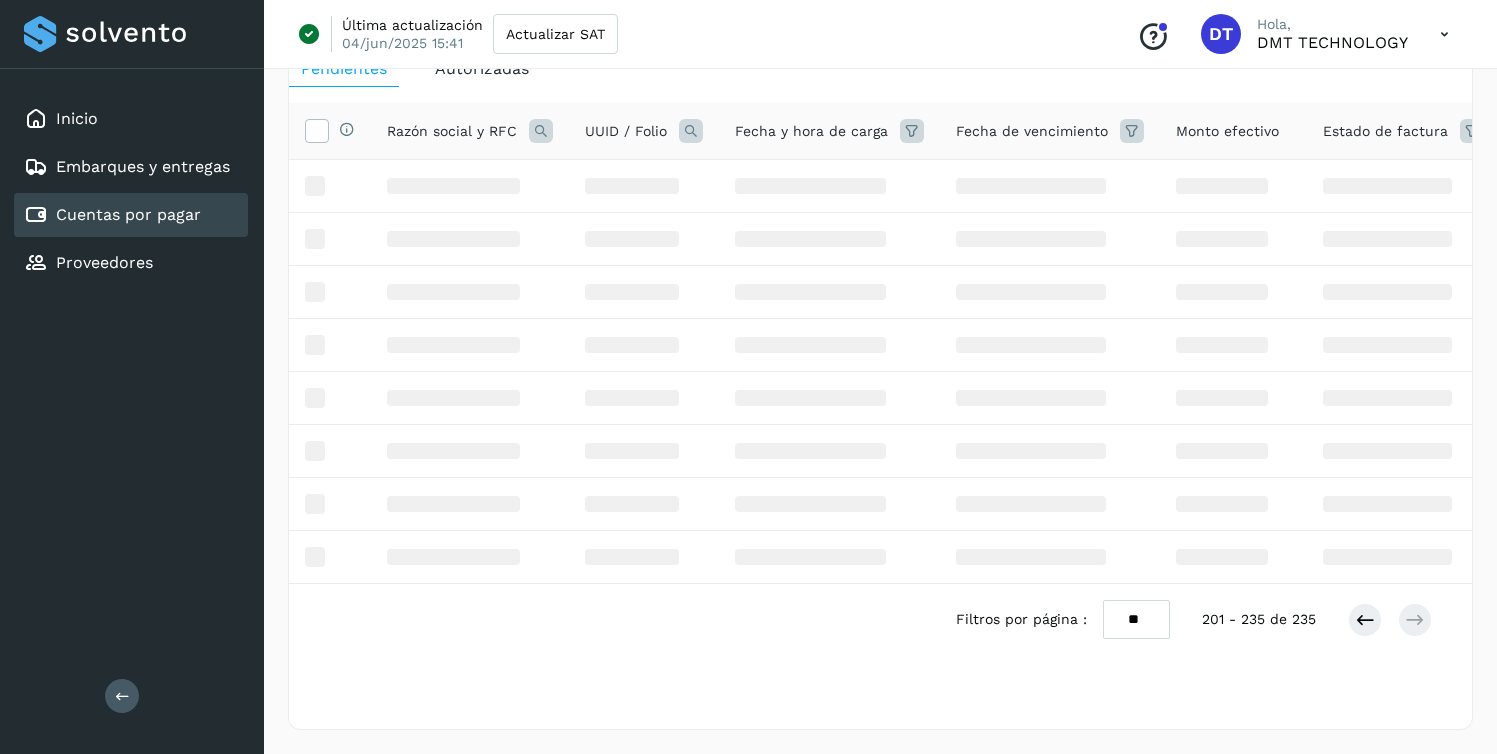 scroll, scrollTop: 2830, scrollLeft: 0, axis: vertical 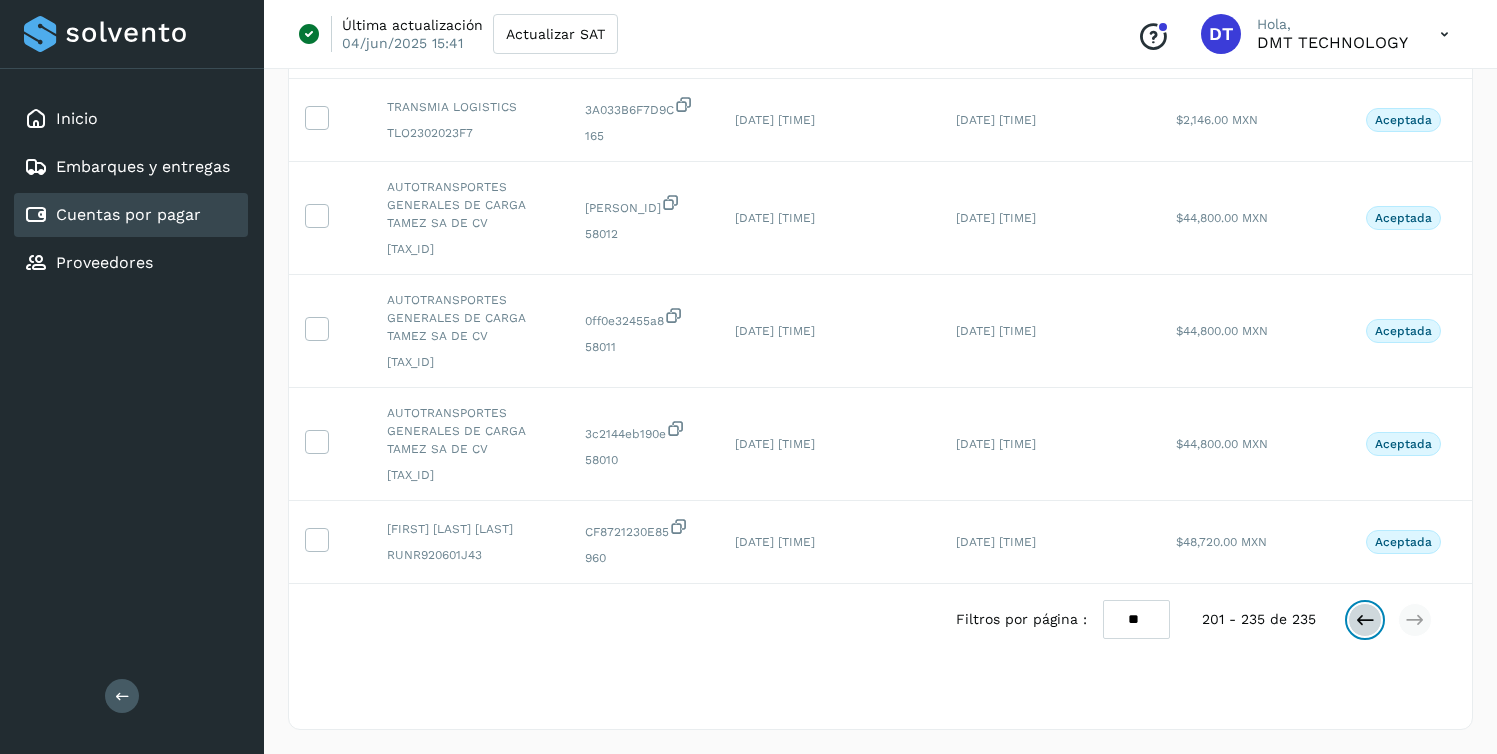 click at bounding box center (1365, 620) 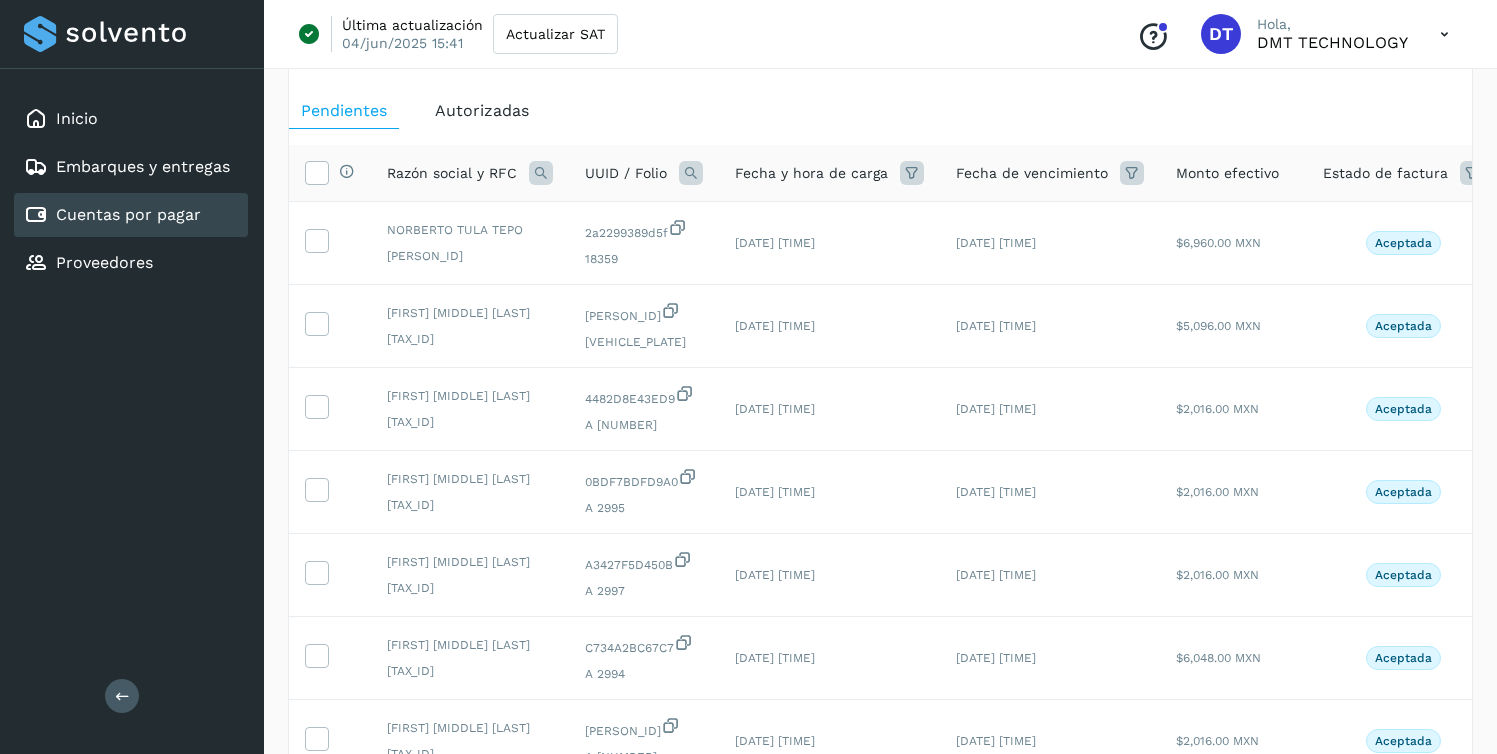 scroll, scrollTop: 0, scrollLeft: 0, axis: both 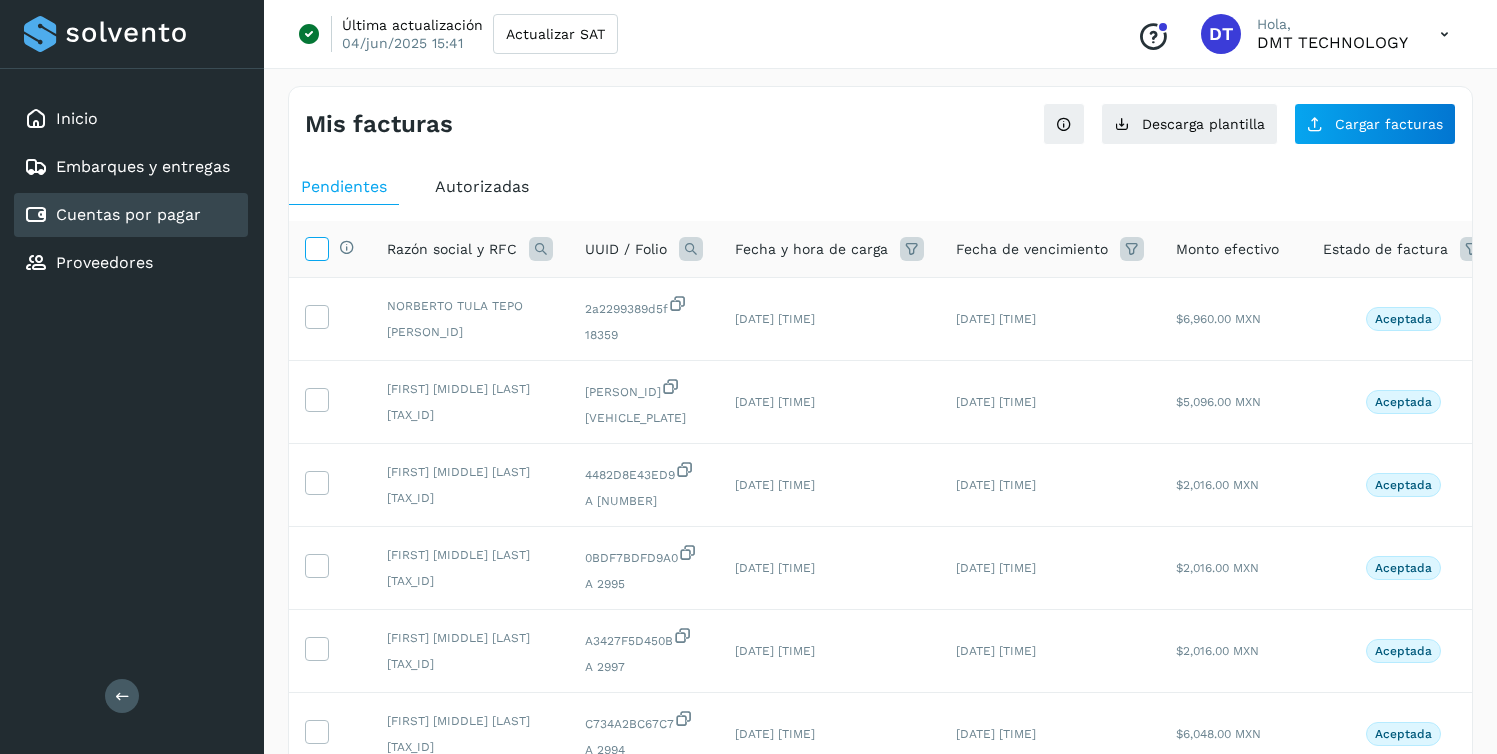 click at bounding box center [316, 247] 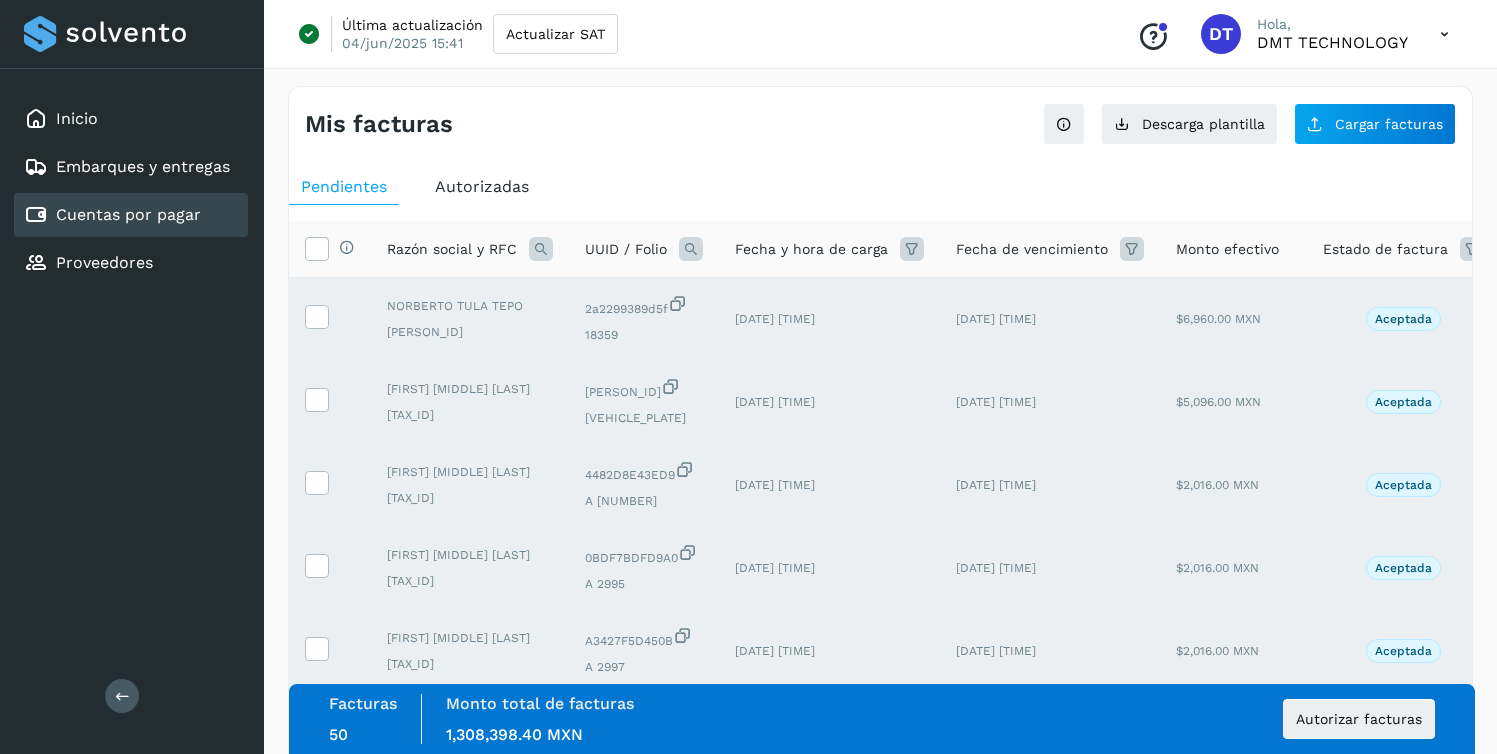 click on "Autorizadas" at bounding box center (482, 186) 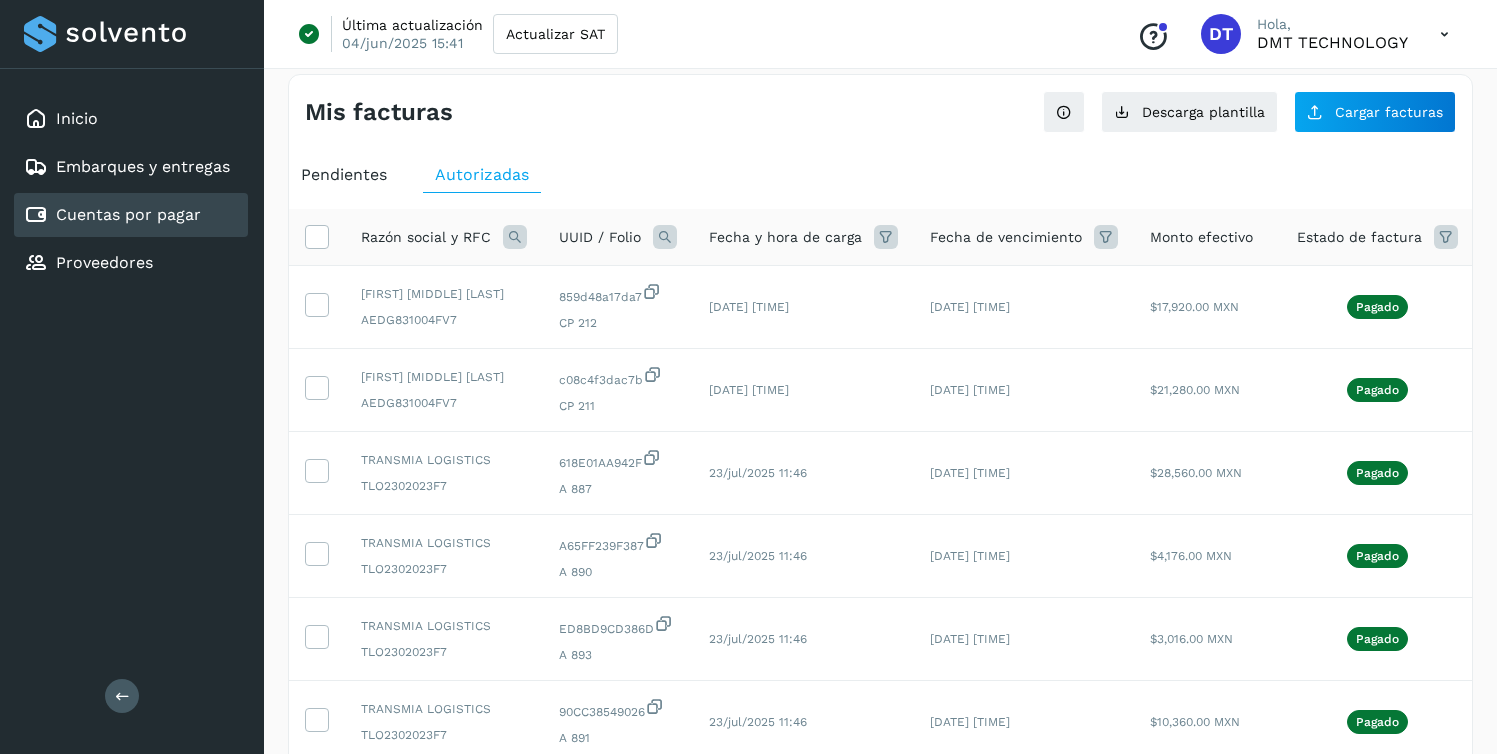scroll, scrollTop: 0, scrollLeft: 0, axis: both 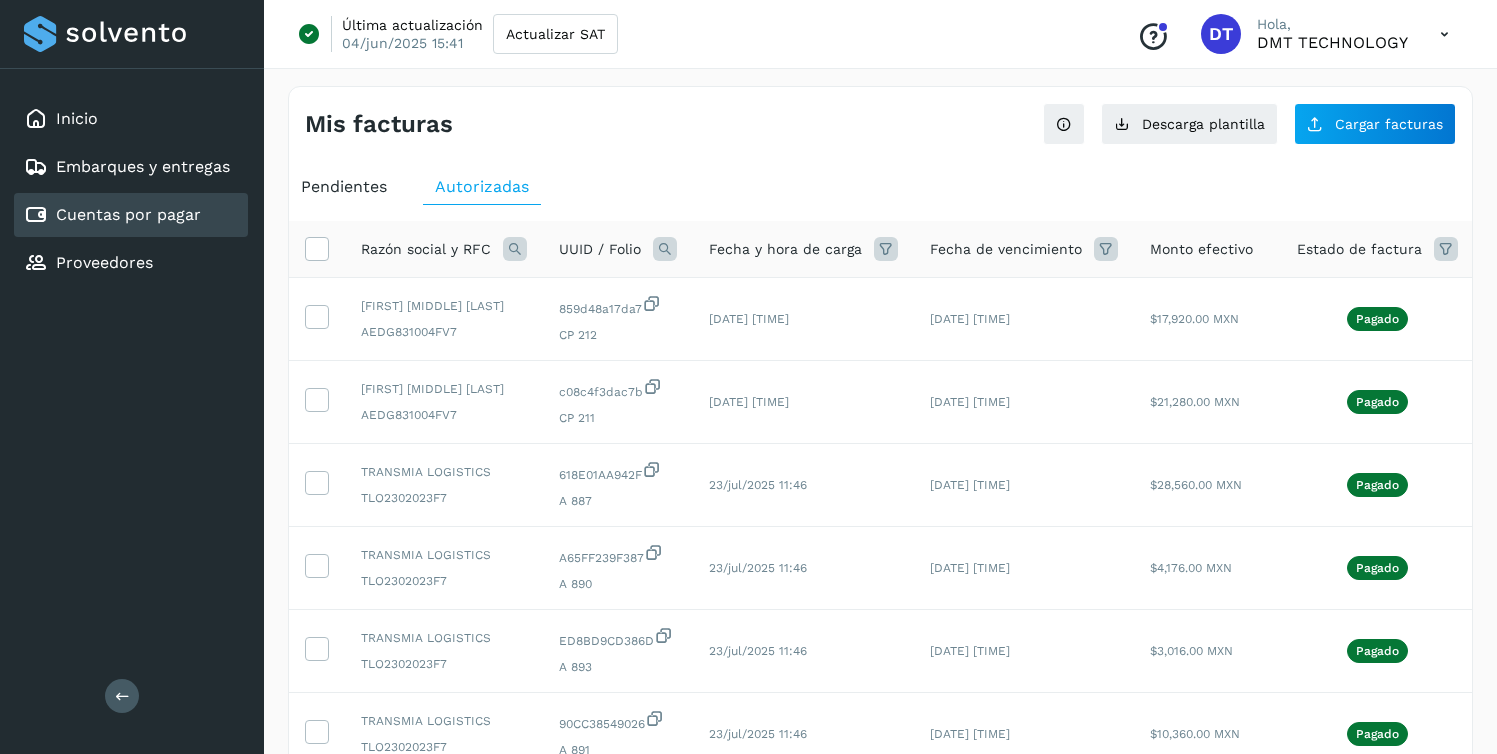 click at bounding box center [1446, 249] 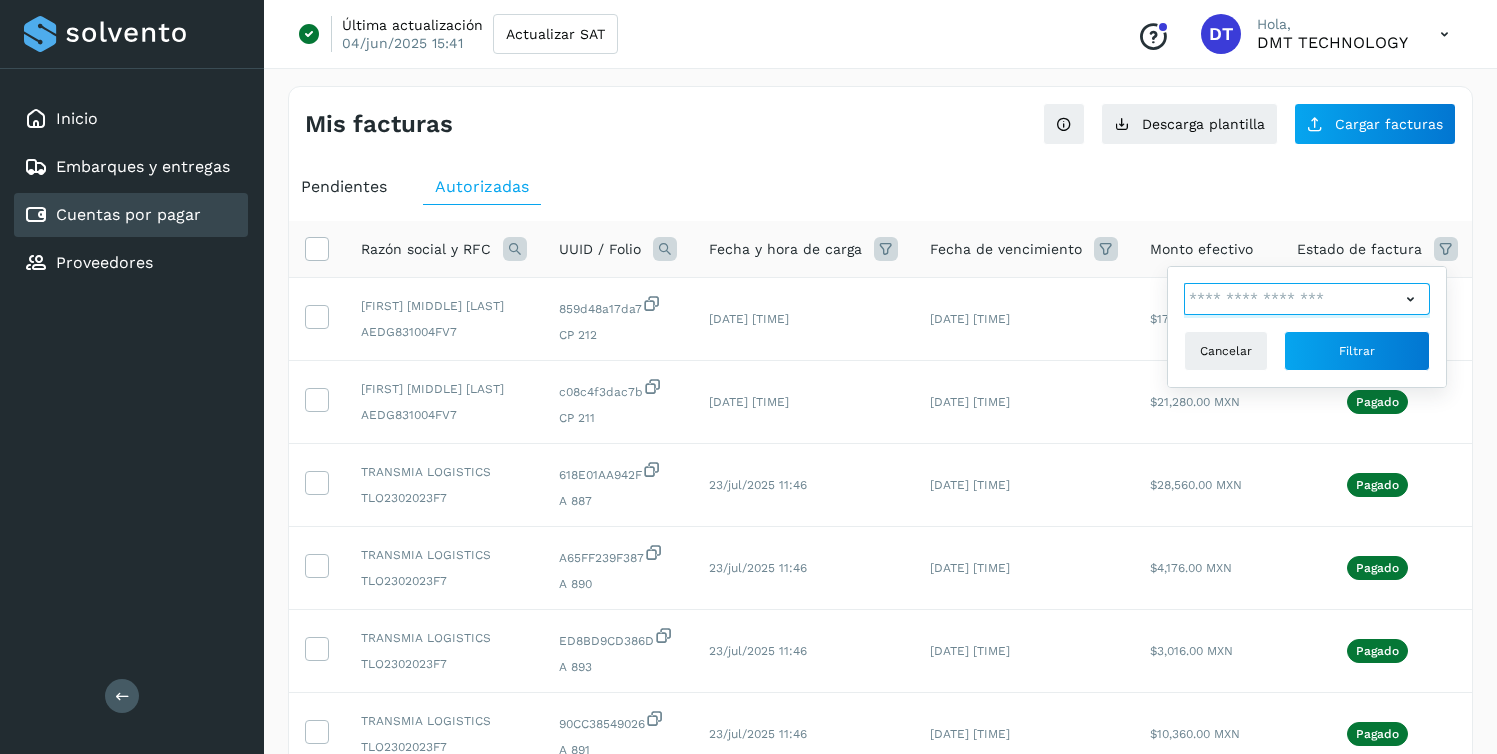 click at bounding box center (1292, 299) 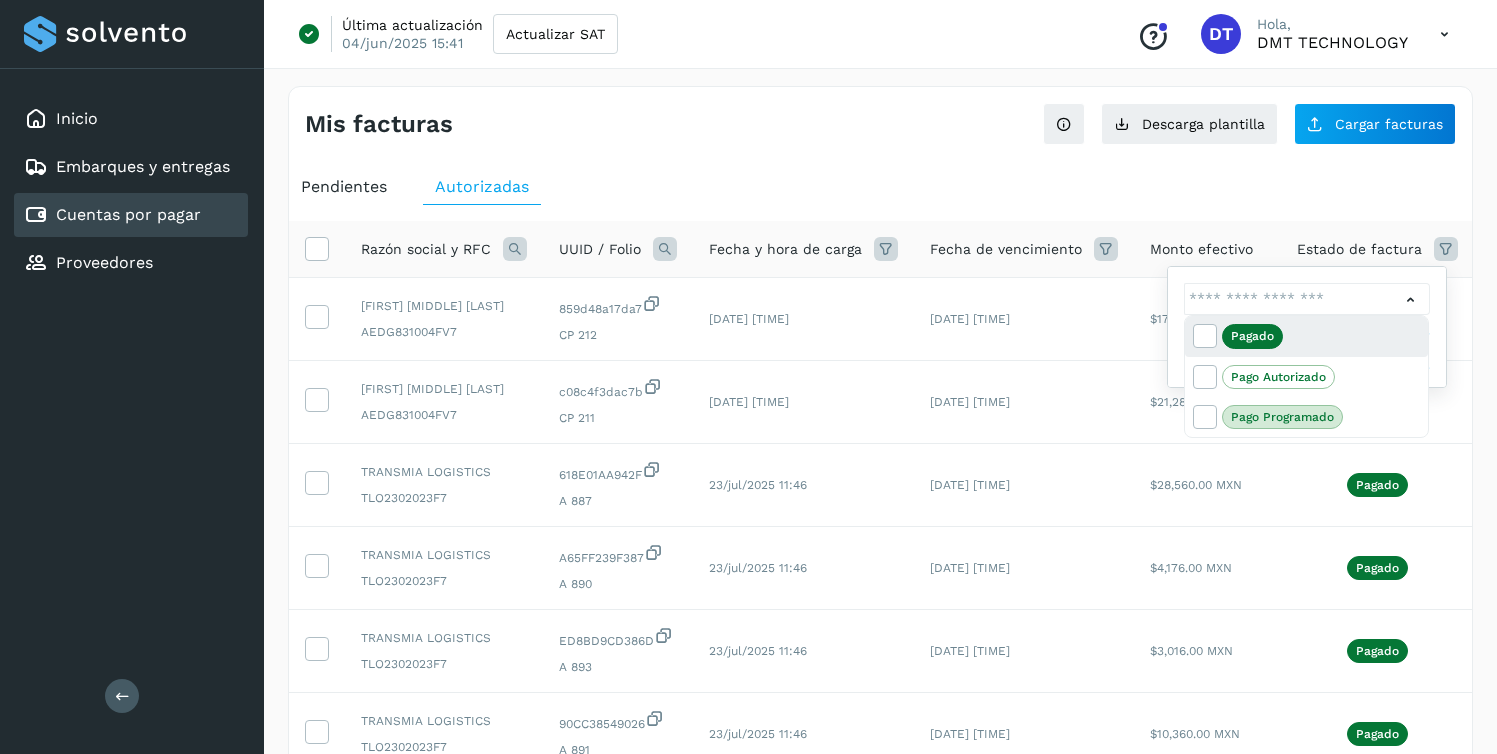 click on "Pagado" 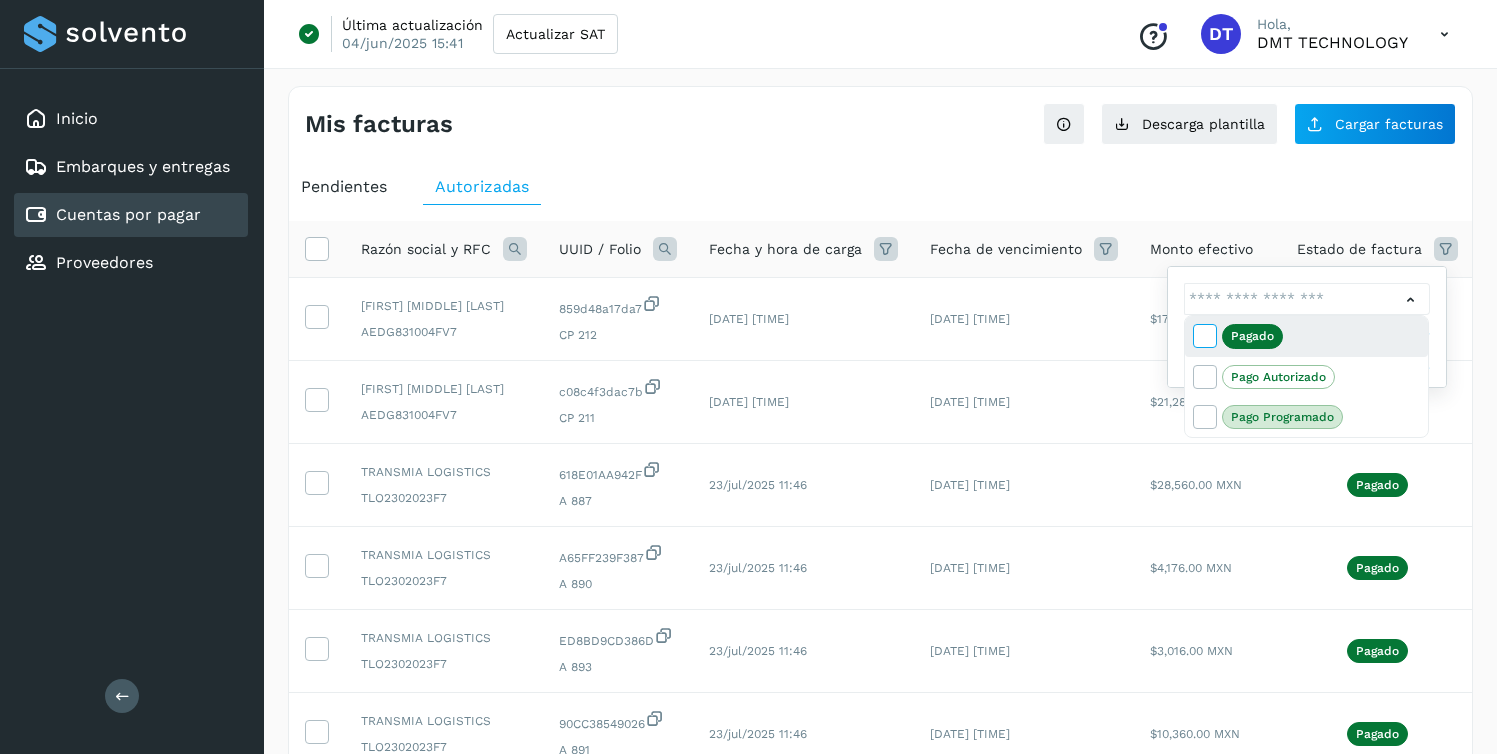 click at bounding box center [1204, 335] 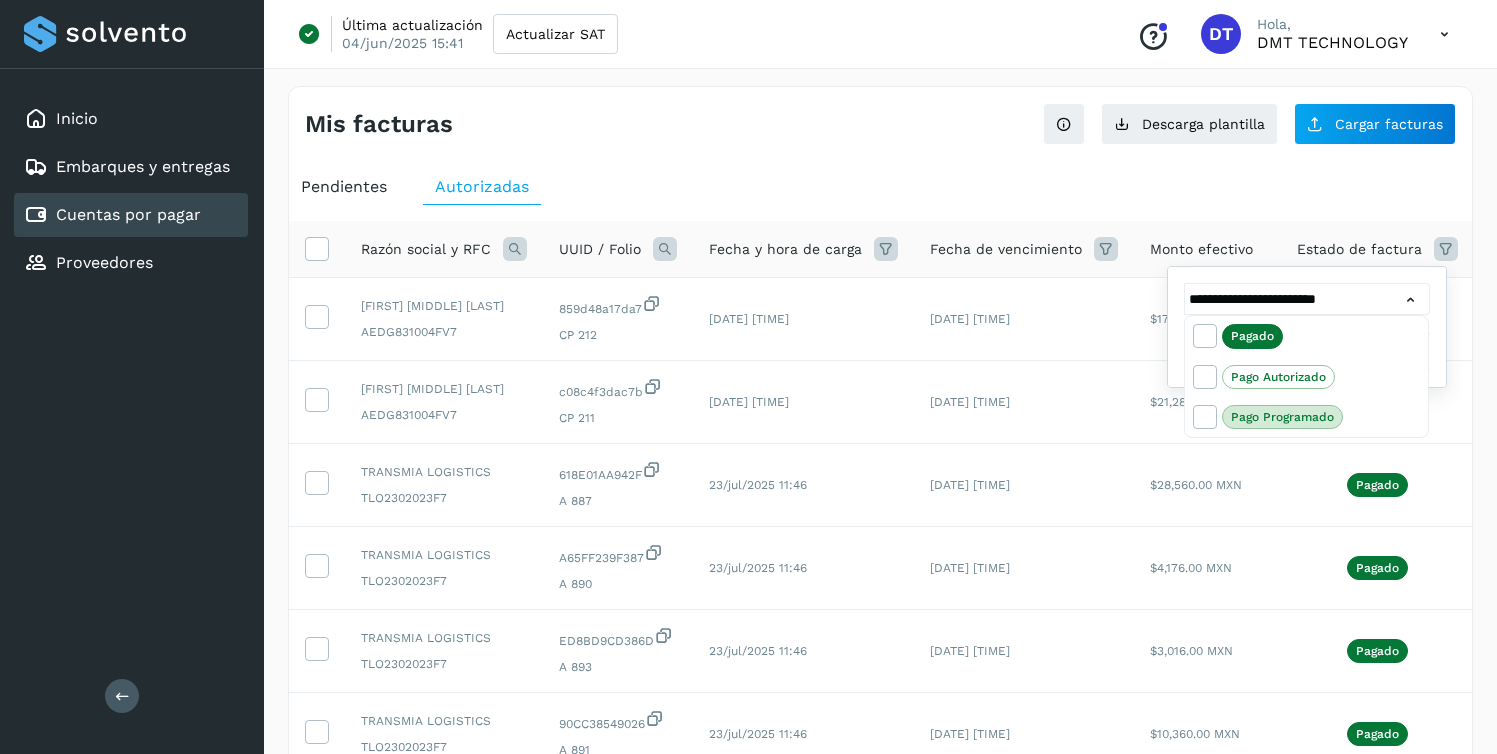 click at bounding box center [748, 377] 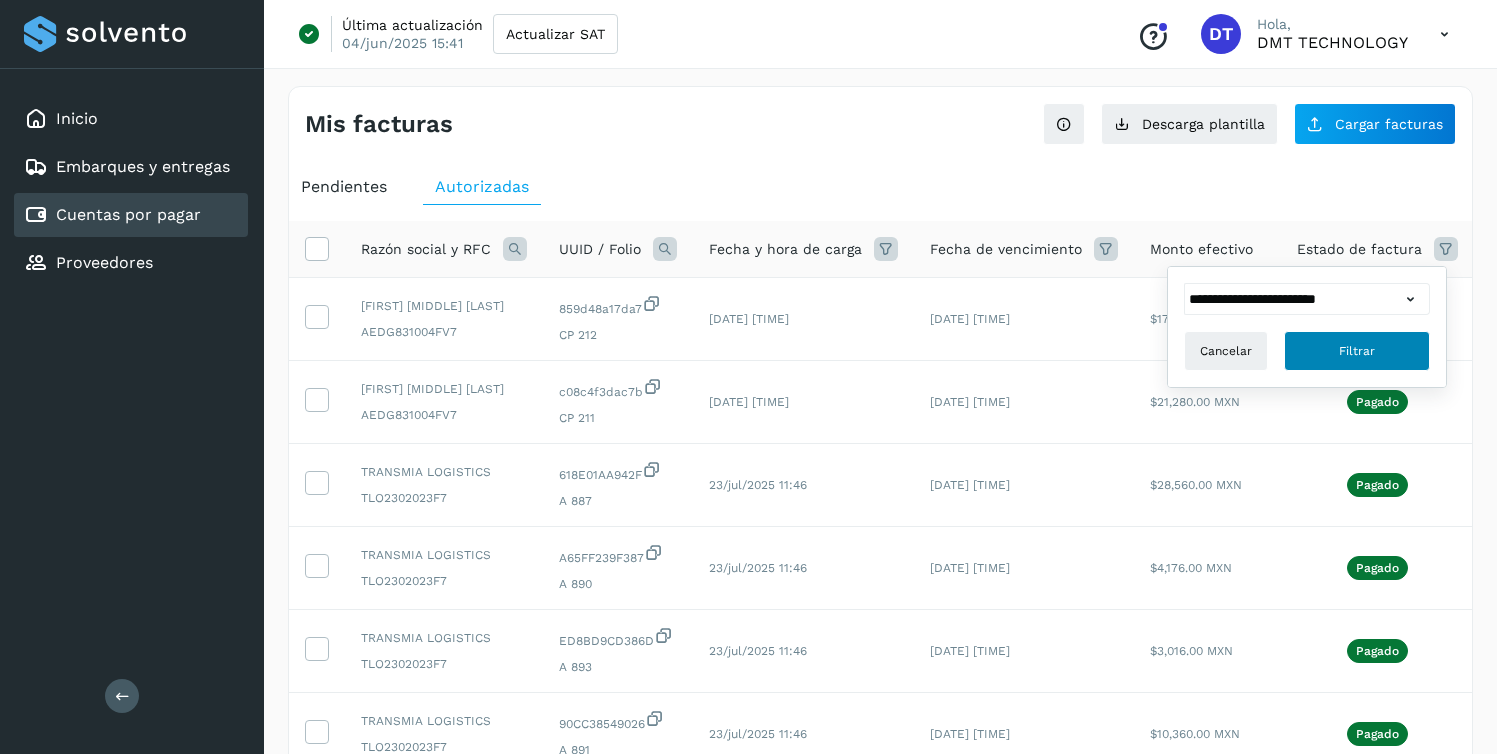 click on "Filtrar" at bounding box center (1357, 351) 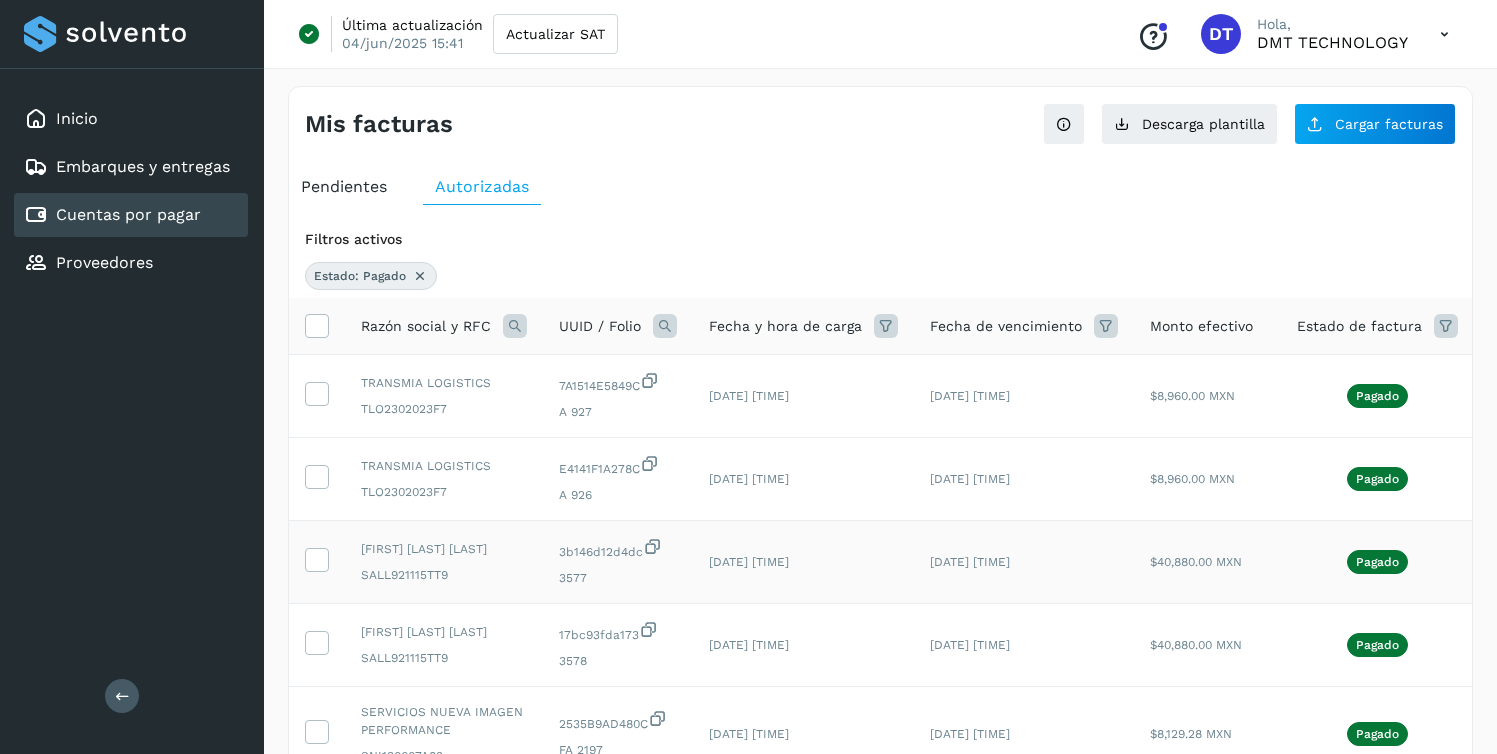 scroll, scrollTop: 712, scrollLeft: 0, axis: vertical 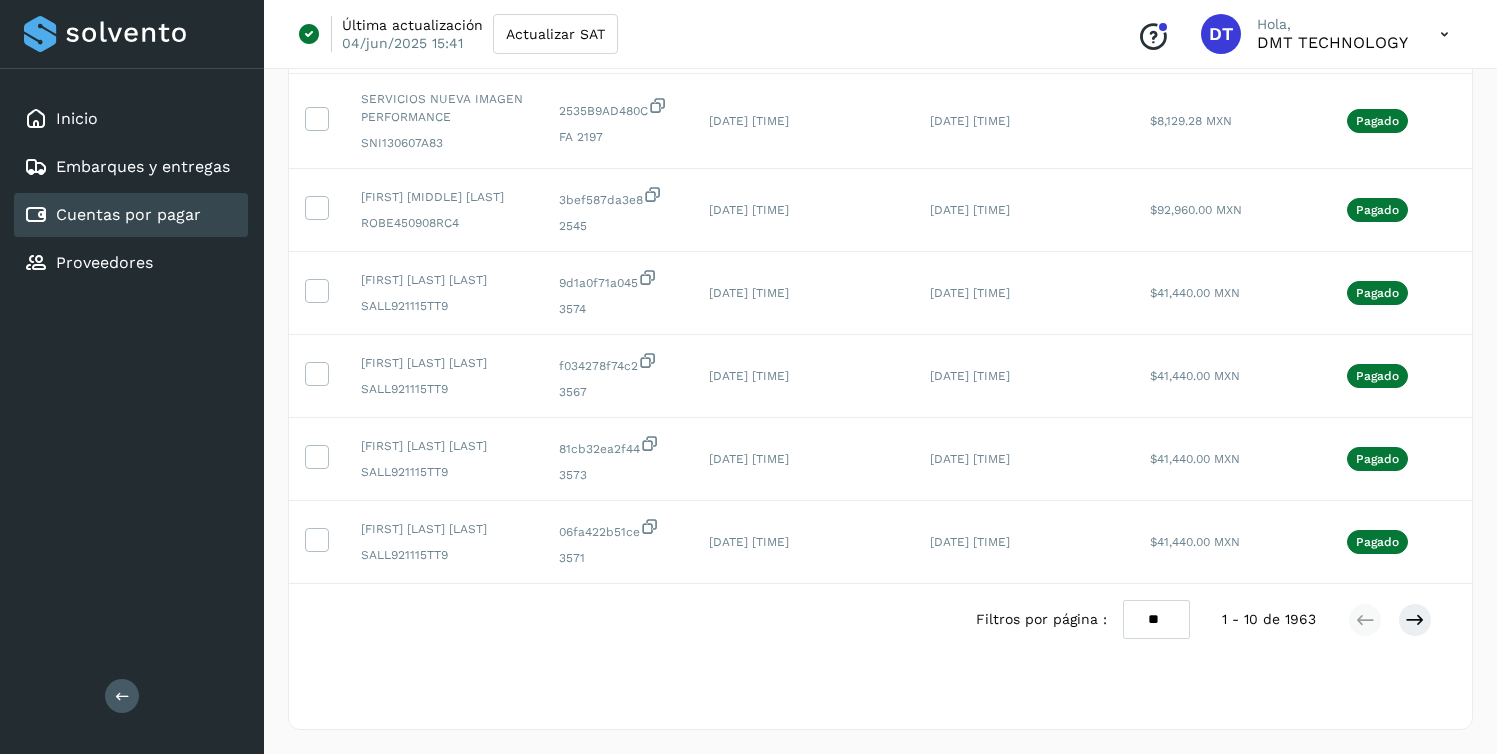 click on "** ** **" at bounding box center (1156, 619) 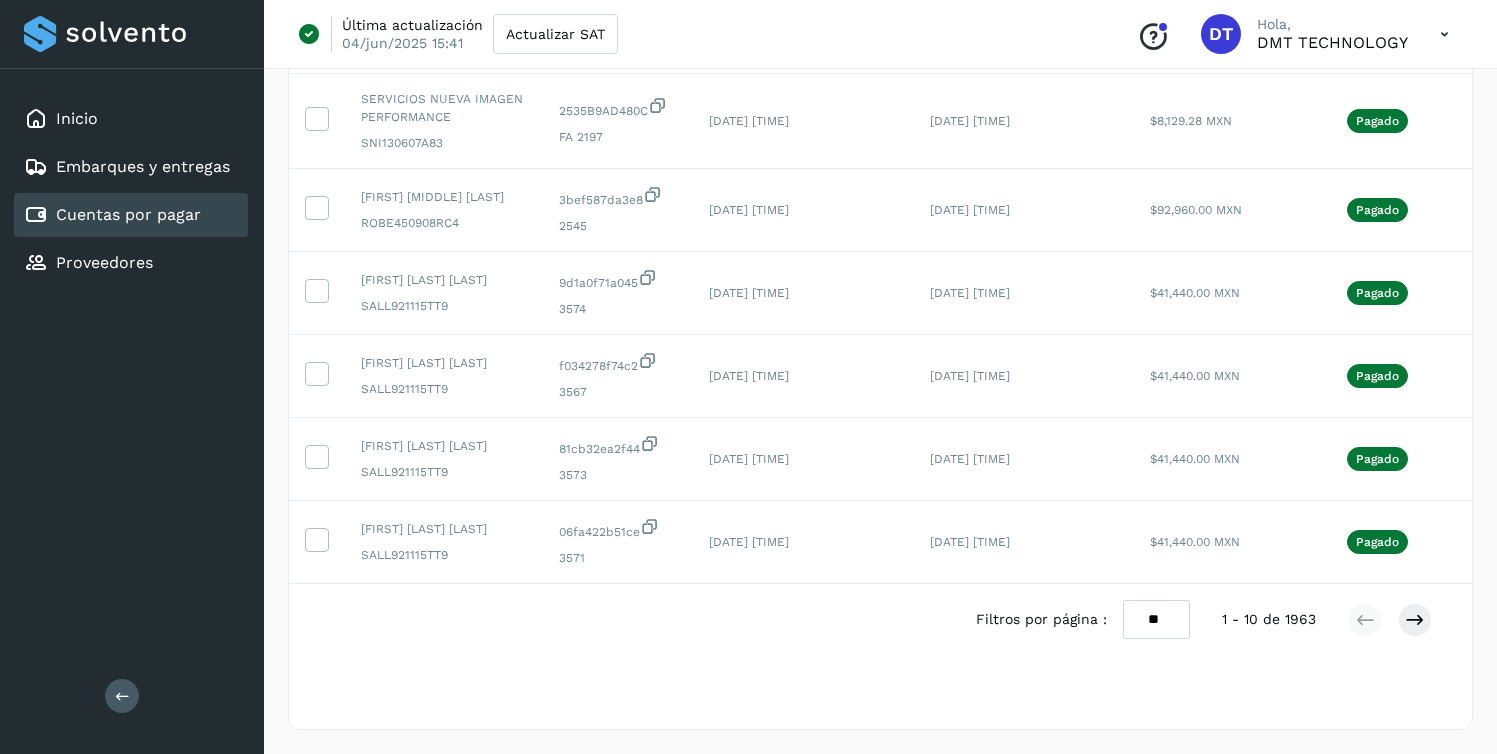 select on "**" 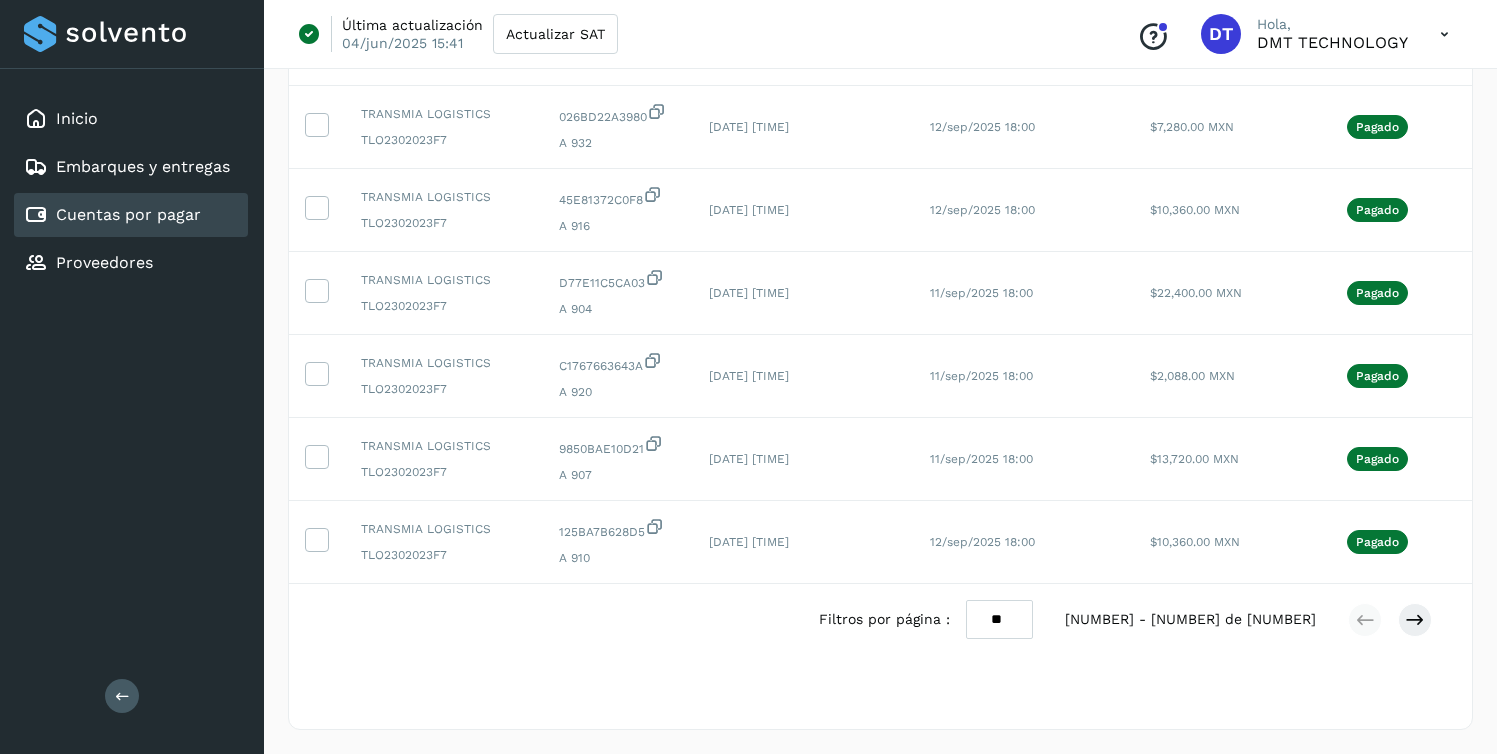 scroll, scrollTop: 4128, scrollLeft: 0, axis: vertical 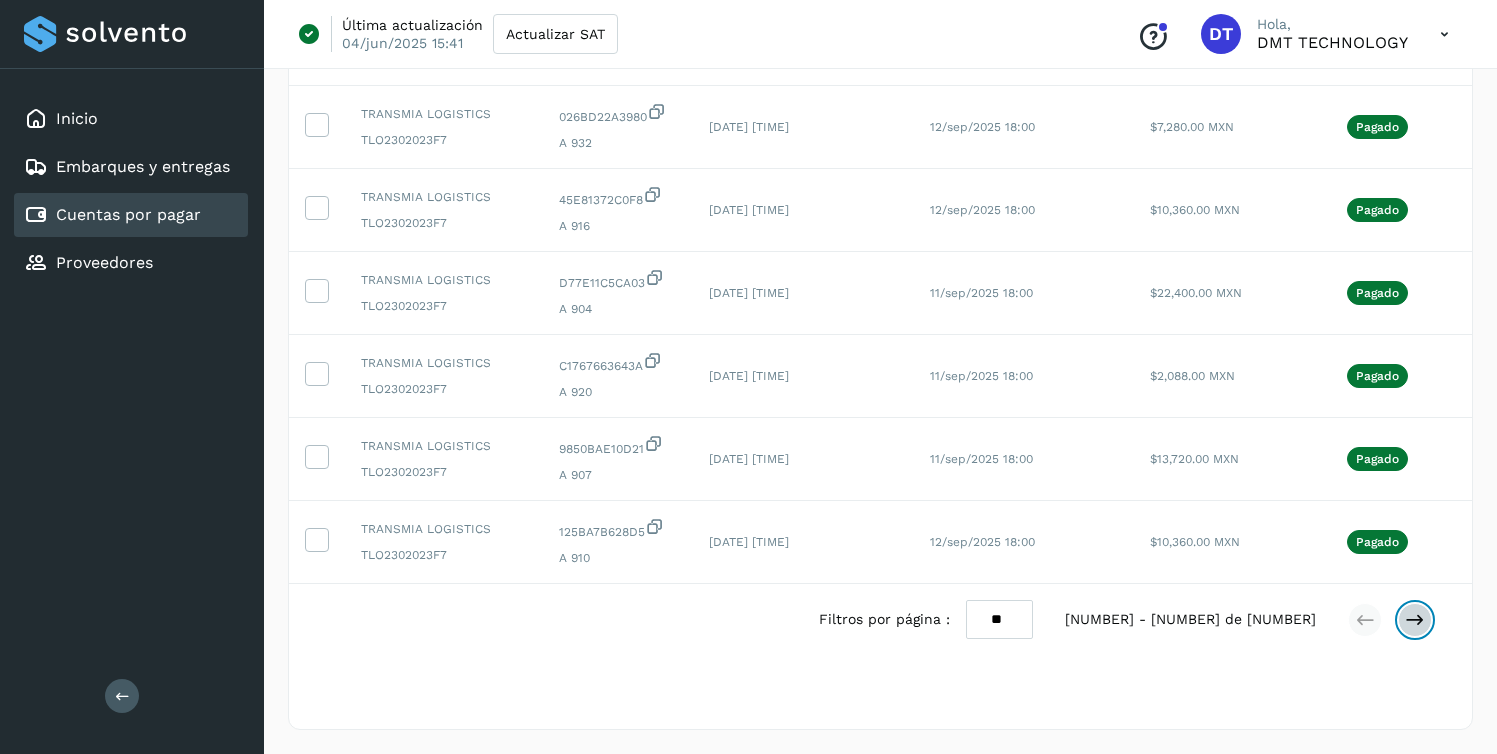 click at bounding box center [1415, 620] 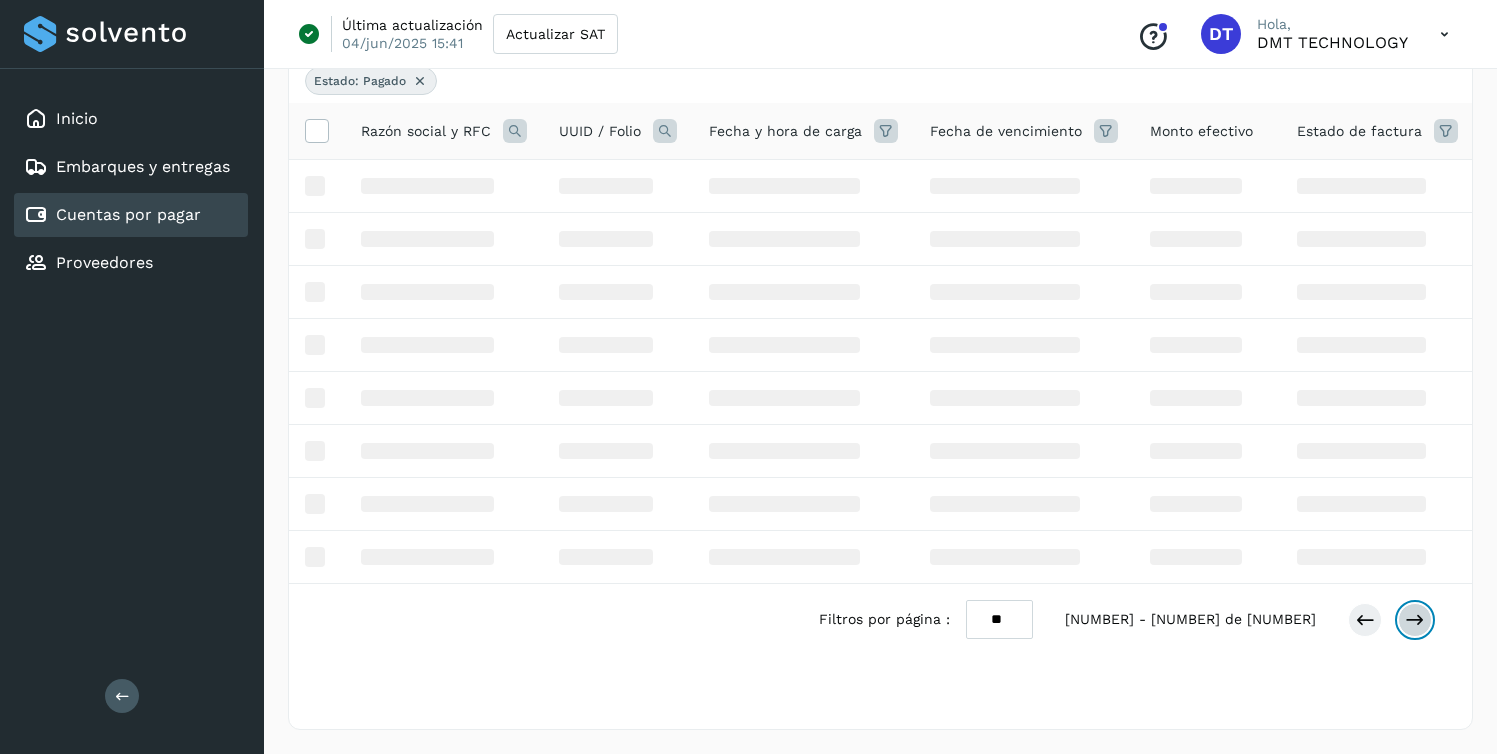 click at bounding box center (1415, 620) 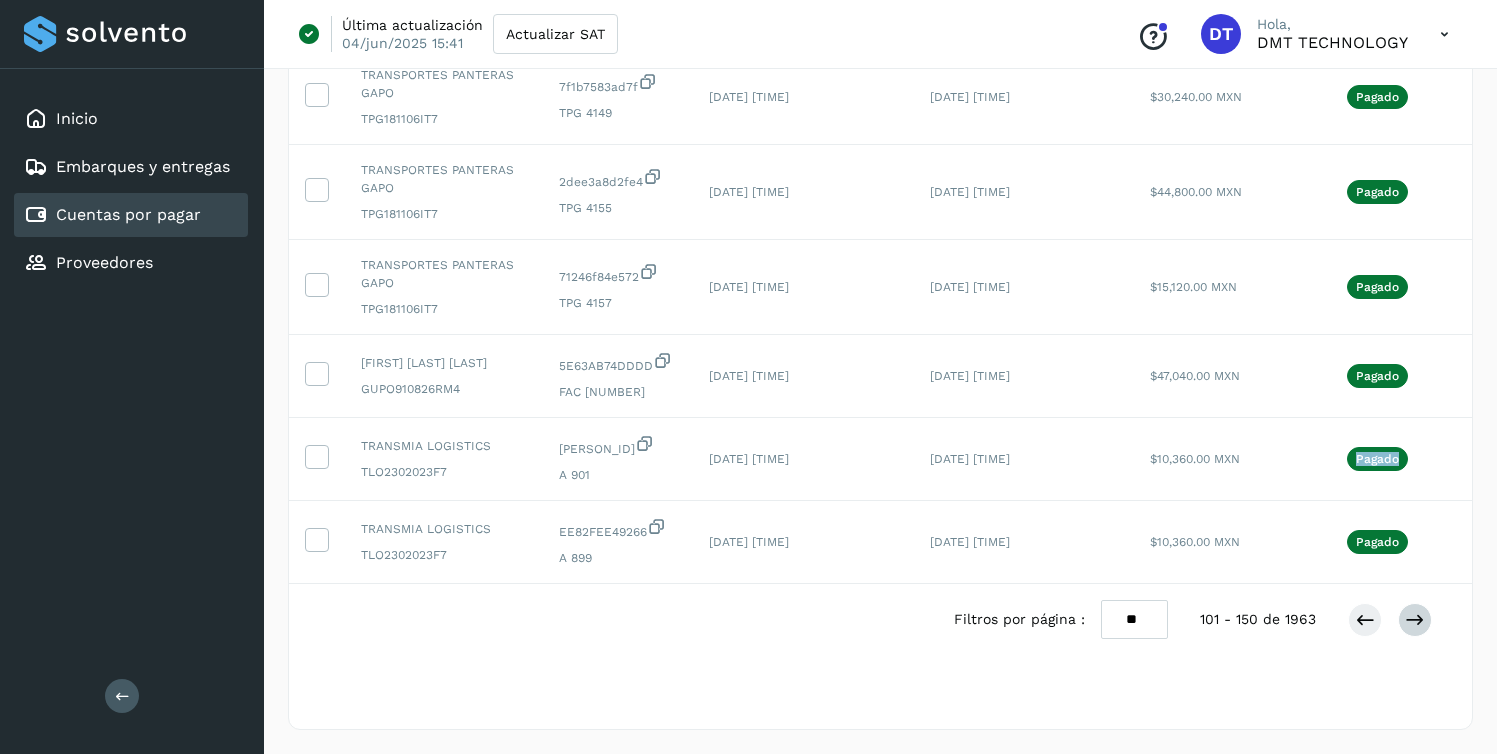 click on "Pagado" 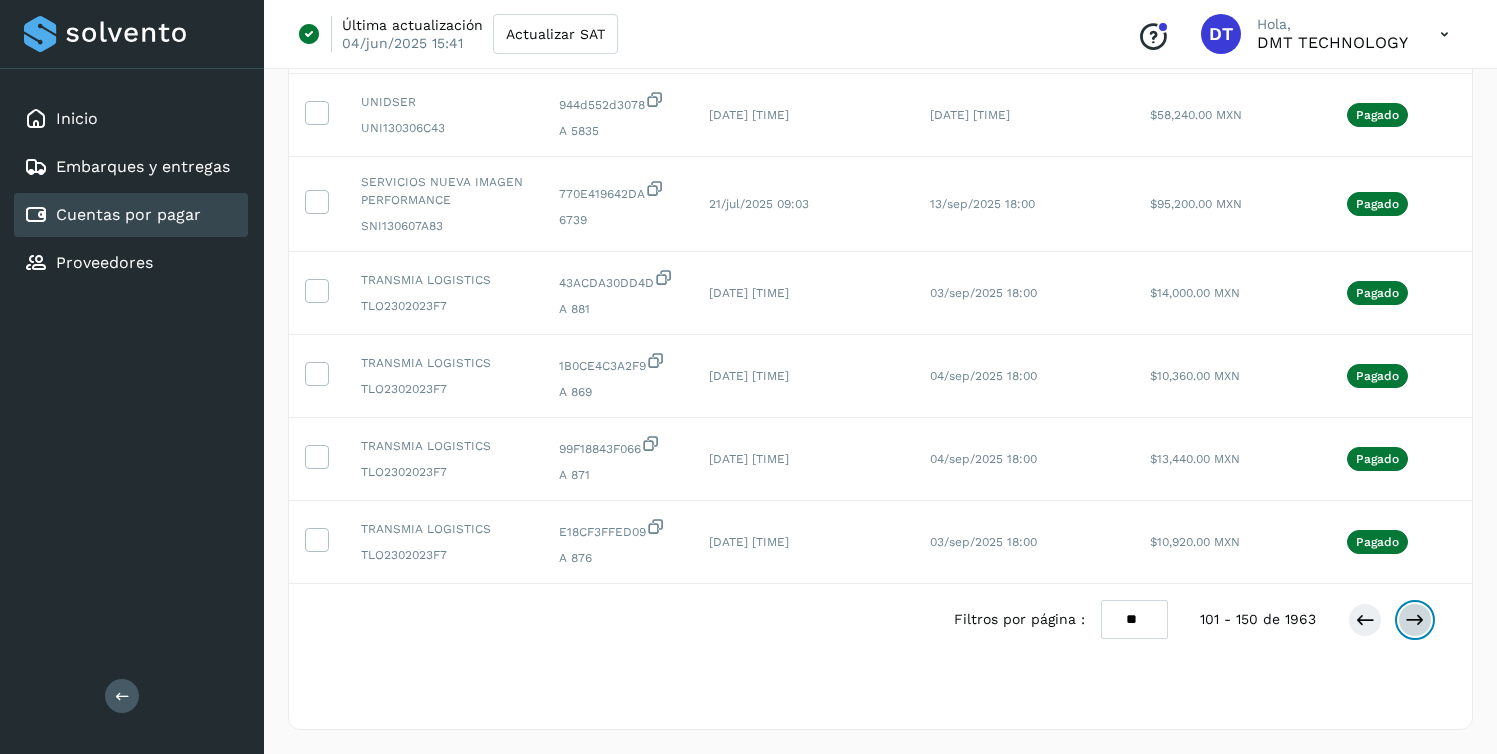 click at bounding box center [1415, 620] 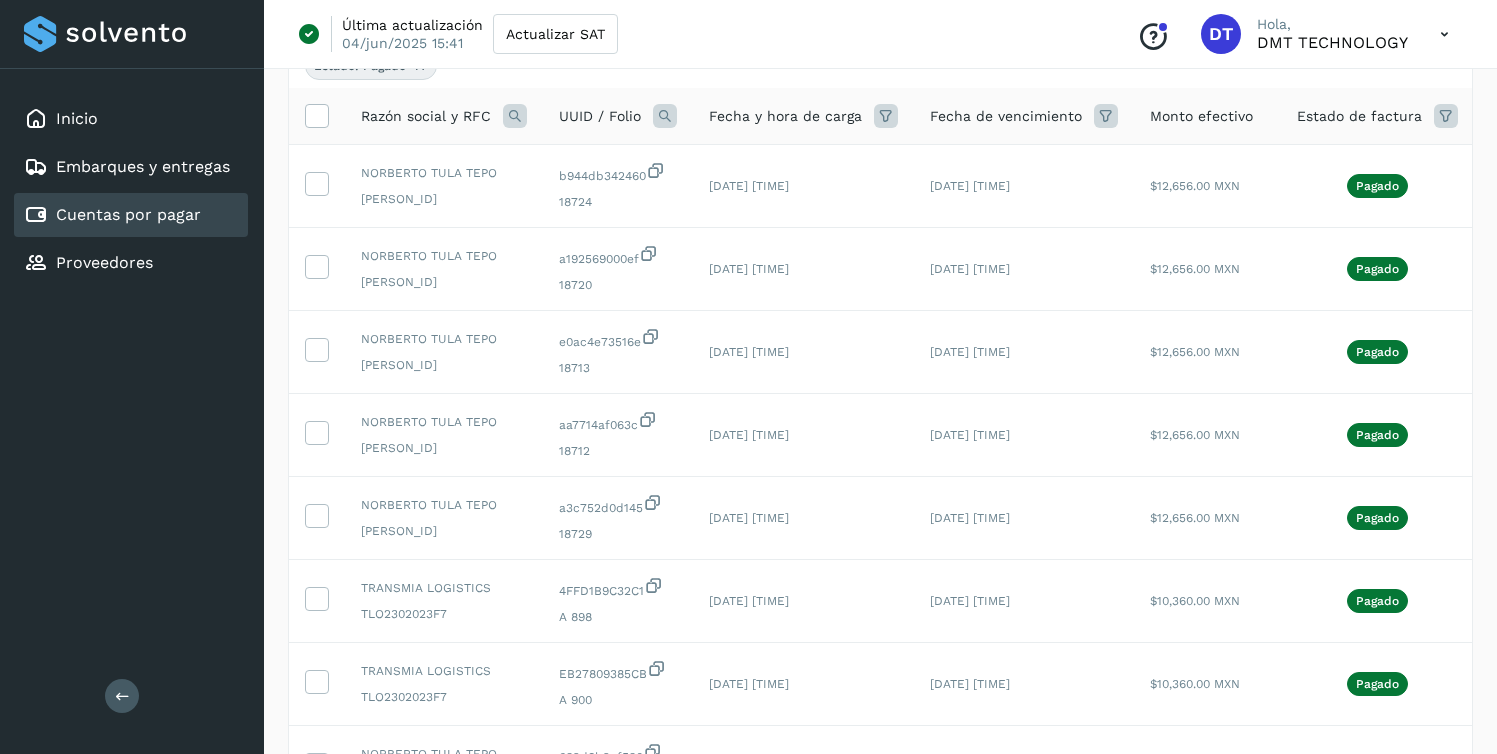 click at bounding box center (1415, 4367) 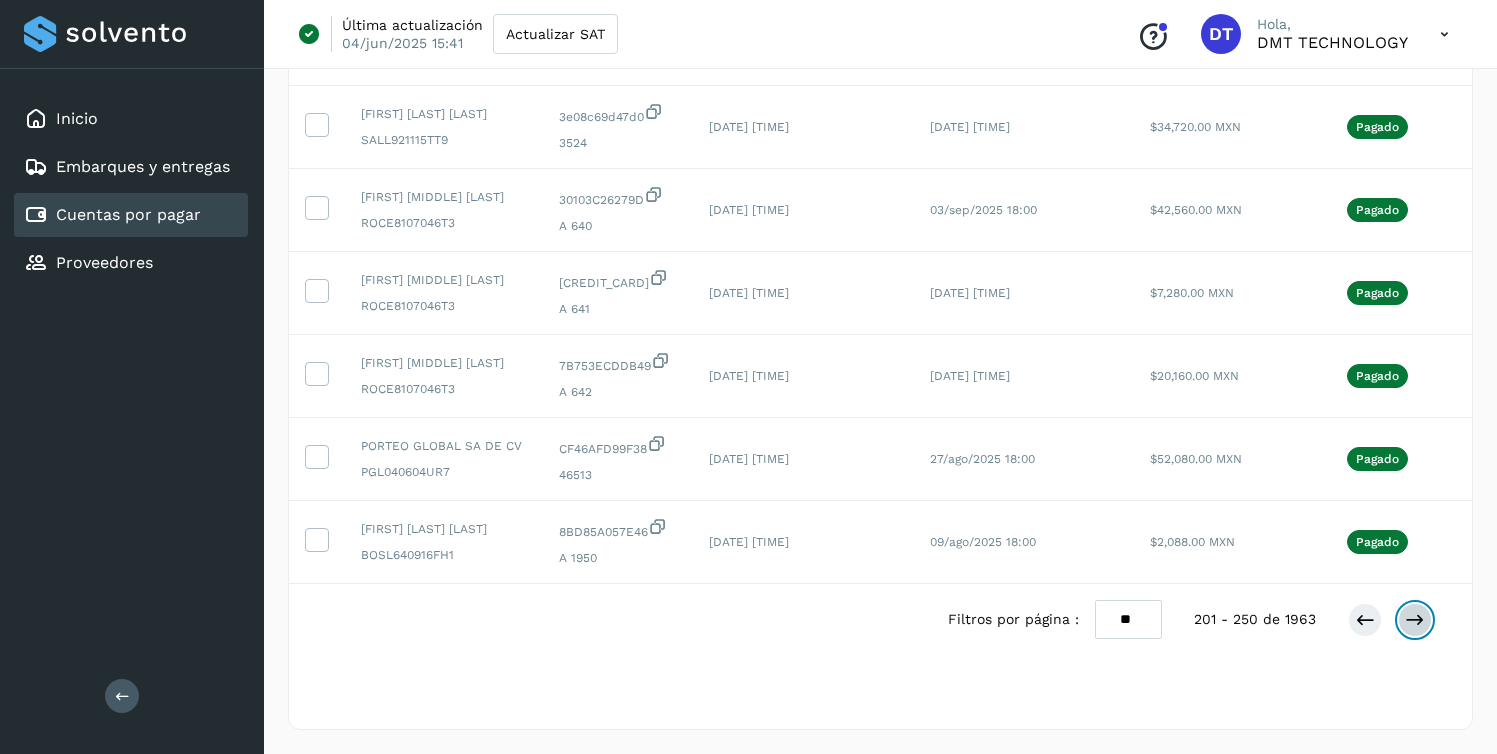 click at bounding box center [1415, 620] 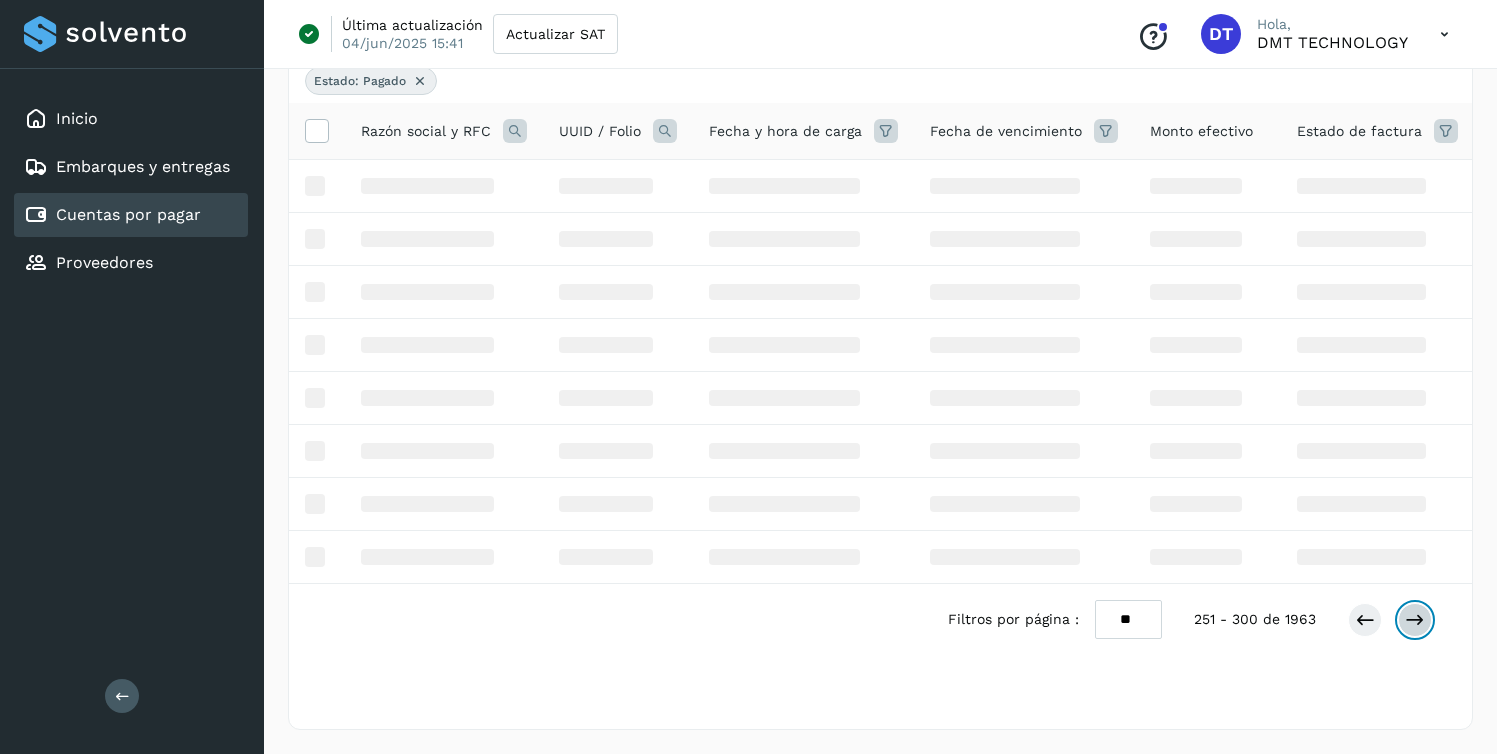 click at bounding box center [1415, 620] 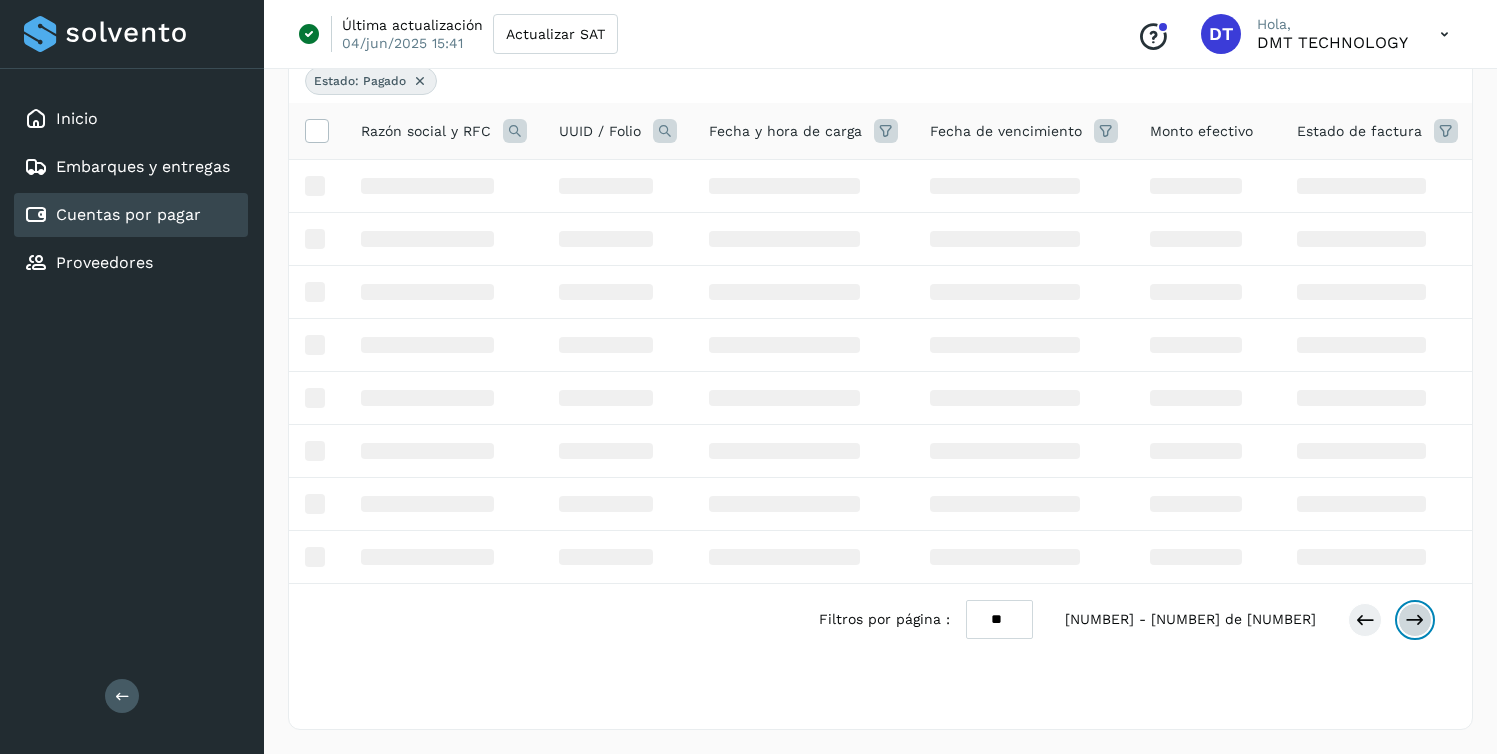 click at bounding box center (1415, 620) 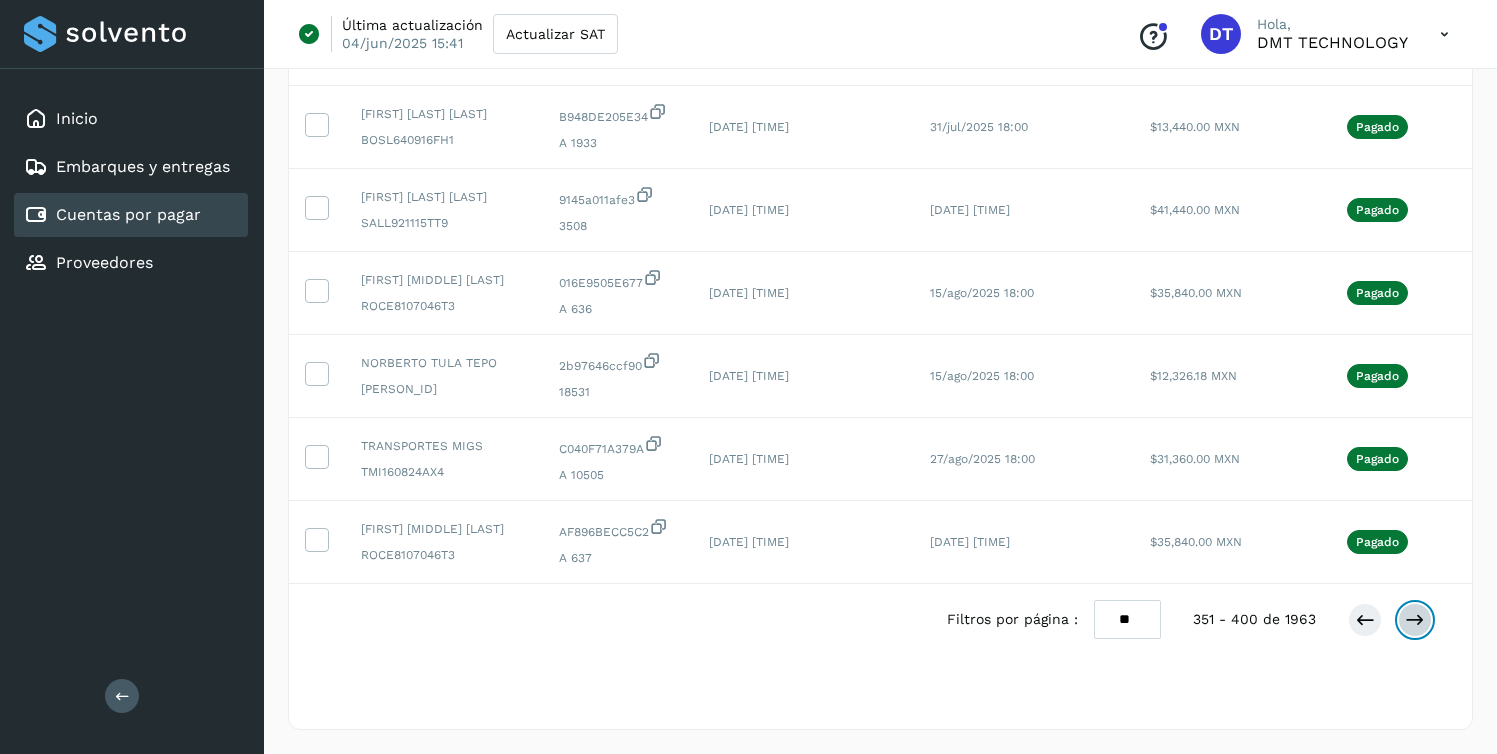 click at bounding box center (1415, 620) 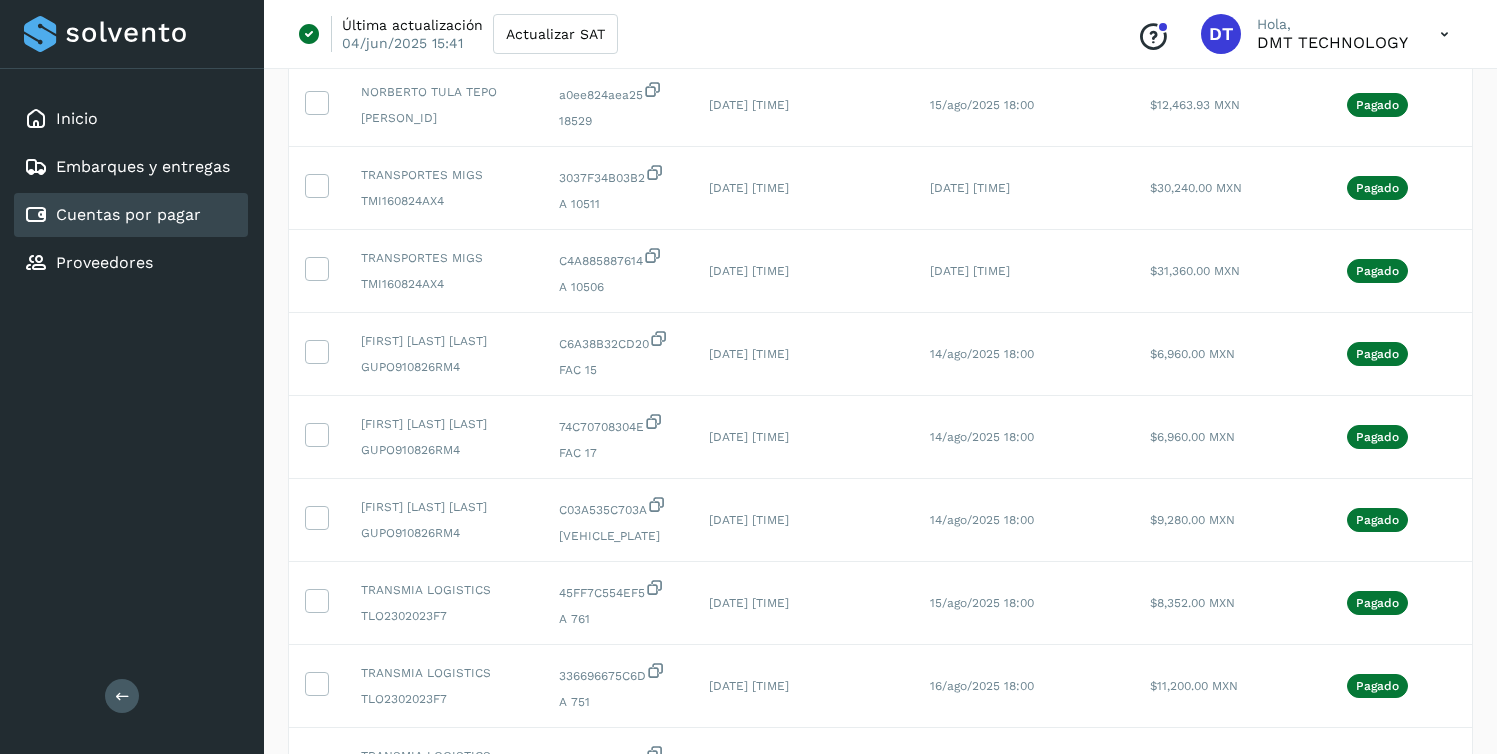 scroll, scrollTop: 0, scrollLeft: 0, axis: both 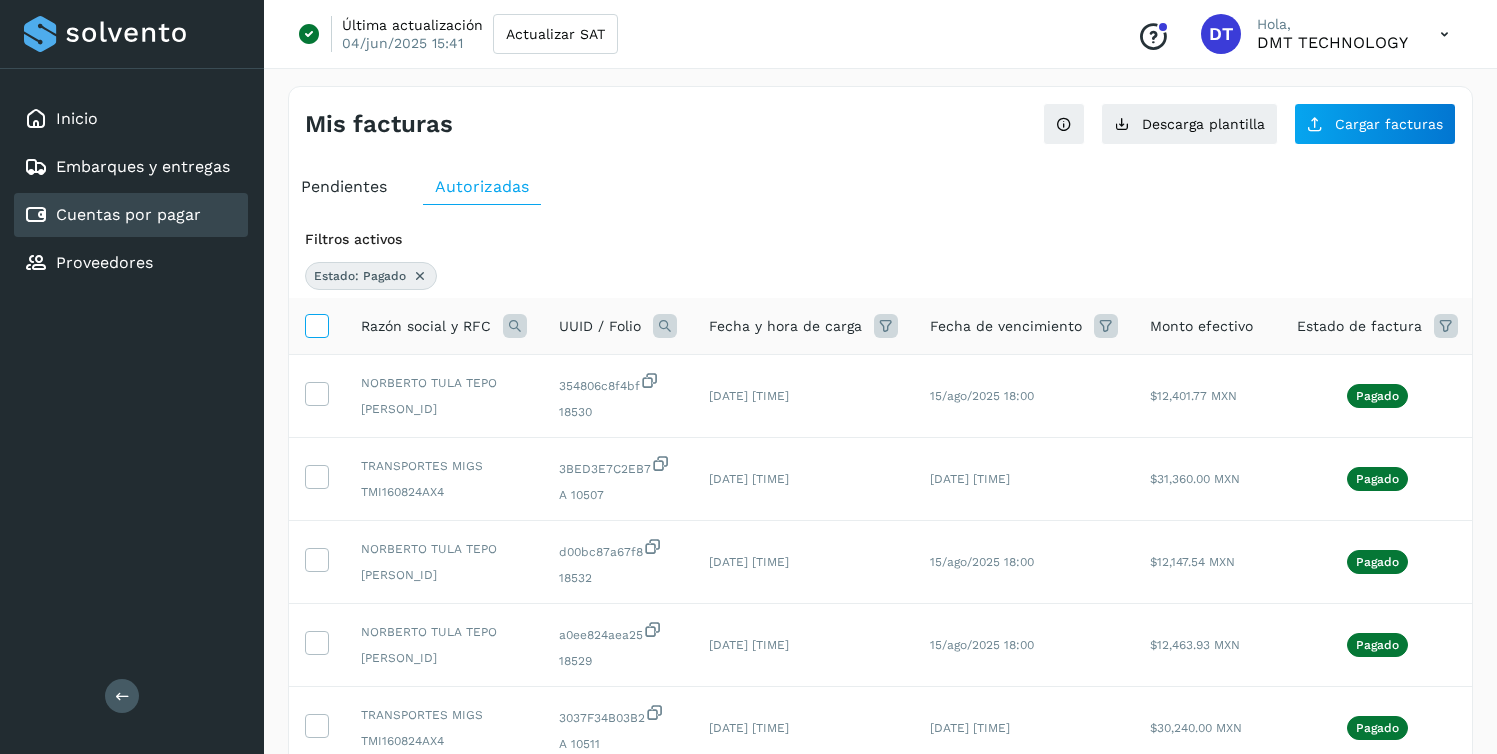 click at bounding box center (316, 324) 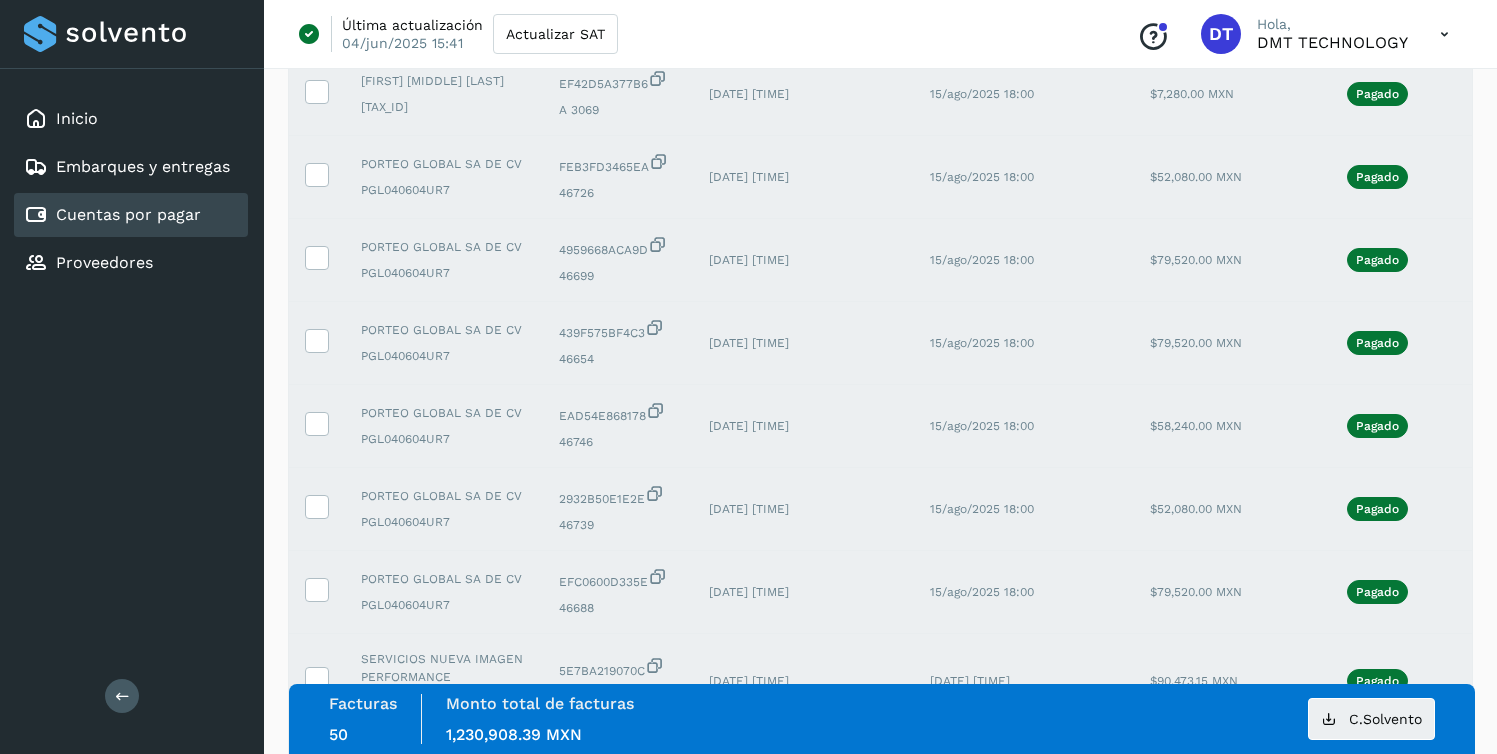 scroll, scrollTop: 4104, scrollLeft: 0, axis: vertical 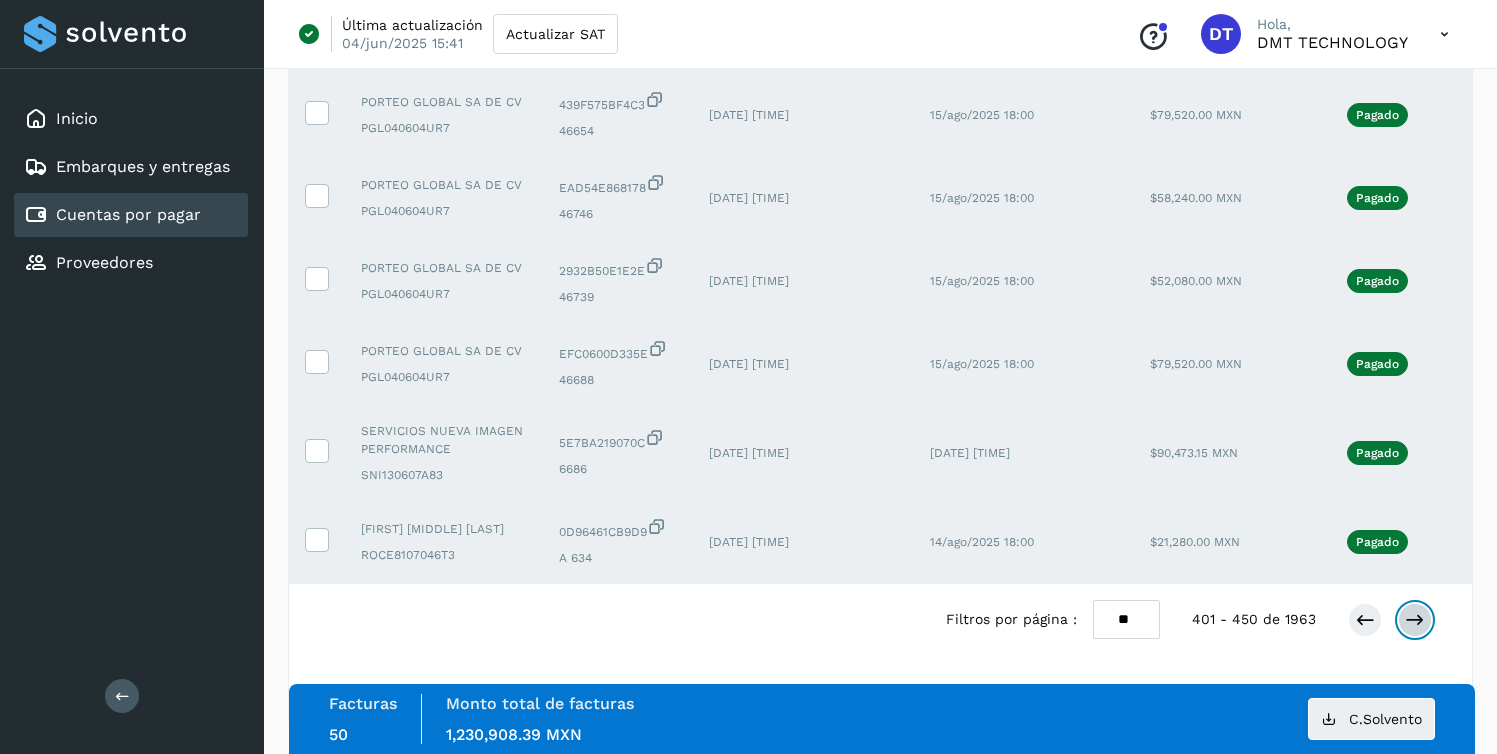 click at bounding box center [1415, 620] 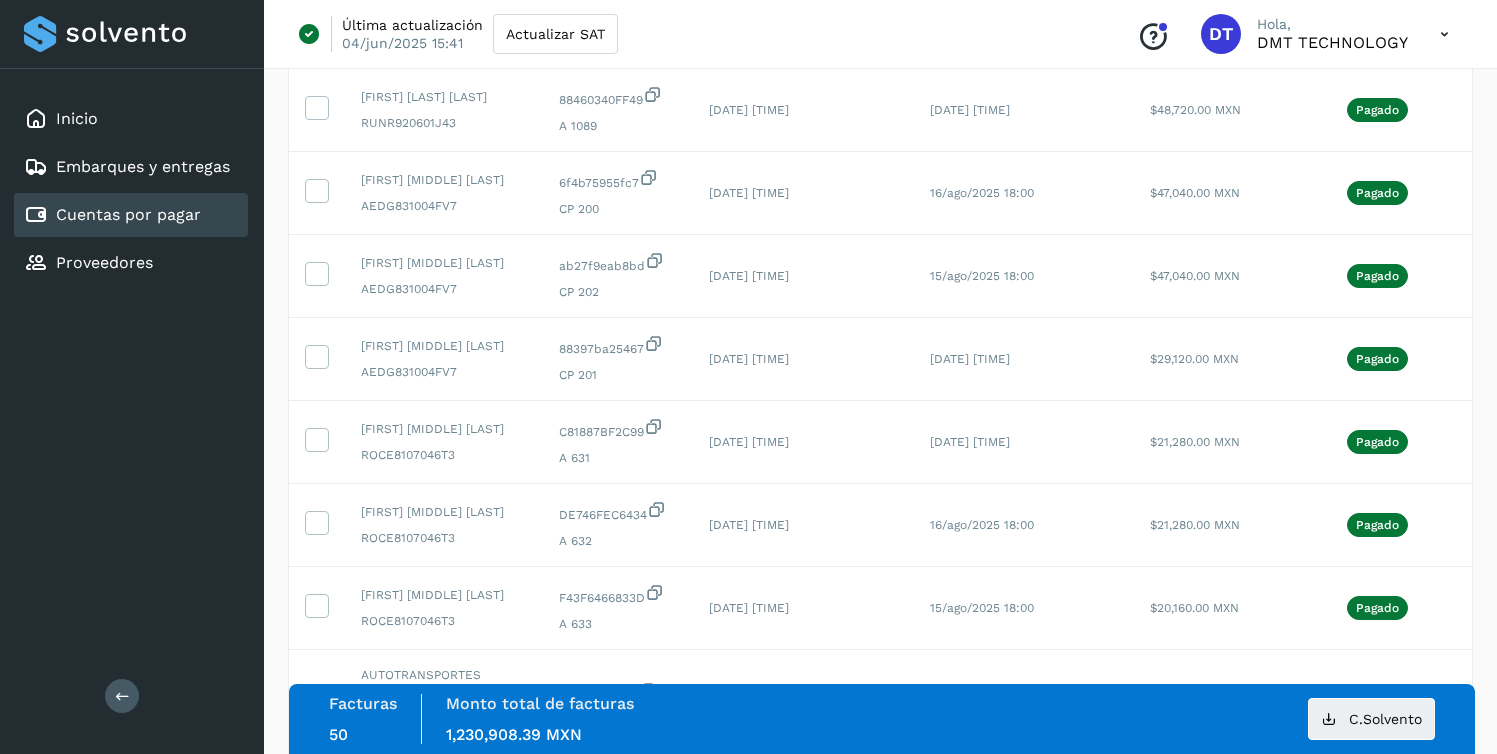 scroll, scrollTop: 0, scrollLeft: 0, axis: both 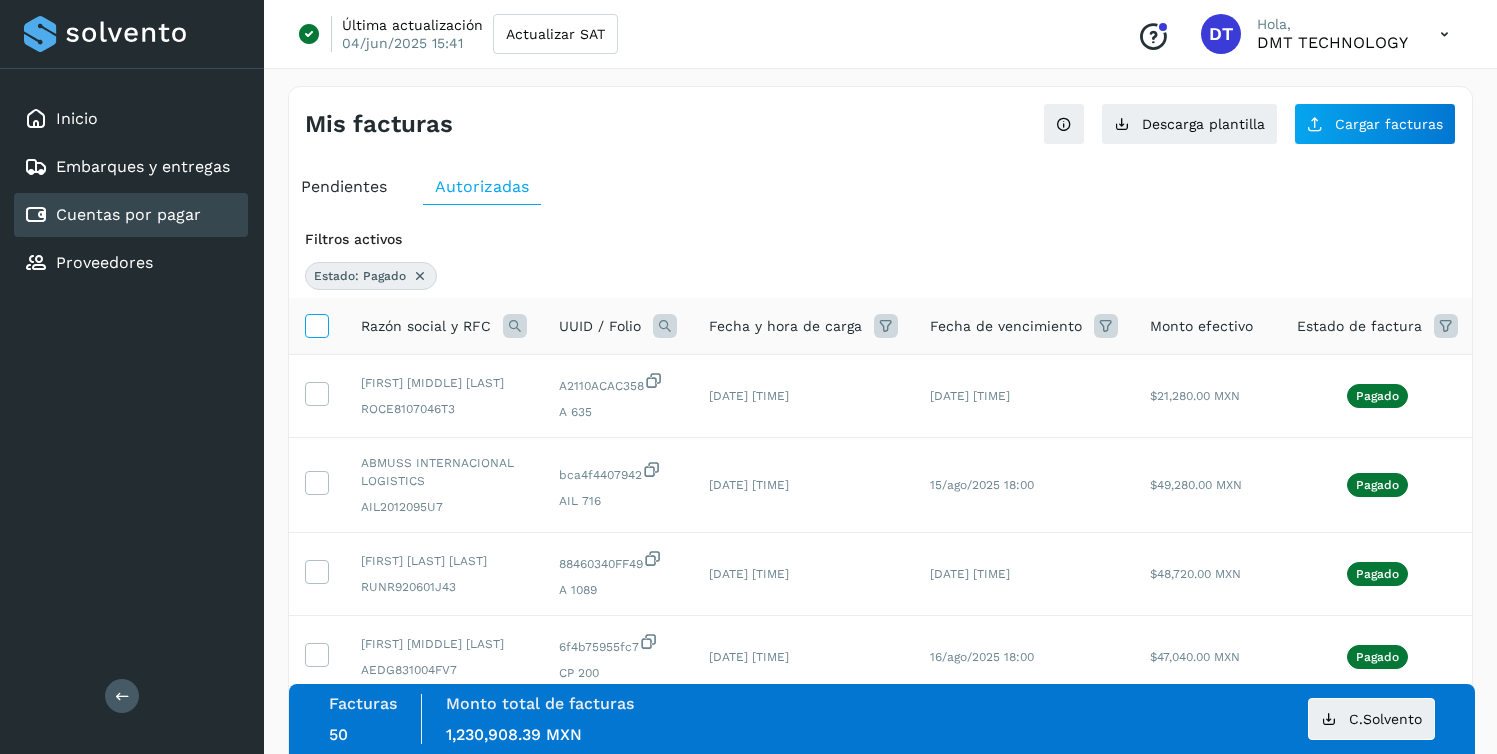 click at bounding box center (316, 324) 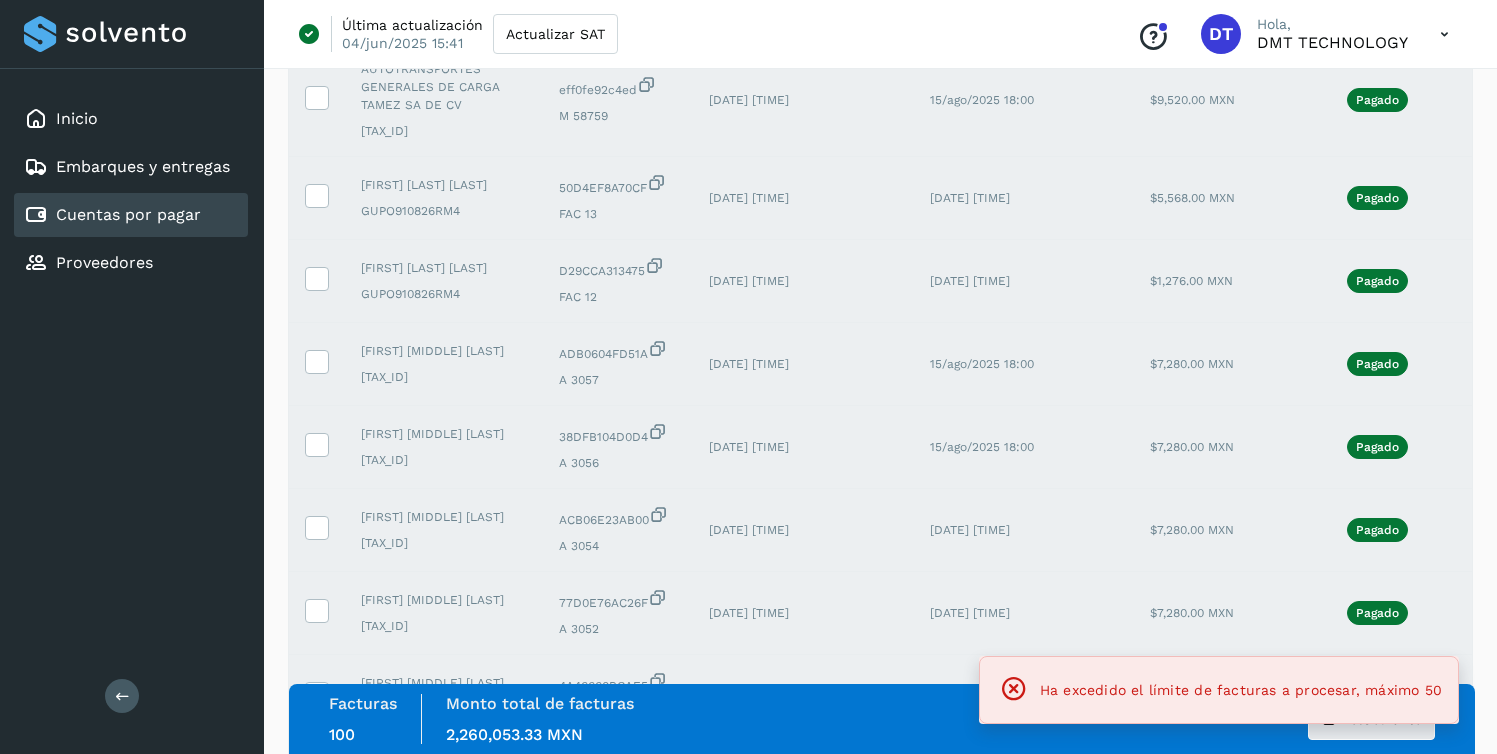 scroll, scrollTop: 1661, scrollLeft: 0, axis: vertical 